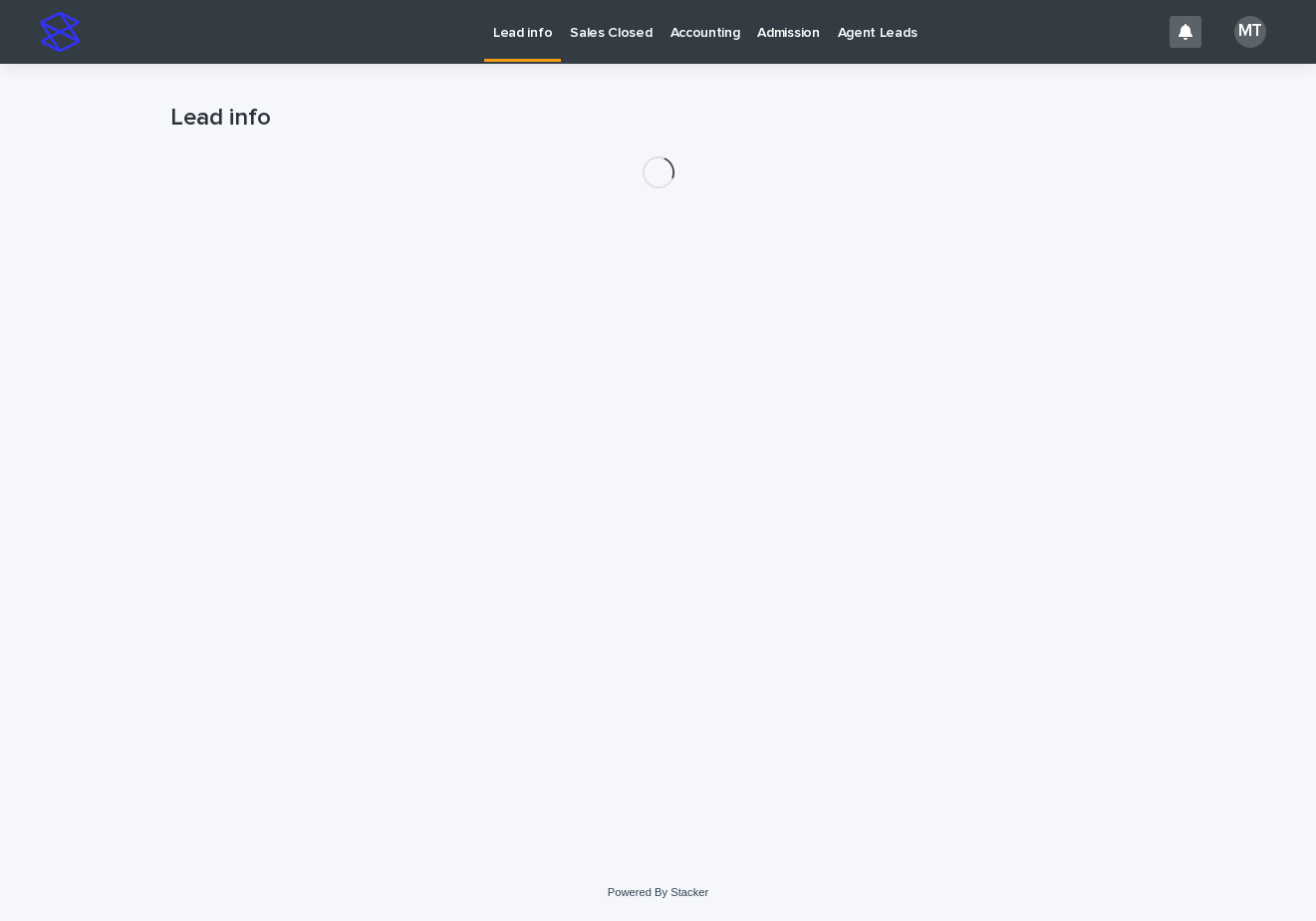 scroll, scrollTop: 0, scrollLeft: 0, axis: both 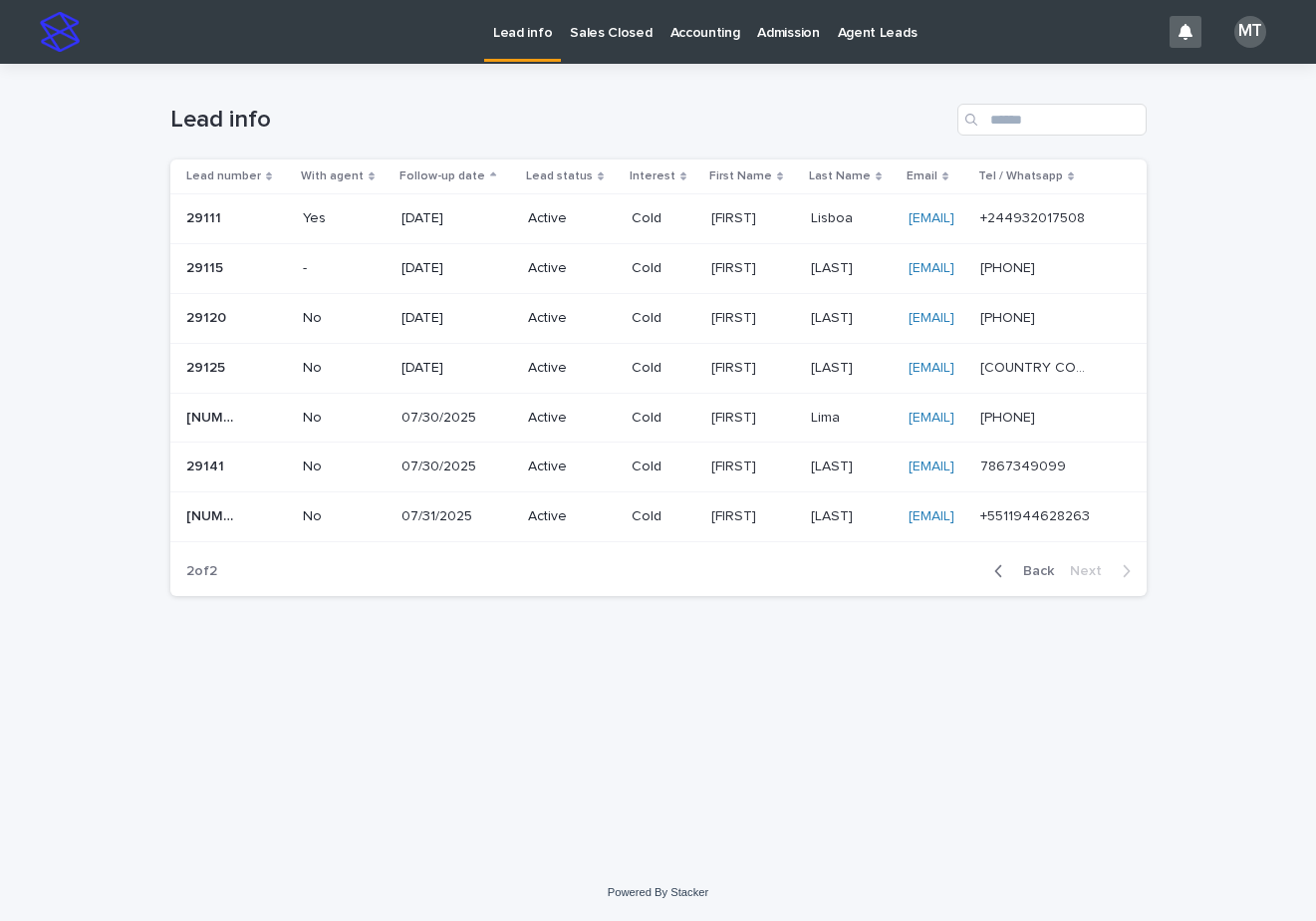 click at bounding box center (852, 516) 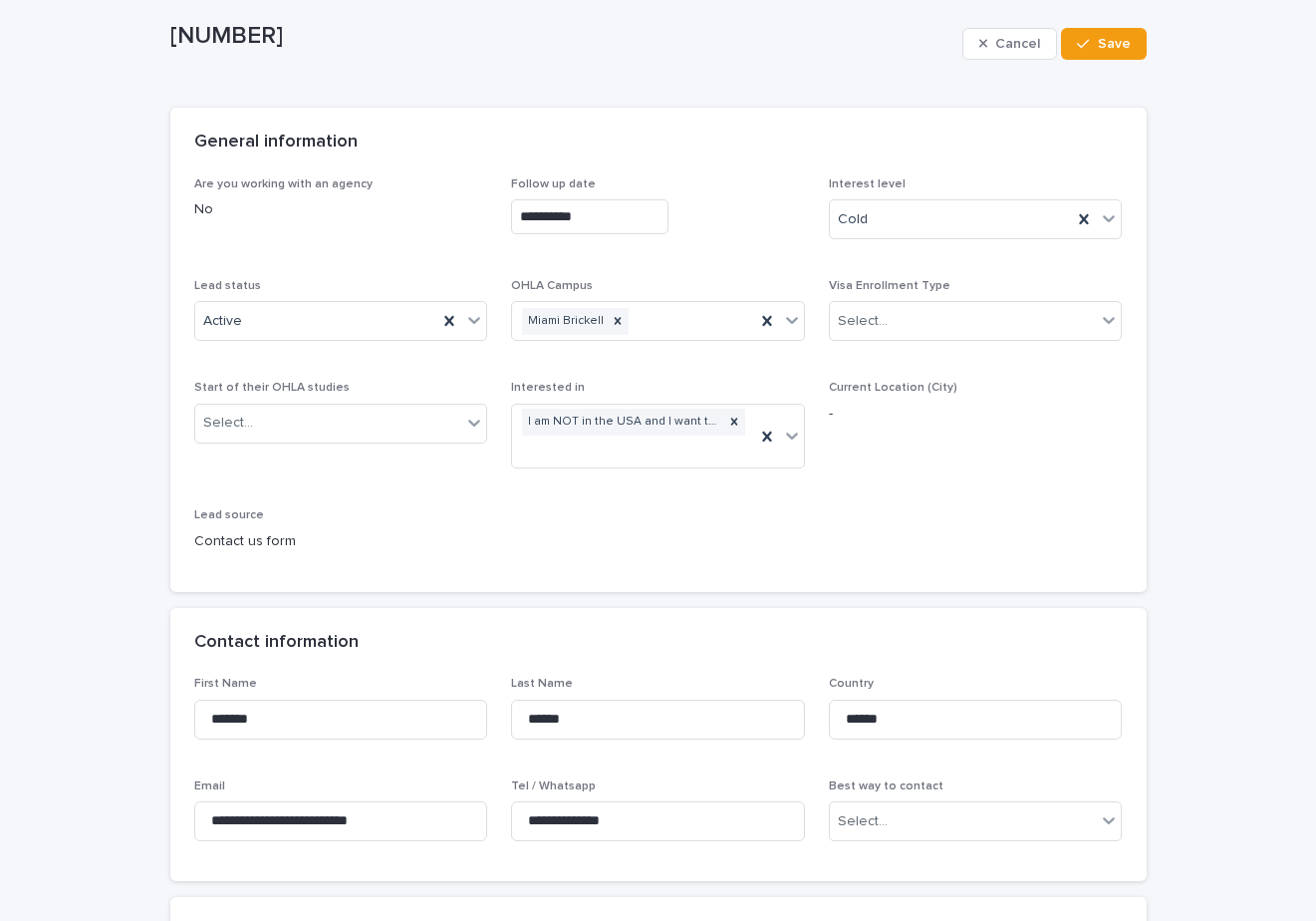 scroll, scrollTop: 399, scrollLeft: 0, axis: vertical 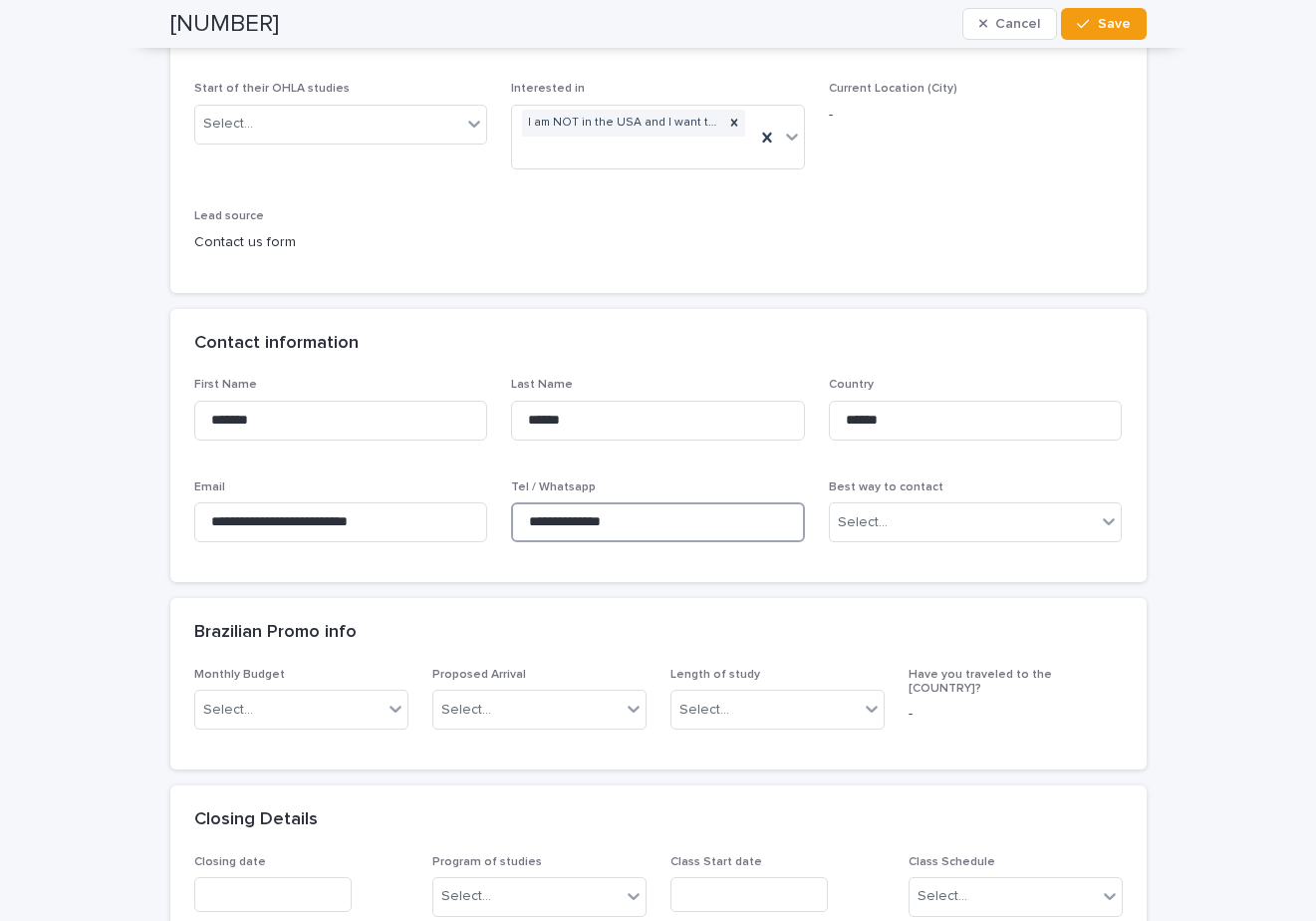 drag, startPoint x: 654, startPoint y: 523, endPoint x: 512, endPoint y: 501, distance: 143.69412 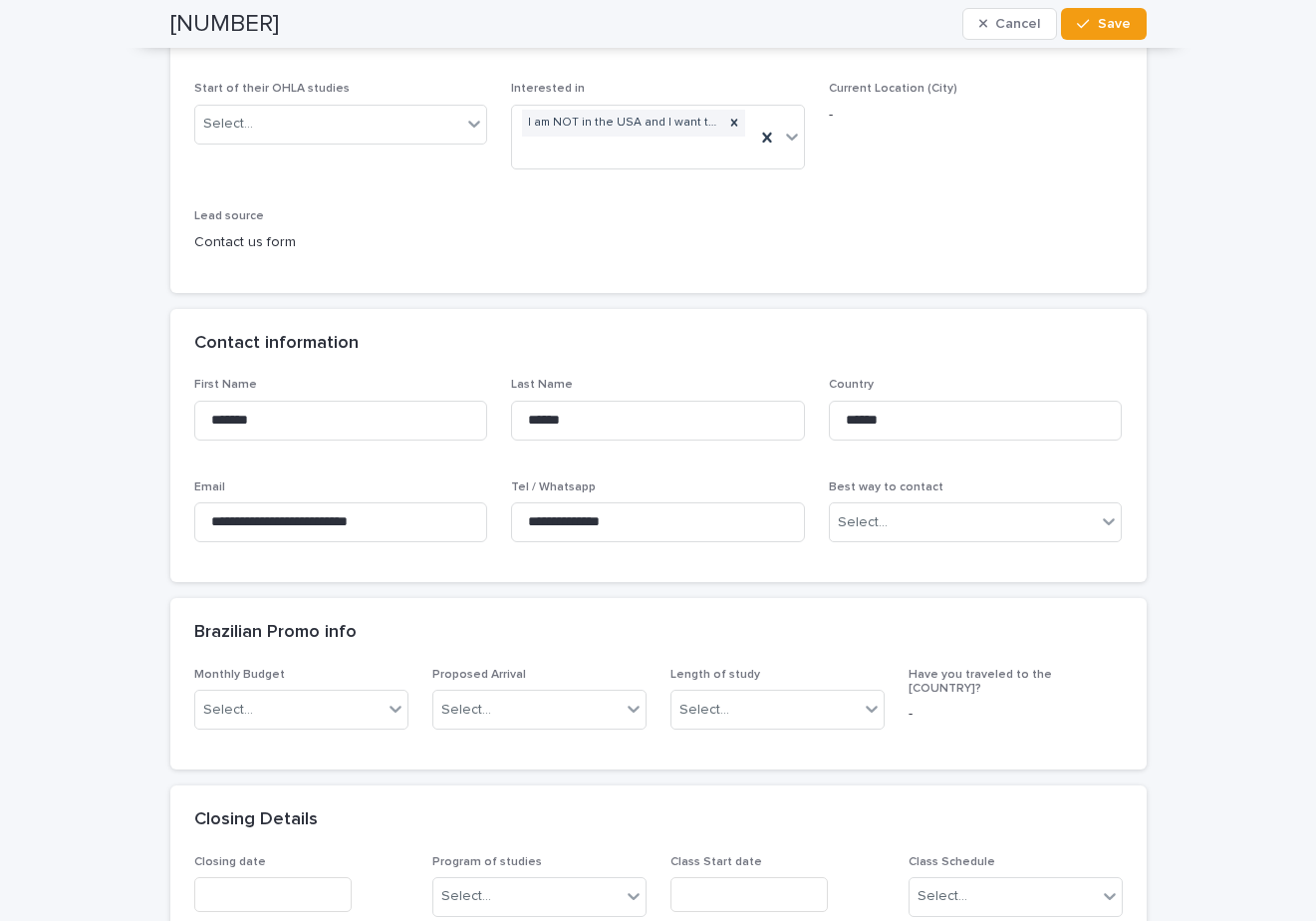 click on "Brazilian Promo info" at bounding box center [655, 633] 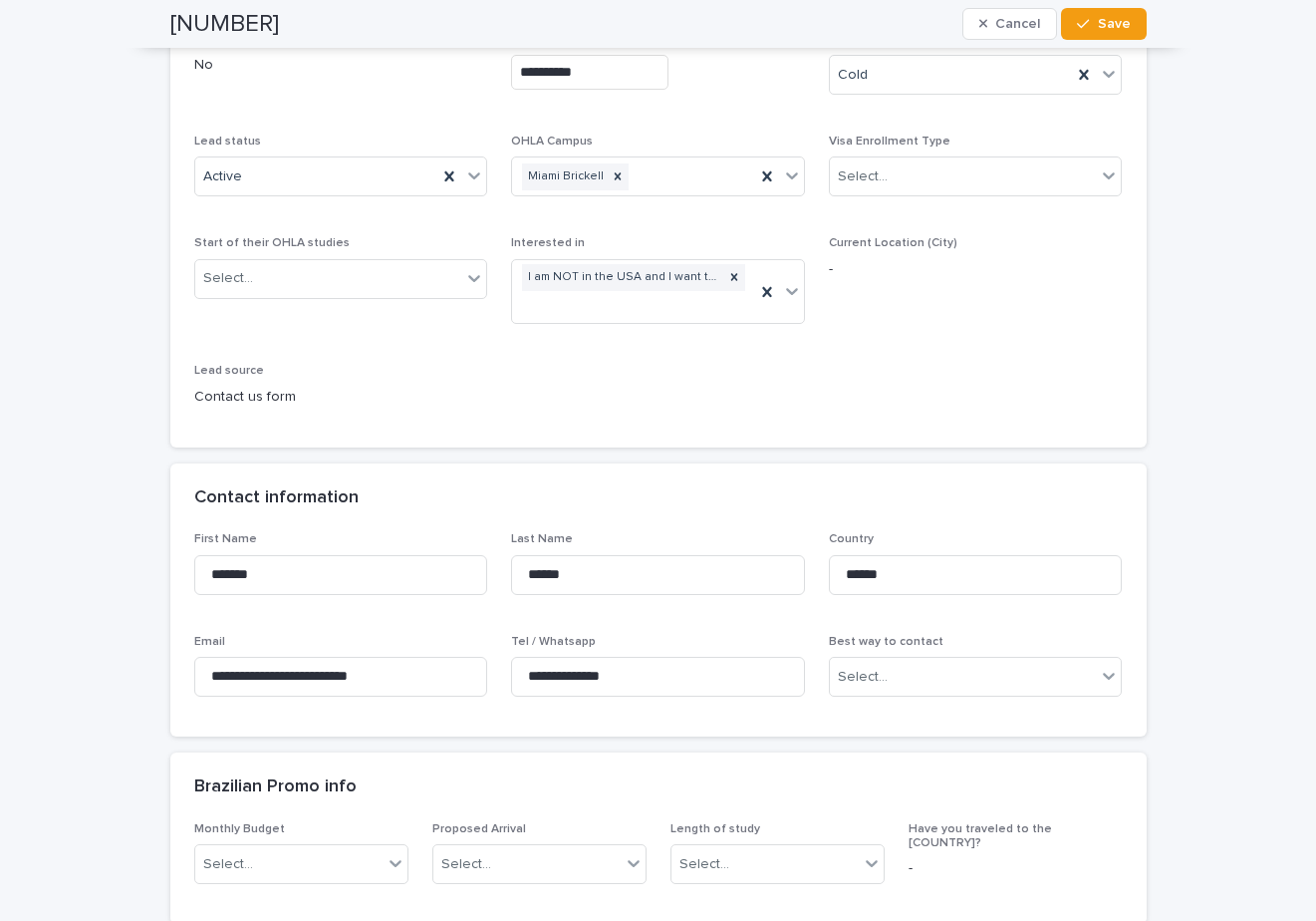 scroll, scrollTop: 0, scrollLeft: 0, axis: both 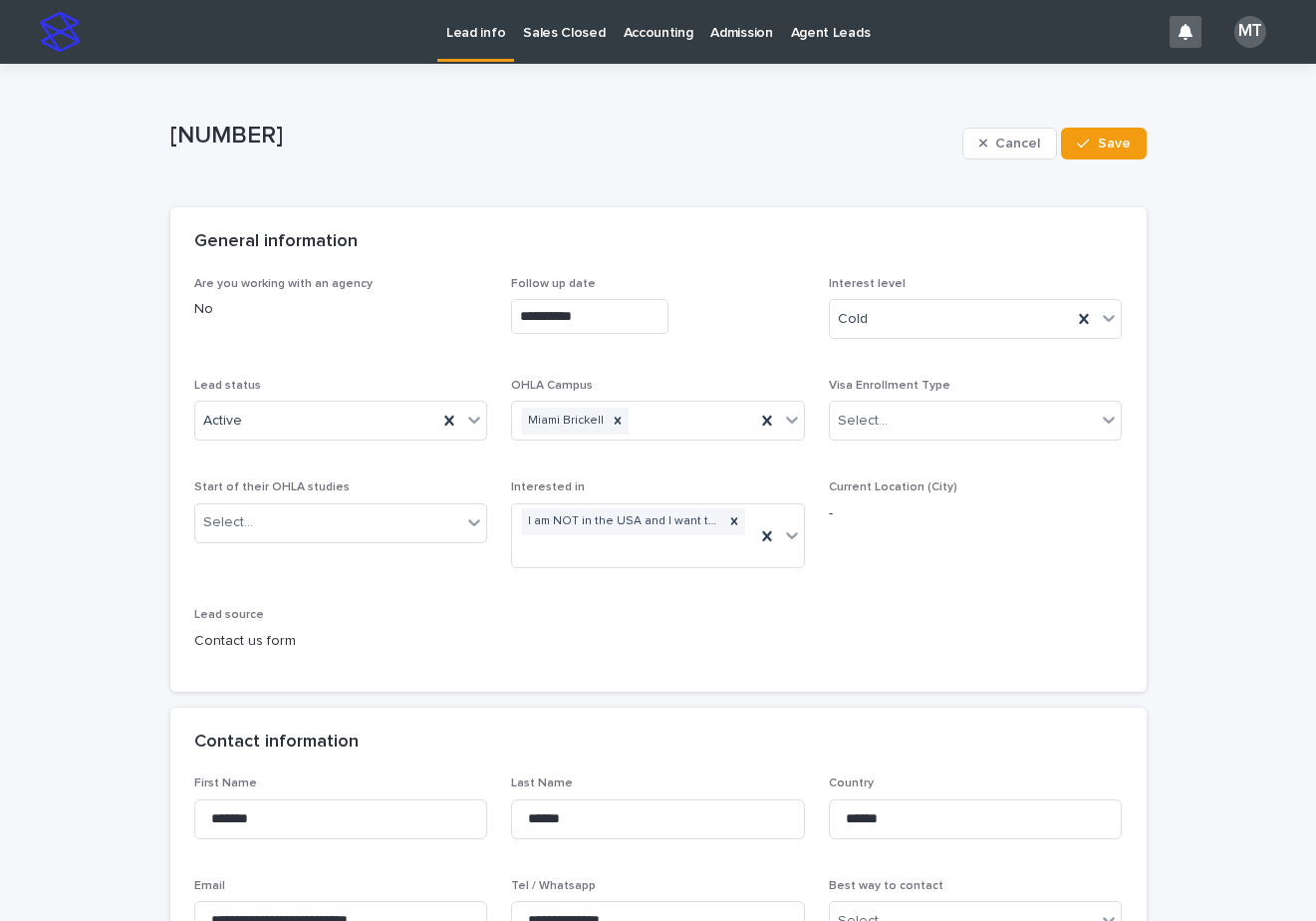 click on "Lead info" at bounding box center (475, 21) 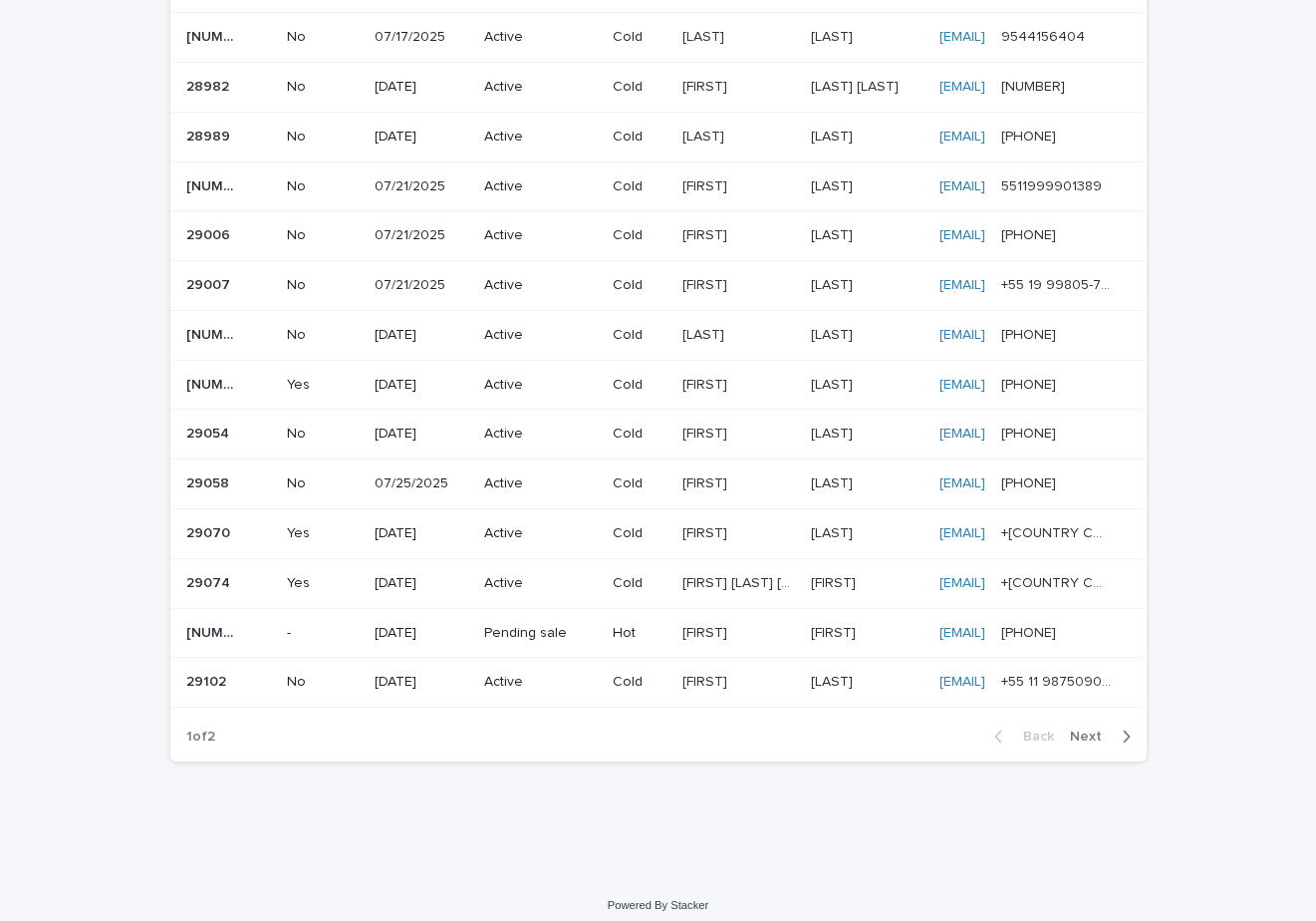 scroll, scrollTop: 1170, scrollLeft: 0, axis: vertical 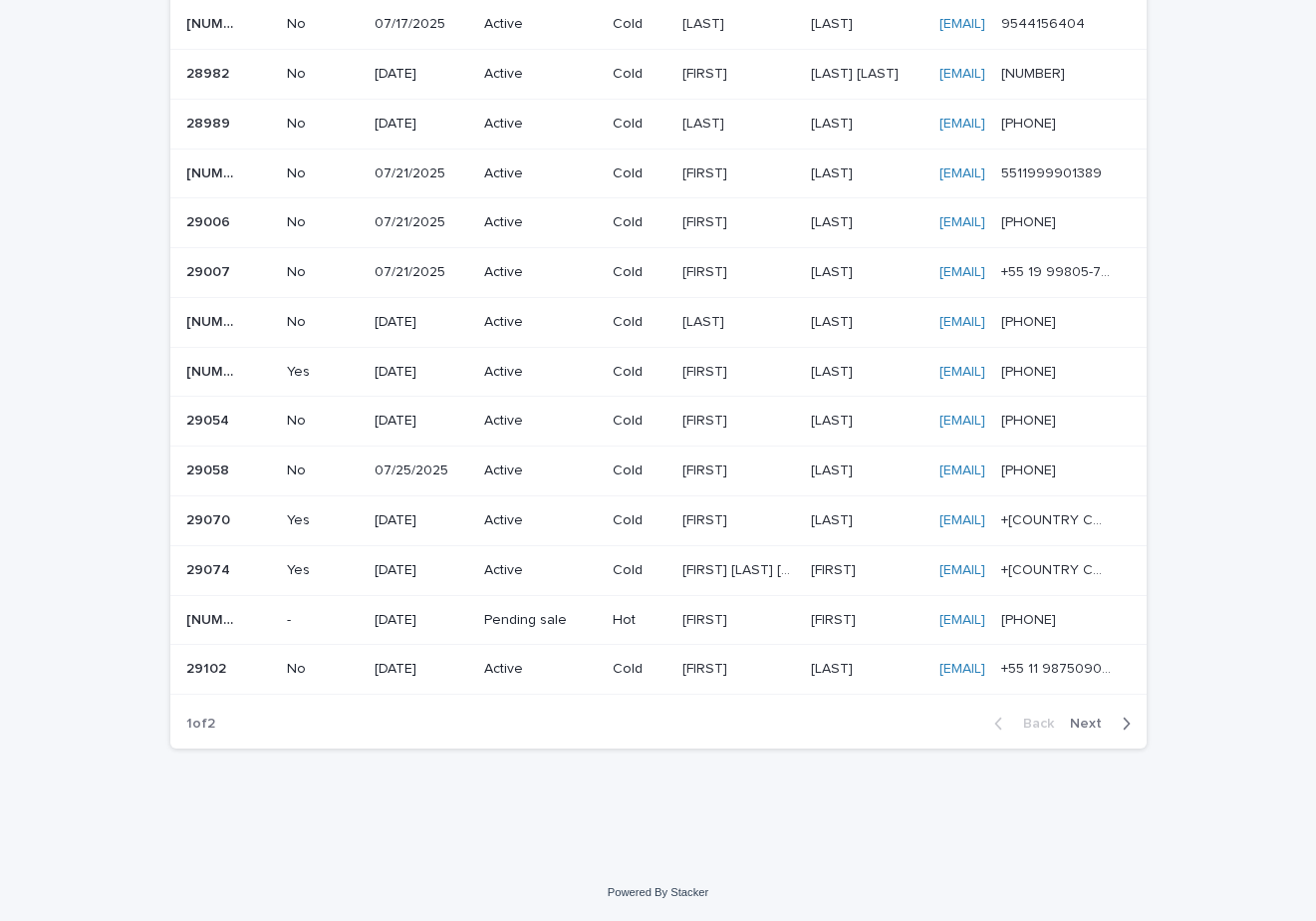 click on "Next" at bounding box center [1092, 724] 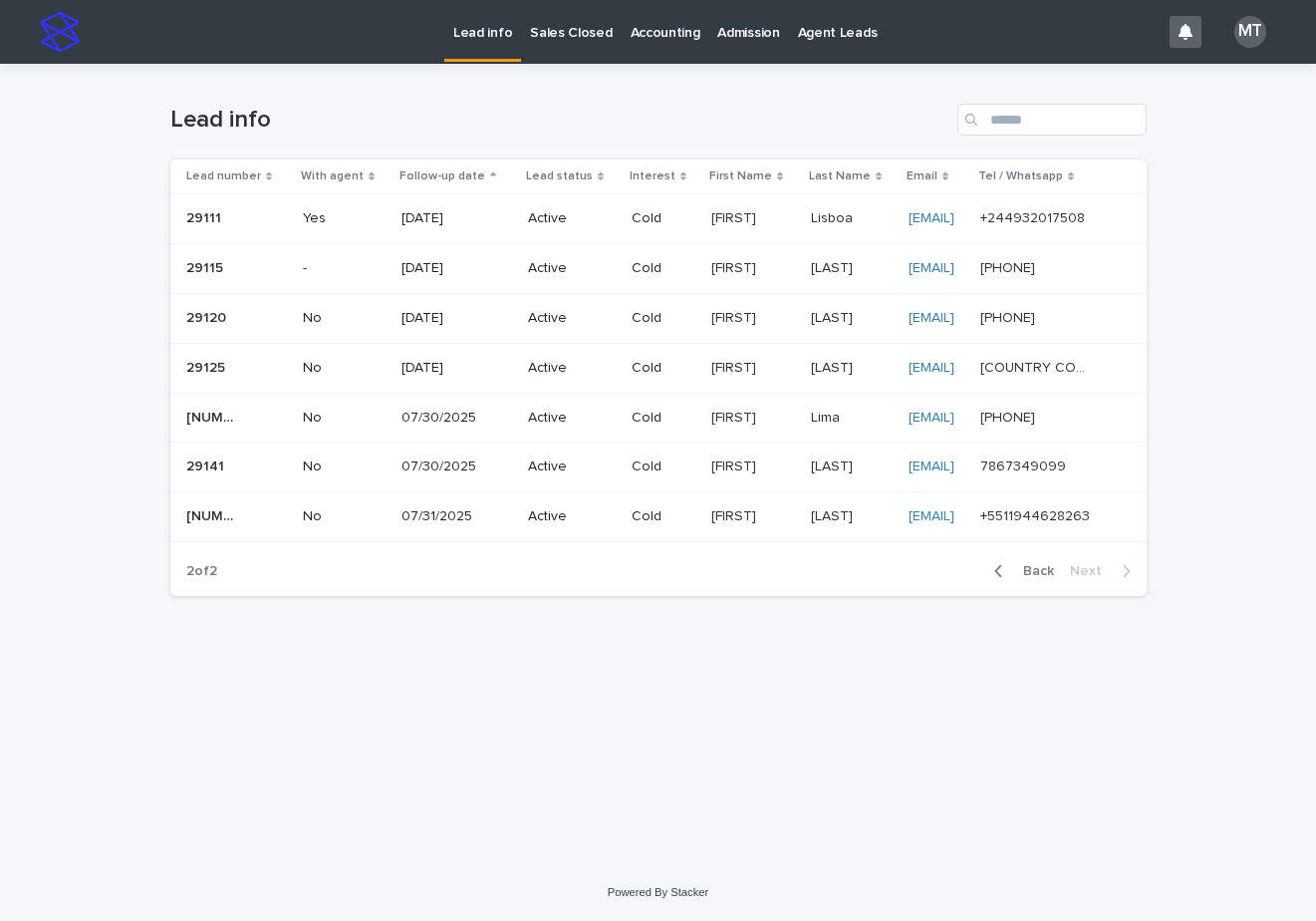 scroll, scrollTop: 0, scrollLeft: 0, axis: both 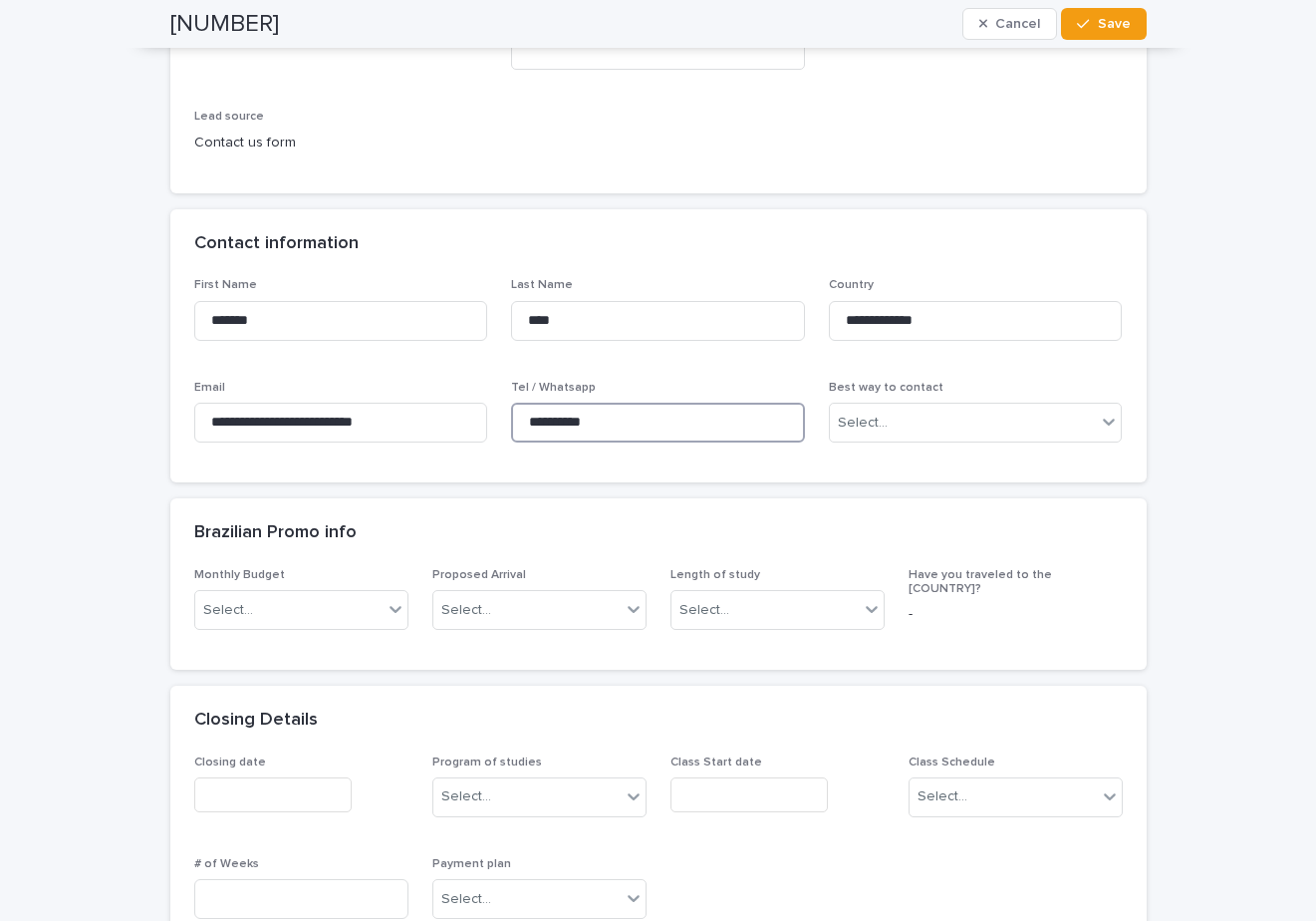 drag, startPoint x: 604, startPoint y: 425, endPoint x: 507, endPoint y: 411, distance: 98.005102 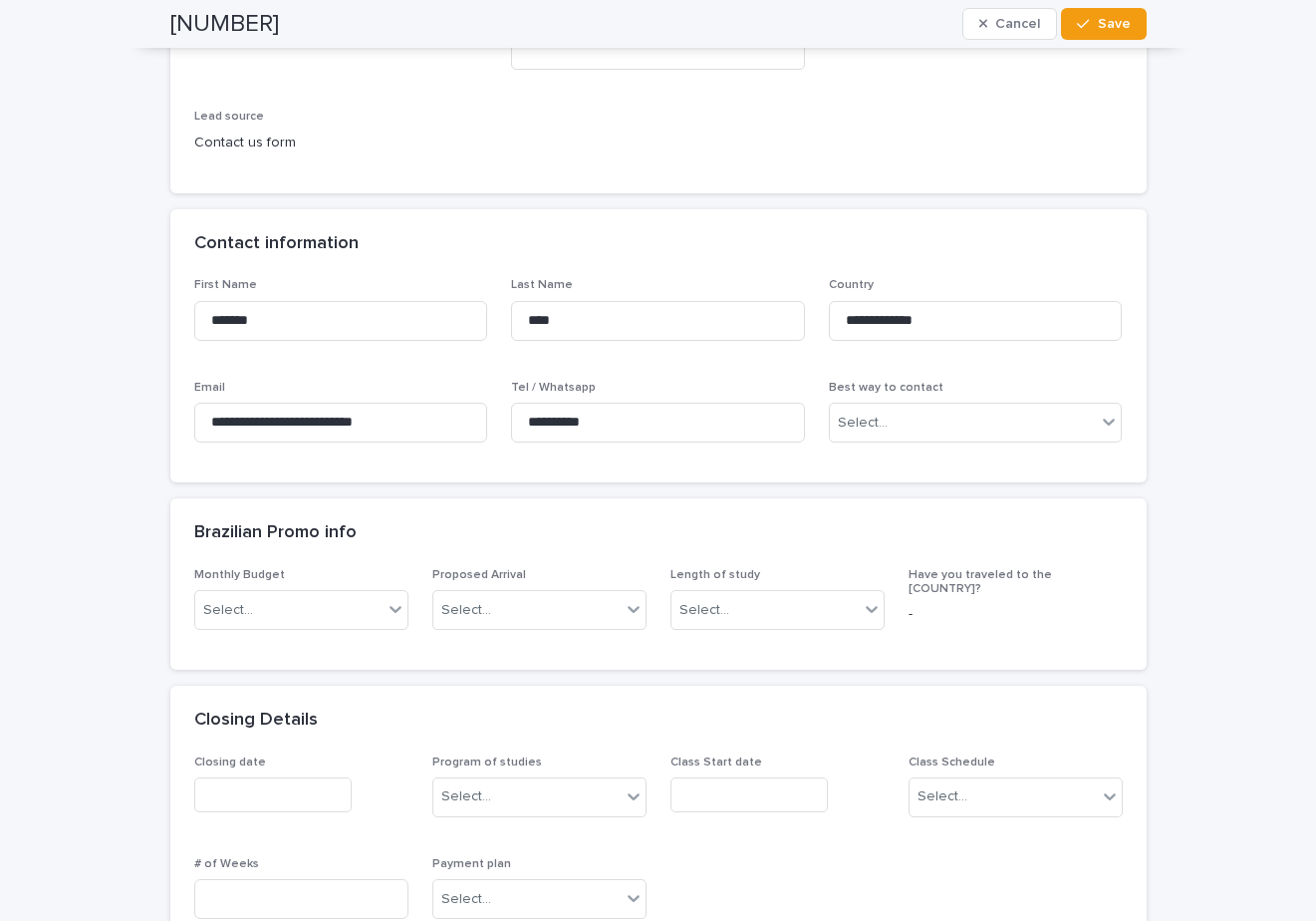 click on "Brazilian Promo info" at bounding box center [658, 533] 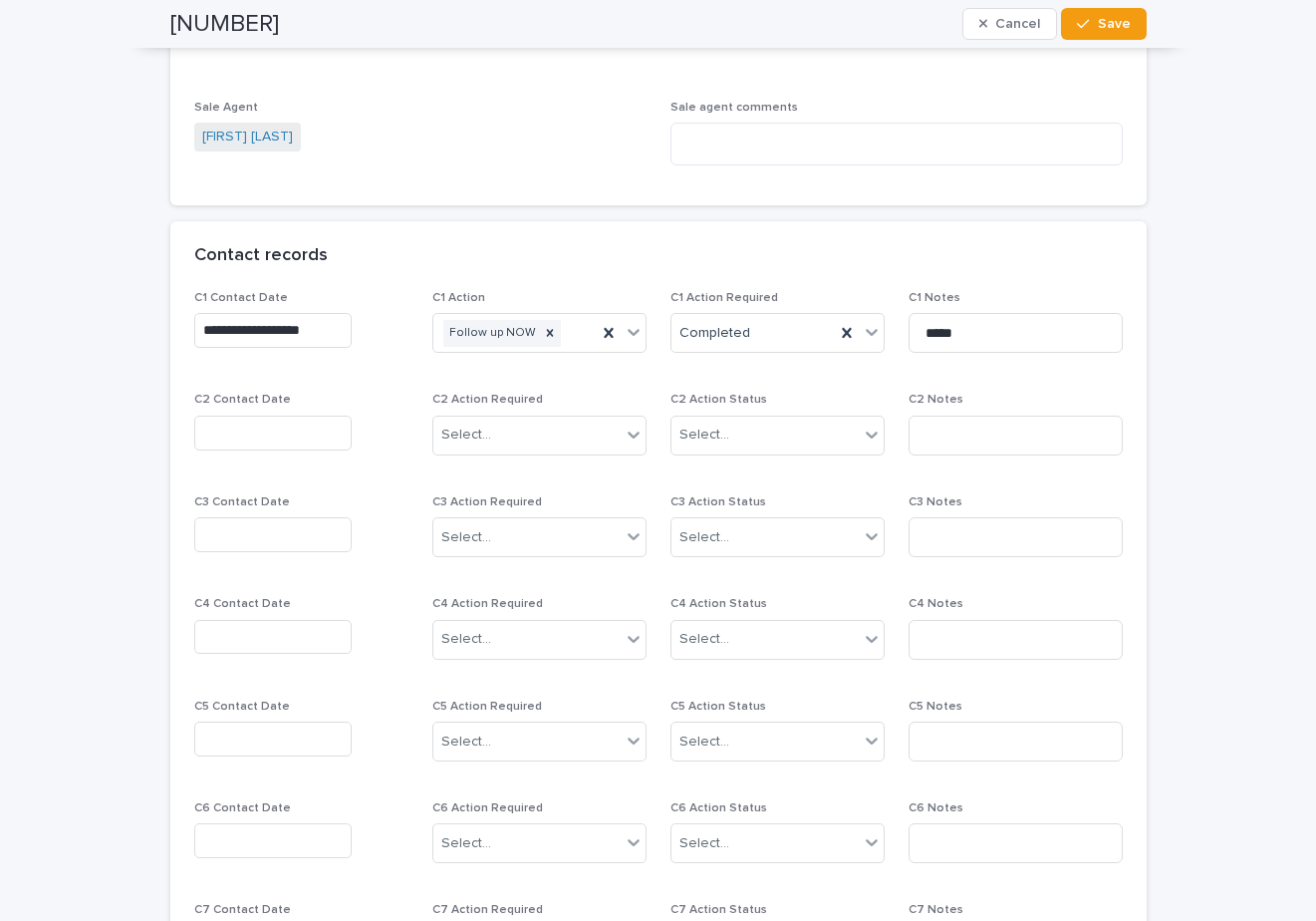 scroll, scrollTop: 1495, scrollLeft: 0, axis: vertical 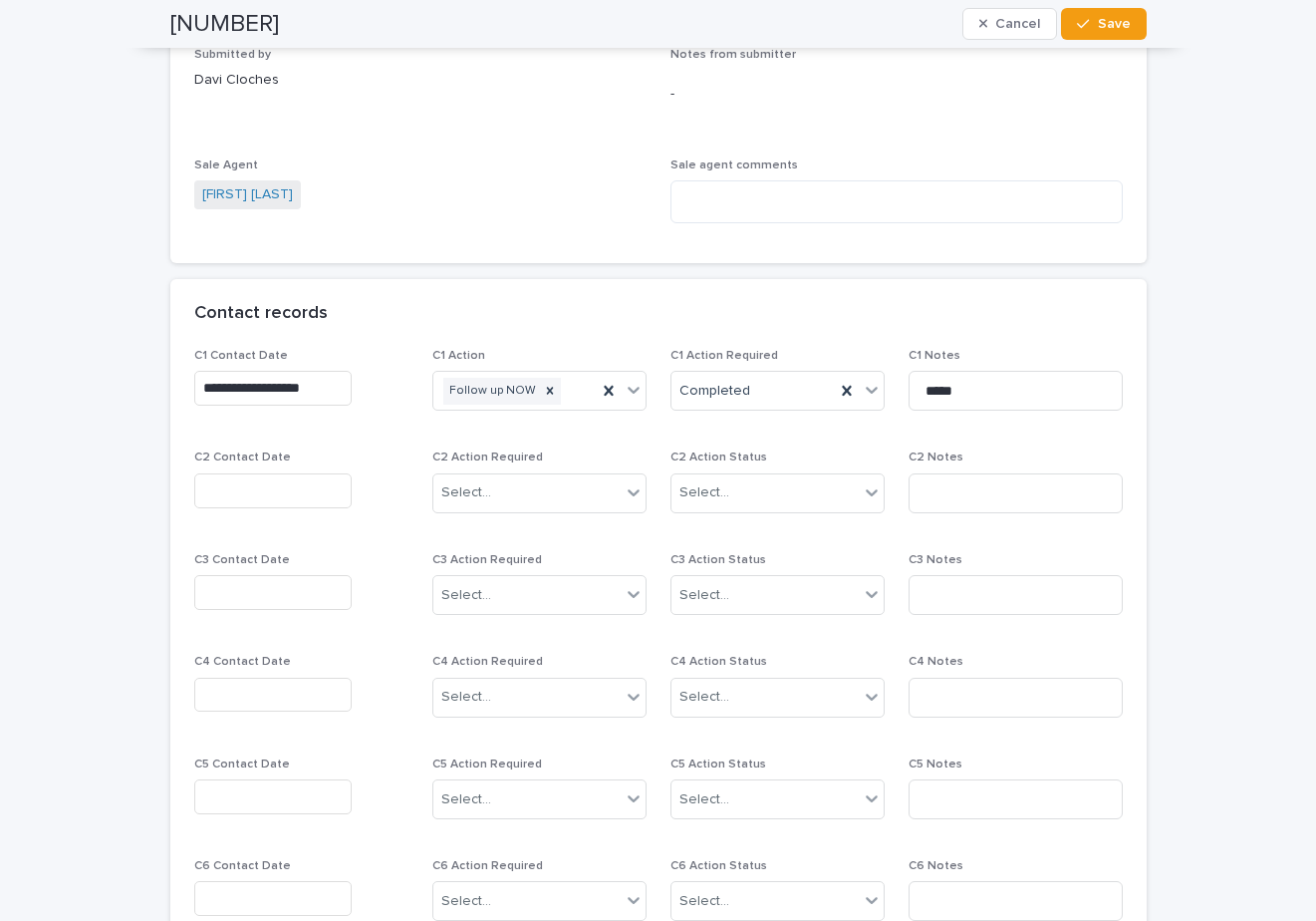 click at bounding box center [273, 490] 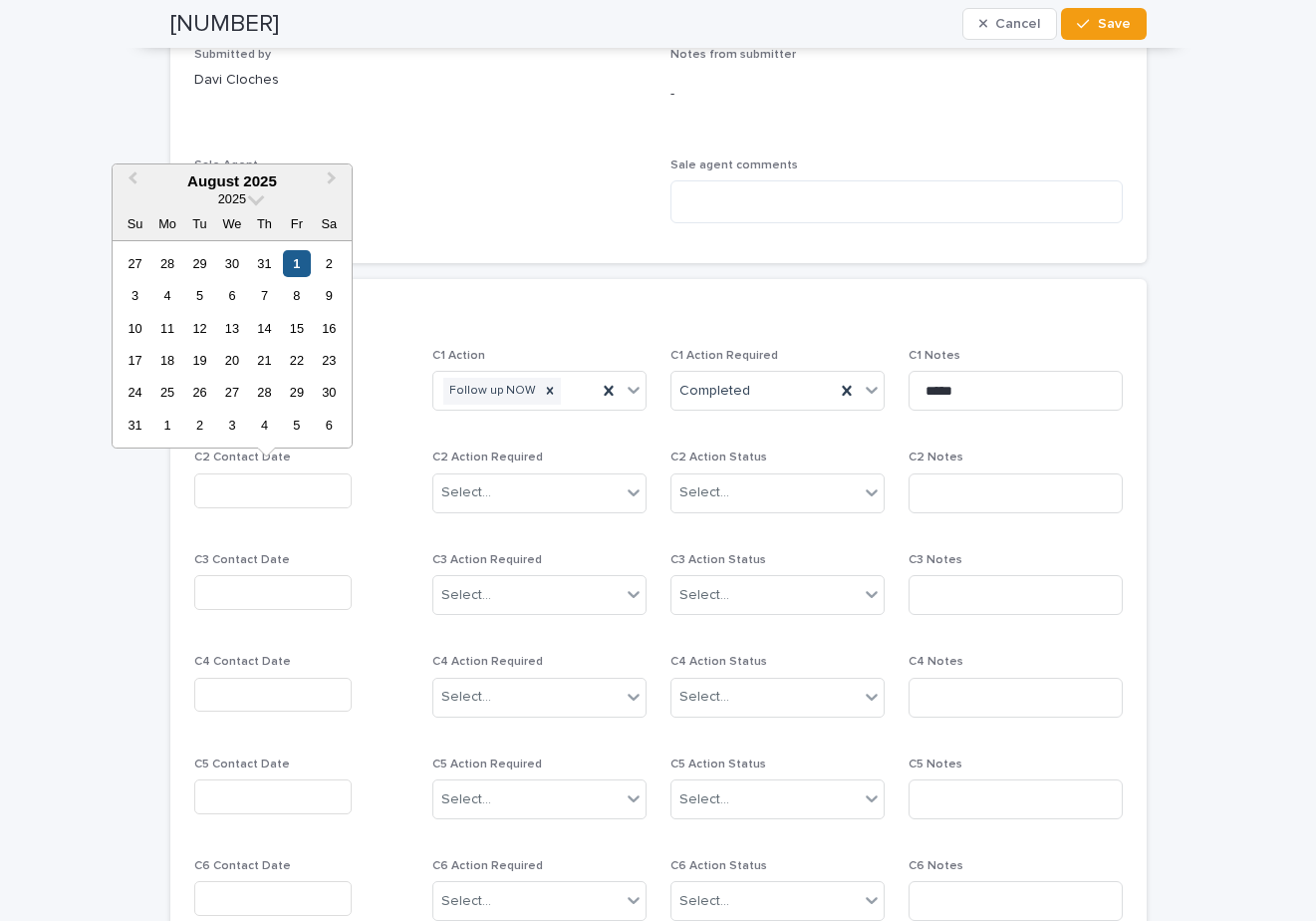 click on "1" at bounding box center (296, 263) 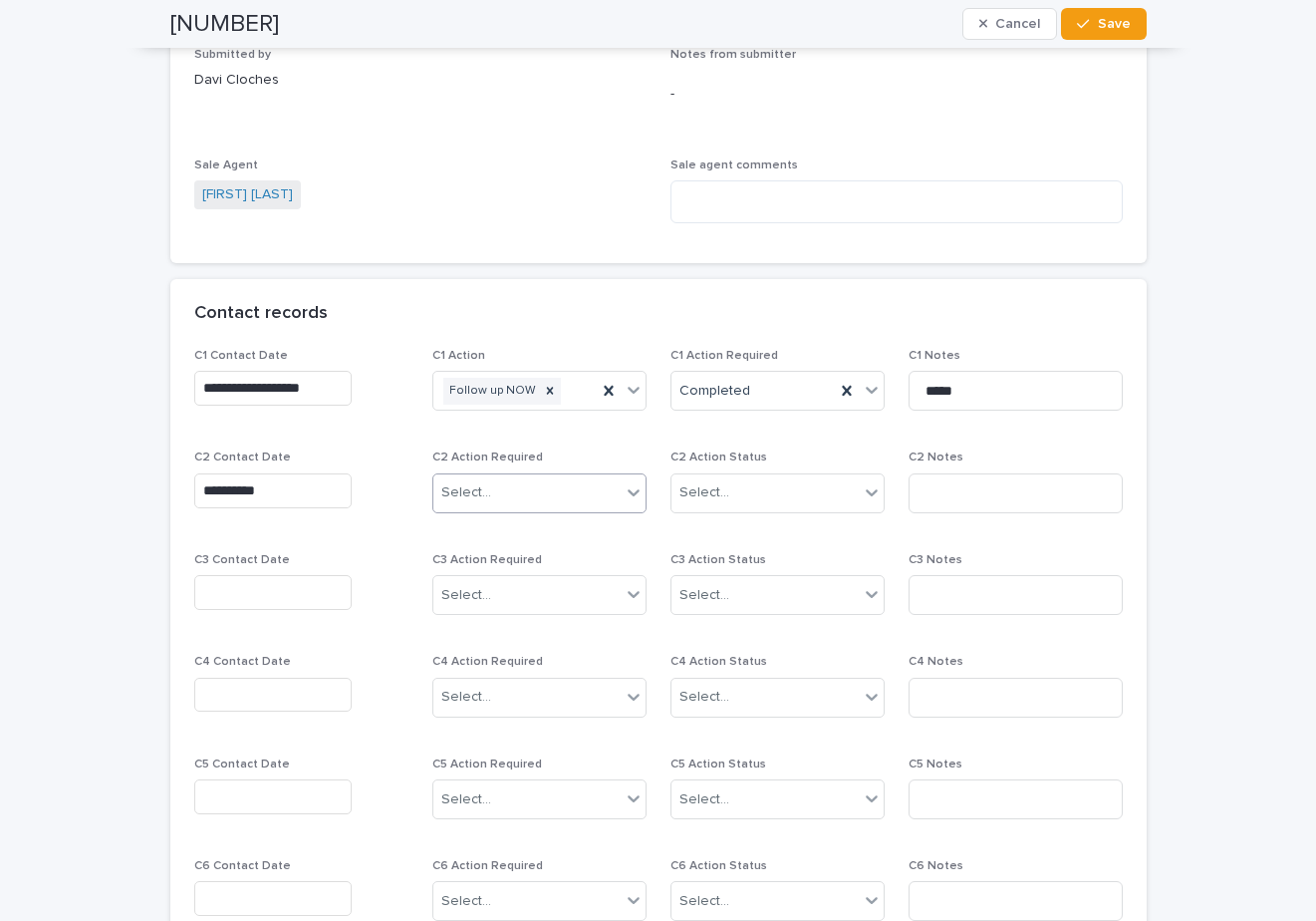 click on "Select..." at bounding box center (527, 492) 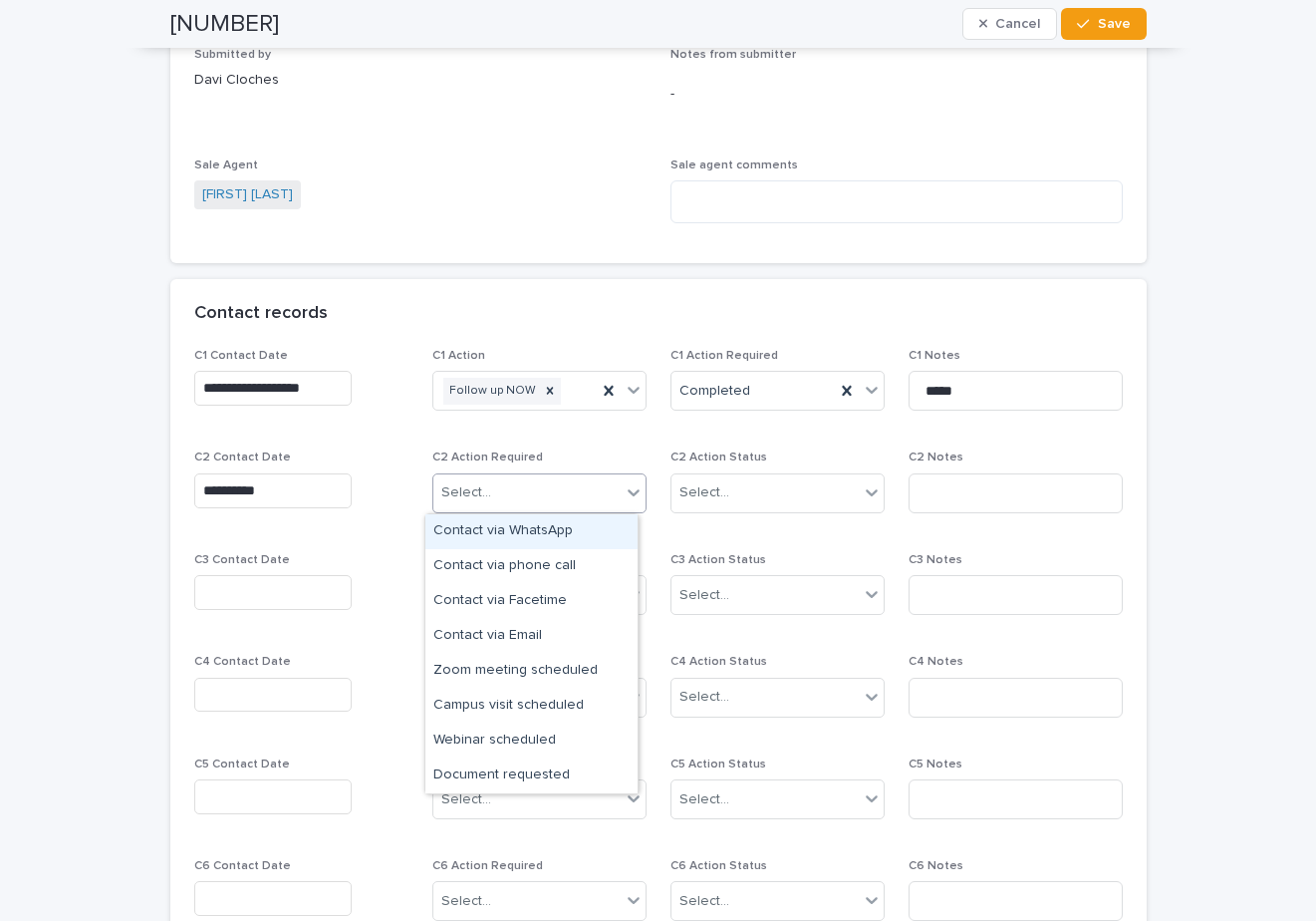 click on "Contact via WhatsApp" at bounding box center [531, 531] 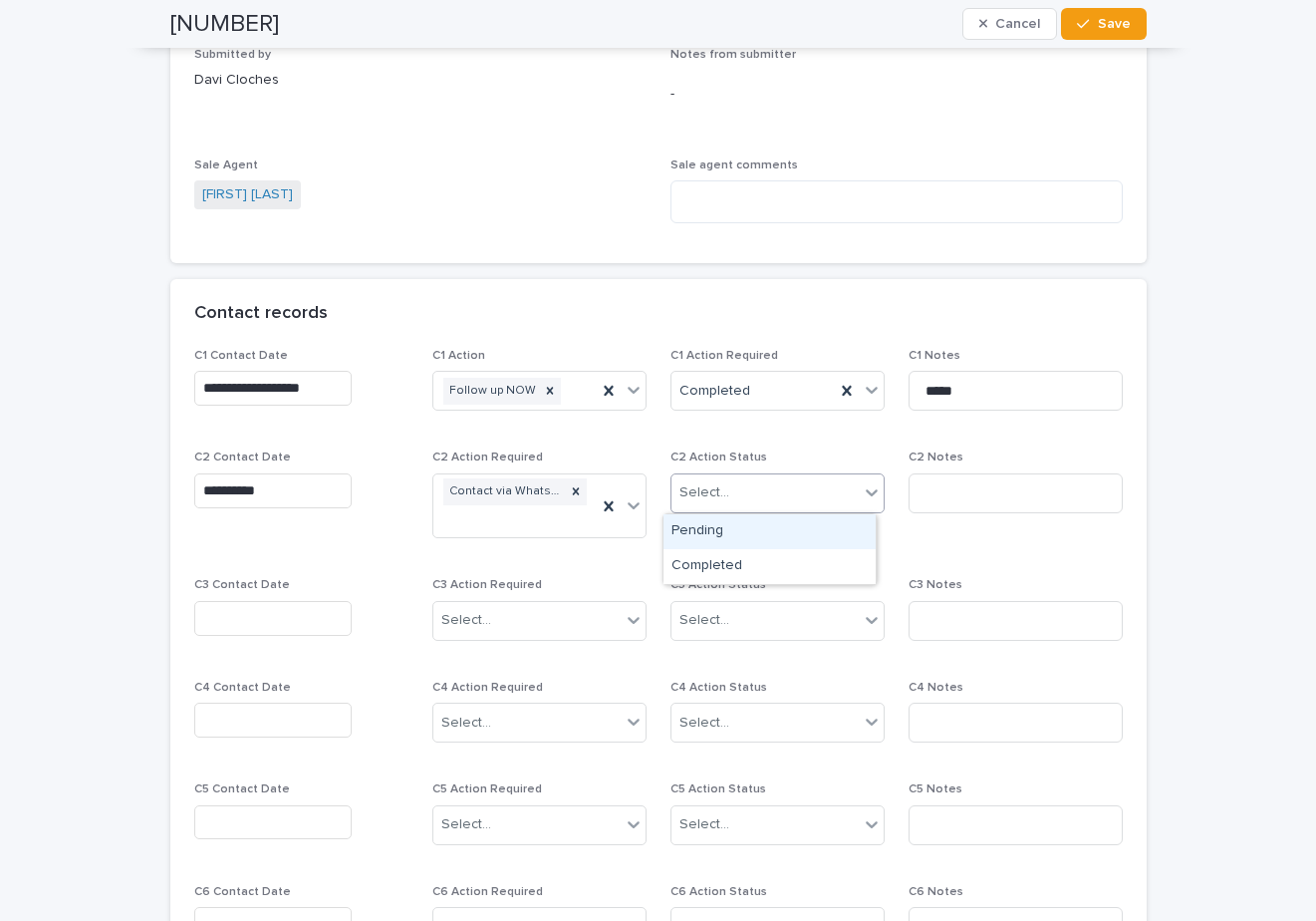click on "Select..." at bounding box center (765, 492) 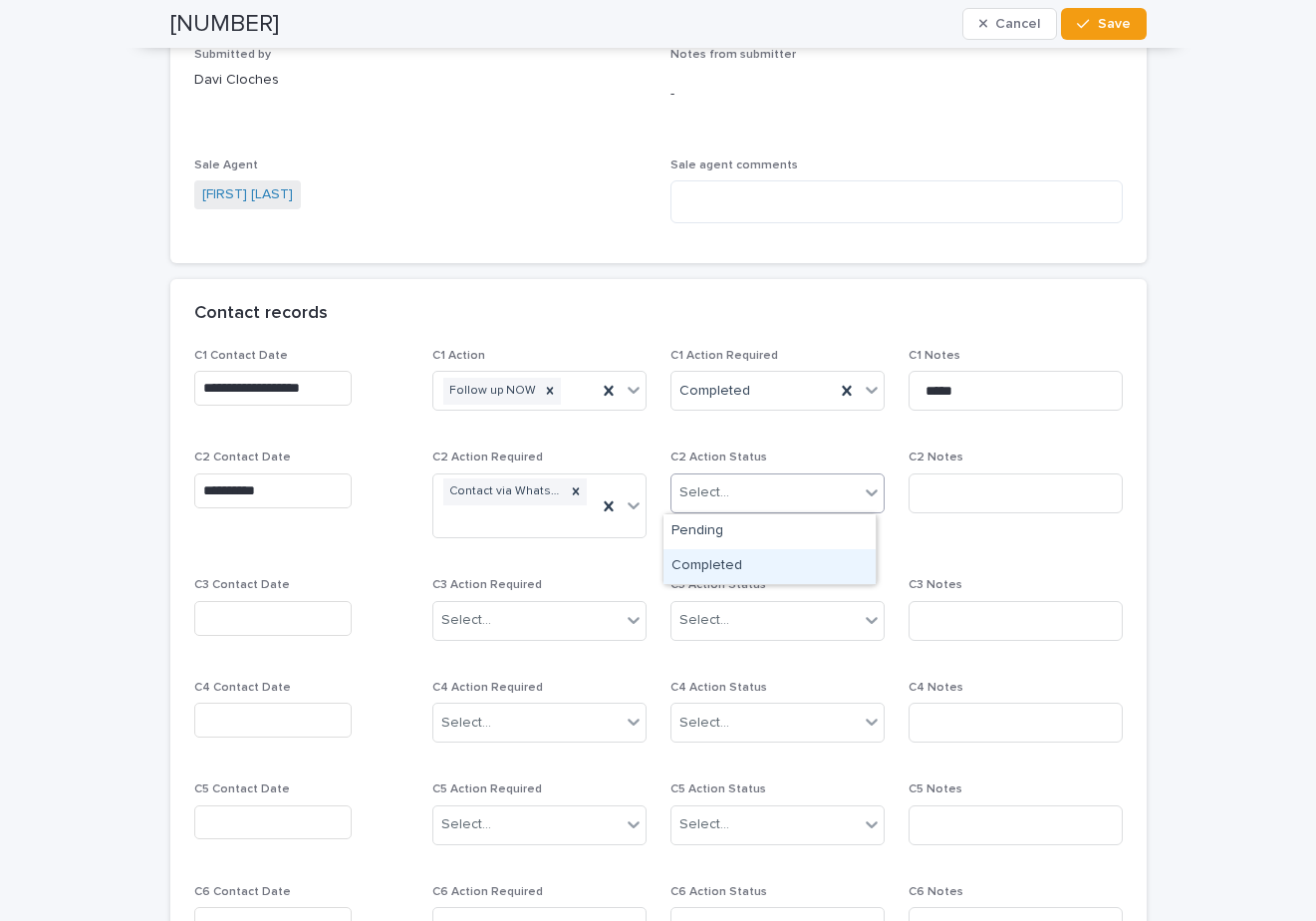 drag, startPoint x: 713, startPoint y: 565, endPoint x: 907, endPoint y: 495, distance: 206.24258 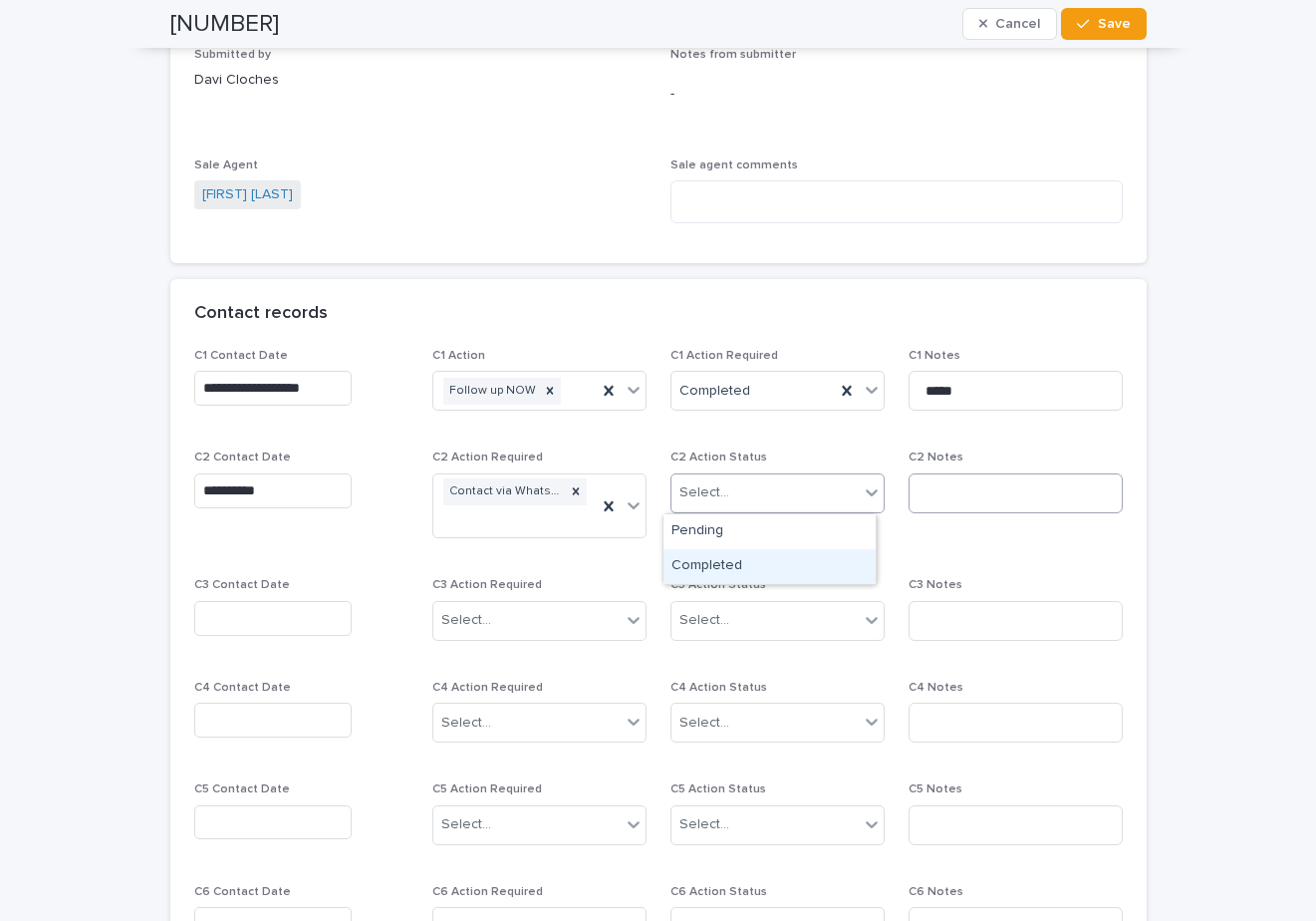 click on "Completed" at bounding box center (769, 566) 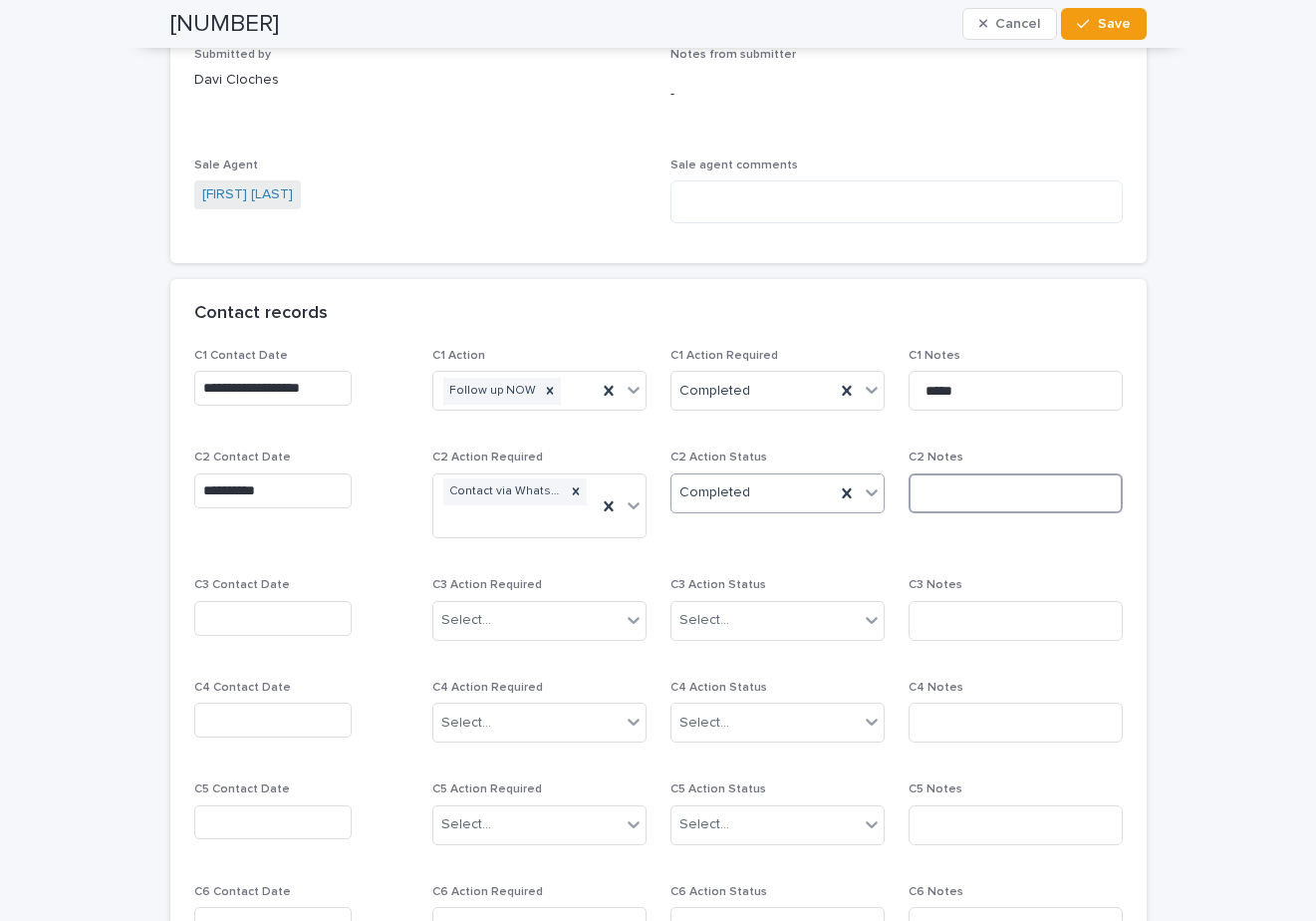 click at bounding box center (1015, 493) 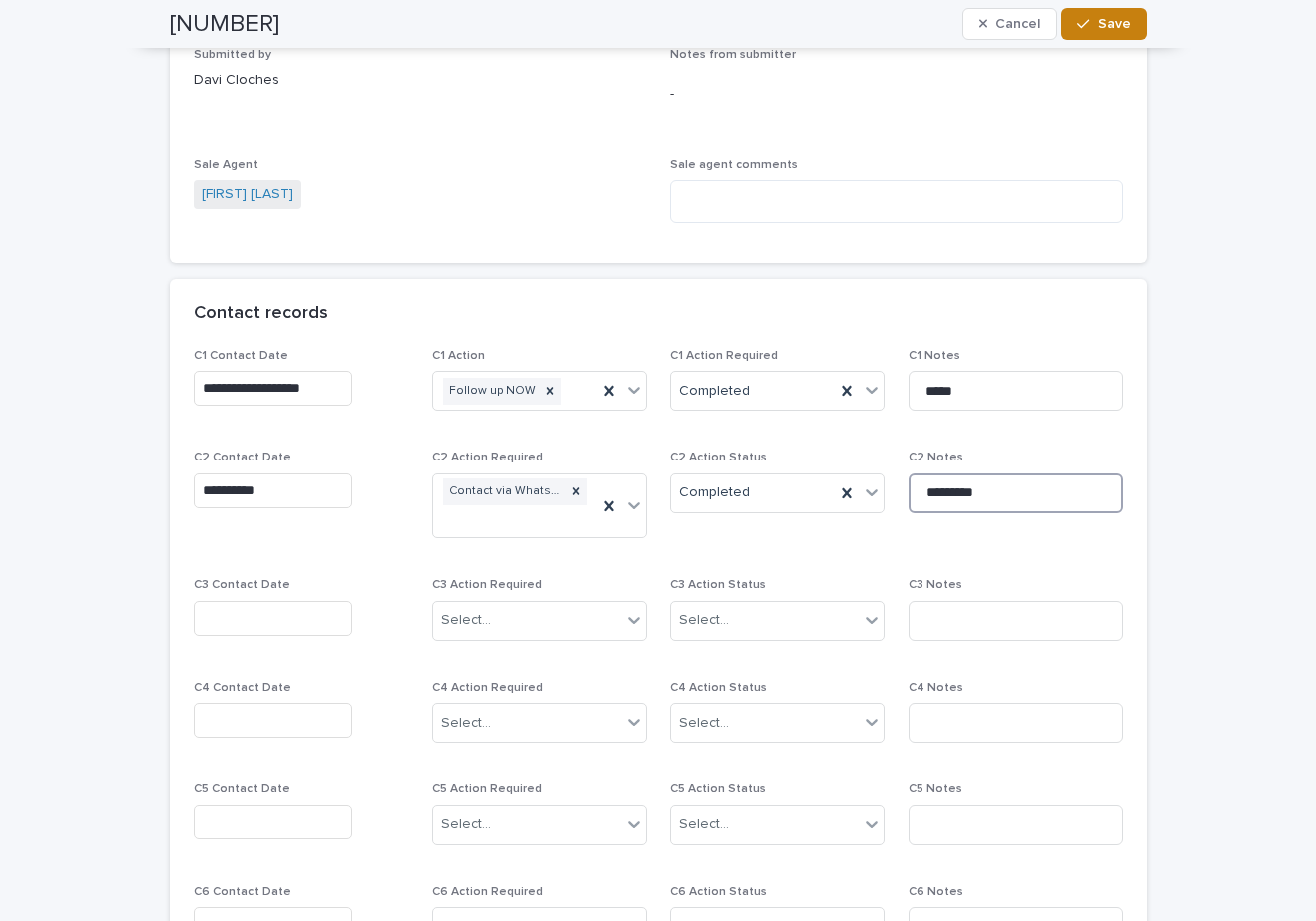 type on "*********" 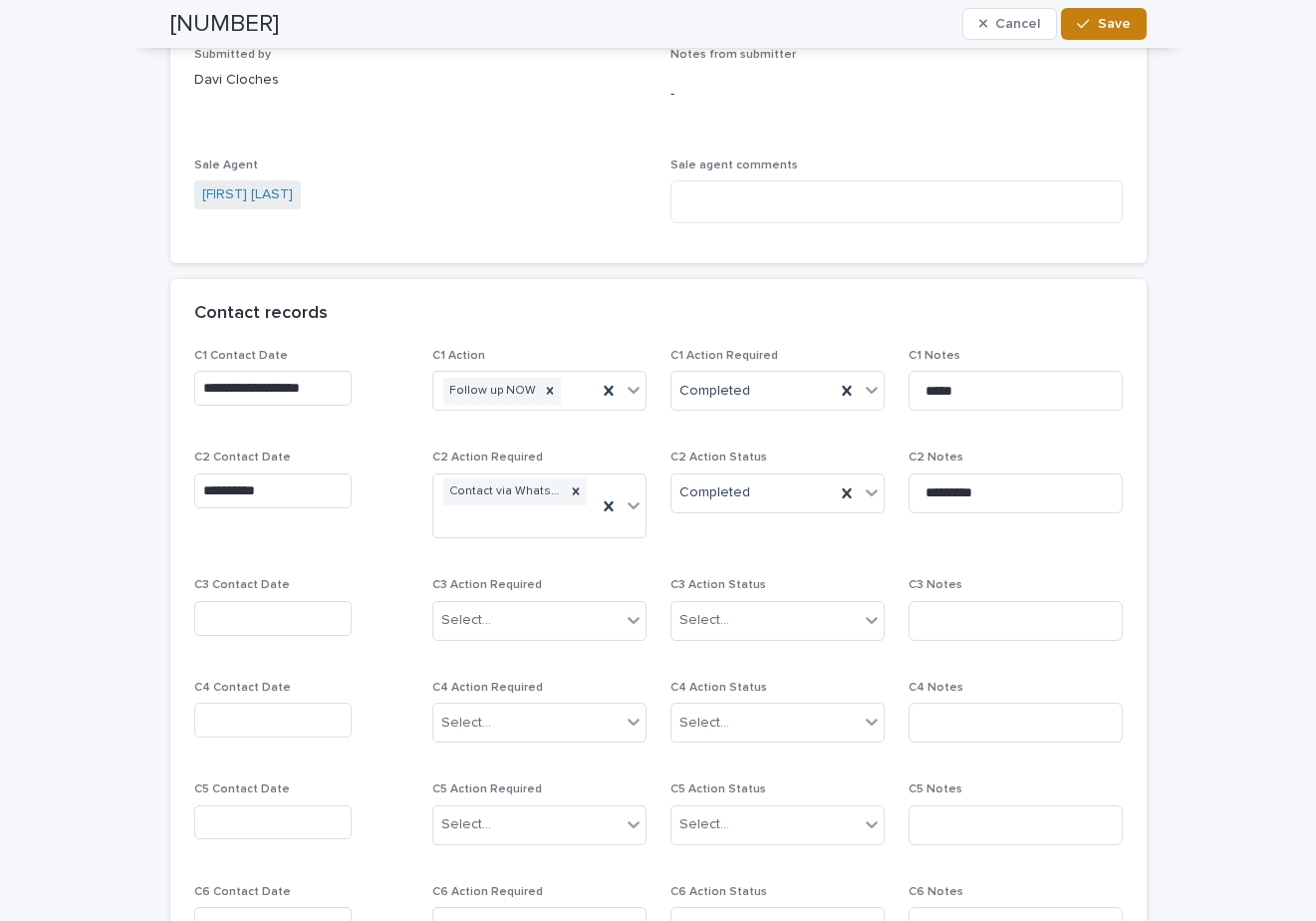 click on "Save" at bounding box center [1103, 24] 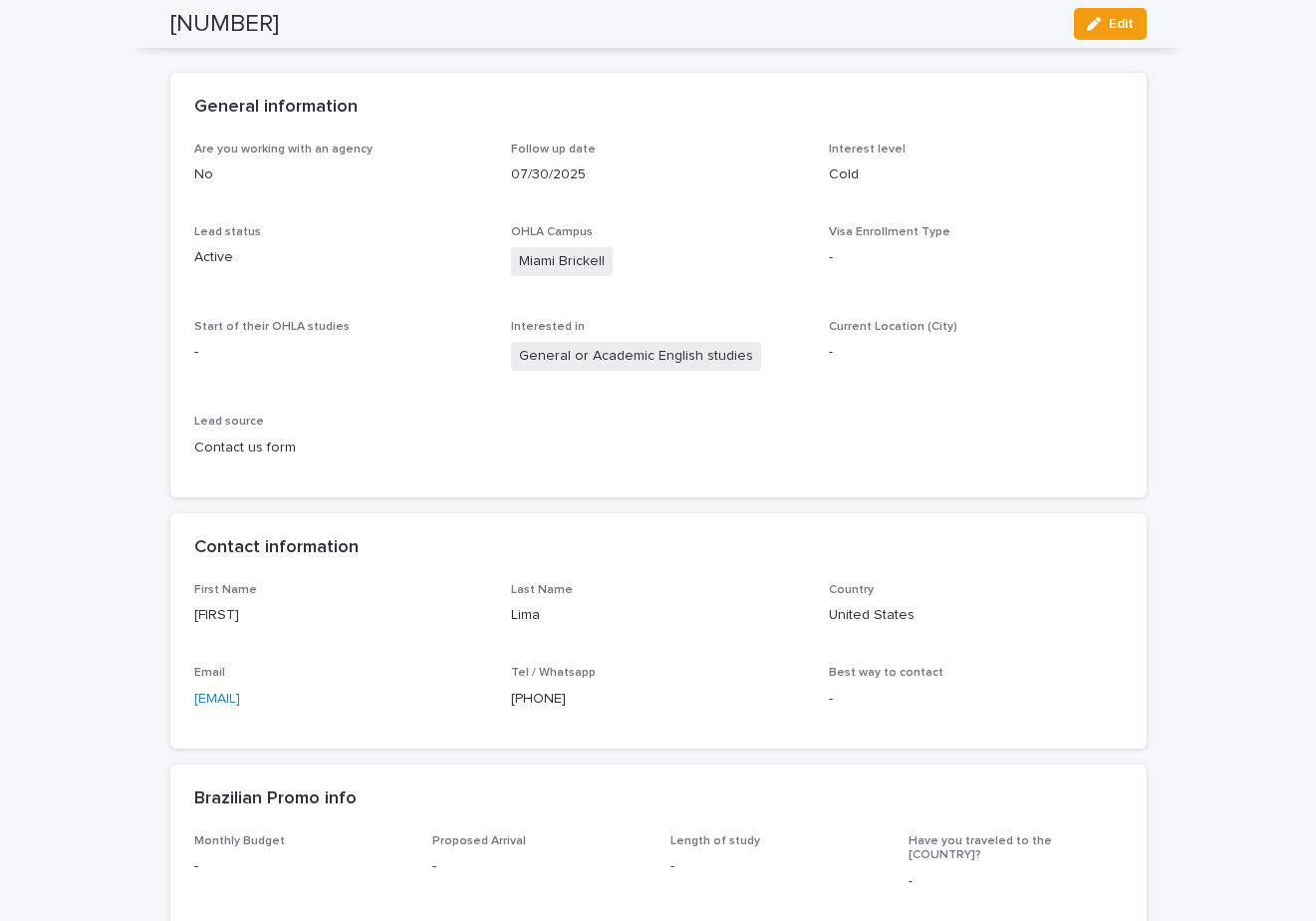 scroll, scrollTop: 0, scrollLeft: 0, axis: both 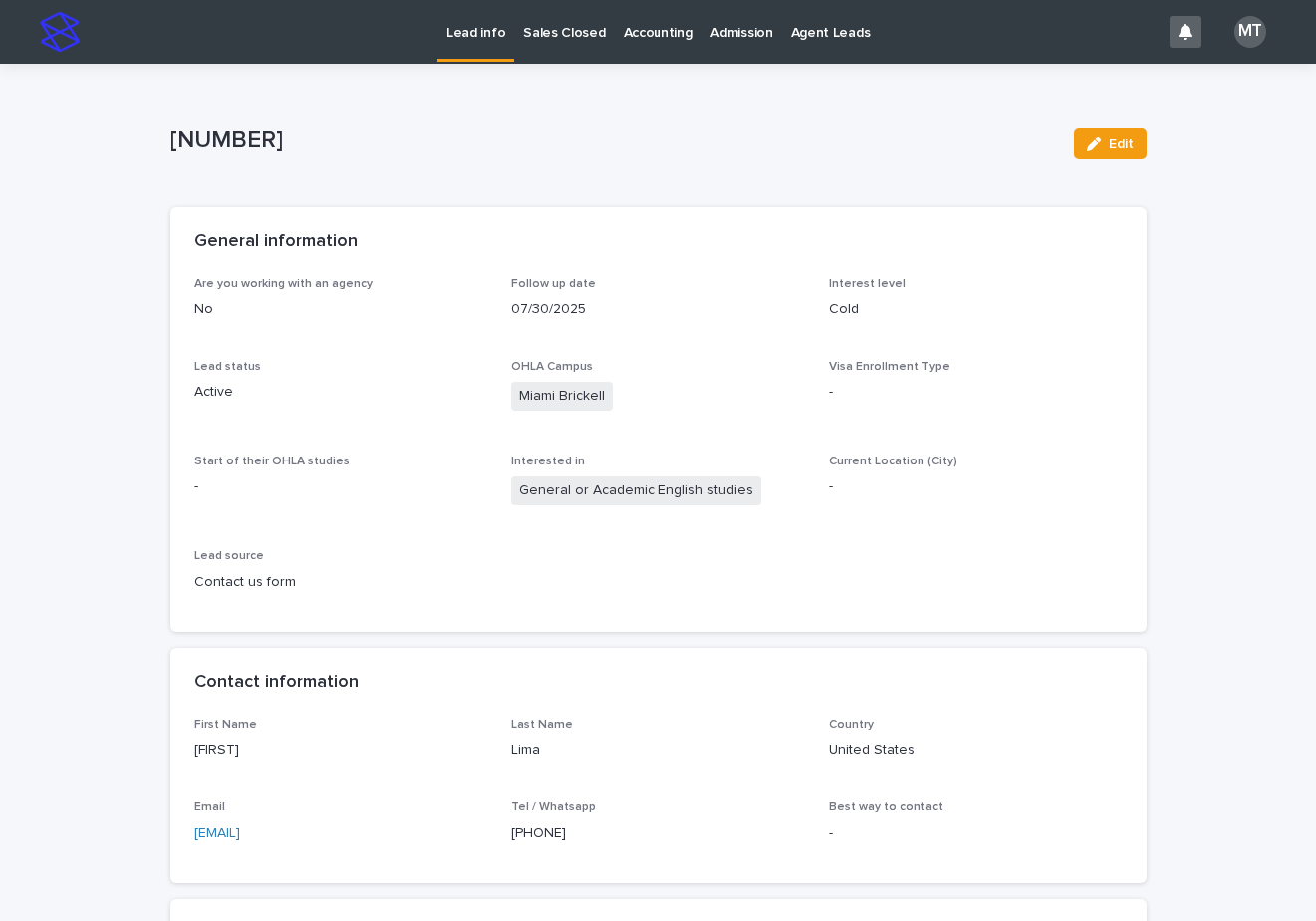 click on "Sales Closed" at bounding box center (564, 21) 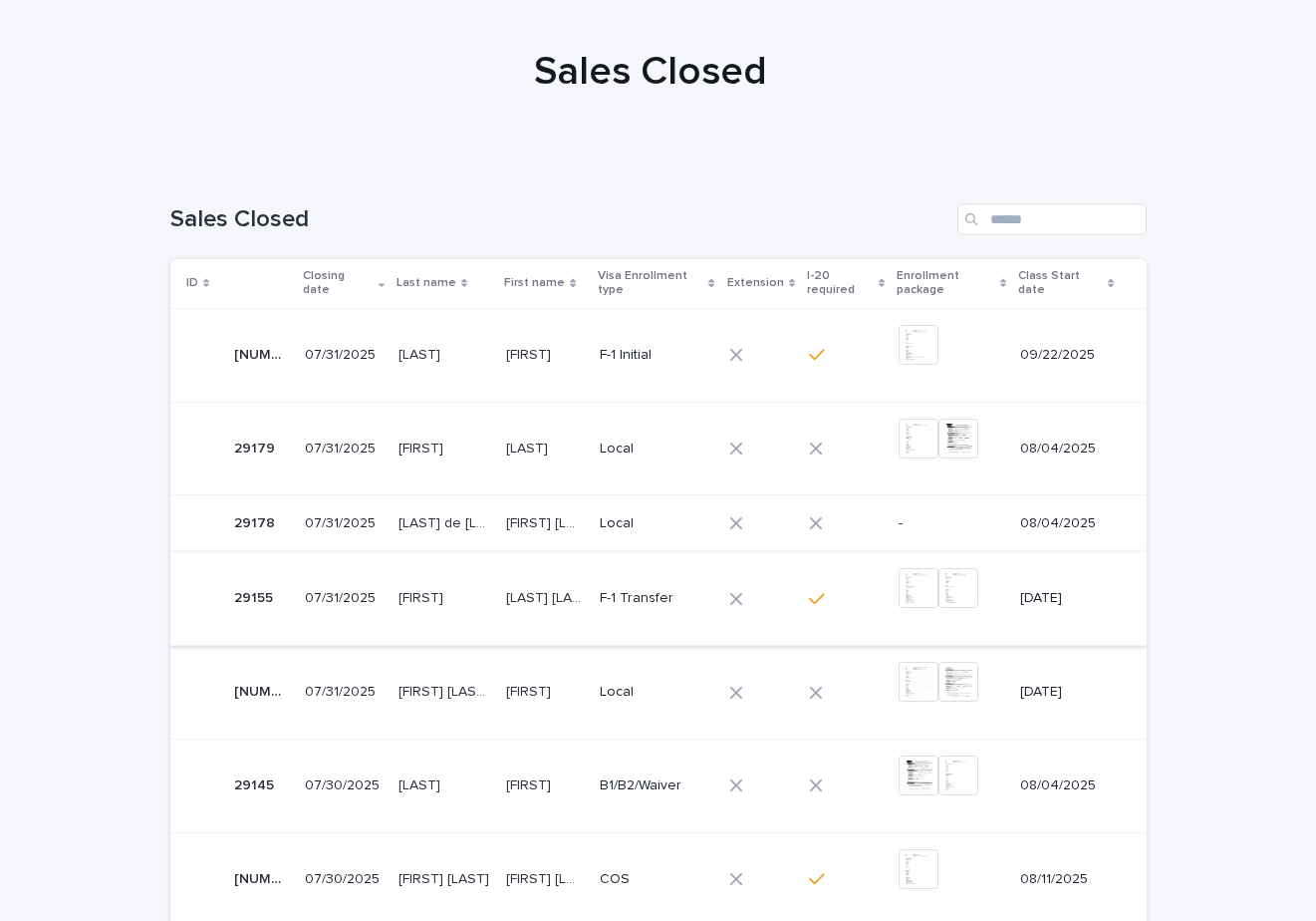scroll, scrollTop: 199, scrollLeft: 0, axis: vertical 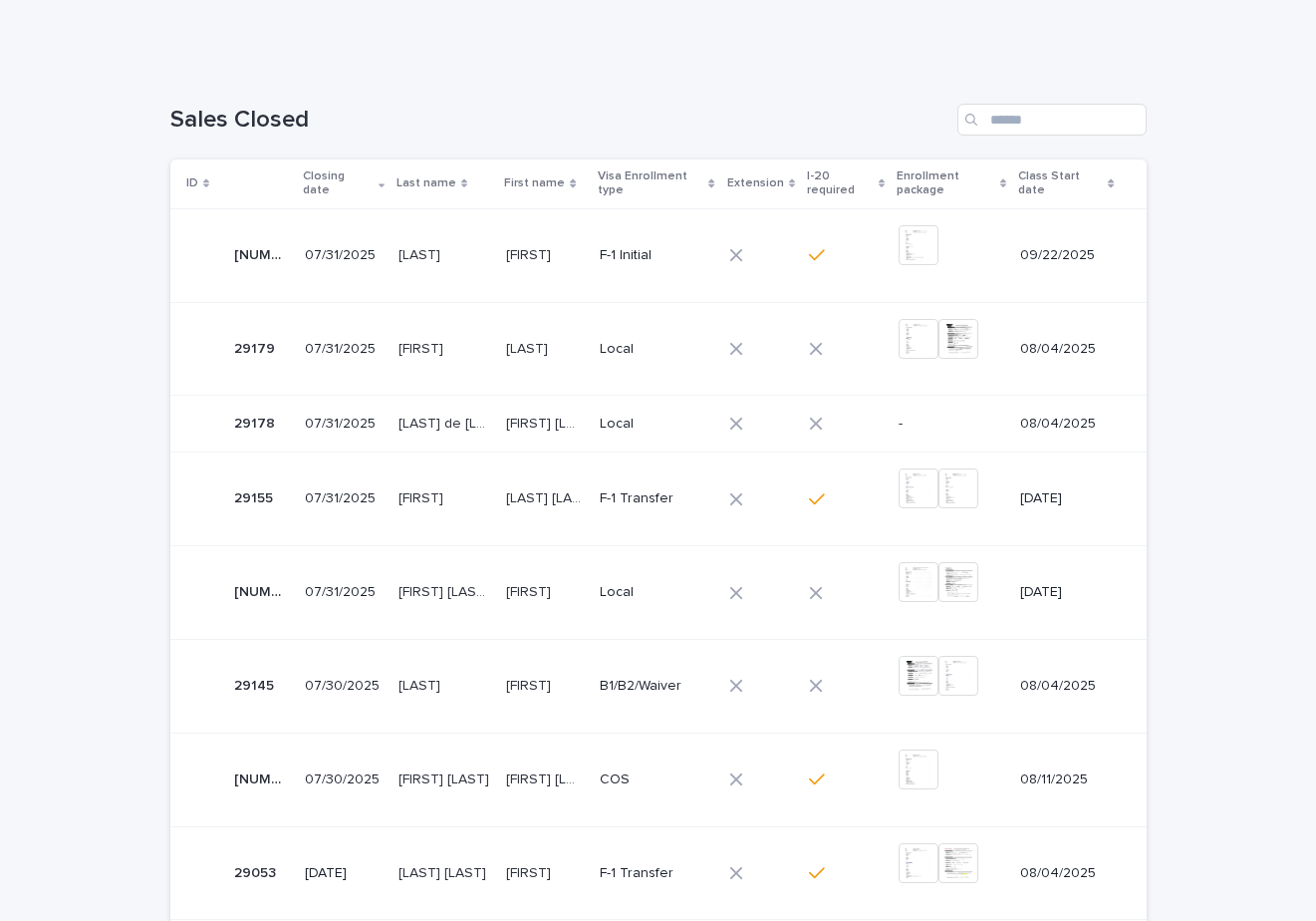 click on "Sales Closed" at bounding box center (658, 112) 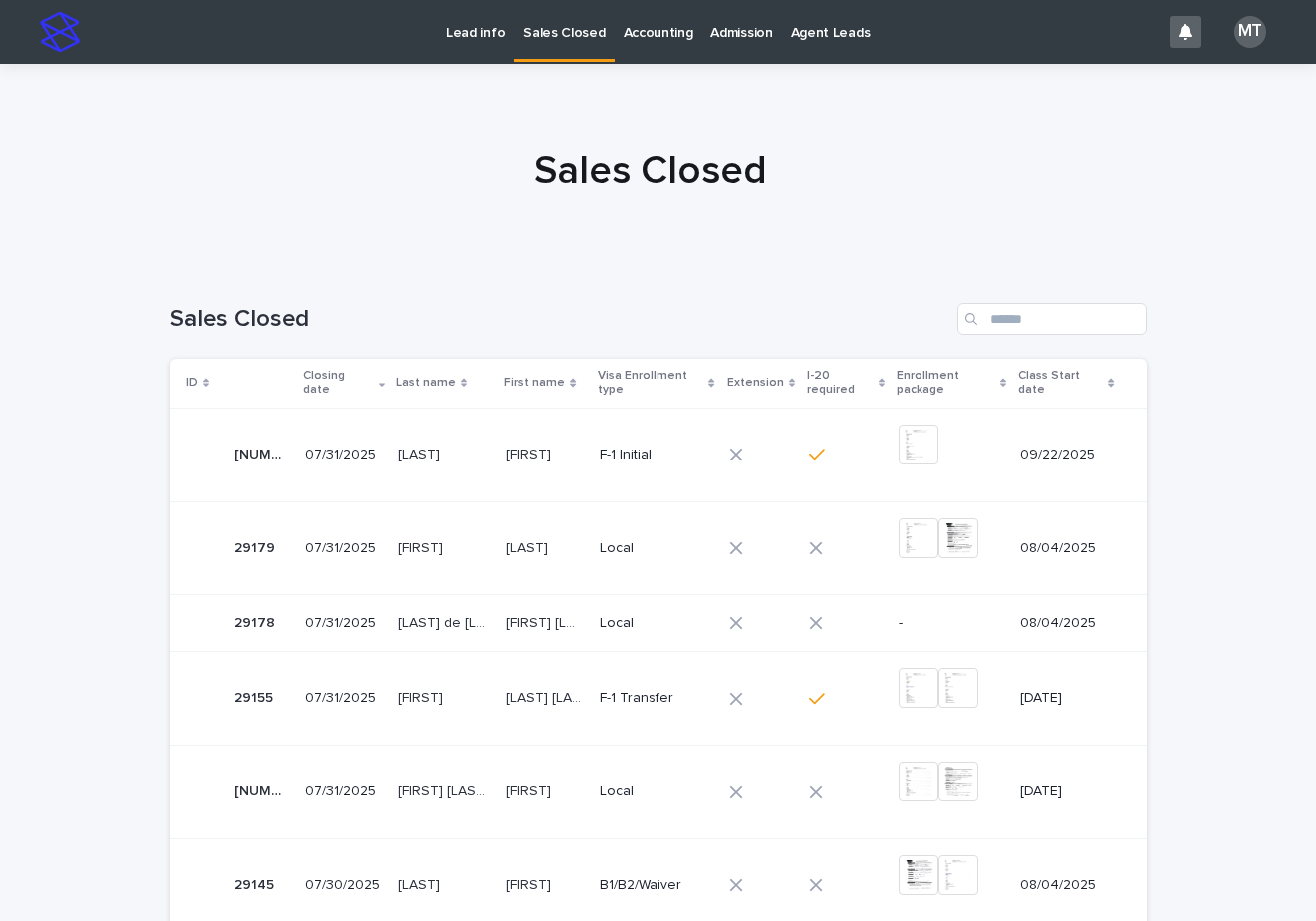 click on "Lead info" at bounding box center (475, 21) 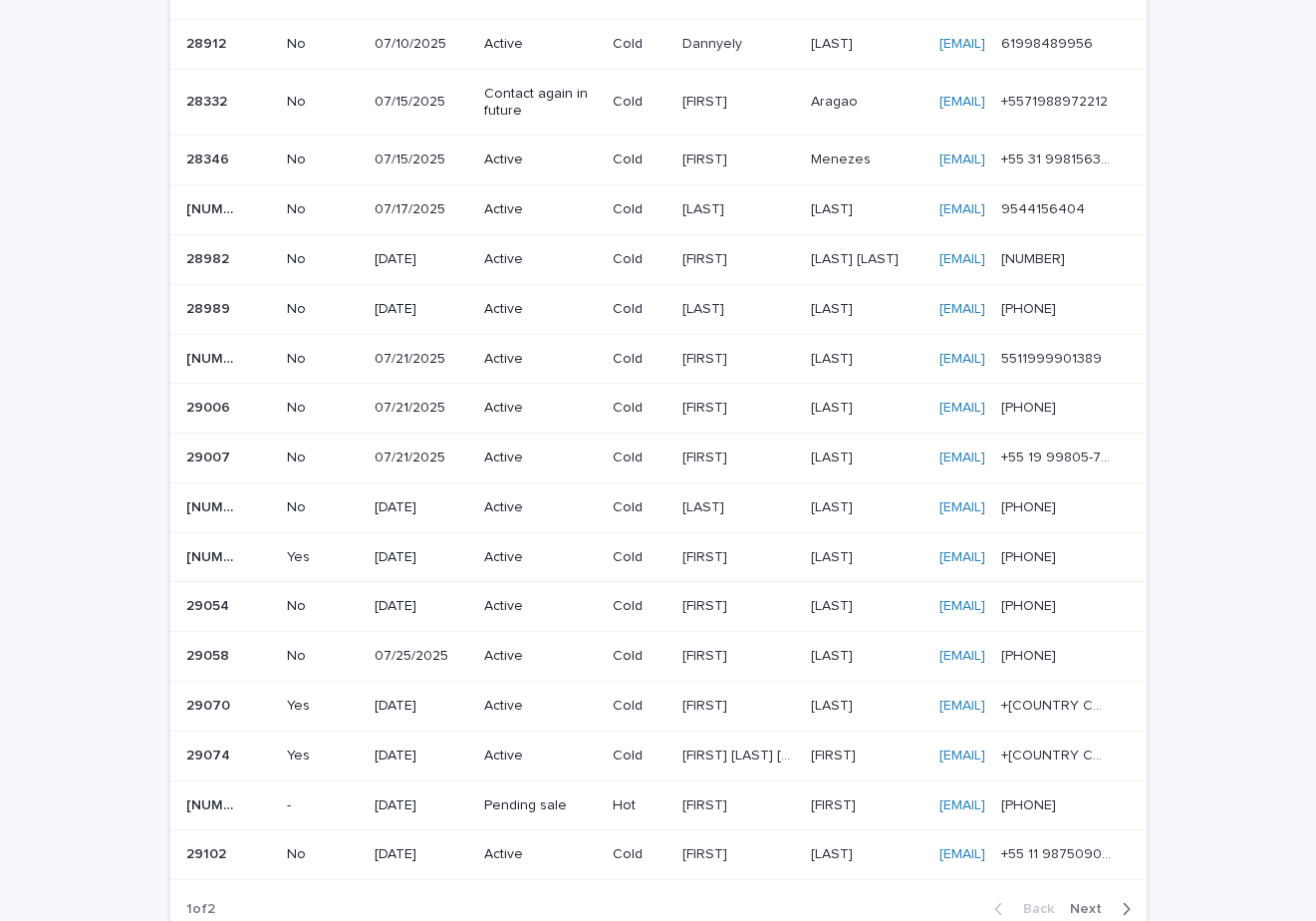 scroll, scrollTop: 1170, scrollLeft: 0, axis: vertical 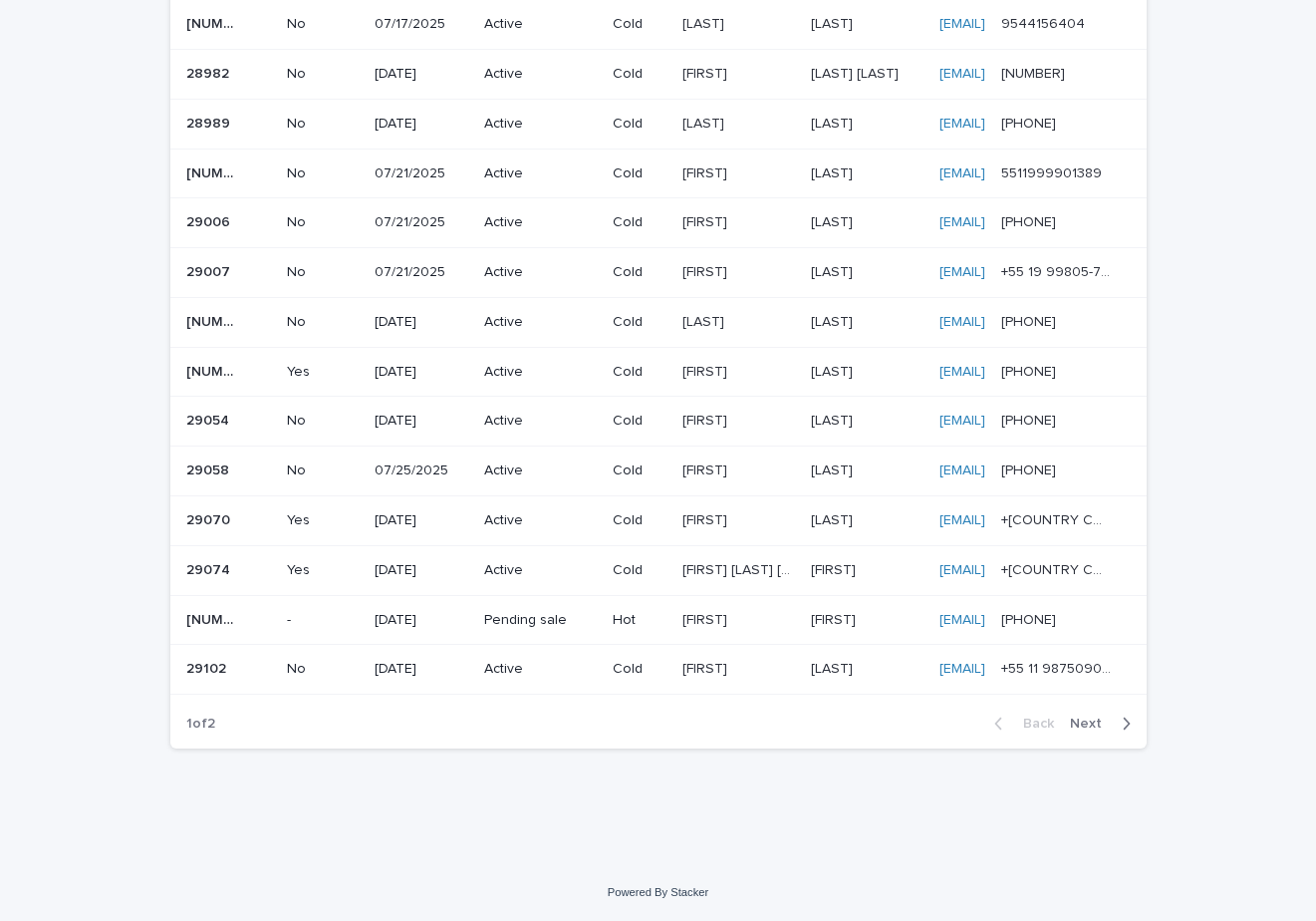 click on "[FIRST]" at bounding box center [706, 518] 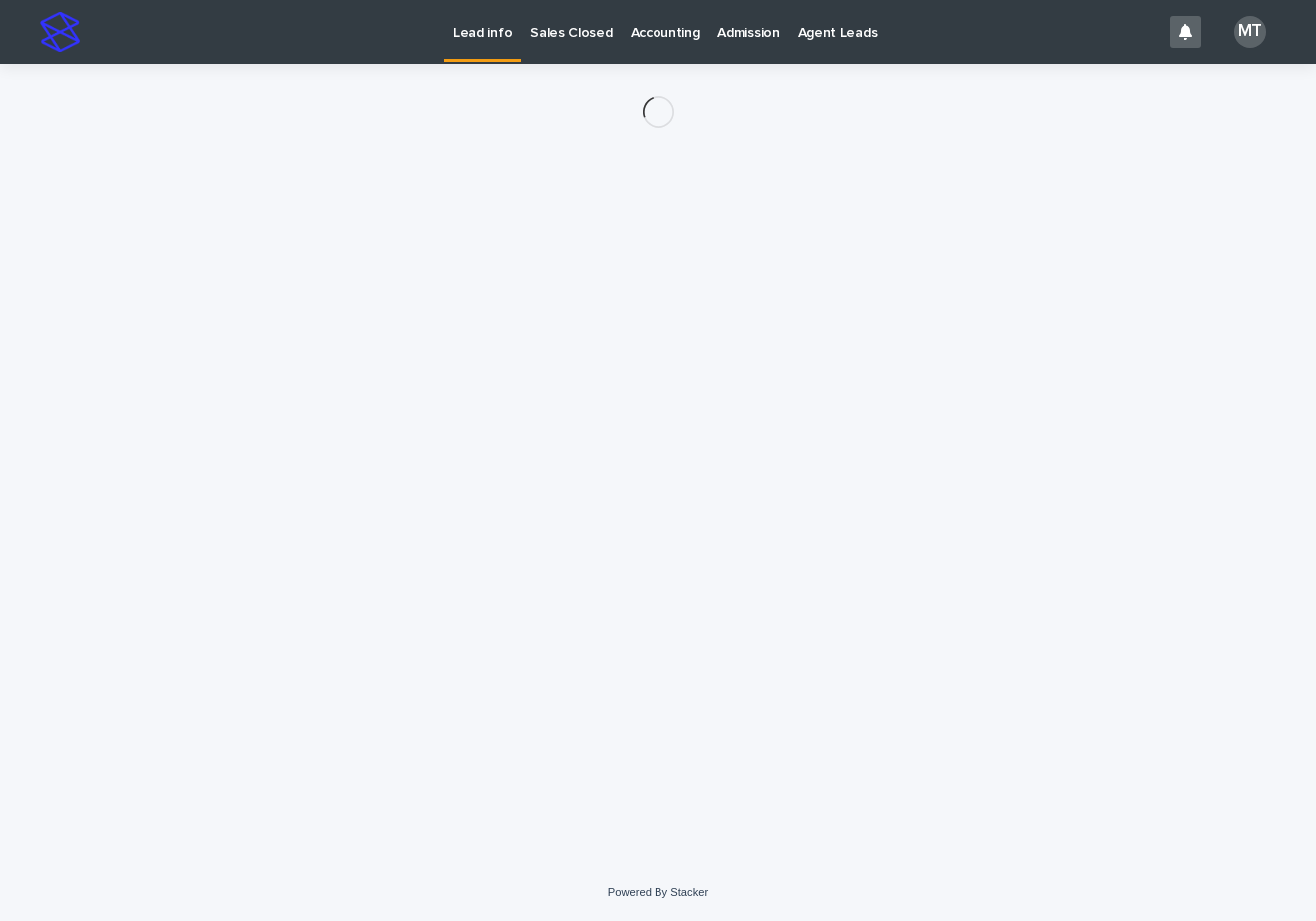scroll, scrollTop: 0, scrollLeft: 0, axis: both 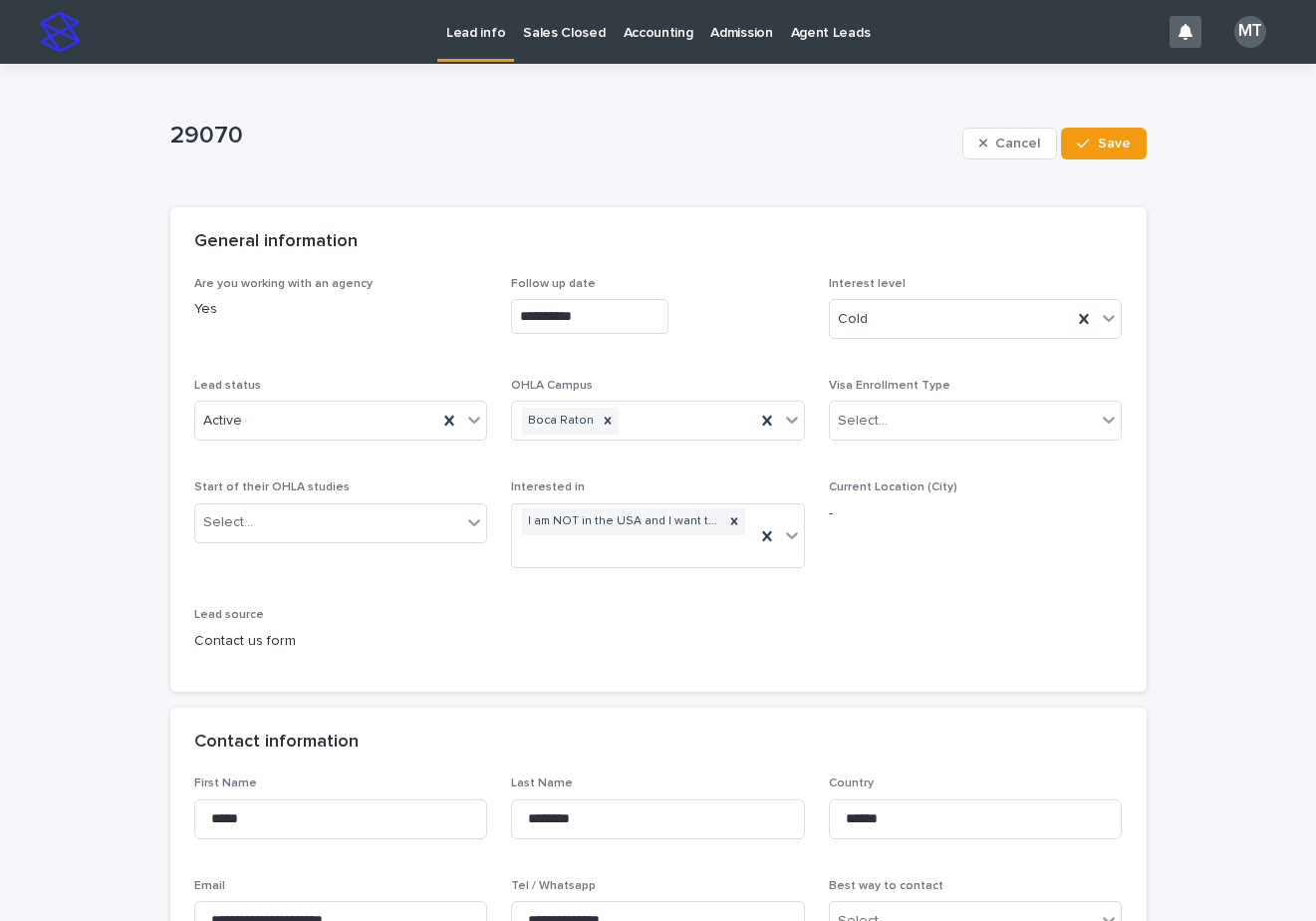 click on "29070" at bounding box center [562, 136] 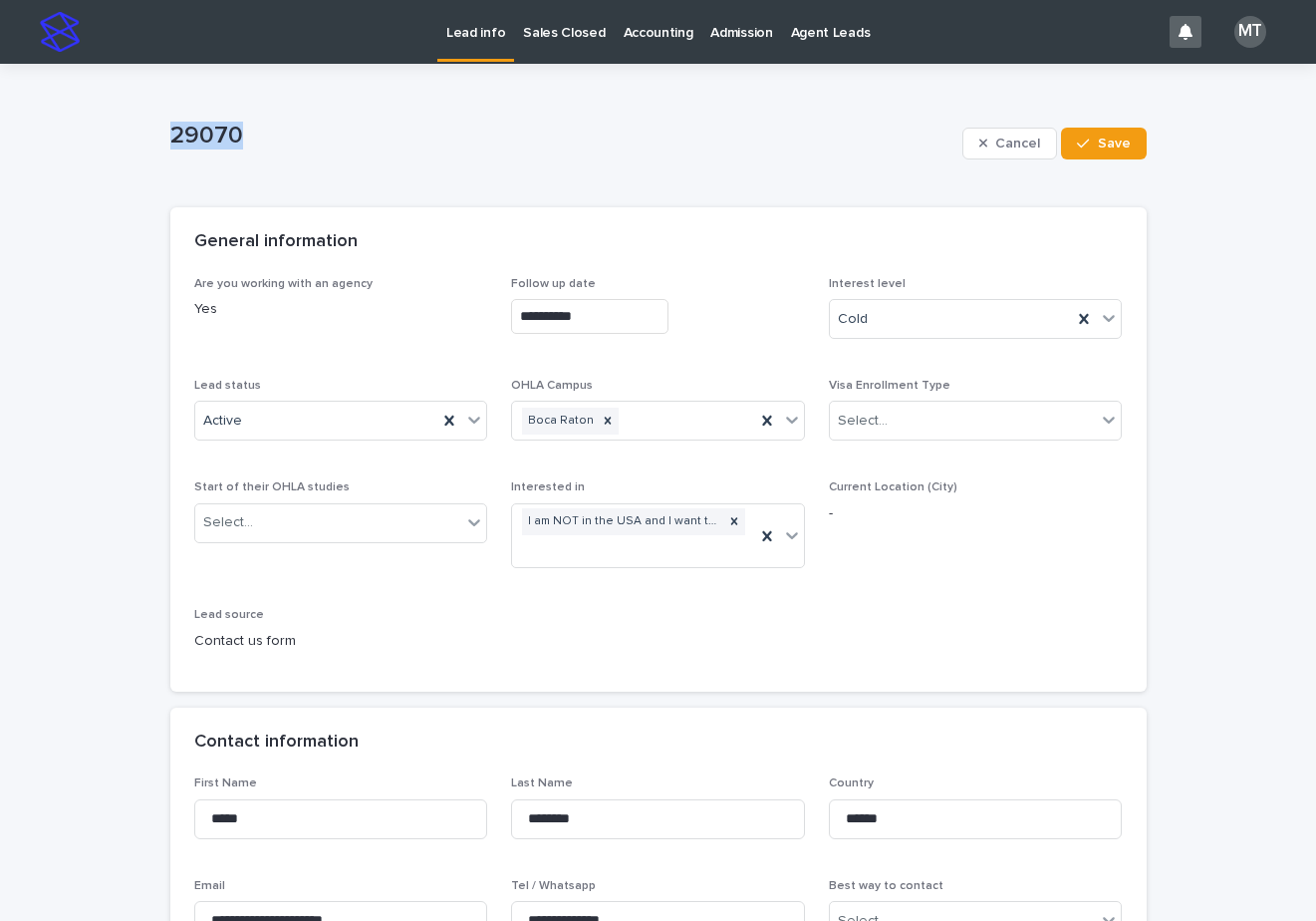 drag, startPoint x: 240, startPoint y: 135, endPoint x: 169, endPoint y: 134, distance: 71.00704 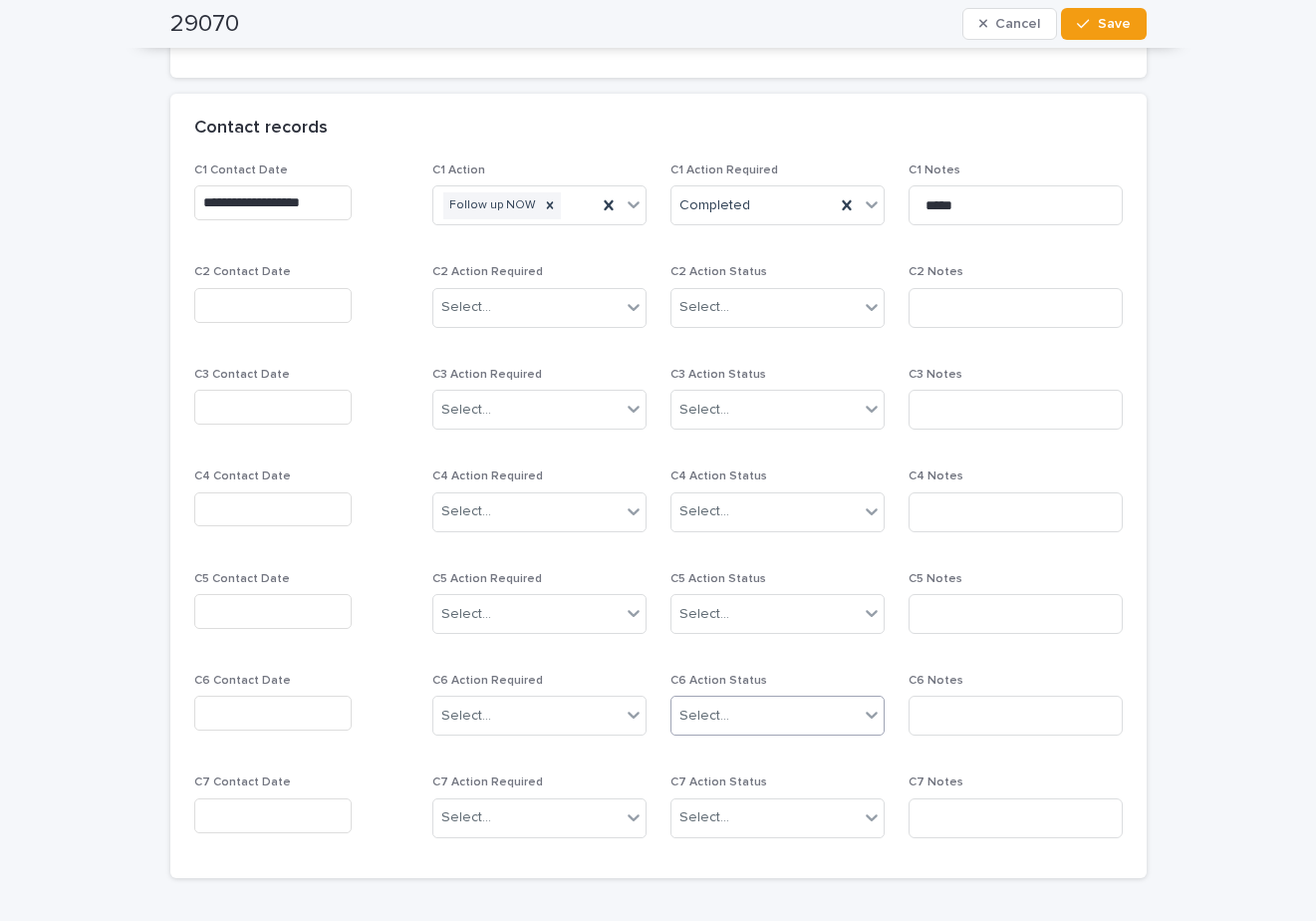 scroll, scrollTop: 1694, scrollLeft: 0, axis: vertical 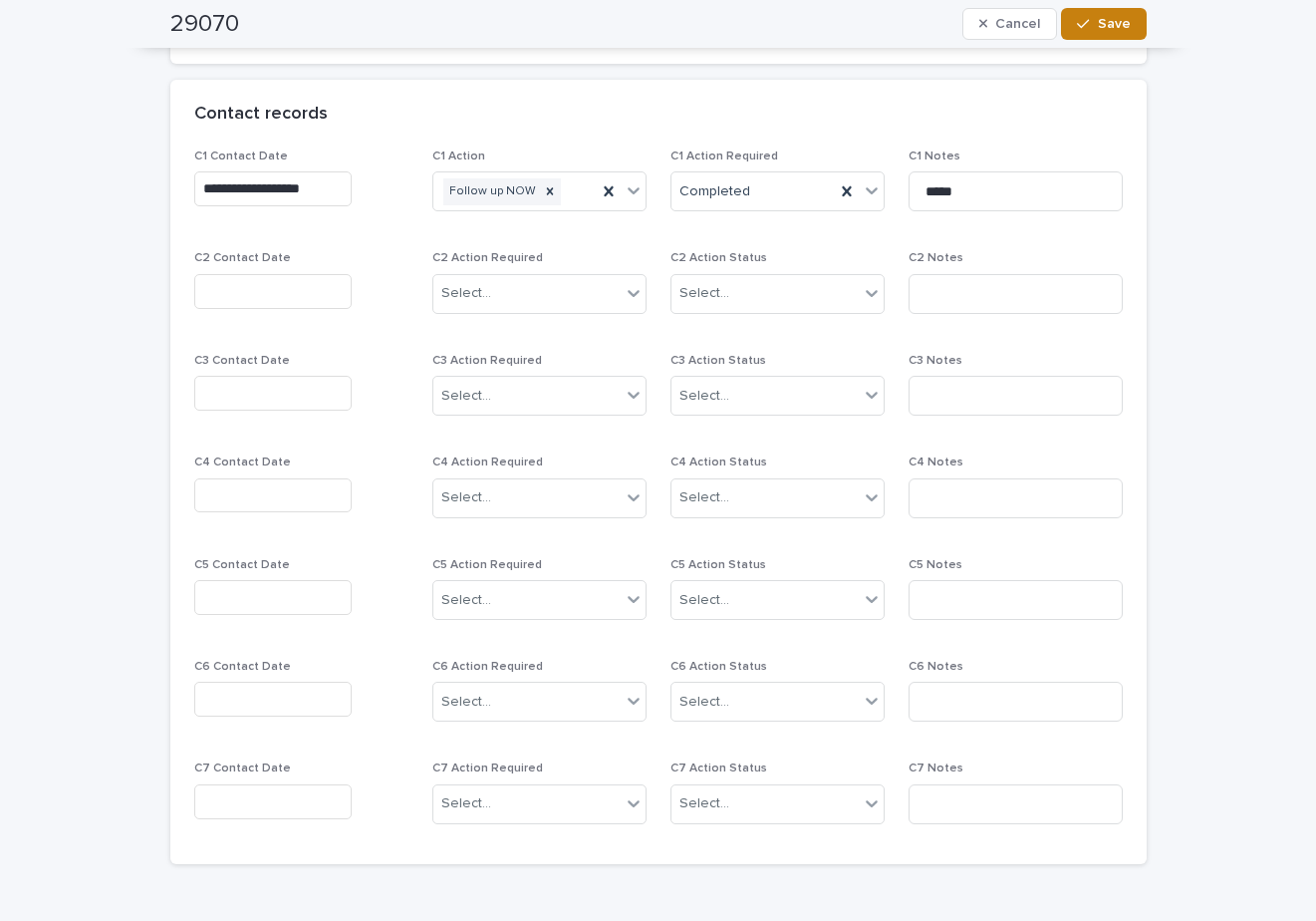 click on "Save" at bounding box center (1103, 24) 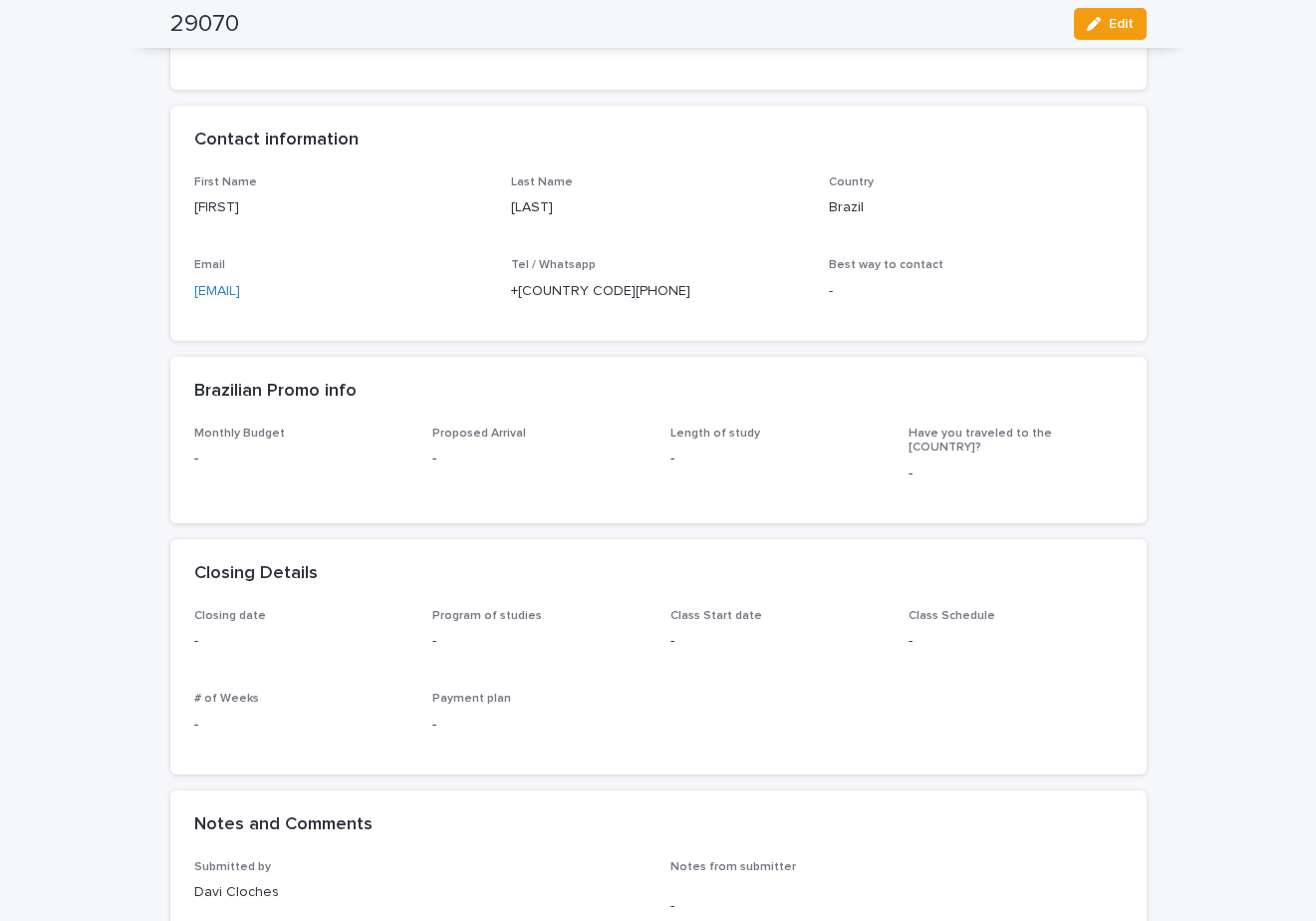 scroll, scrollTop: 0, scrollLeft: 0, axis: both 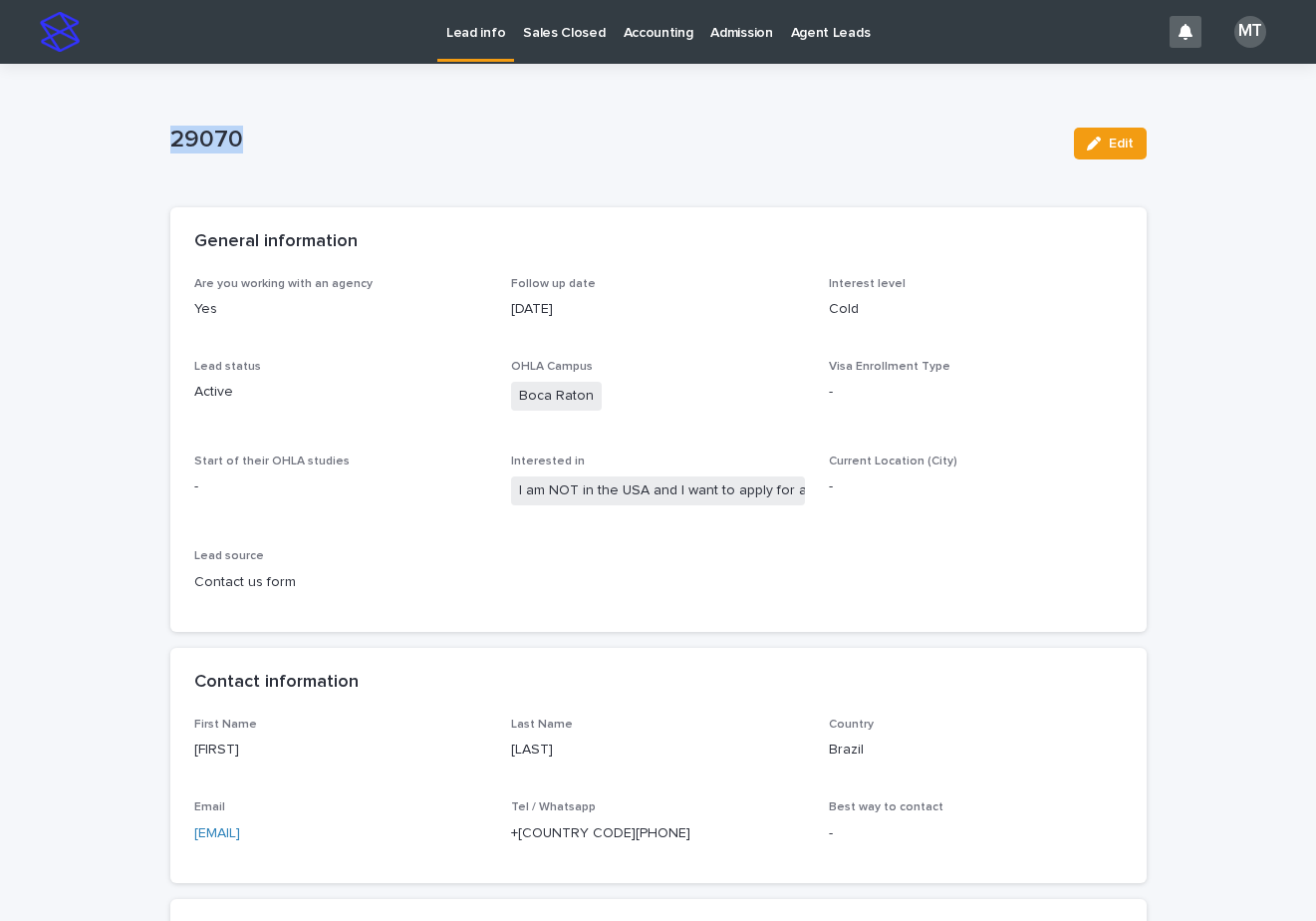 click on "Sales Closed" at bounding box center [564, 21] 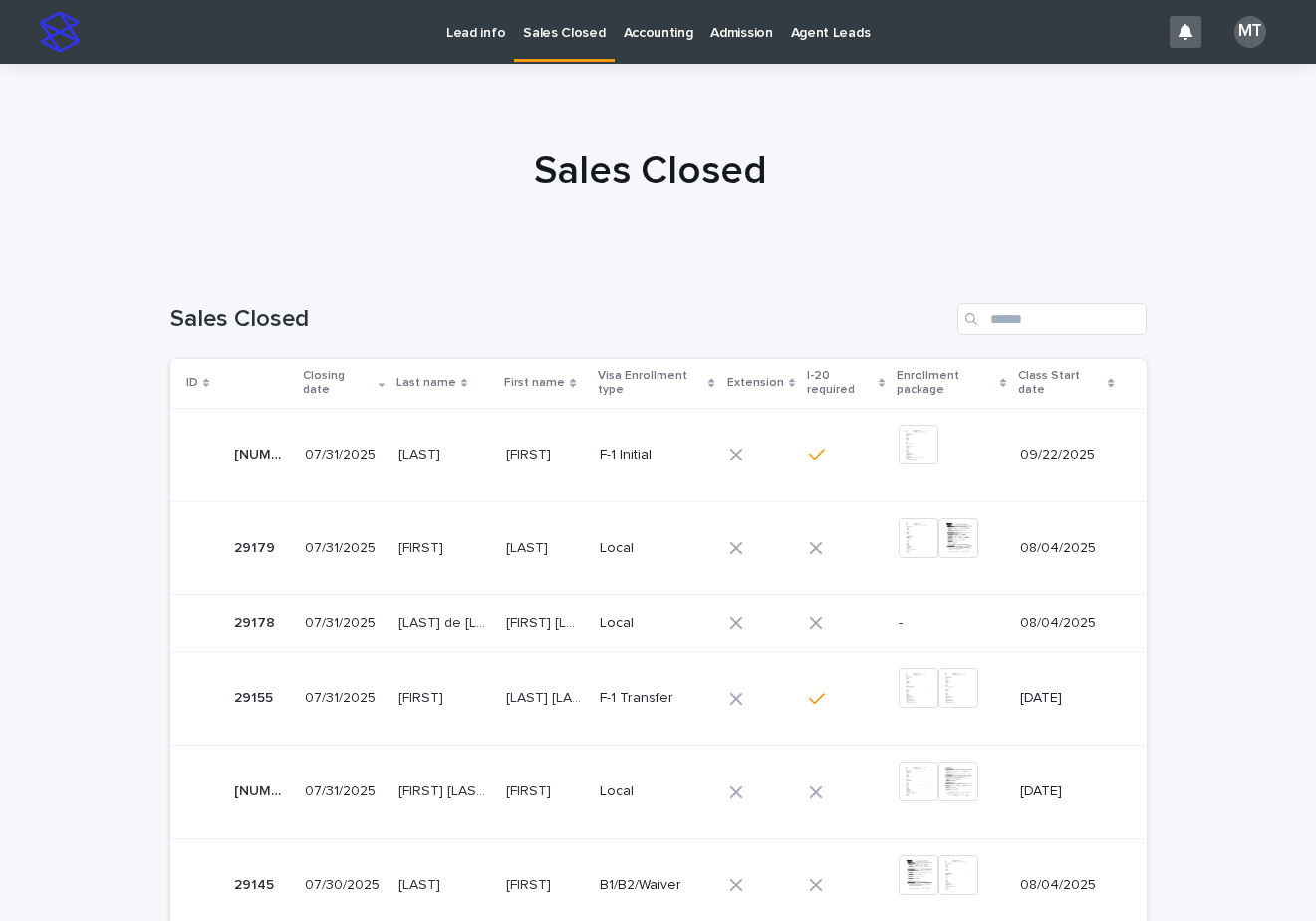 click on "Sales Closed" at bounding box center [564, 21] 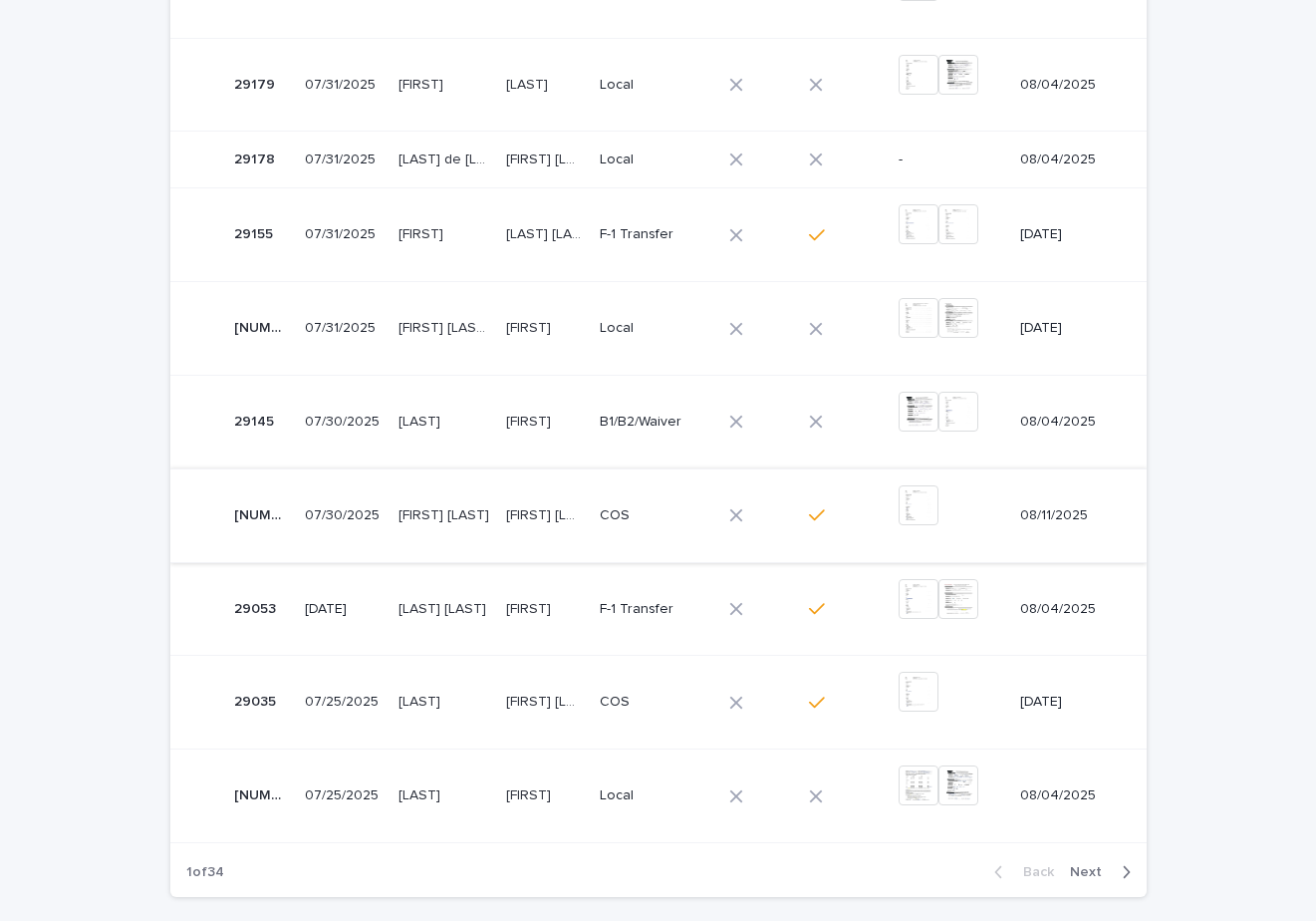 scroll, scrollTop: 498, scrollLeft: 0, axis: vertical 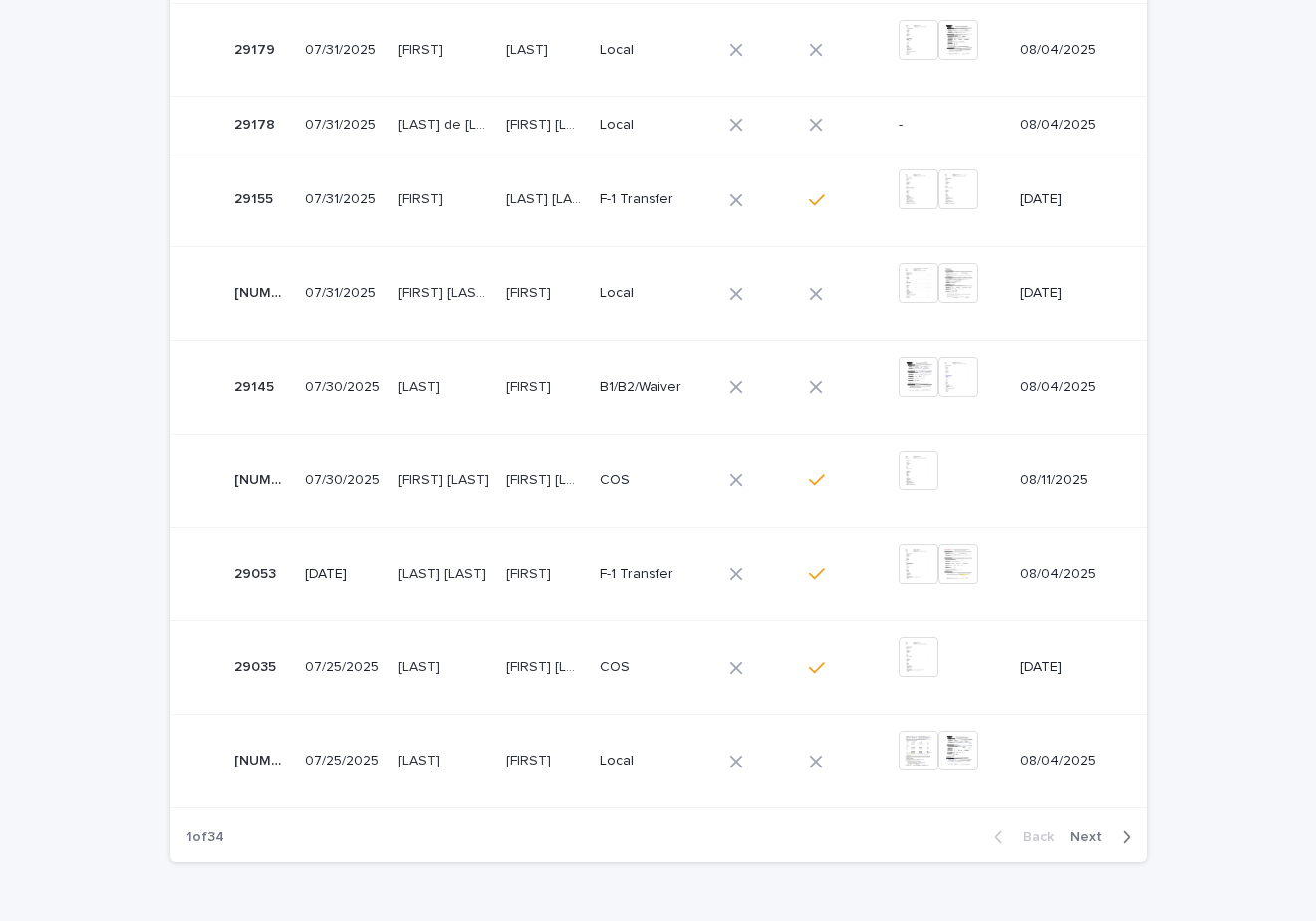 click on "[FIRST] [FIRST]" at bounding box center (545, 574) 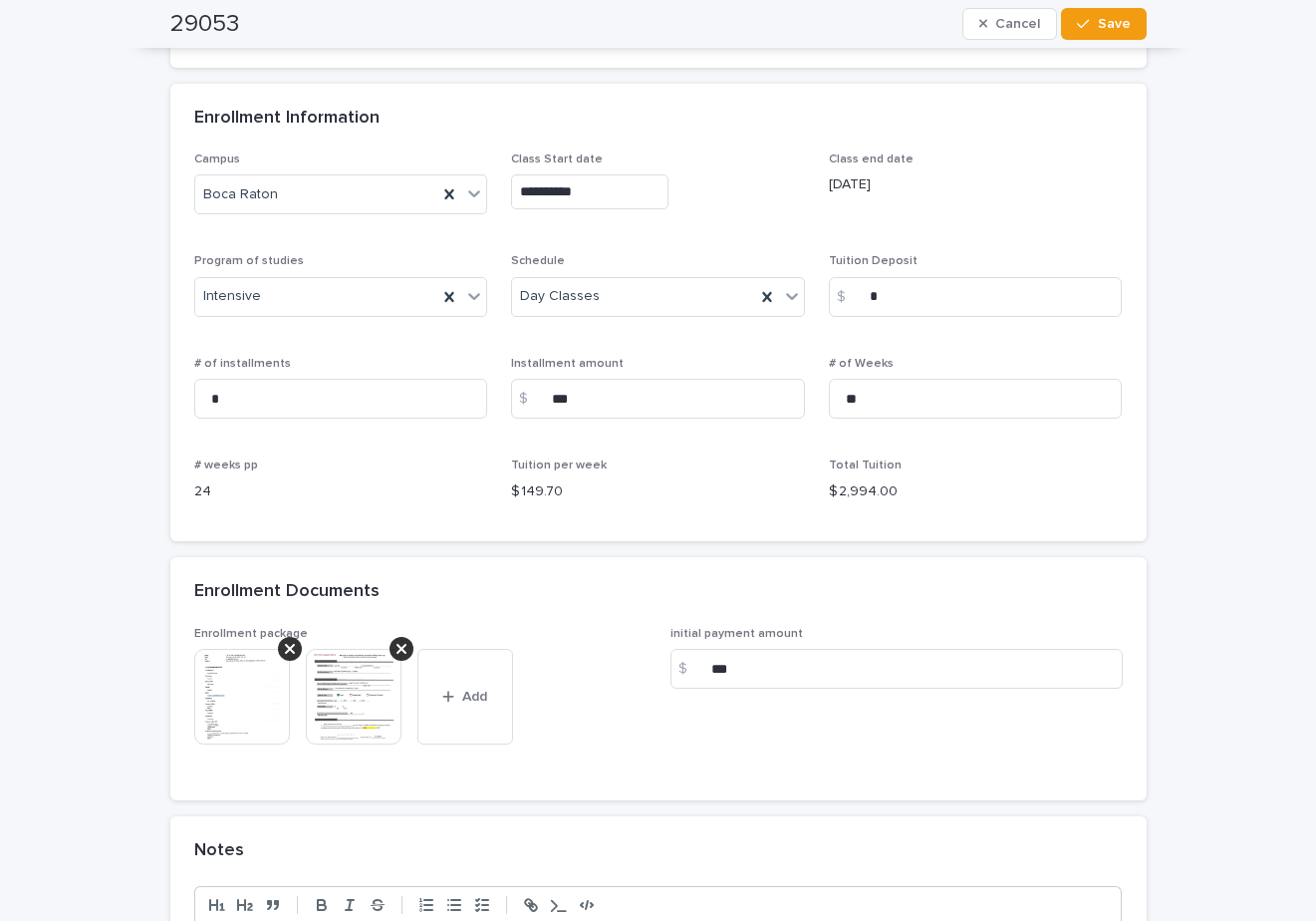 scroll, scrollTop: 1595, scrollLeft: 0, axis: vertical 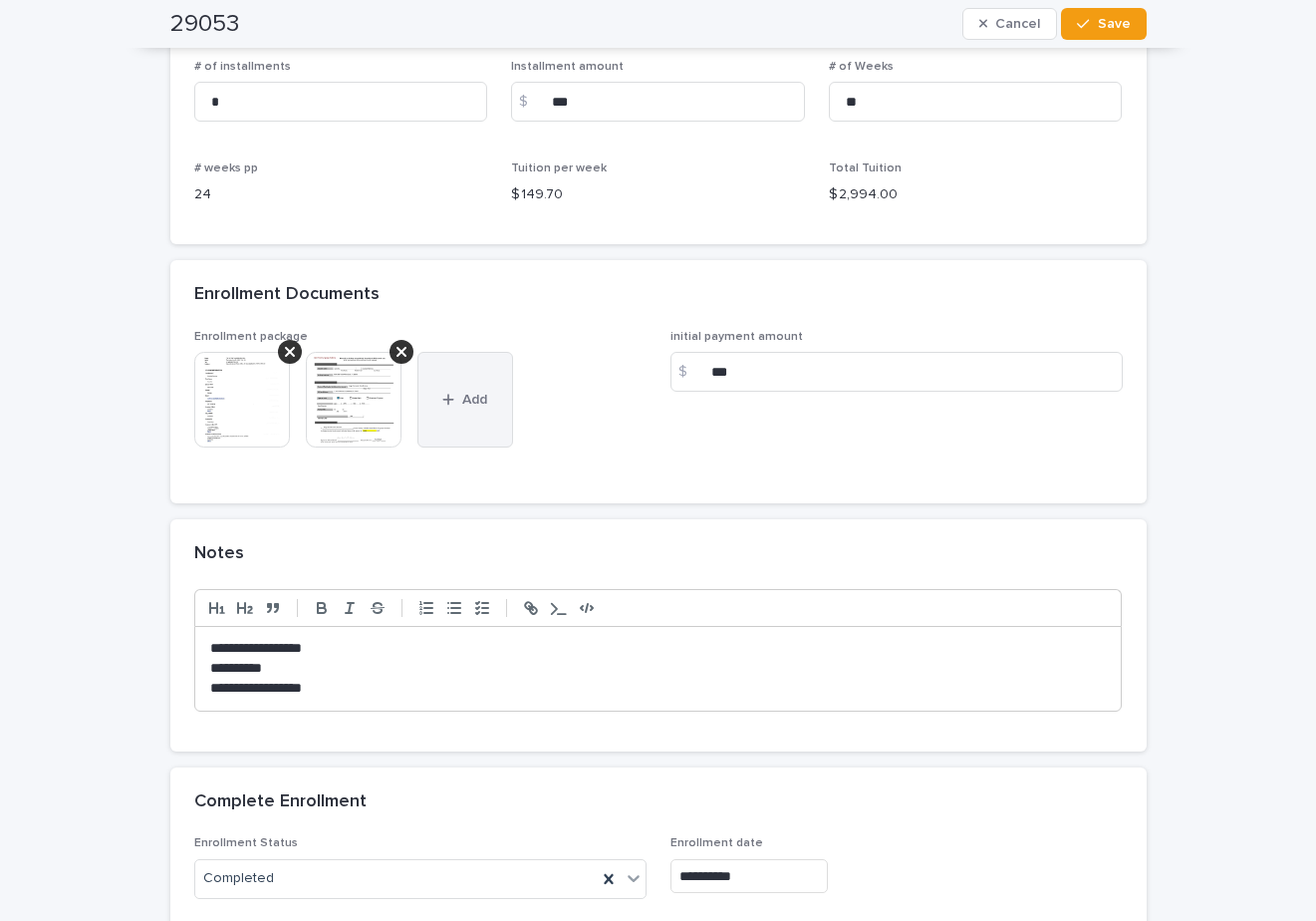 click on "Add" at bounding box center (465, 400) 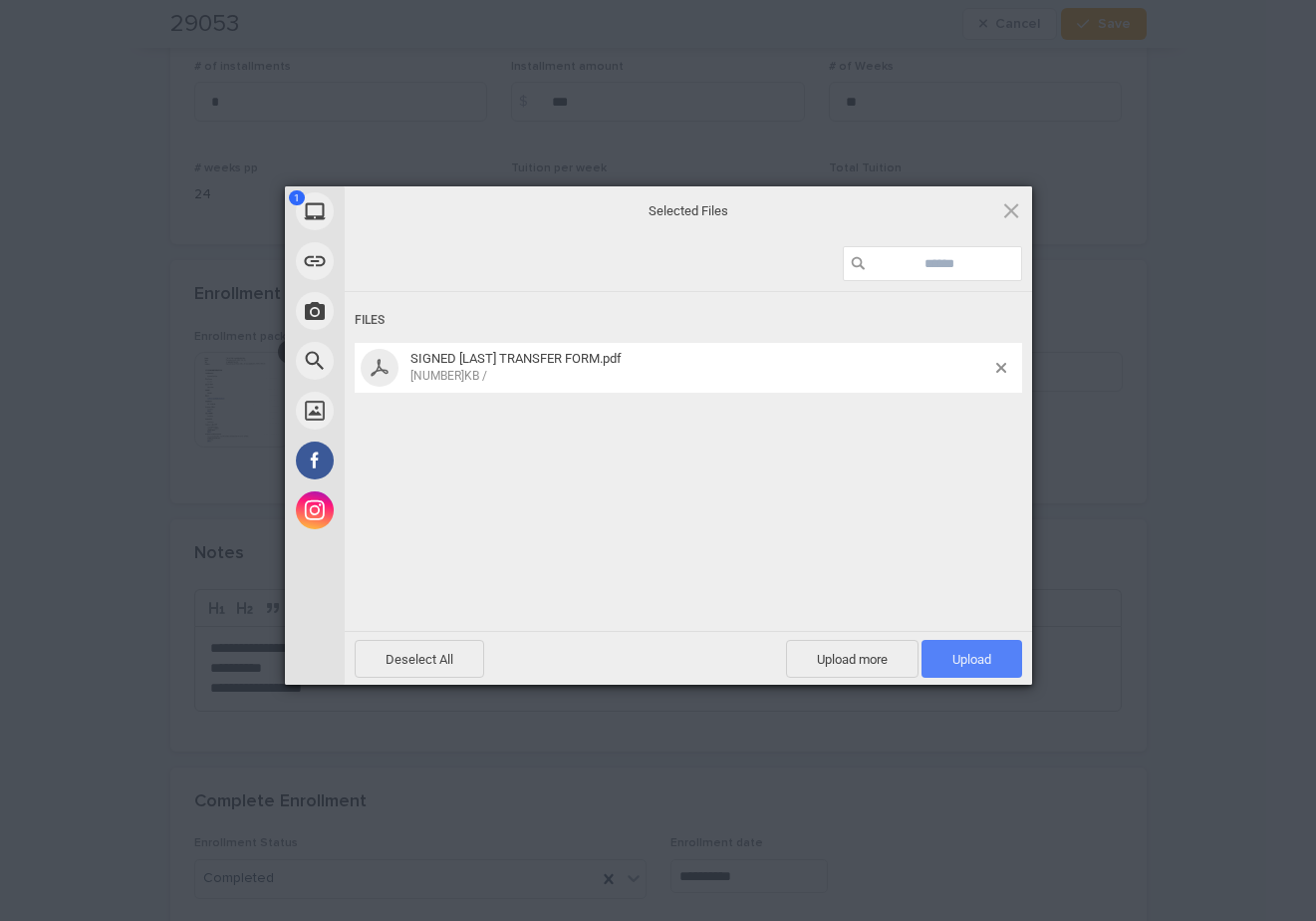 click on "Upload
1" at bounding box center [971, 659] 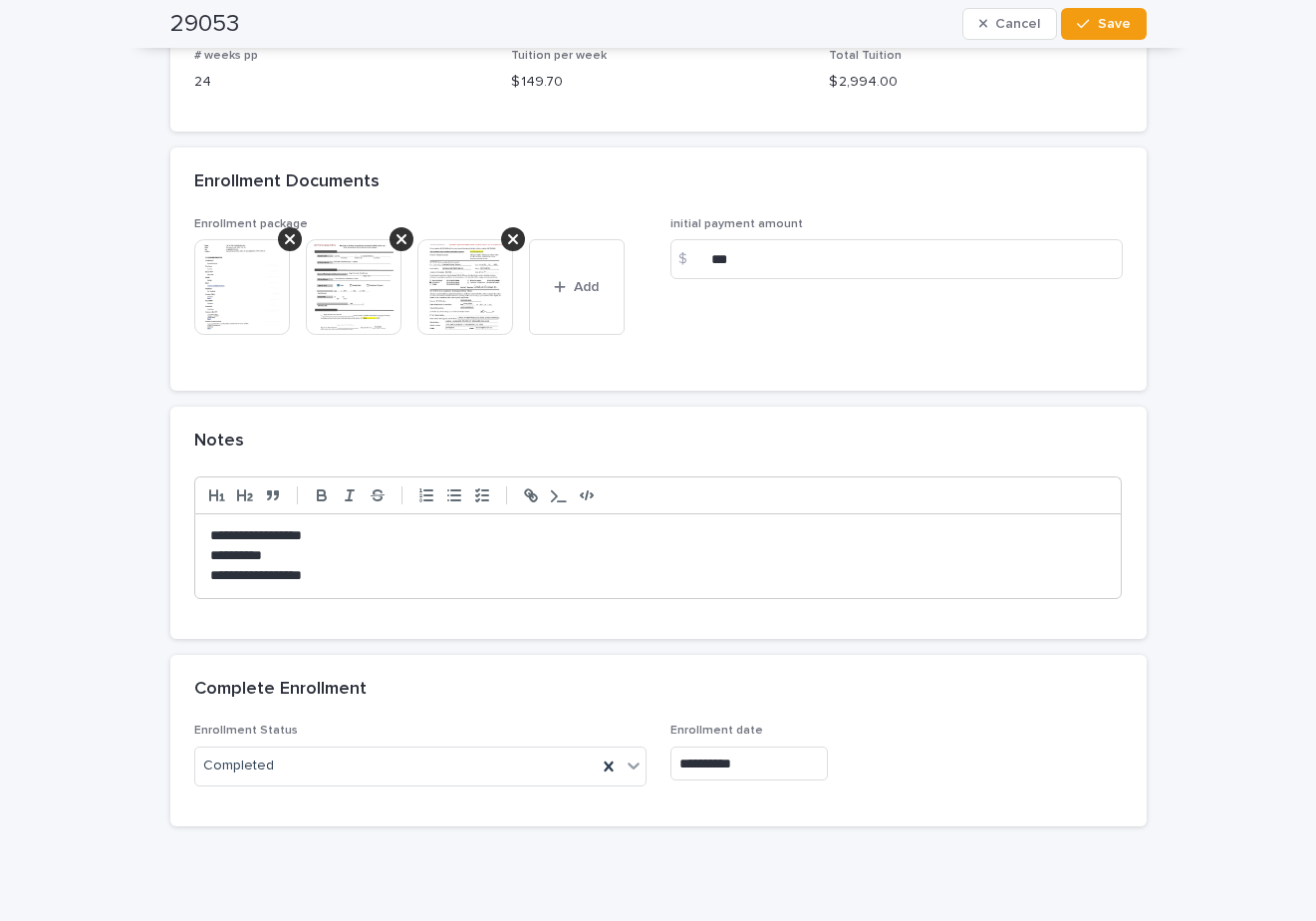 scroll, scrollTop: 1784, scrollLeft: 0, axis: vertical 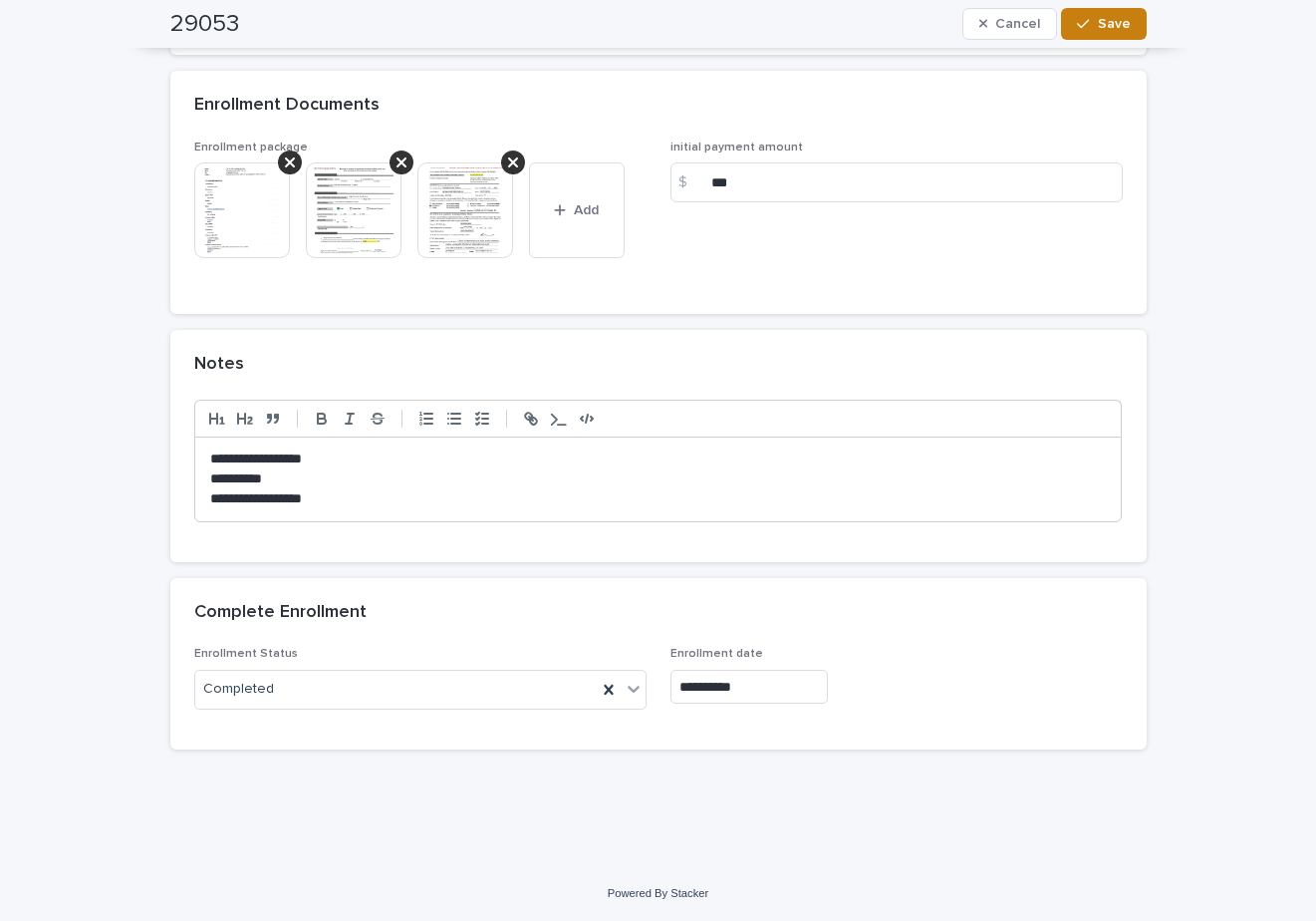 click on "Save" at bounding box center [1114, 24] 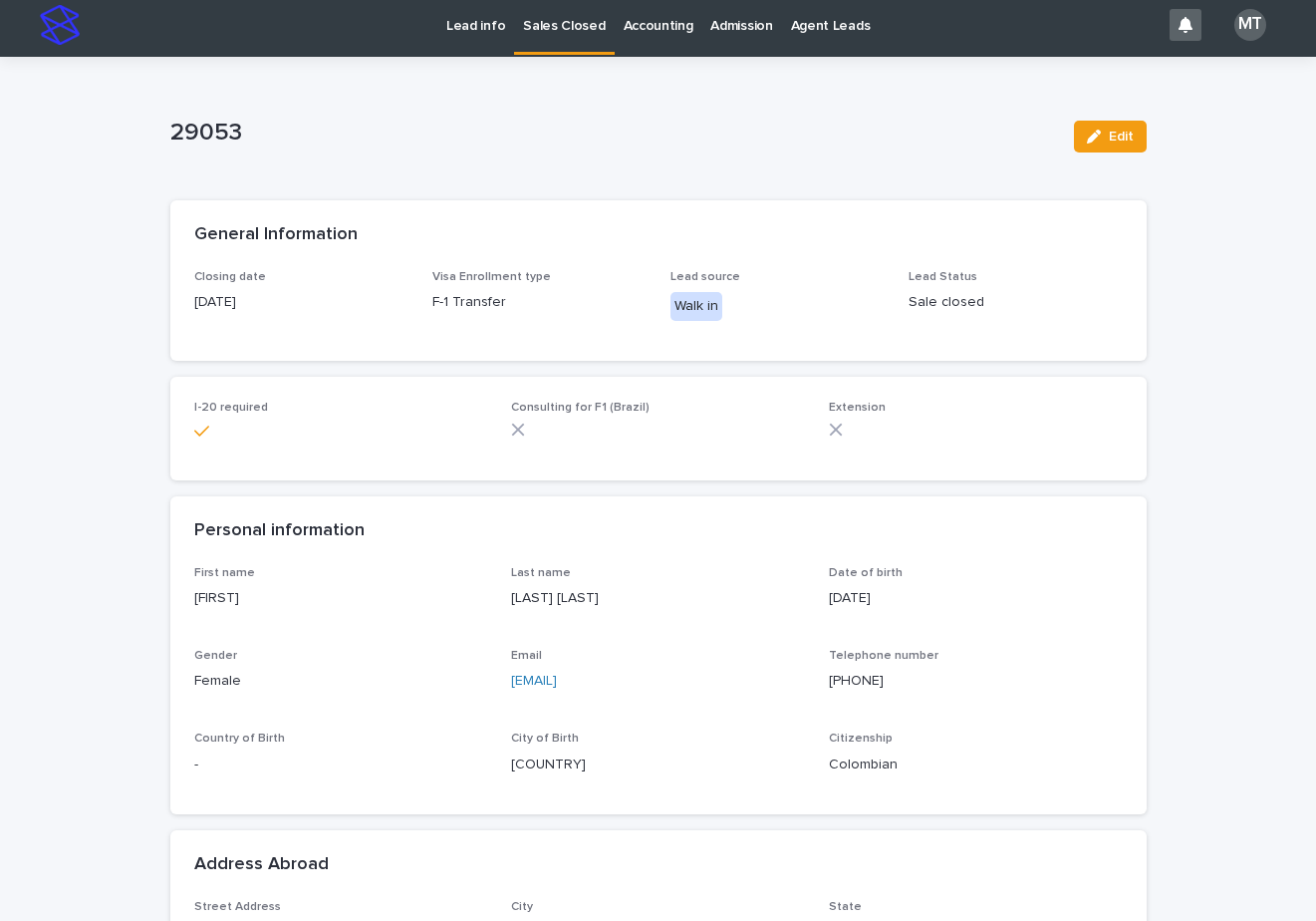 scroll, scrollTop: 0, scrollLeft: 0, axis: both 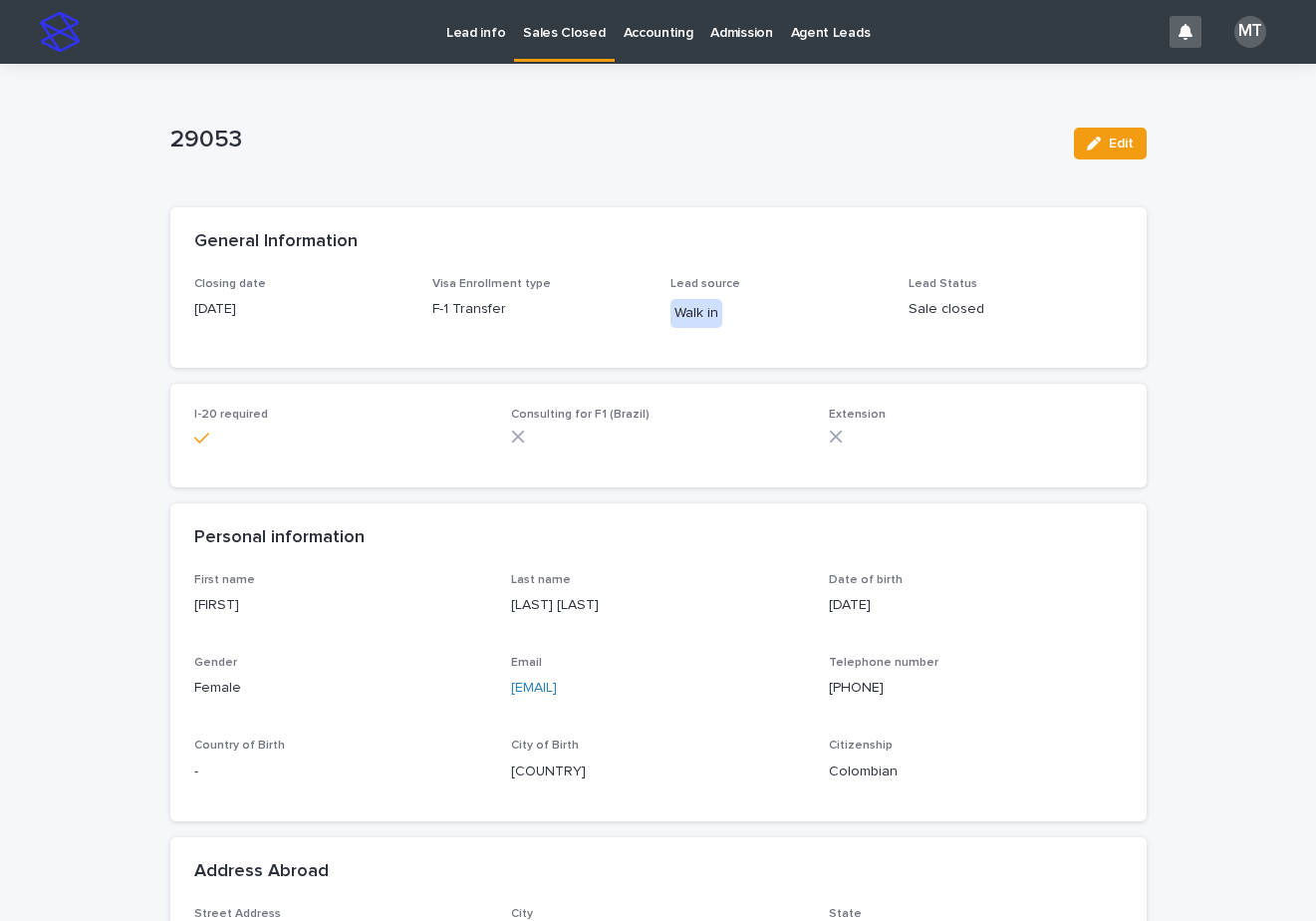 click on "Sales Closed" at bounding box center [564, 21] 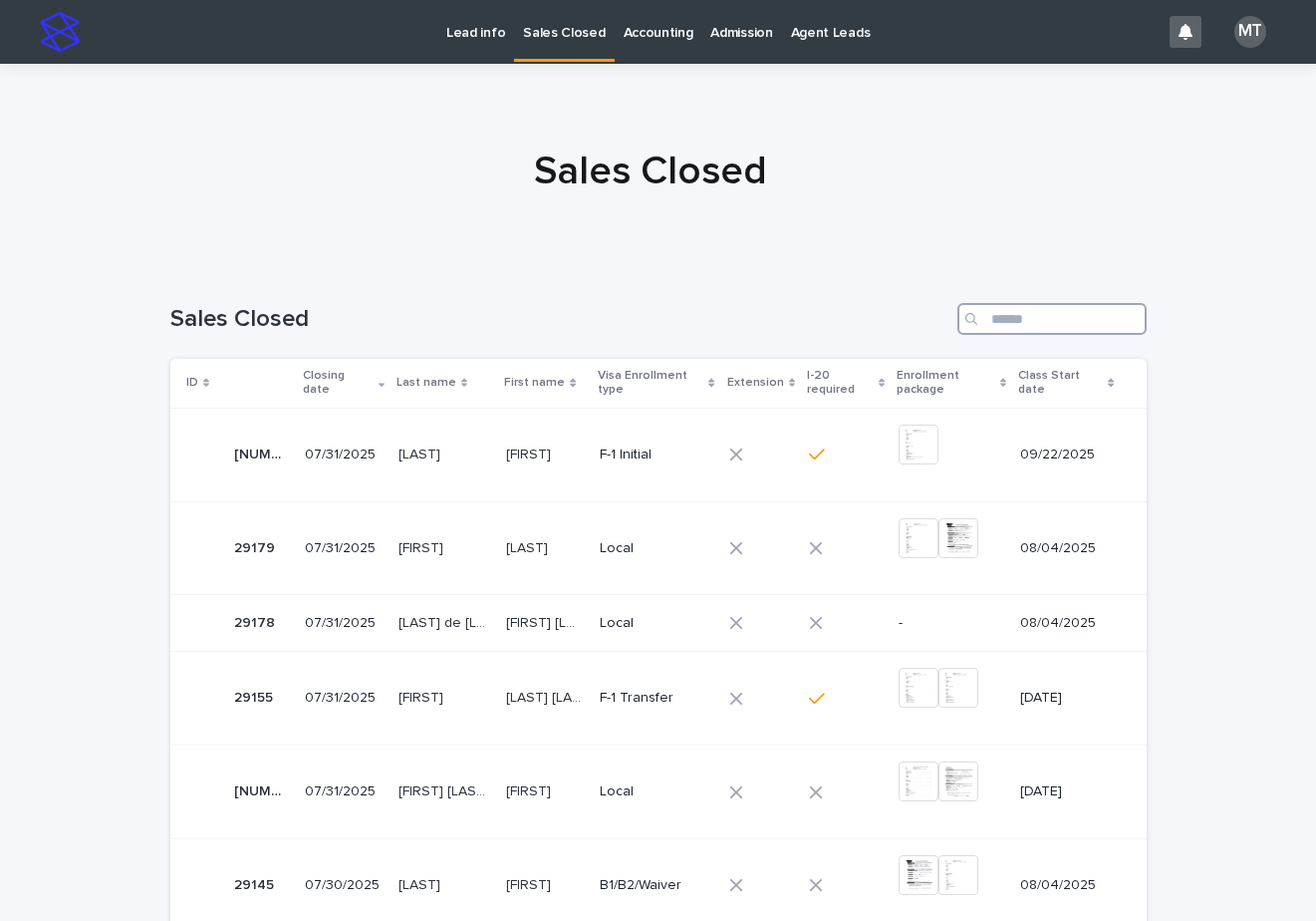 click at bounding box center (1052, 319) 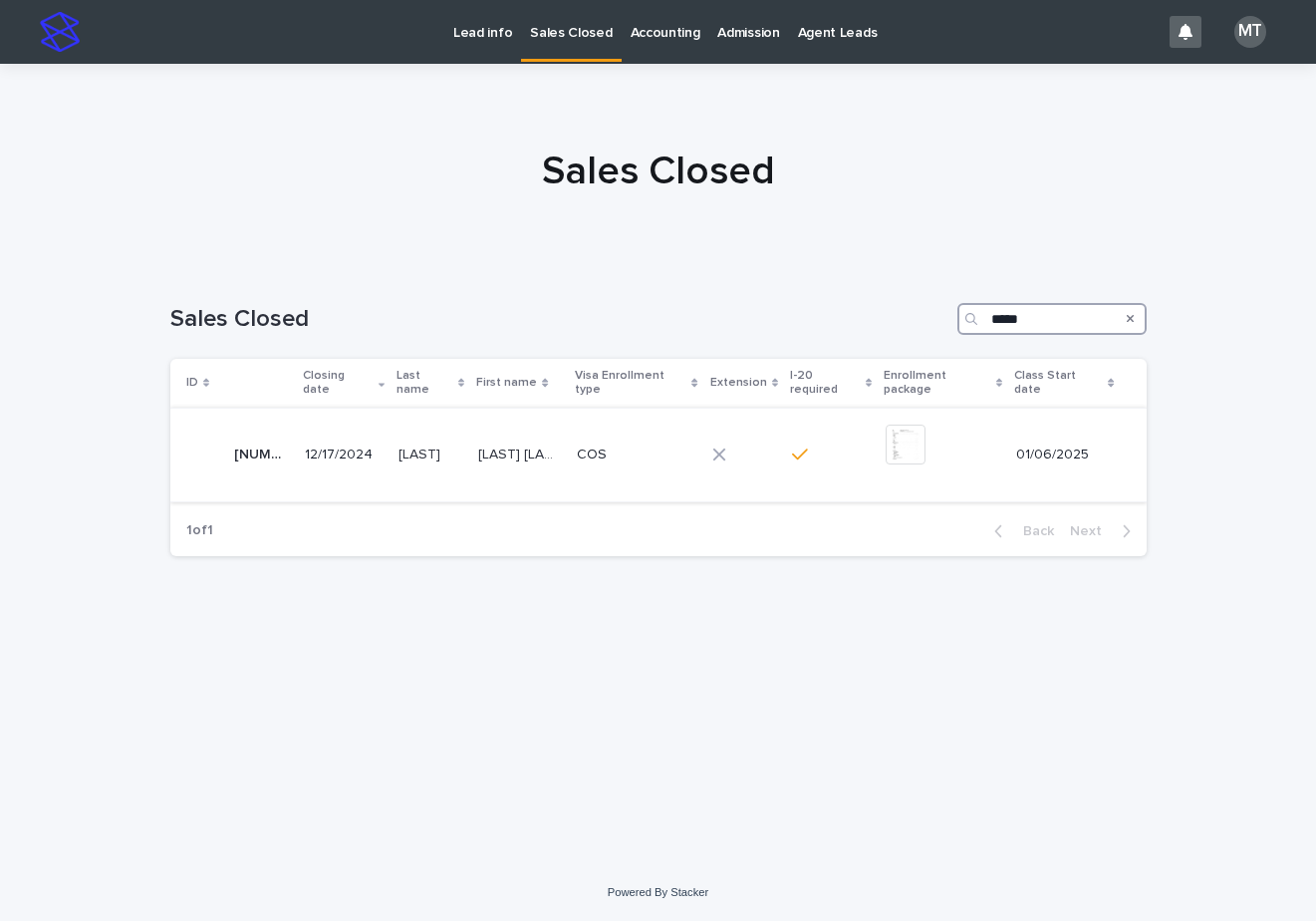 type on "*****" 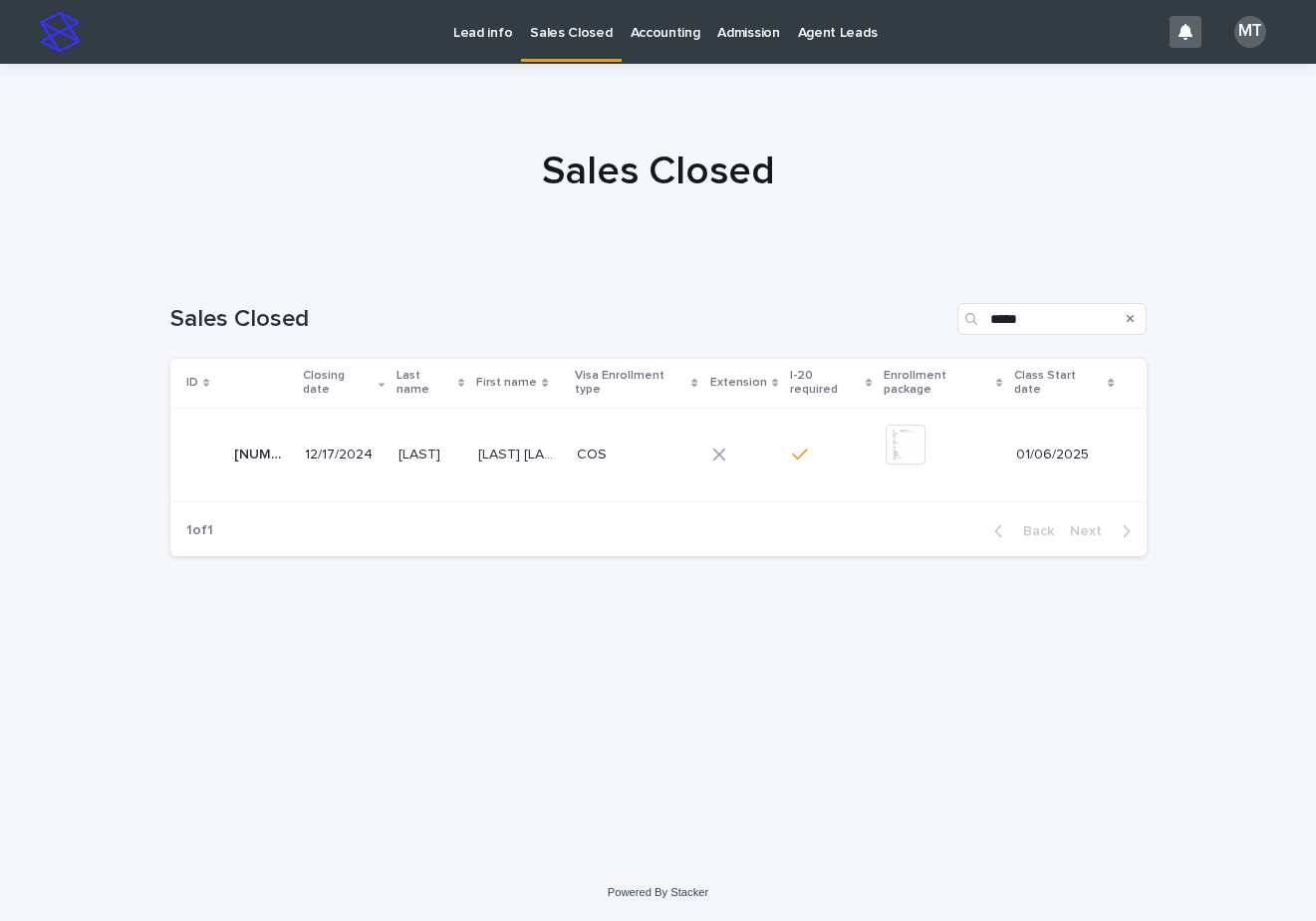 click on "COS" at bounding box center (632, 455) 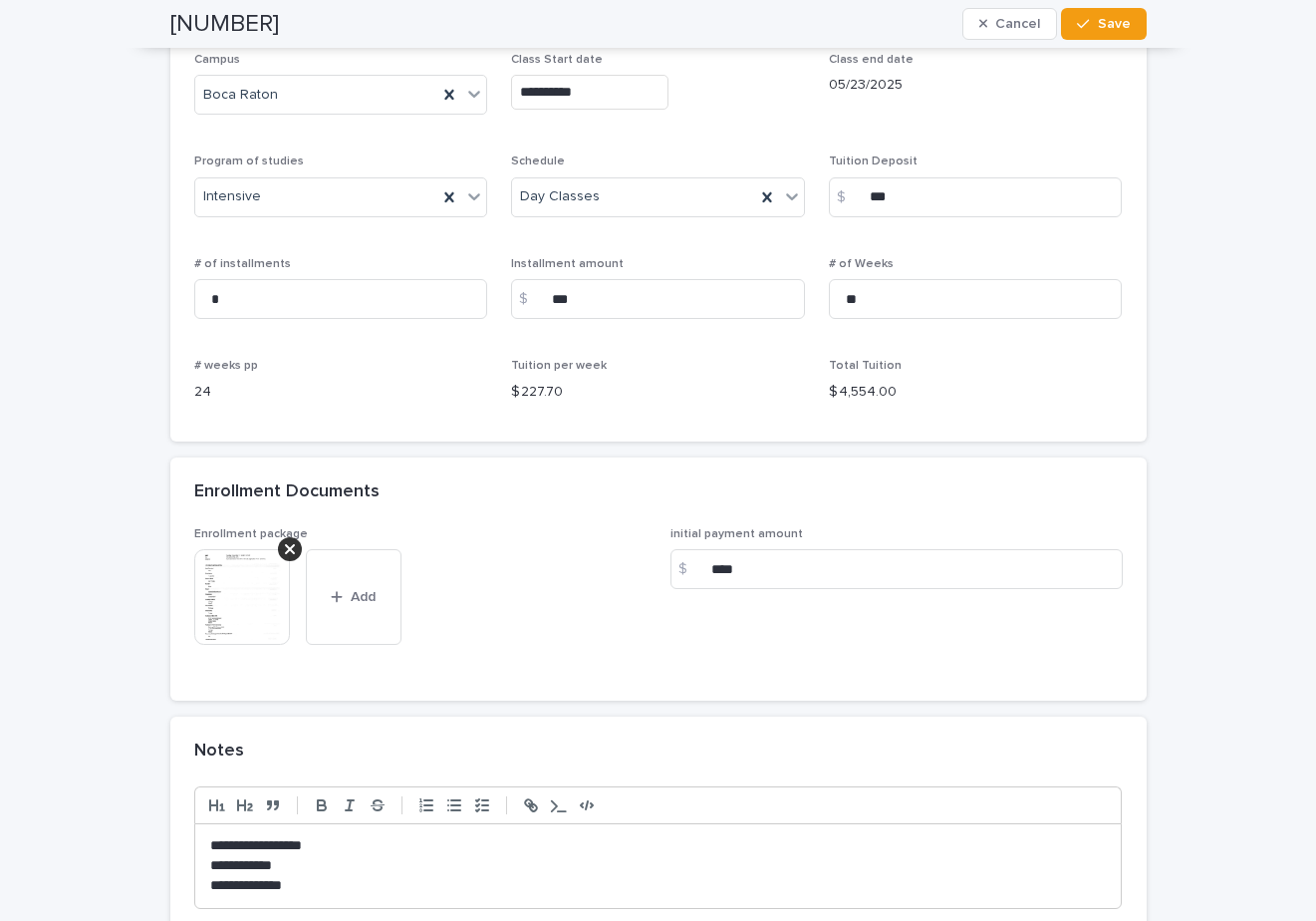 scroll, scrollTop: 1495, scrollLeft: 0, axis: vertical 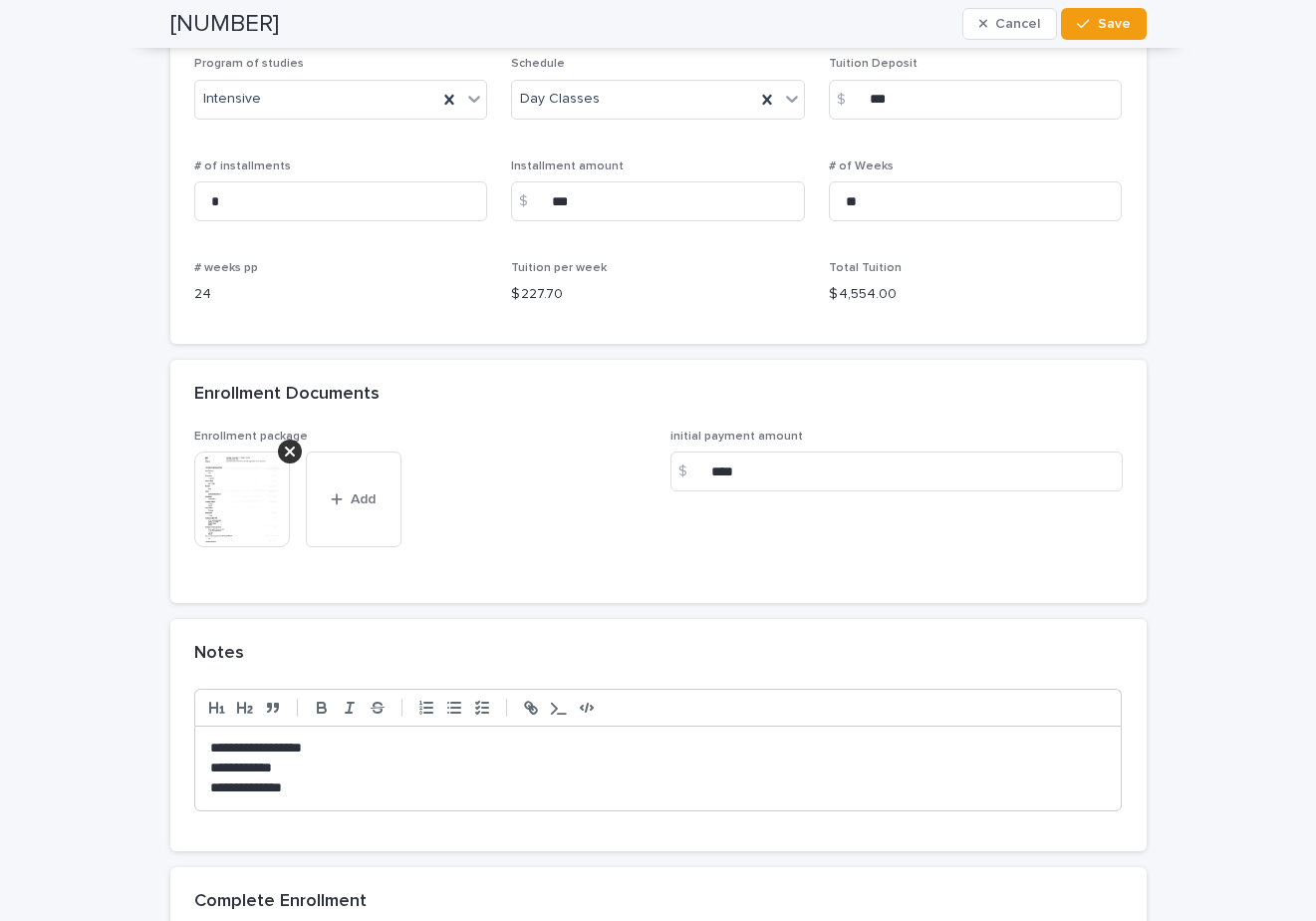 click at bounding box center (242, 499) 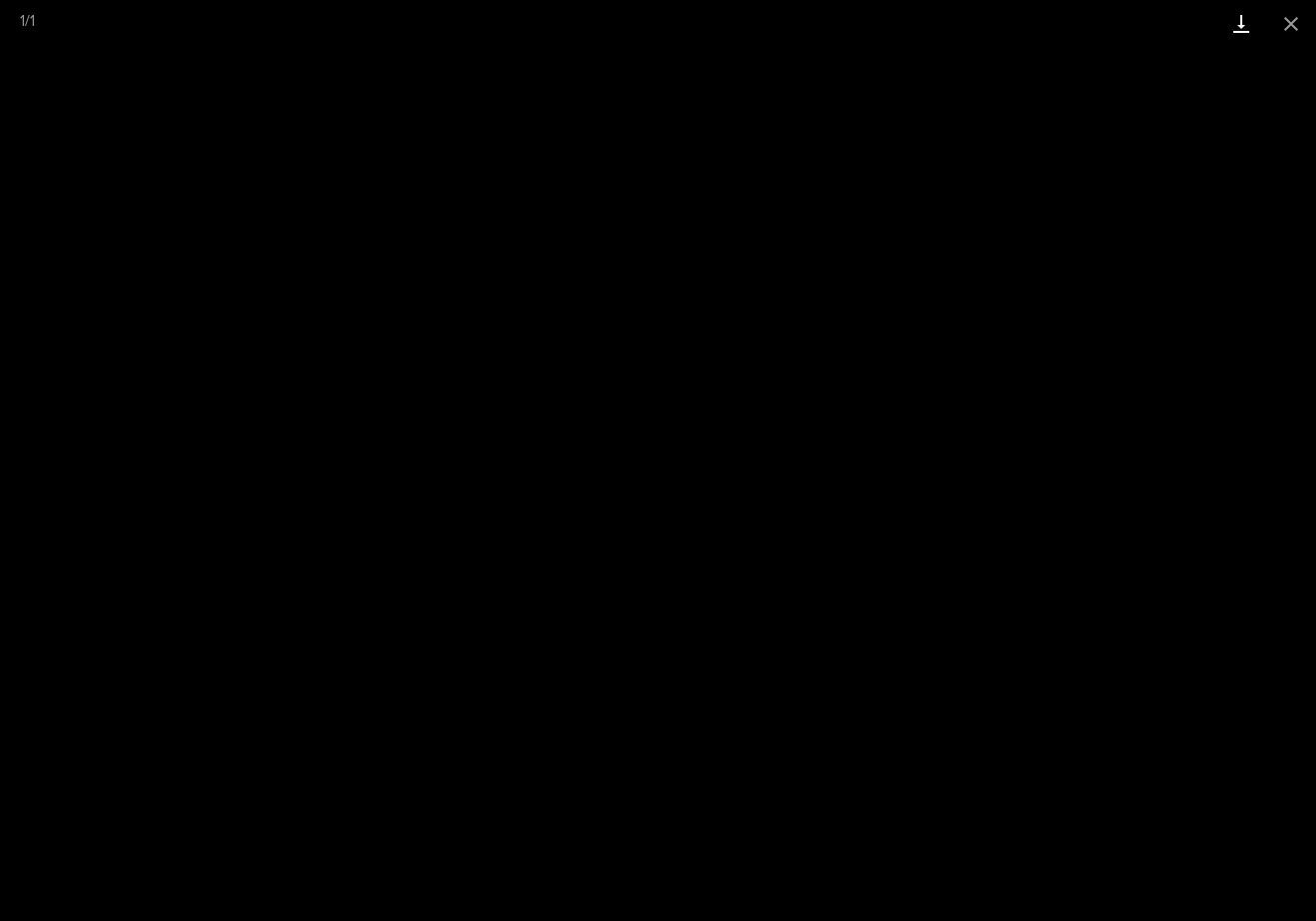drag, startPoint x: 1288, startPoint y: 22, endPoint x: 1243, endPoint y: 44, distance: 50.08992 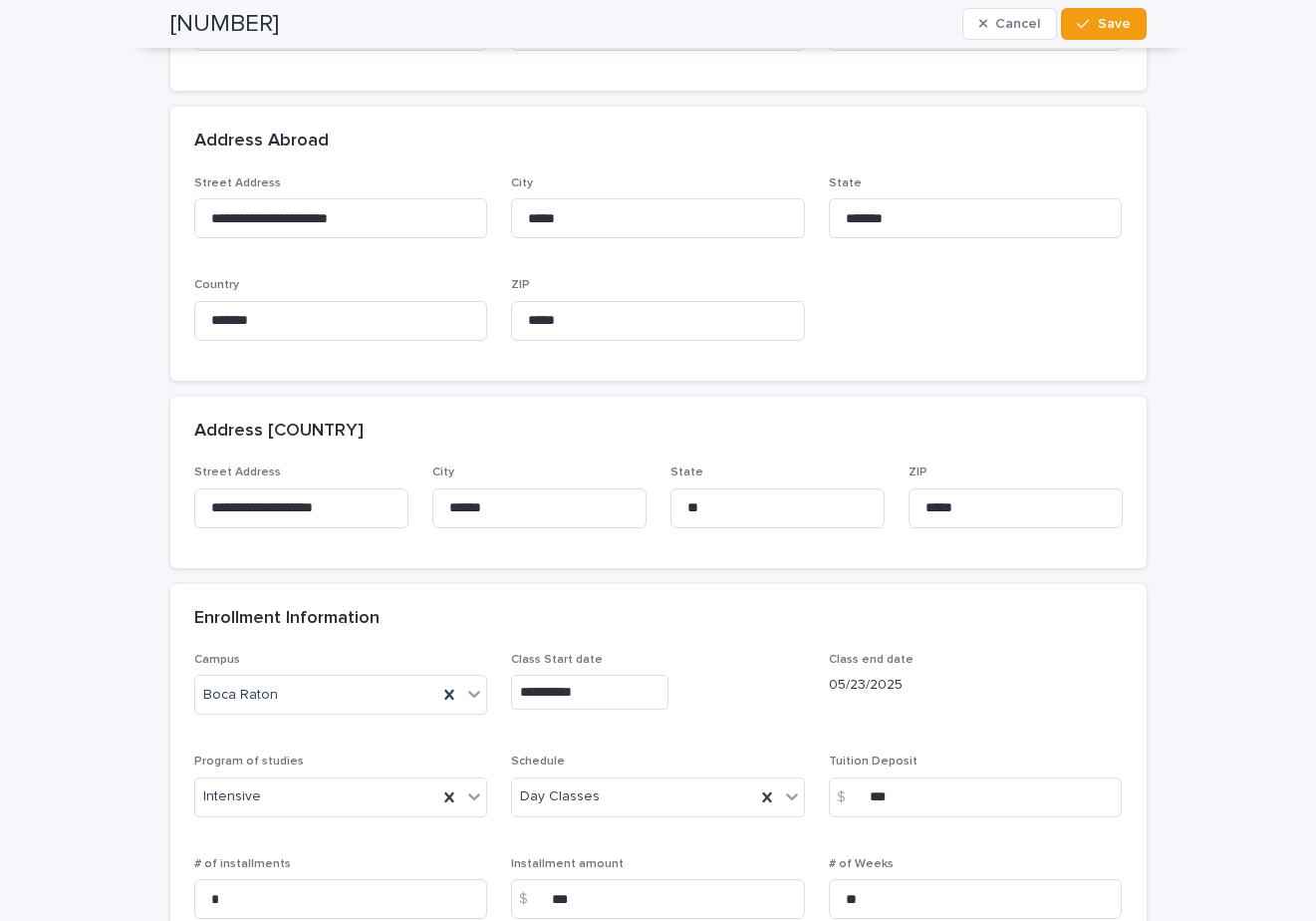scroll, scrollTop: 0, scrollLeft: 0, axis: both 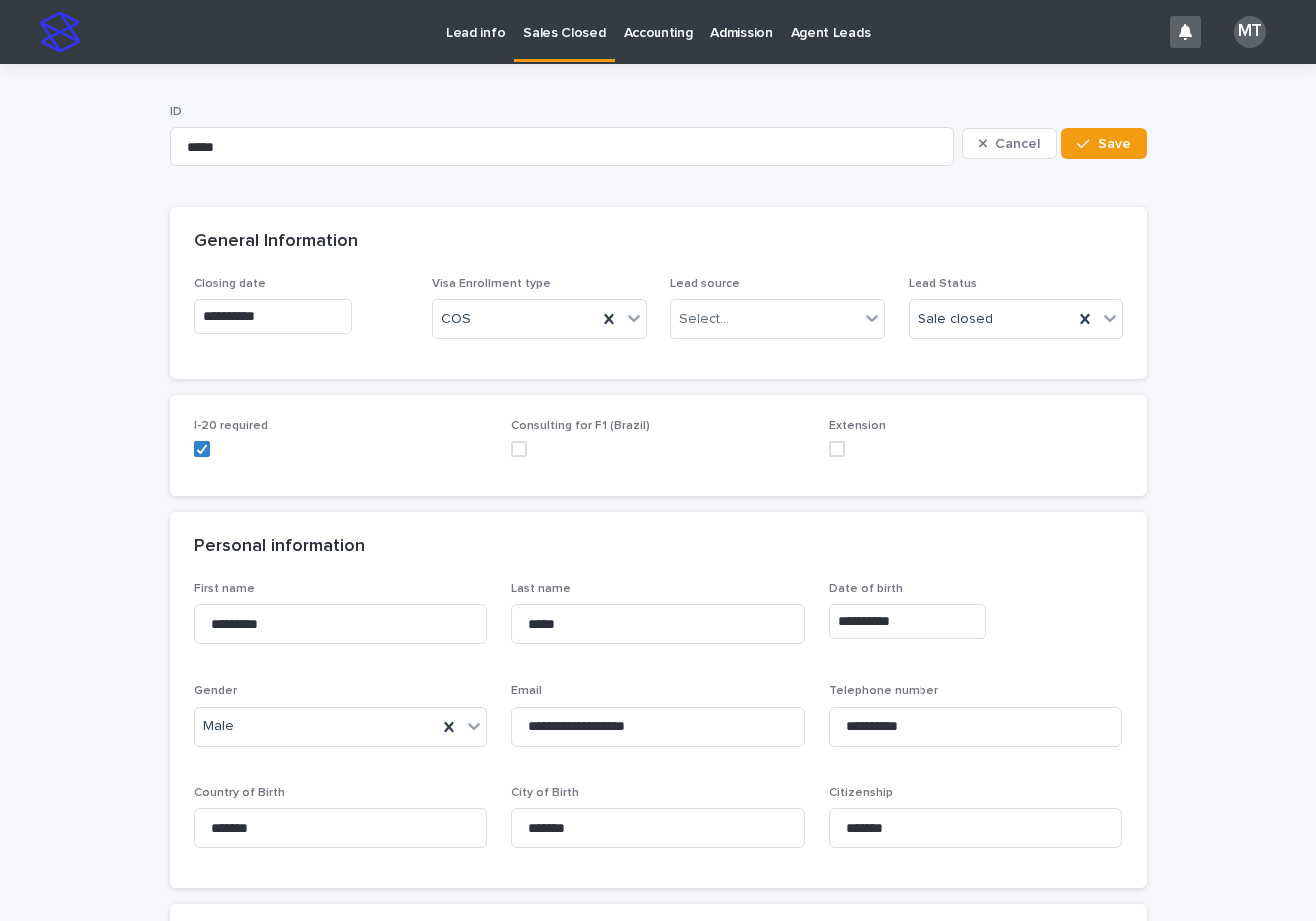 click on "Sales Closed" at bounding box center [564, 21] 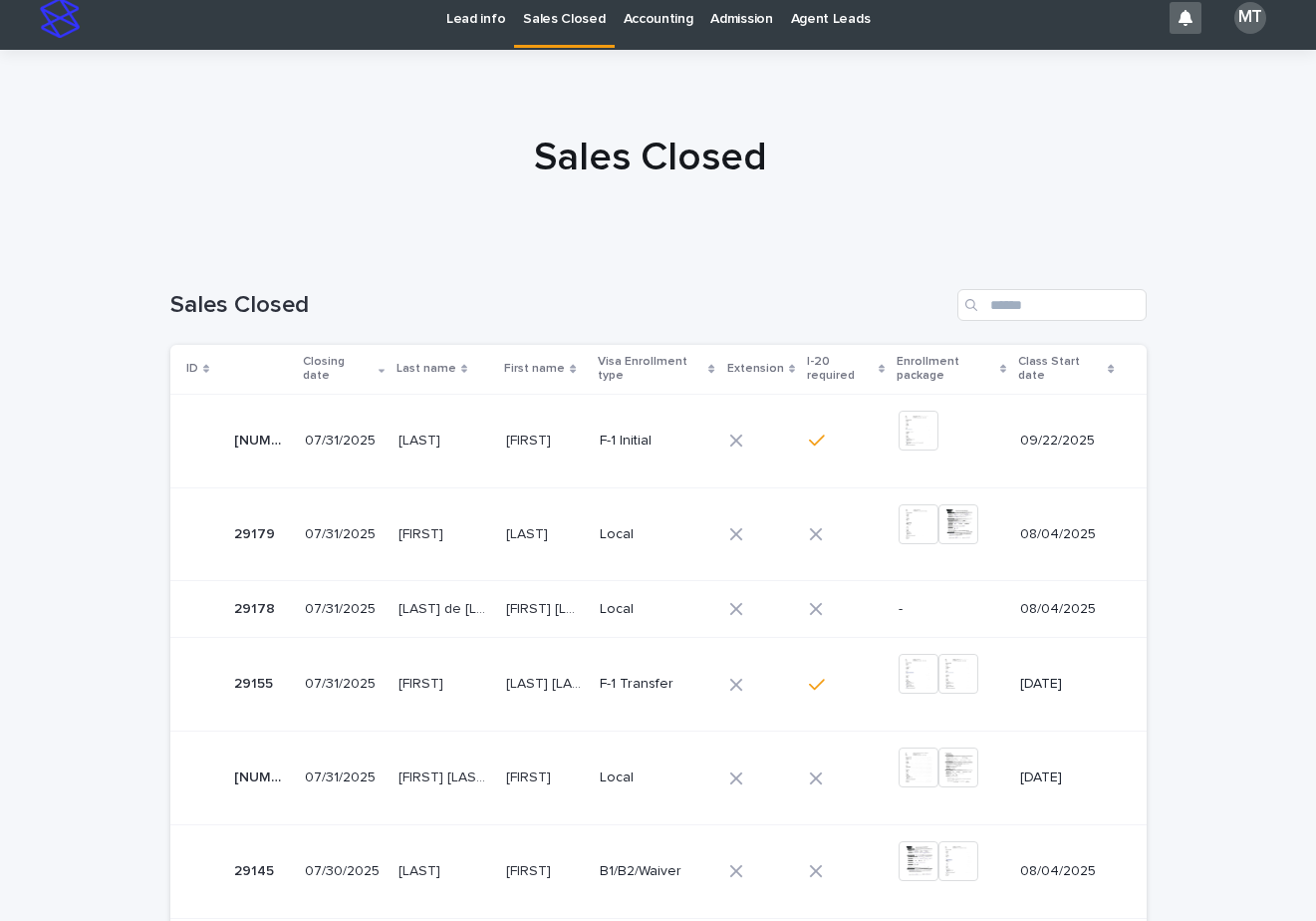 scroll, scrollTop: 0, scrollLeft: 0, axis: both 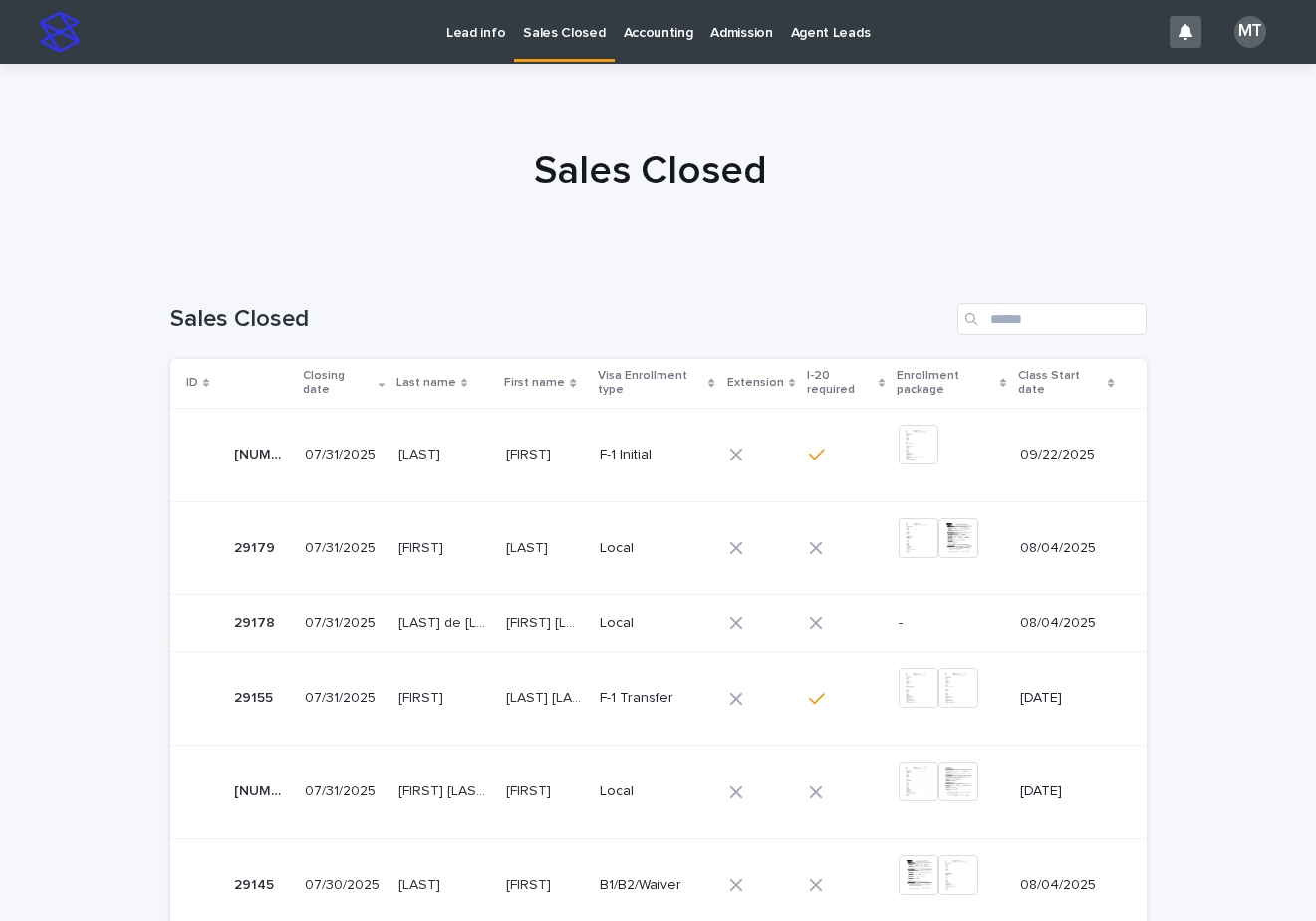 click on "Lead info" at bounding box center (475, 21) 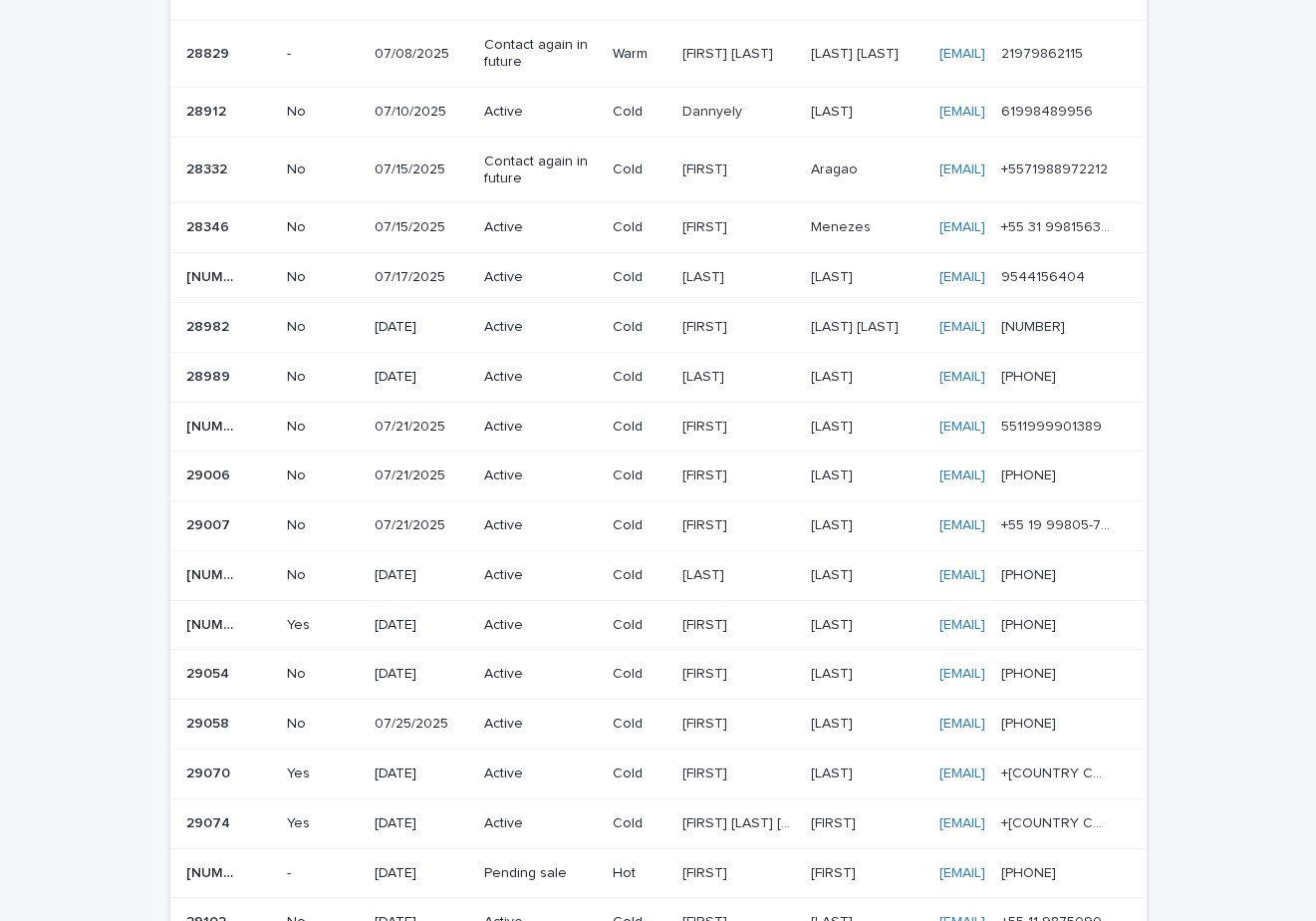scroll, scrollTop: 1170, scrollLeft: 0, axis: vertical 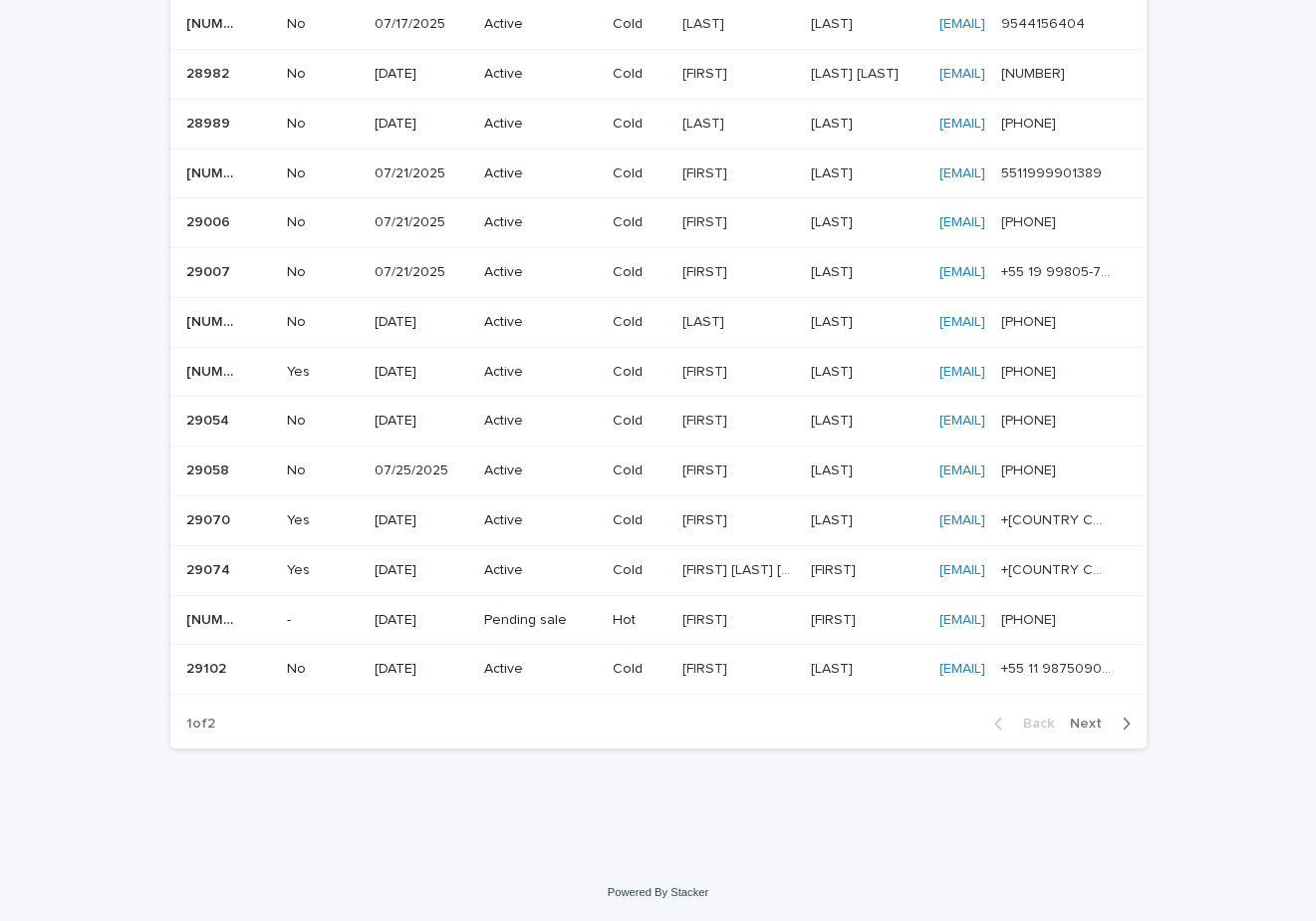 click on "Next" at bounding box center [1092, 724] 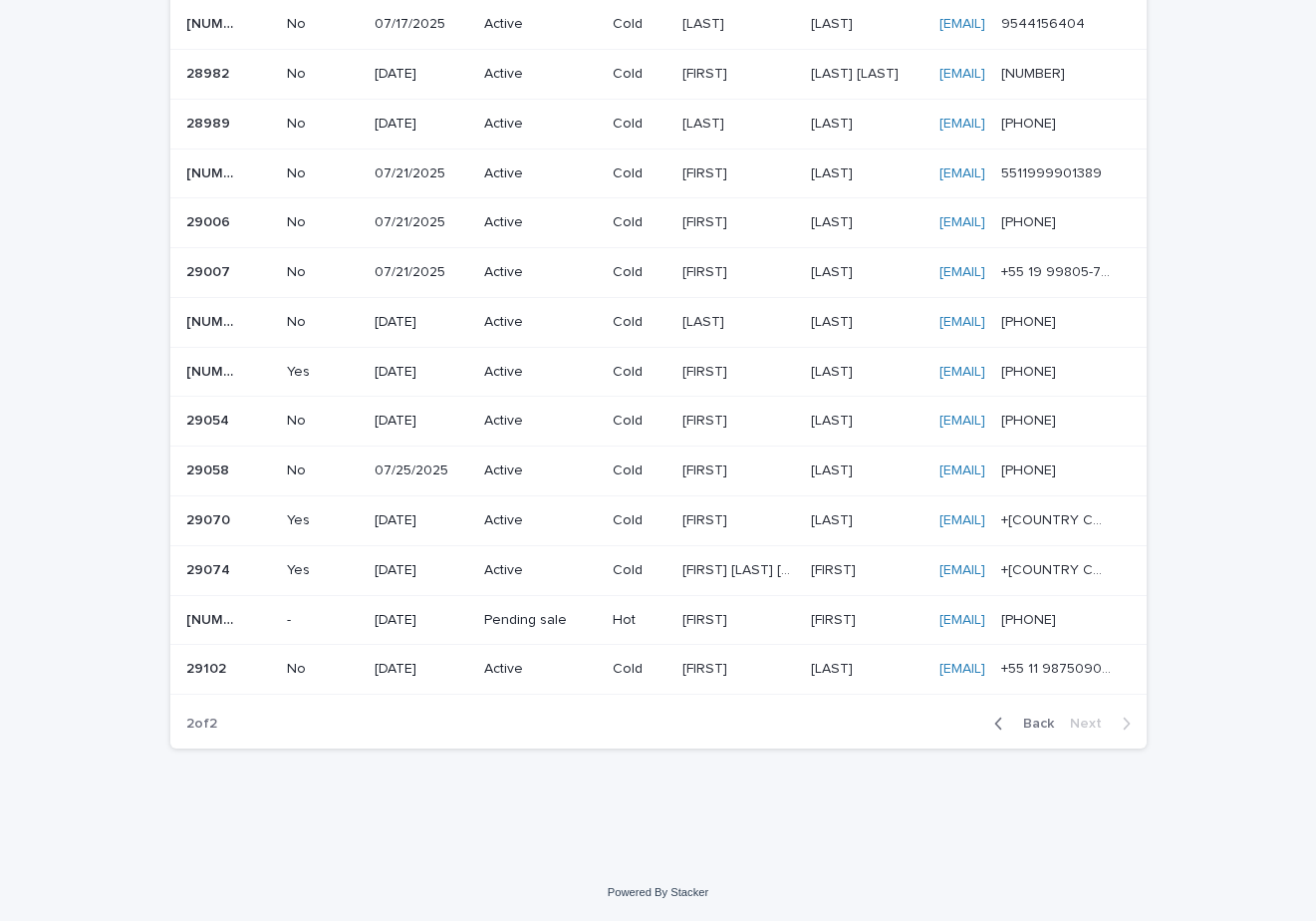 scroll, scrollTop: 0, scrollLeft: 0, axis: both 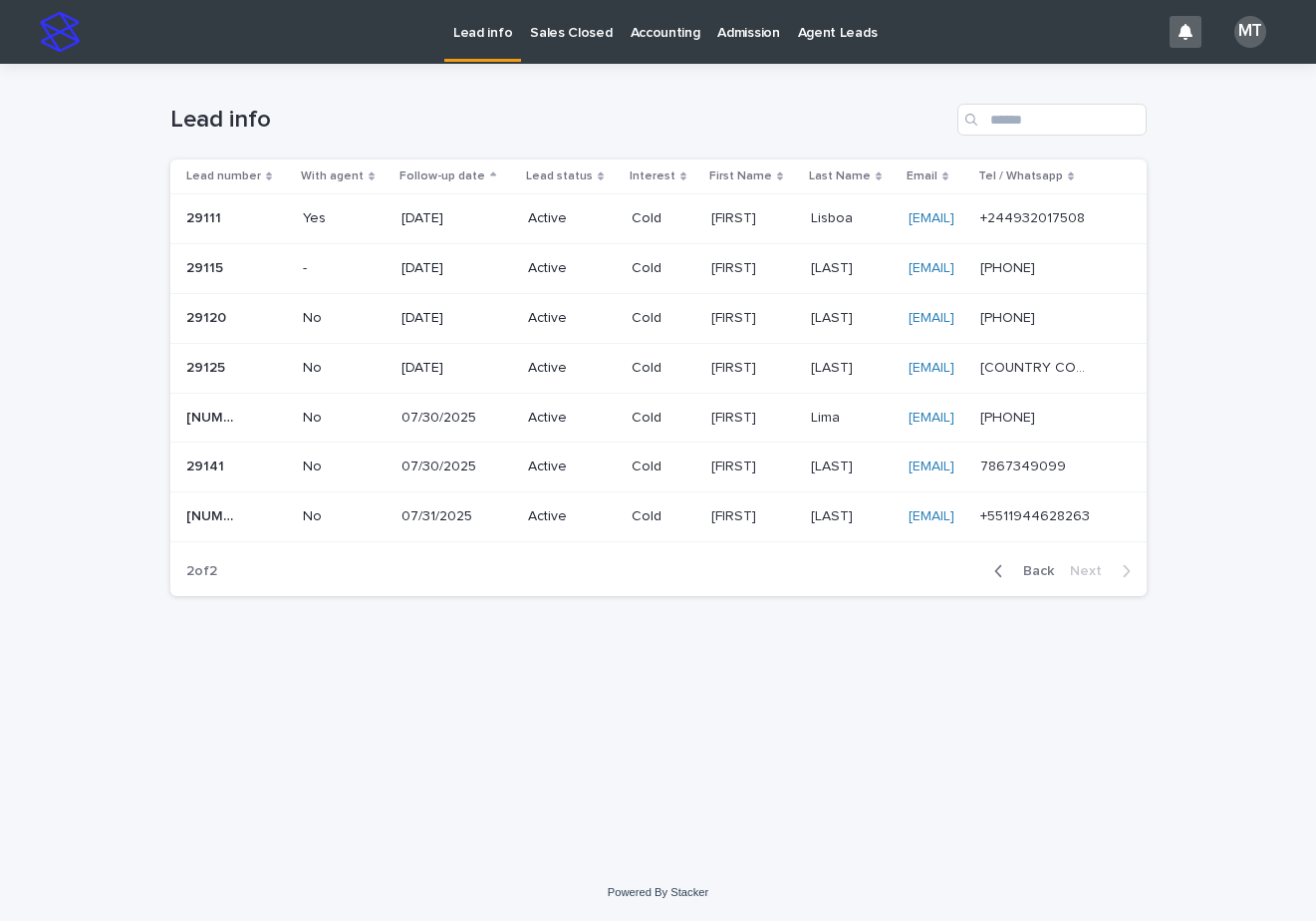 click on "Loading... Saving… Loading... Saving… Lead info Lead number With agent Follow-up date Lead status Interest First Name Last Name Email Tel / Whatsapp 29111 29111   Yes 07/29/2025 Active Cold [FIRST] [FIRST]   [LAST] [LAST]   [EMAIL] [EMAIL]   +244932017508 +244932017508   29115 29115   - 07/29/2025 Active Cold [FIRST] [FIRST]   [LAST] [LAST]   [EMAIL] [EMAIL]   88 99929247 88 99929247   29120 29120   No 07/29/2025 Active Cold [FIRST] [FIRST]   [LAST] [LAST]   [EMAIL] [EMAIL]   82996571725 82996571725   29125 29125   No 07/29/2025 Active Cold [FIRST] [FIRST]   [LAST] [LAST]   [EMAIL] [EMAIL]   55 71 993232009 55 71 993232009   29140 29140   No 07/30/2025 Active Cold [FIRST] [FIRST]   [LAST] [LAST]   [EMAIL] [EMAIL]   6172514231 6172514231   29141 29141   No 07/30/2025 Active Cold [FIRST] [FIRST]   [LAST] [LAST]     7867349099" at bounding box center (658, 463) 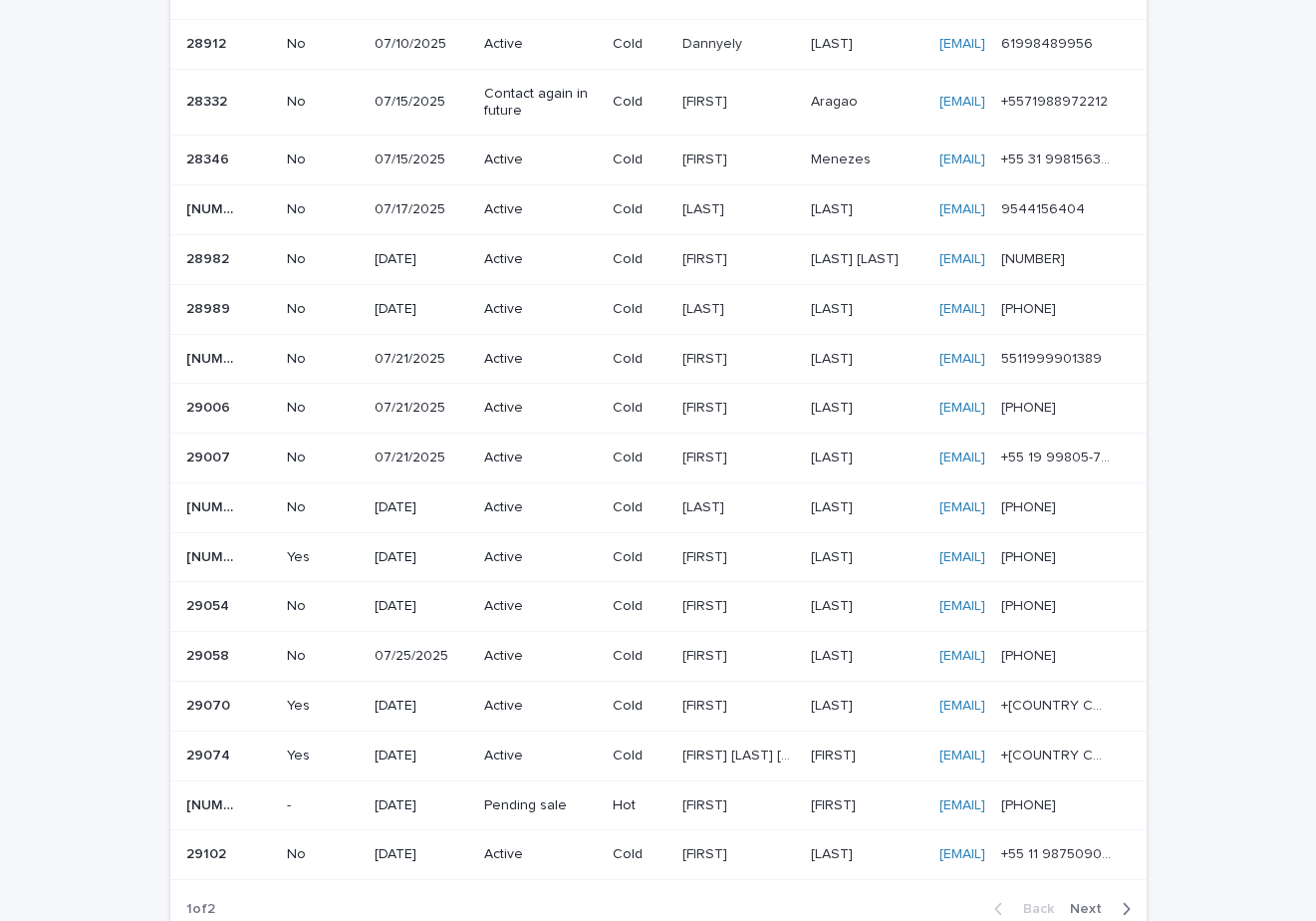 scroll, scrollTop: 1170, scrollLeft: 0, axis: vertical 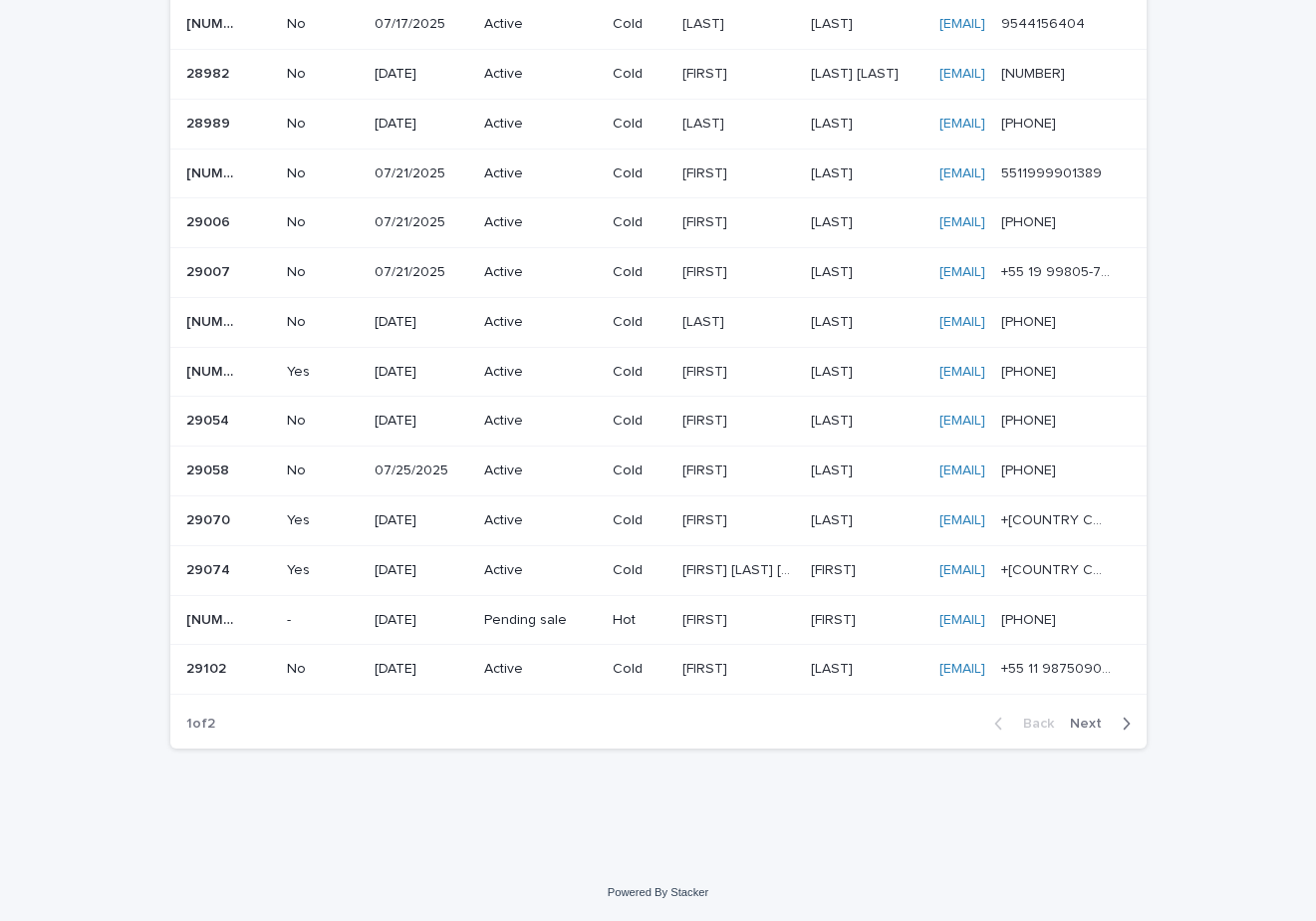 click on "[LAST]" at bounding box center [834, 518] 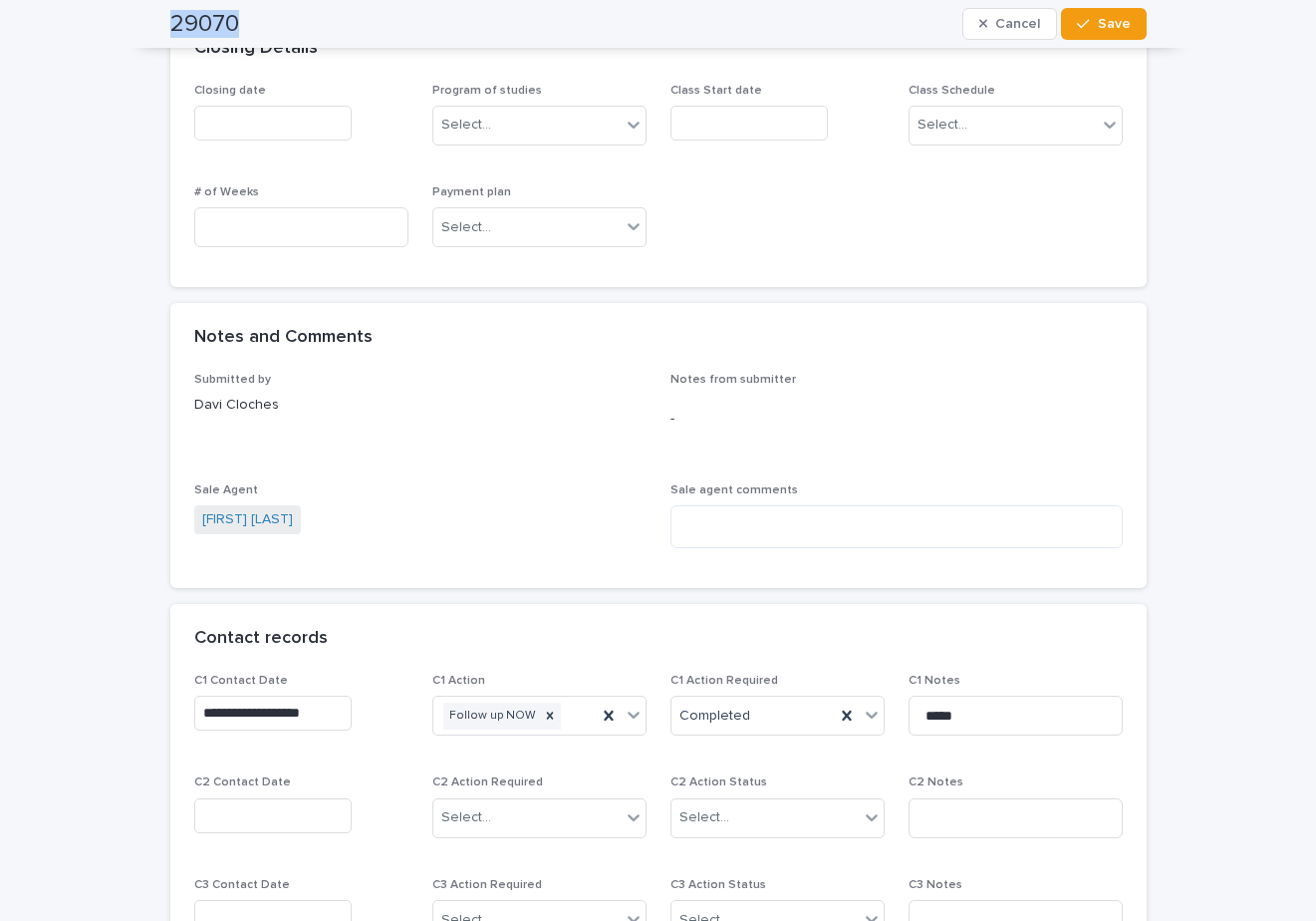 drag, startPoint x: 241, startPoint y: 22, endPoint x: 163, endPoint y: 11, distance: 78.77182 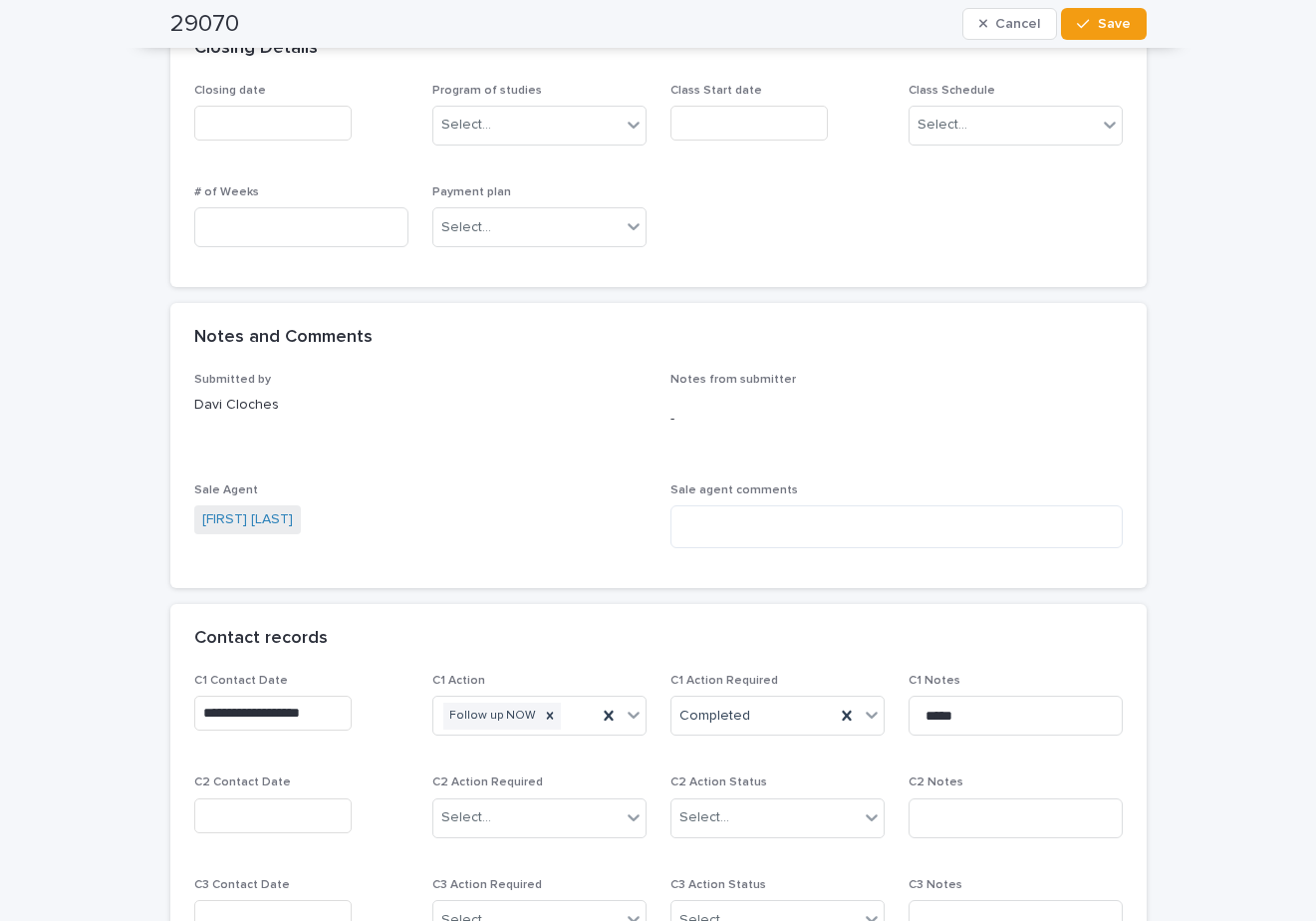 click on "Submitted by [FIRST]" at bounding box center (420, 416) 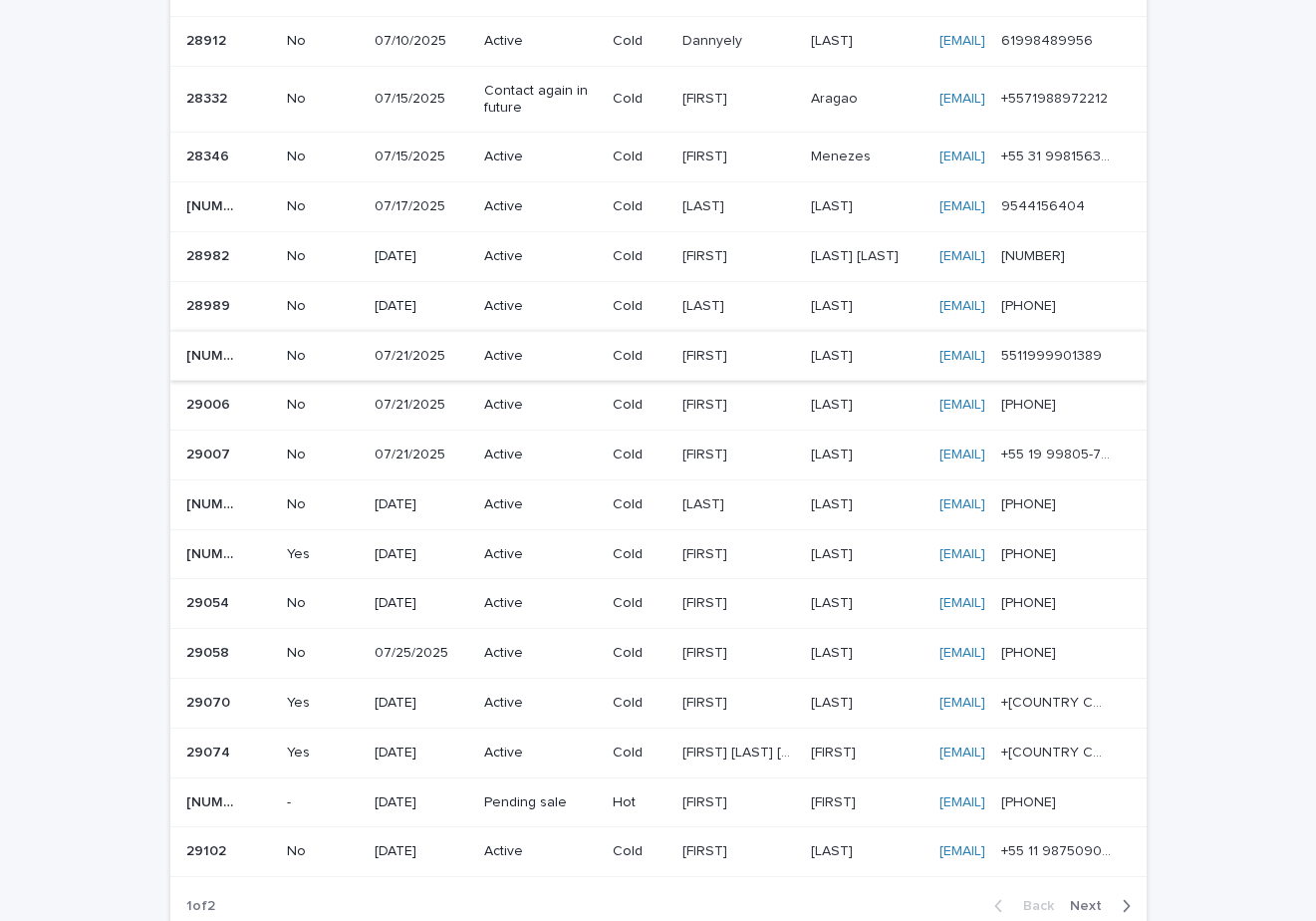 scroll, scrollTop: 1170, scrollLeft: 0, axis: vertical 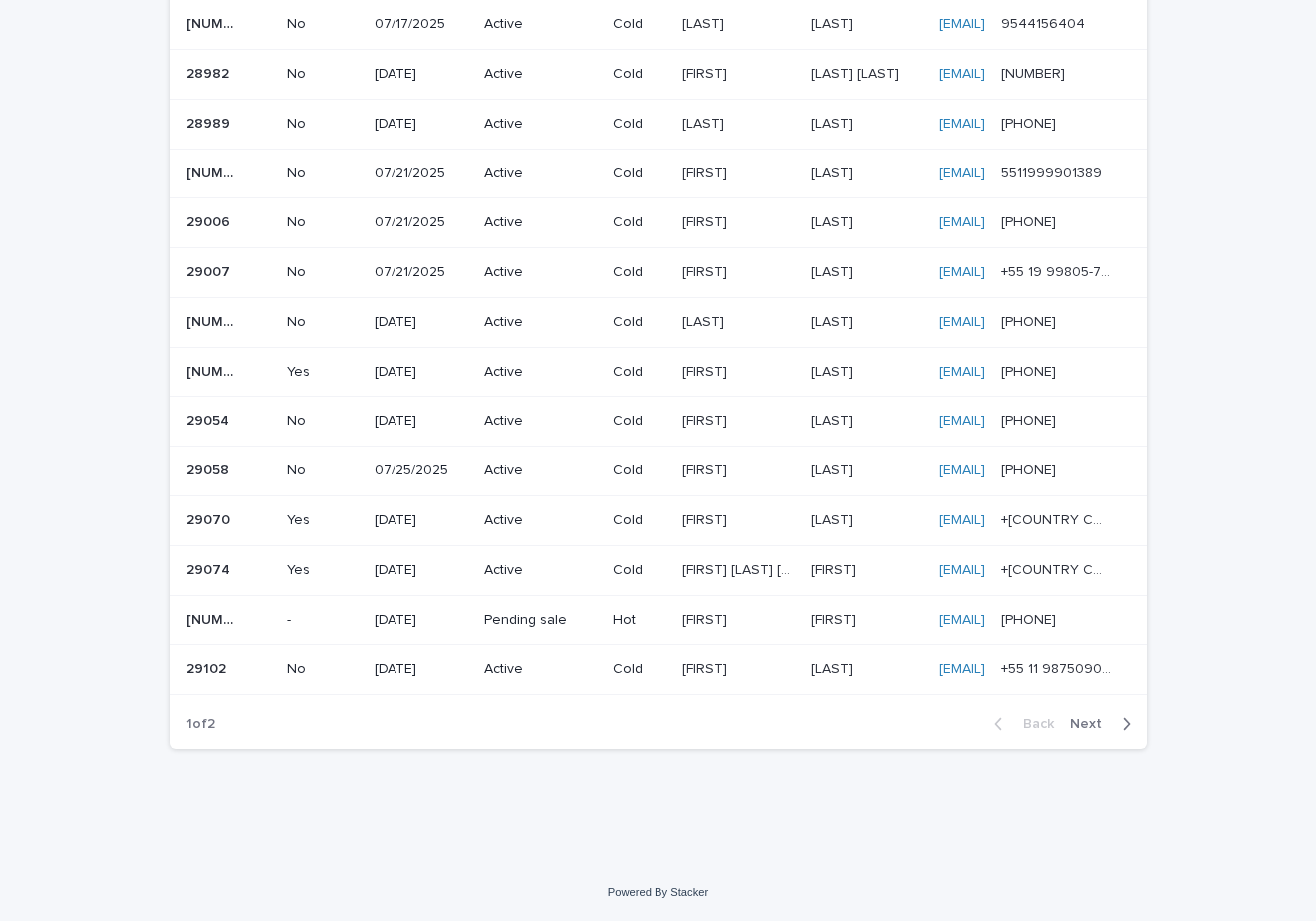 click on "Next" at bounding box center [1092, 724] 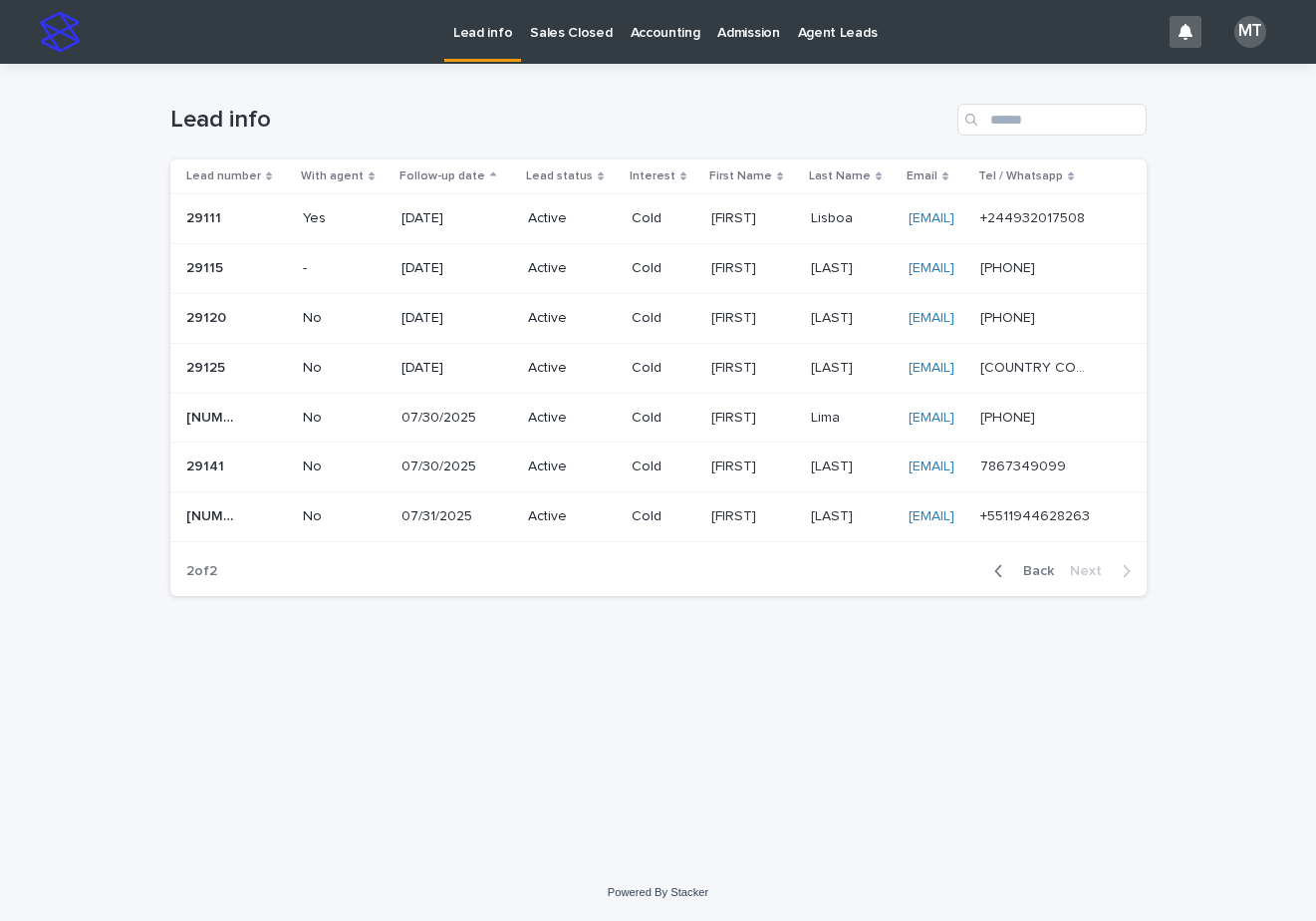 scroll, scrollTop: 0, scrollLeft: 0, axis: both 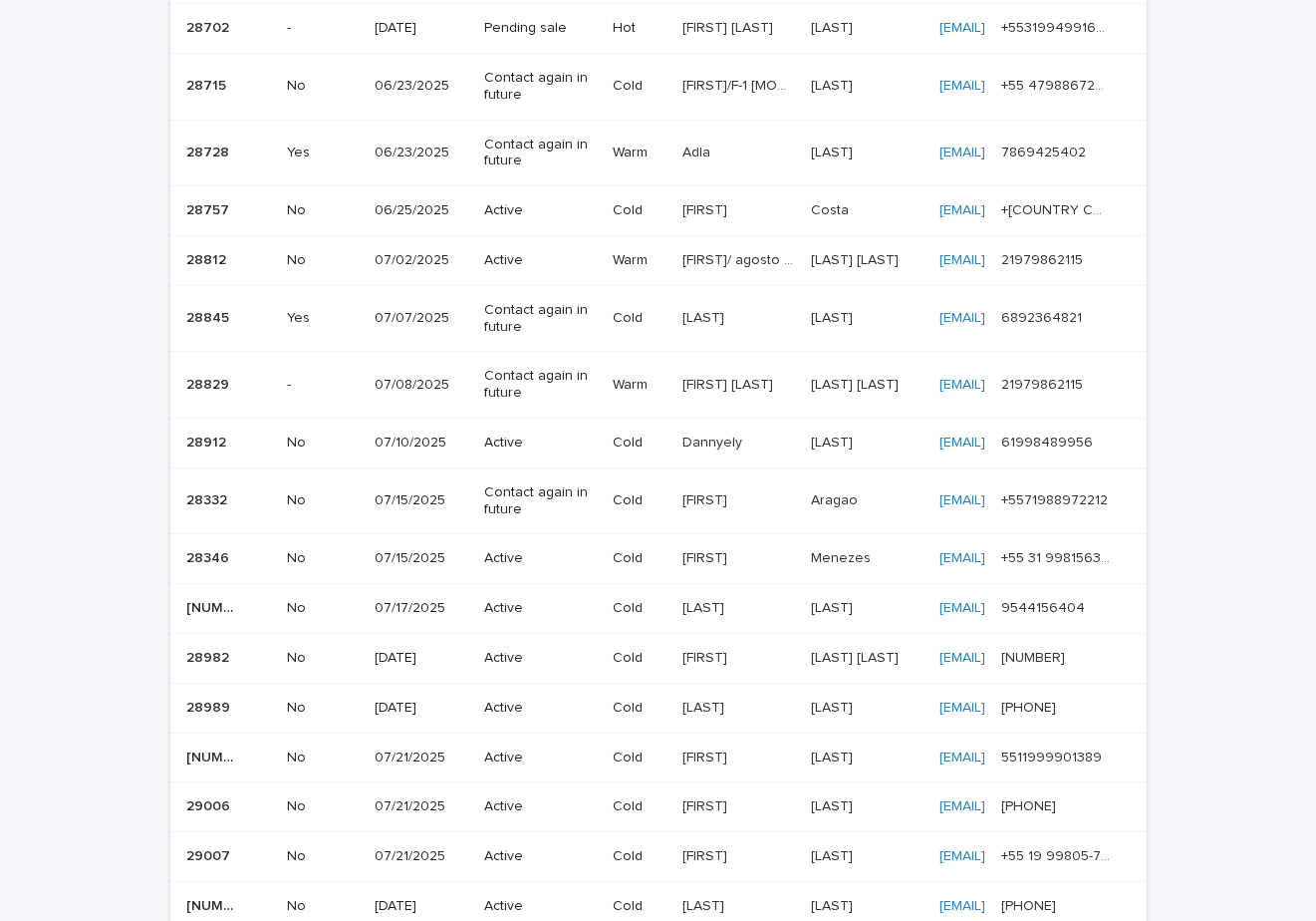 click on "[FIRST]/ agosto 18" at bounding box center (739, 258) 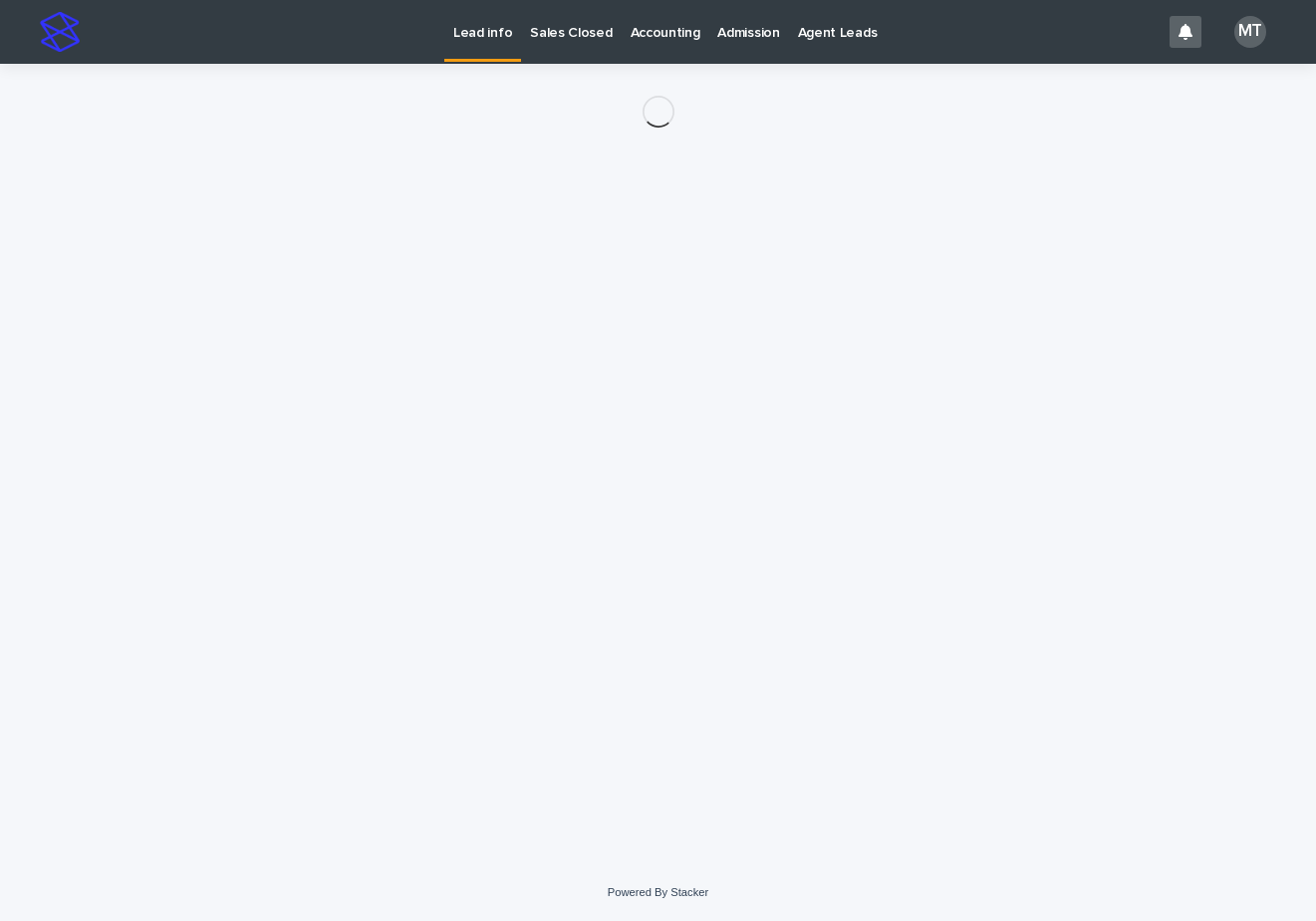 scroll, scrollTop: 0, scrollLeft: 0, axis: both 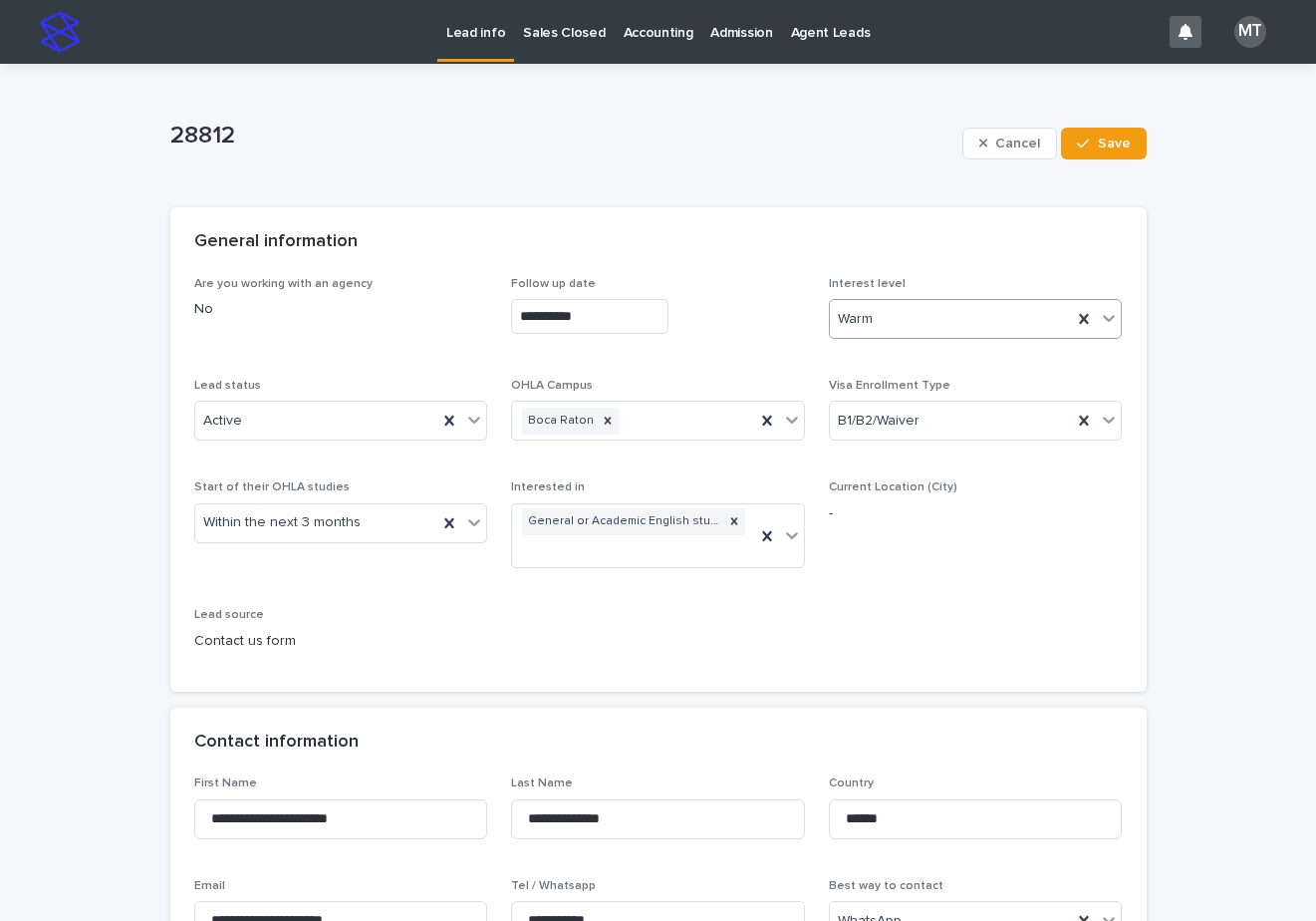 click on "Warm" at bounding box center [951, 319] 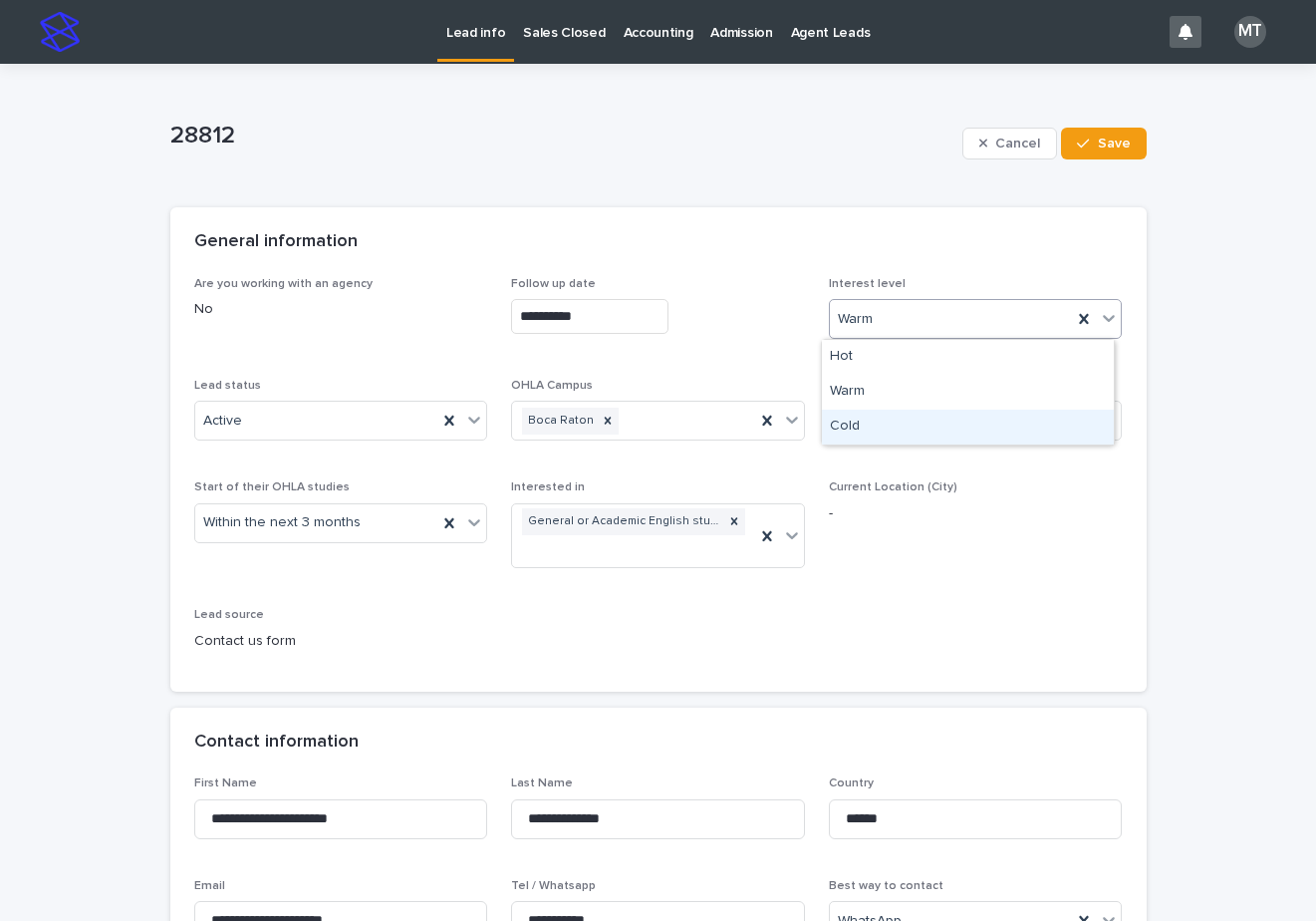 click on "Cold" at bounding box center (967, 427) 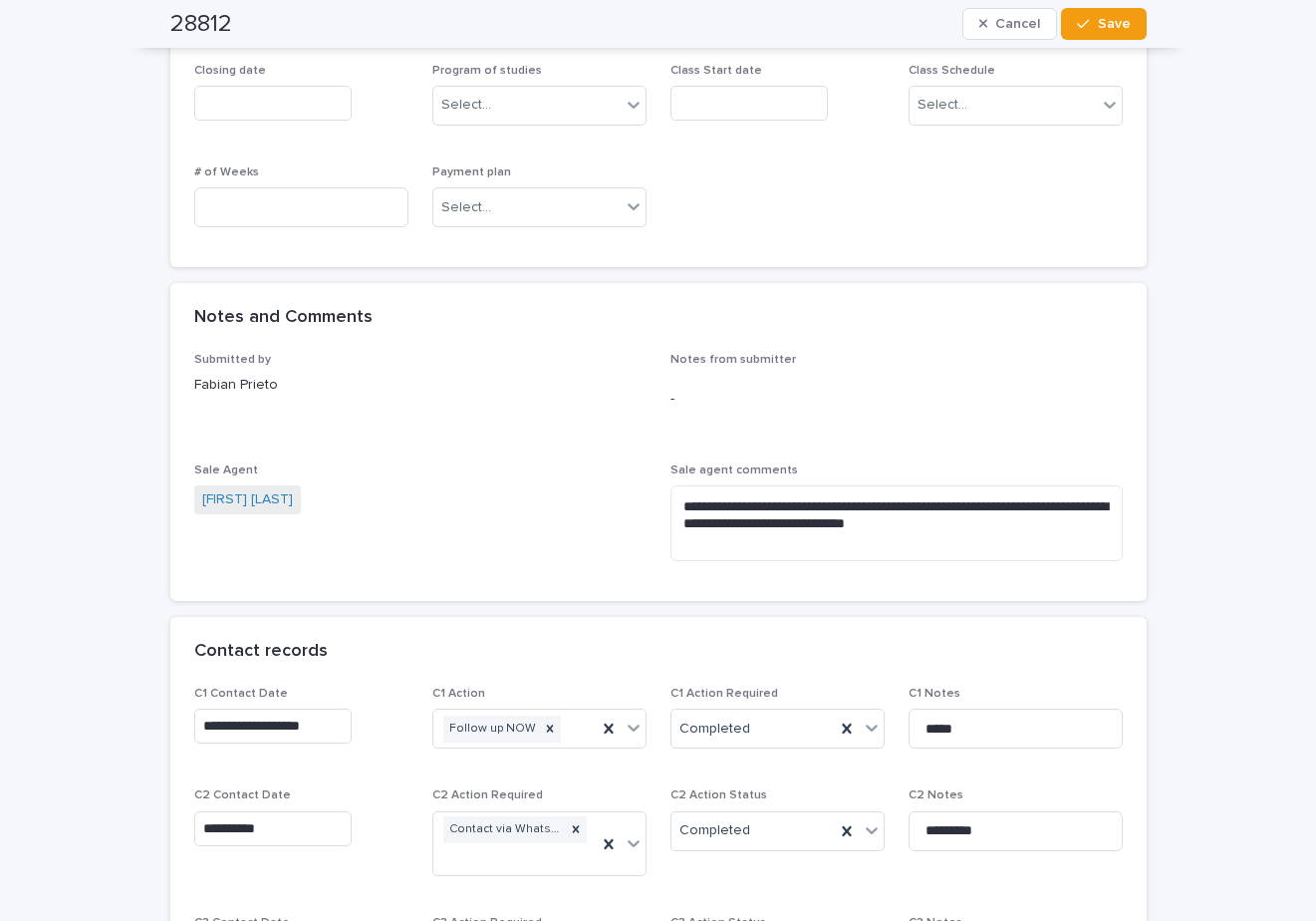 scroll, scrollTop: 1196, scrollLeft: 0, axis: vertical 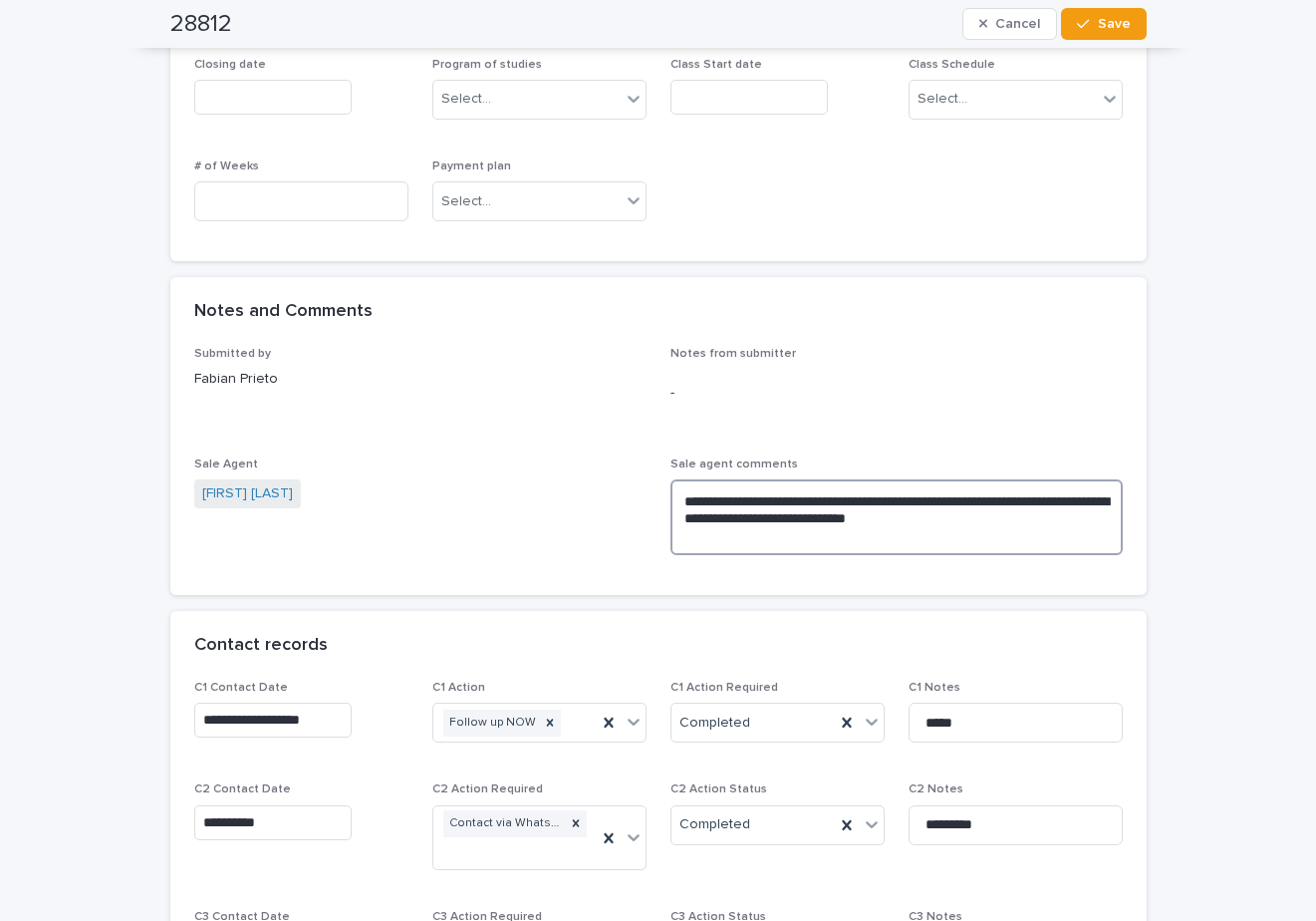 click on "**********" at bounding box center [897, 517] 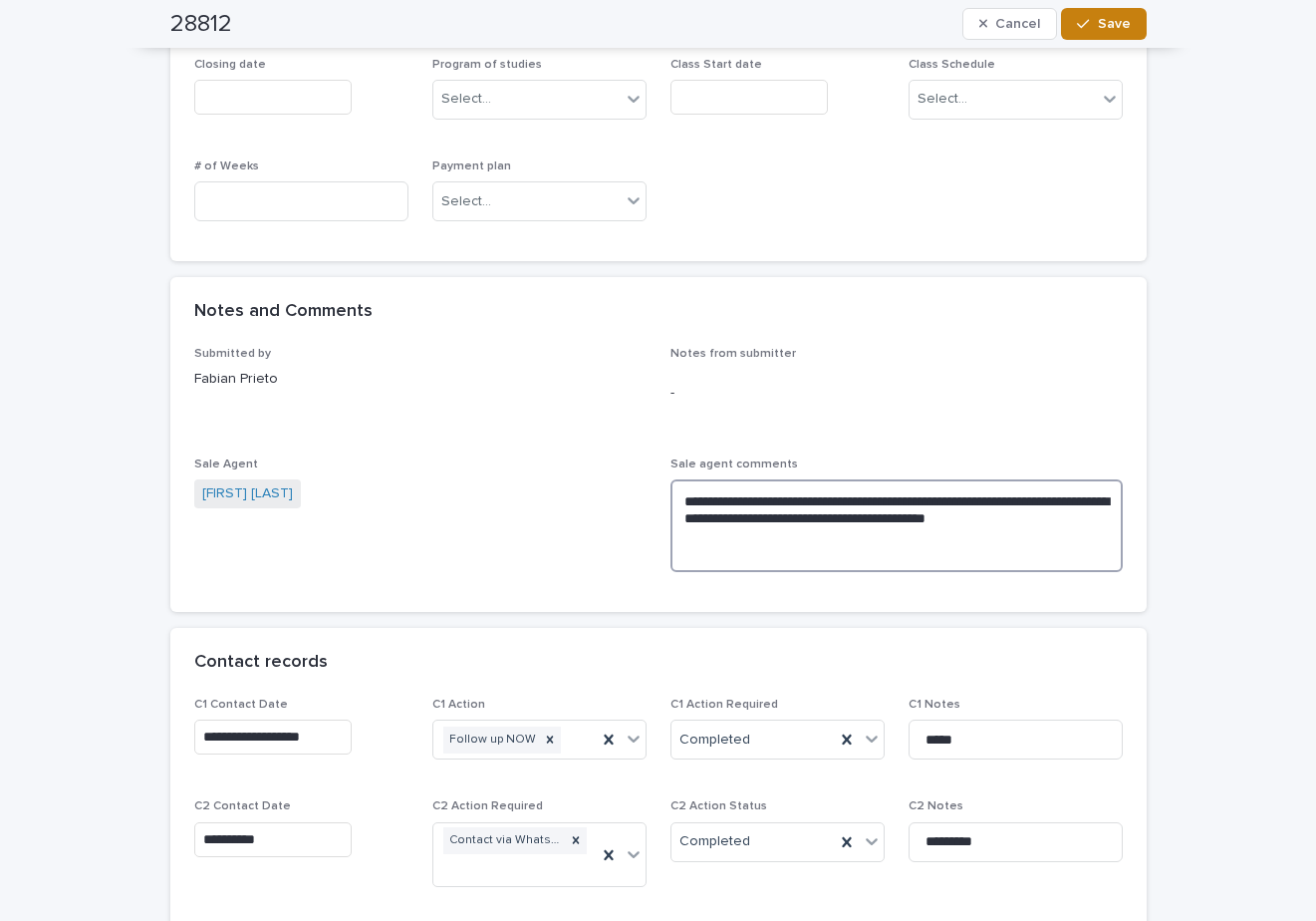 type on "**********" 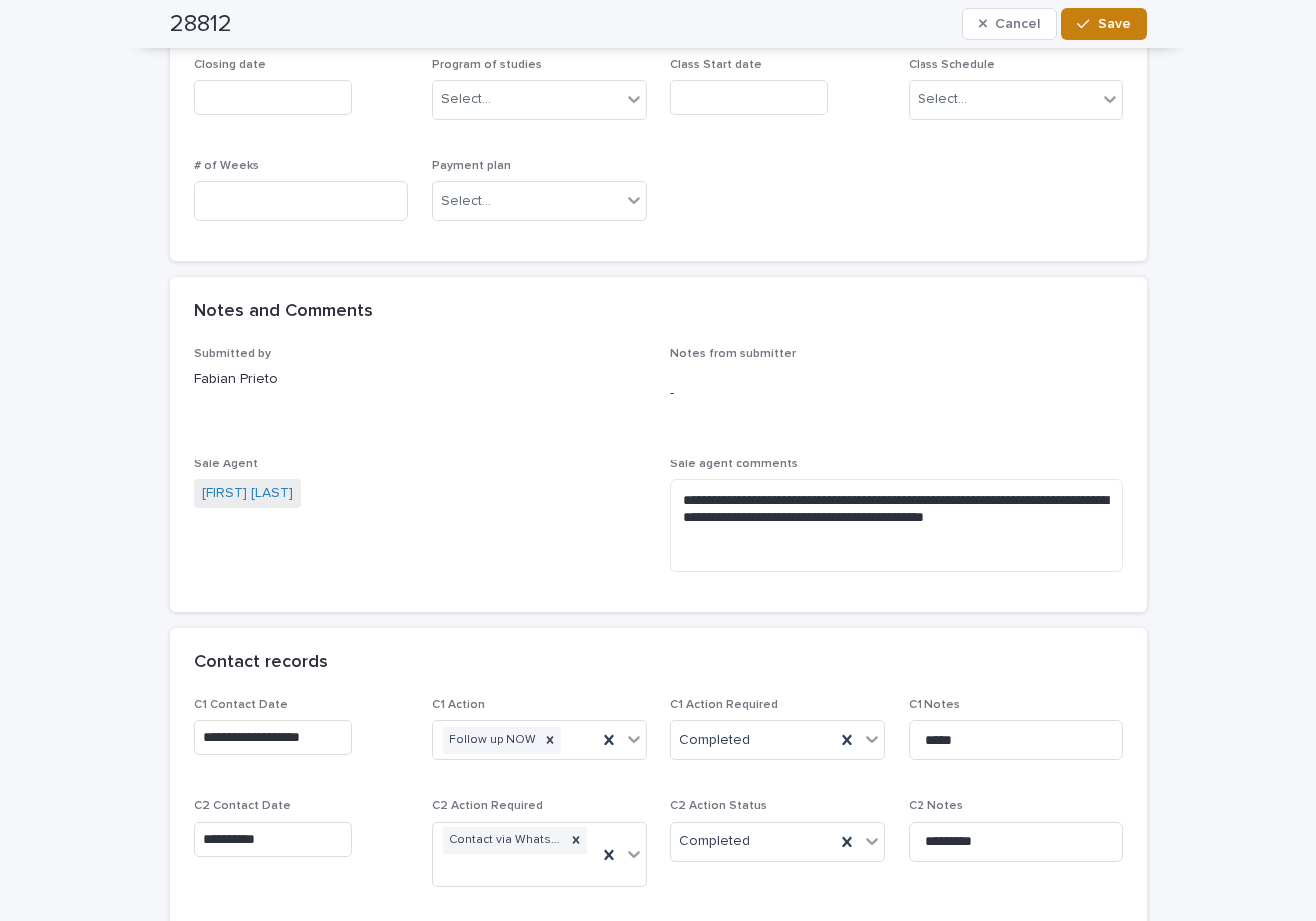 click on "Save" at bounding box center (1114, 24) 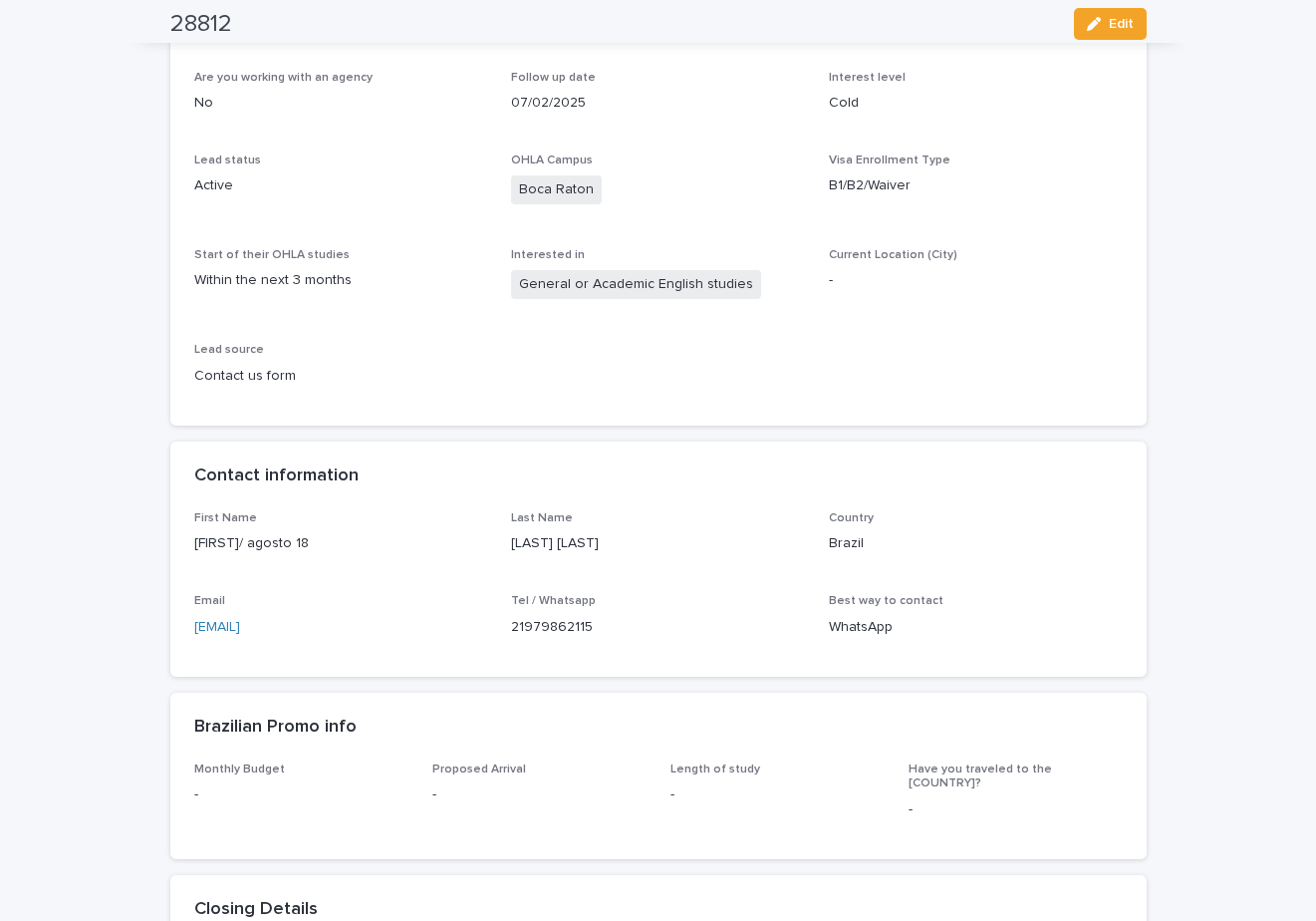 scroll, scrollTop: 0, scrollLeft: 0, axis: both 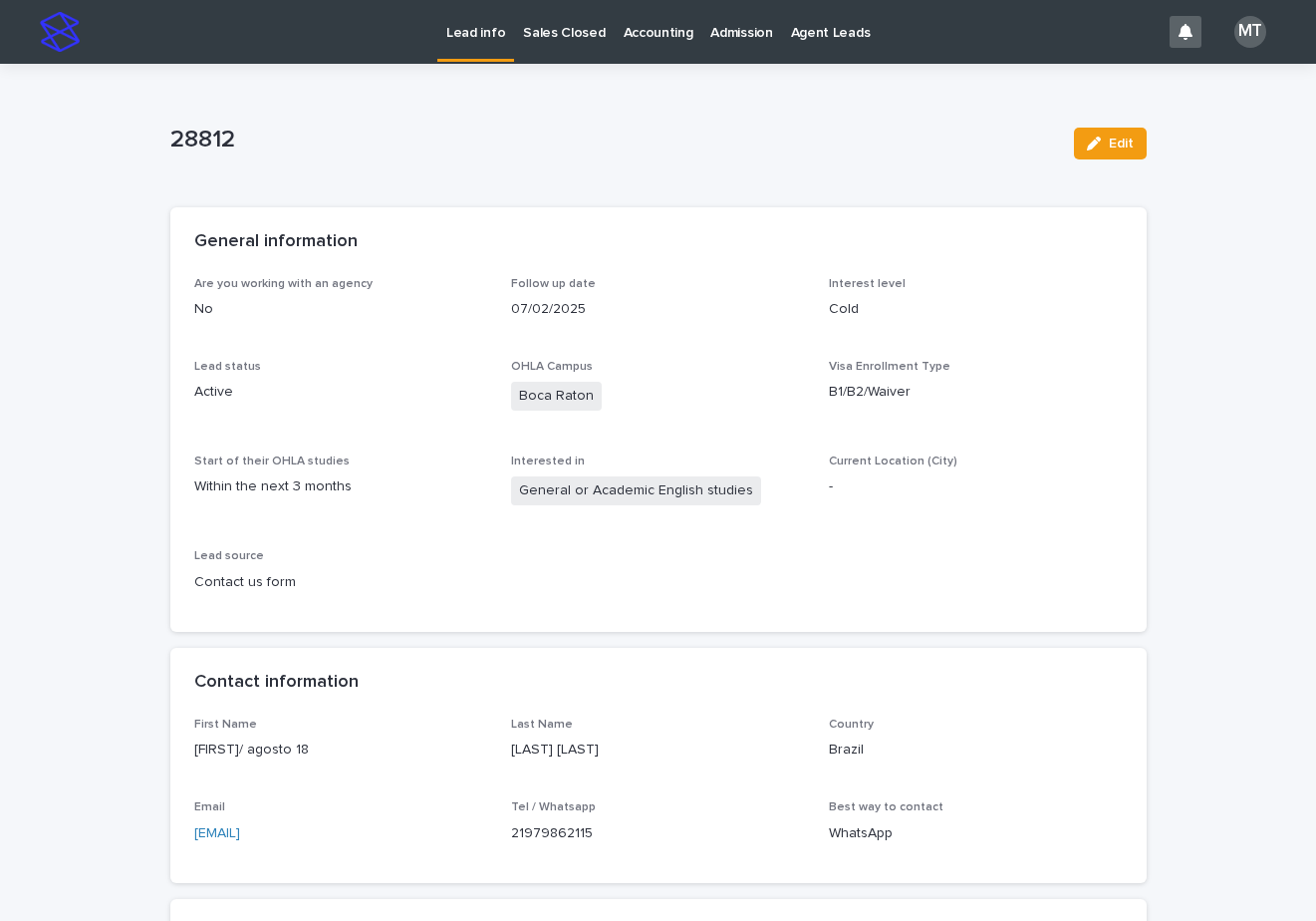 click on "Lead info" at bounding box center [475, 21] 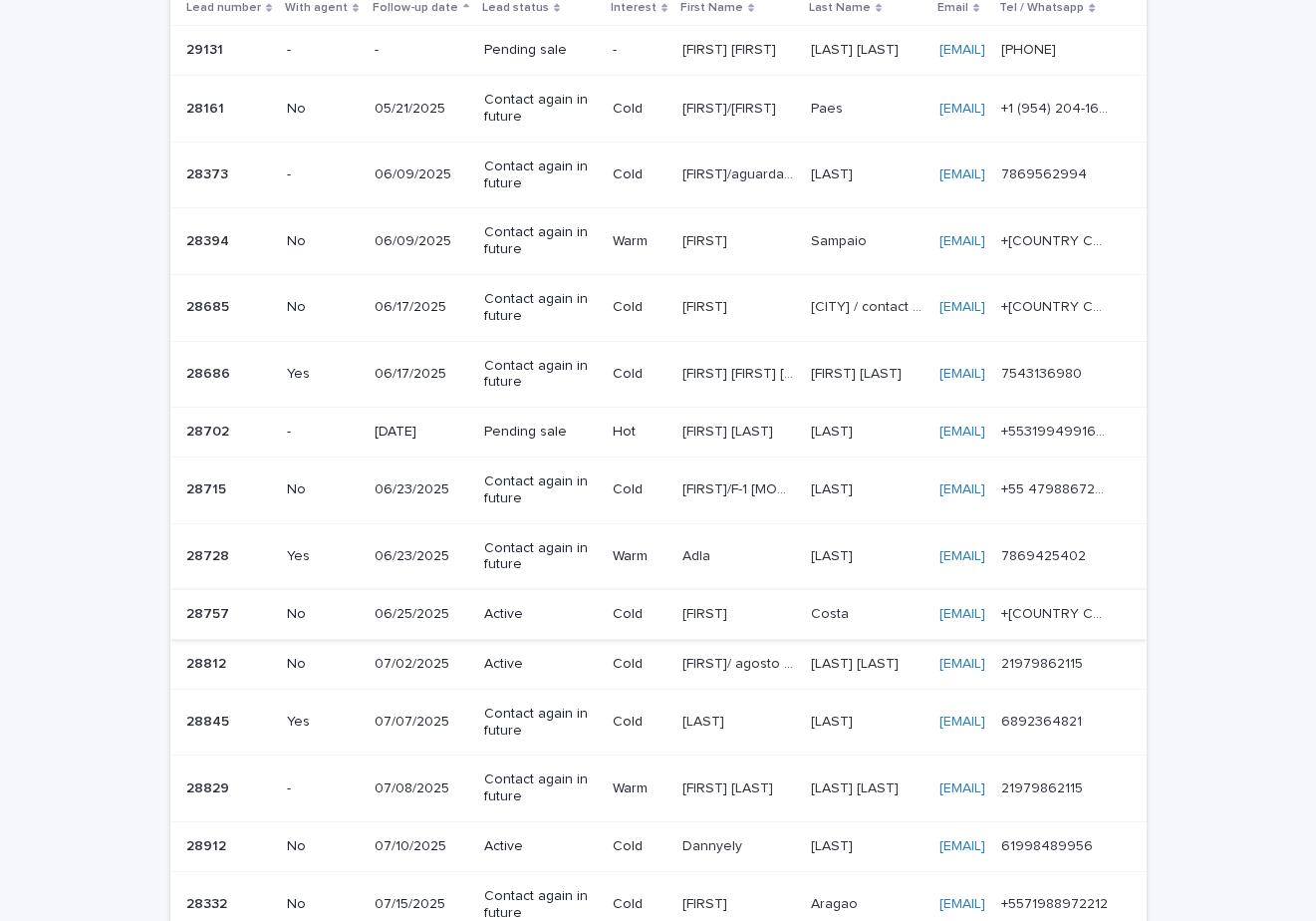 scroll, scrollTop: 74, scrollLeft: 0, axis: vertical 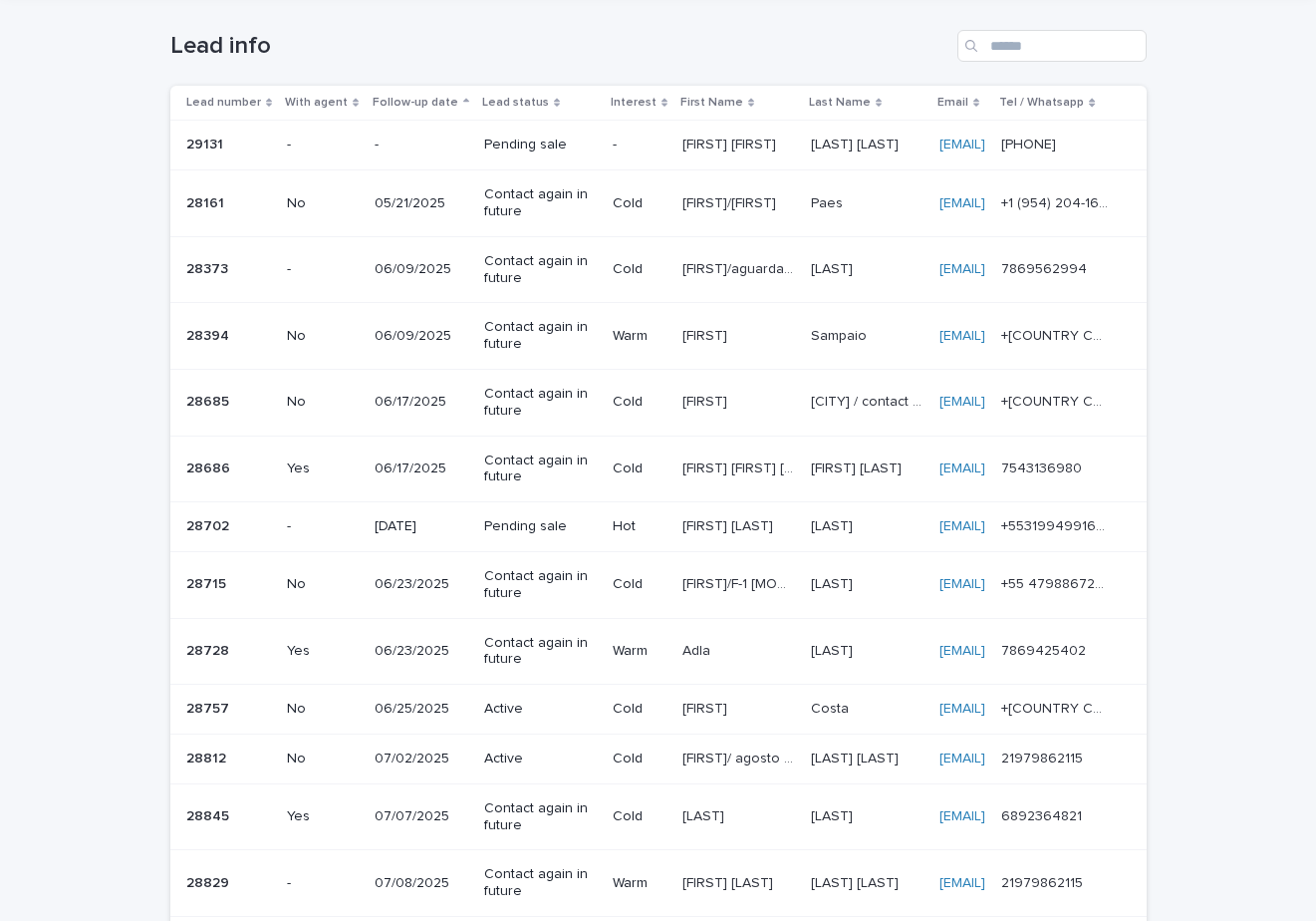 click on "[FIRST] [FIRST]" at bounding box center [738, 651] 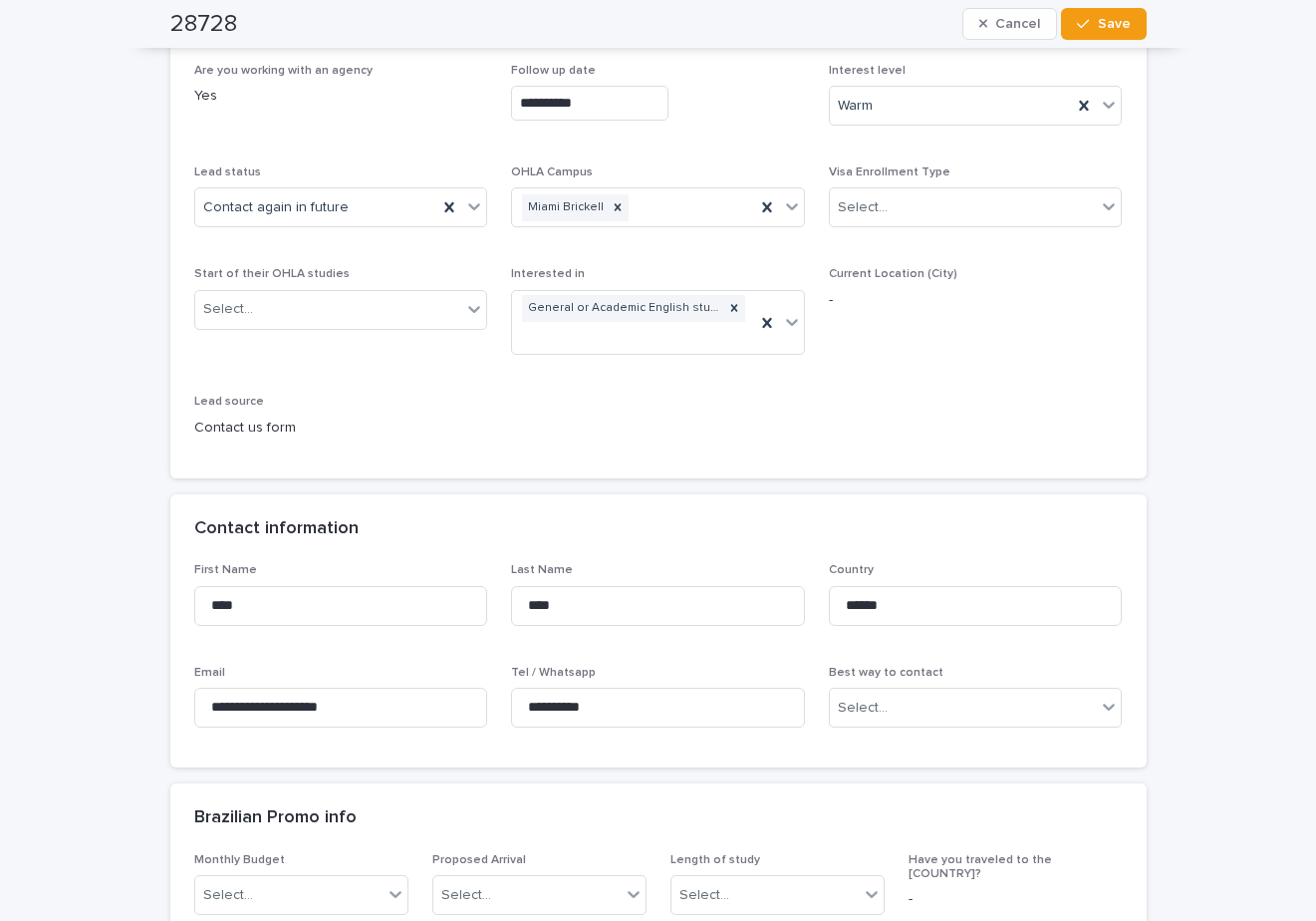 scroll, scrollTop: 0, scrollLeft: 0, axis: both 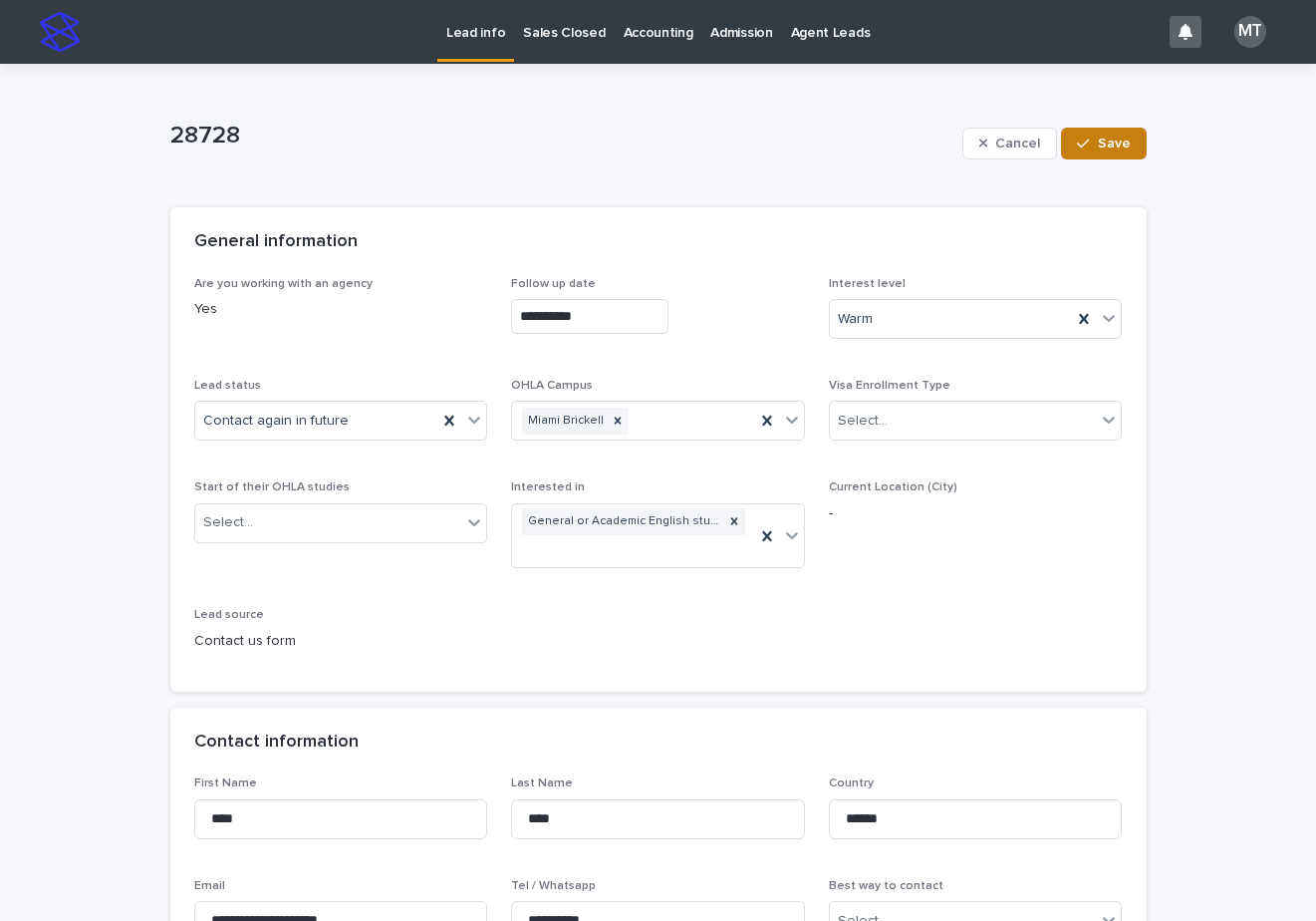 click on "Save" at bounding box center (1103, 144) 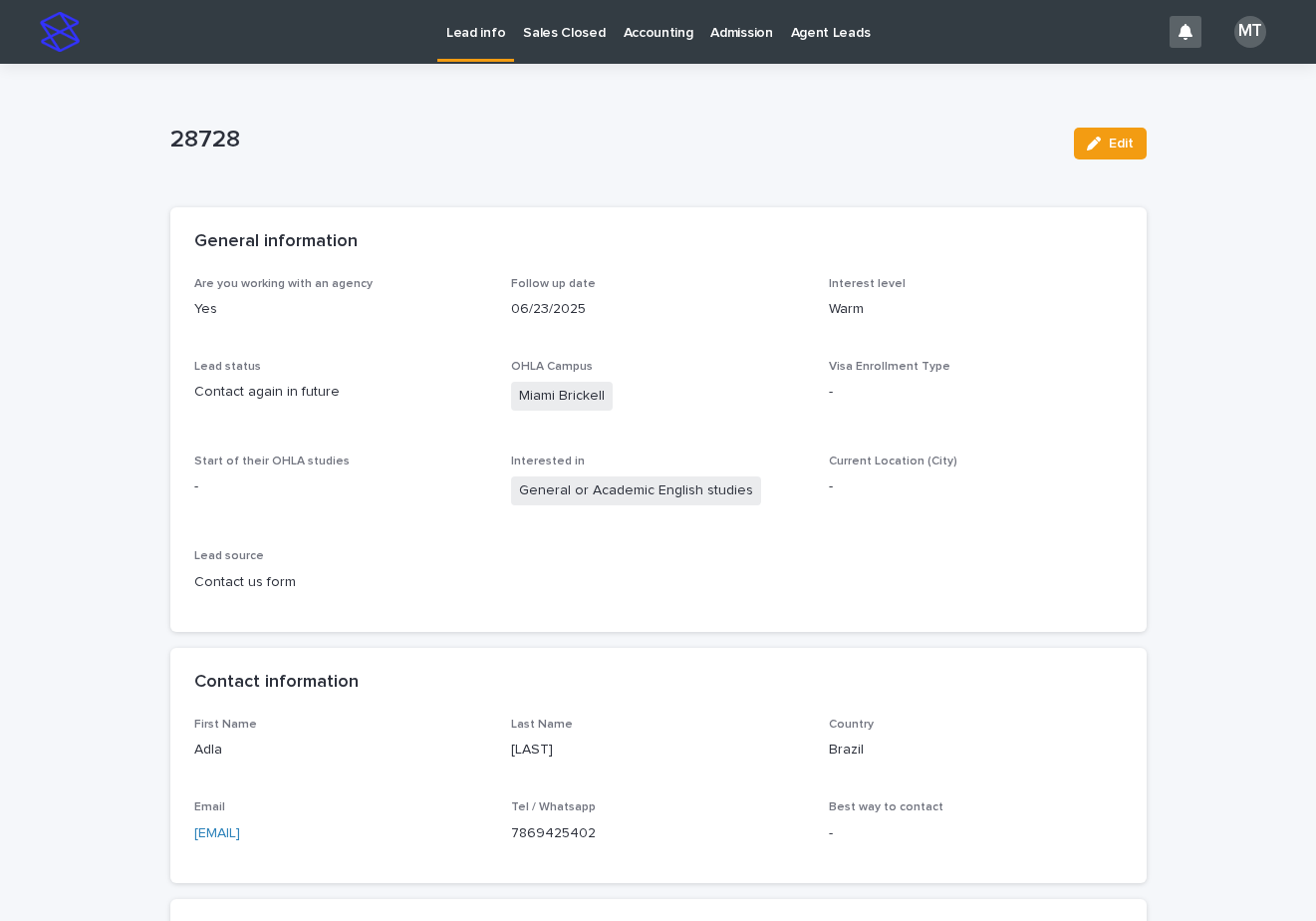 click on "Lead info" at bounding box center (475, 21) 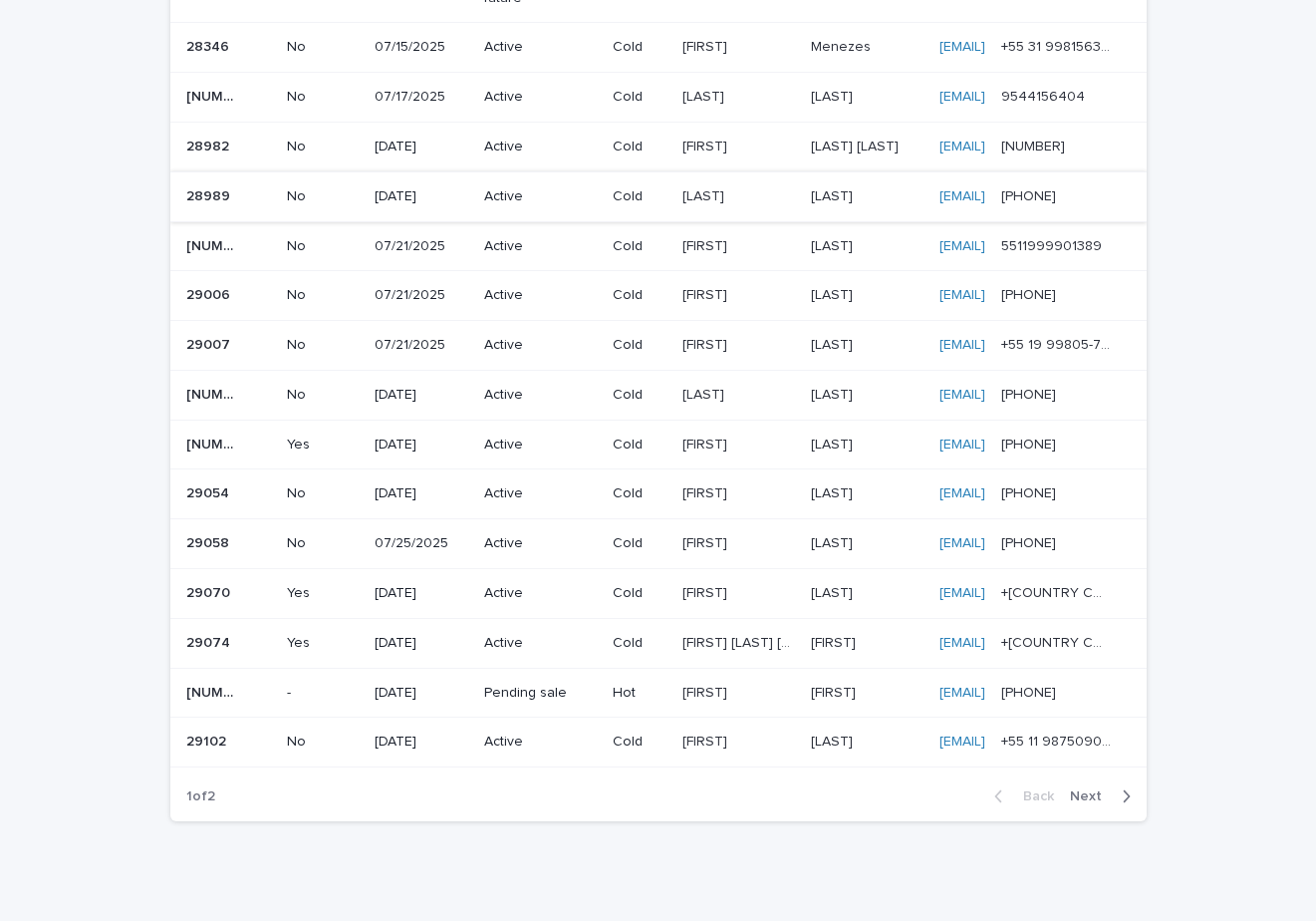 scroll, scrollTop: 1170, scrollLeft: 0, axis: vertical 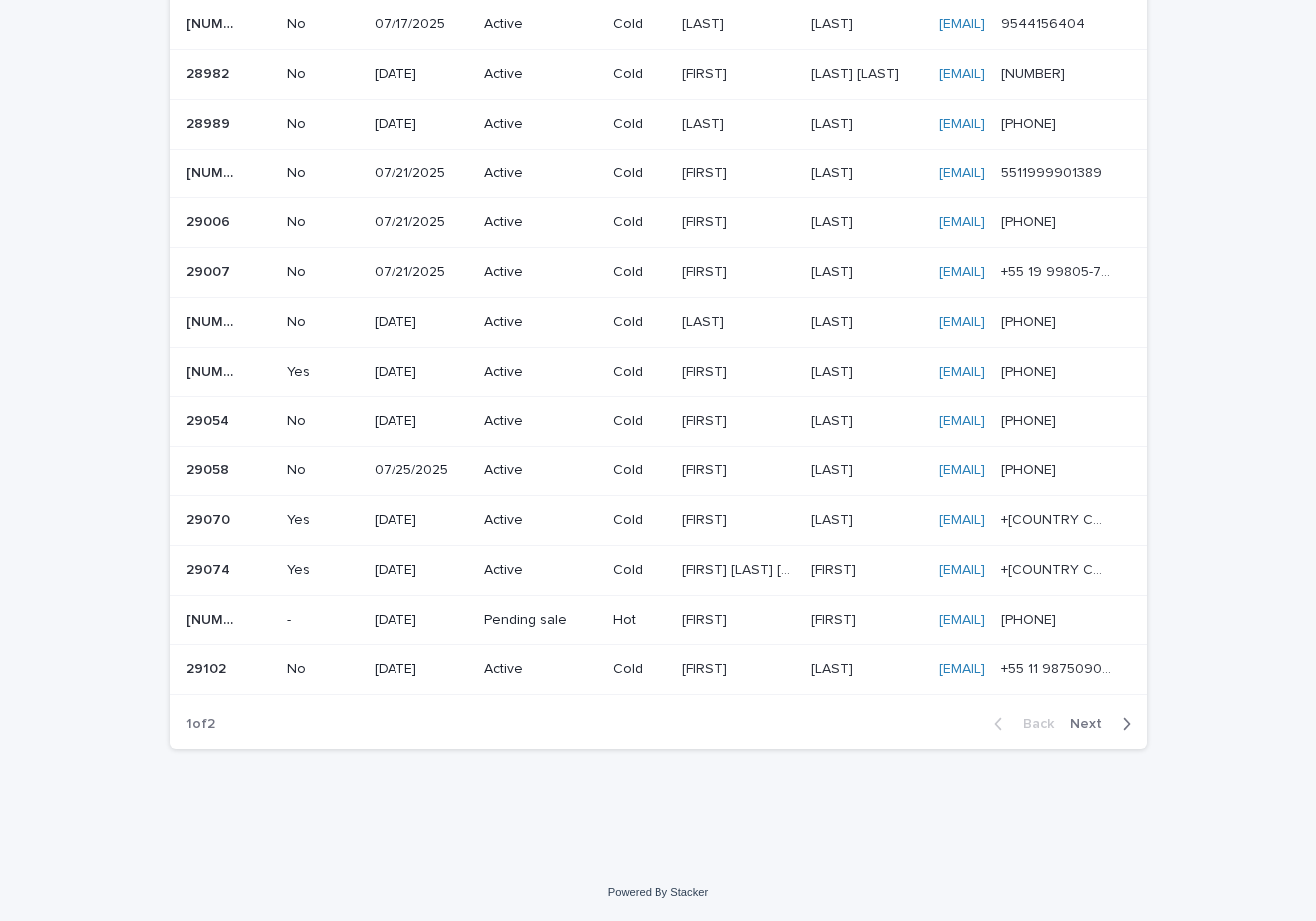 click on "Next" at bounding box center [1092, 724] 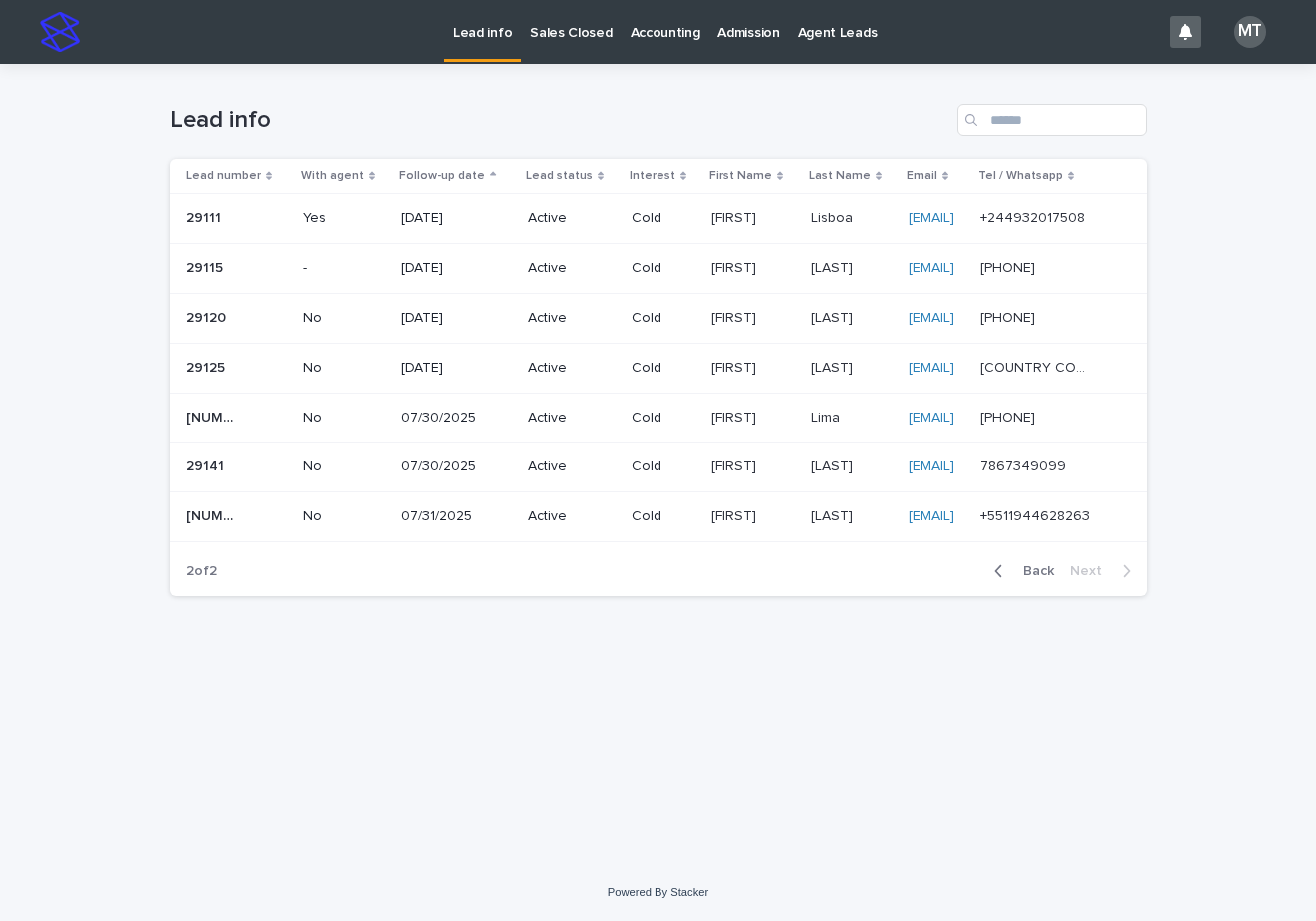 scroll, scrollTop: 0, scrollLeft: 0, axis: both 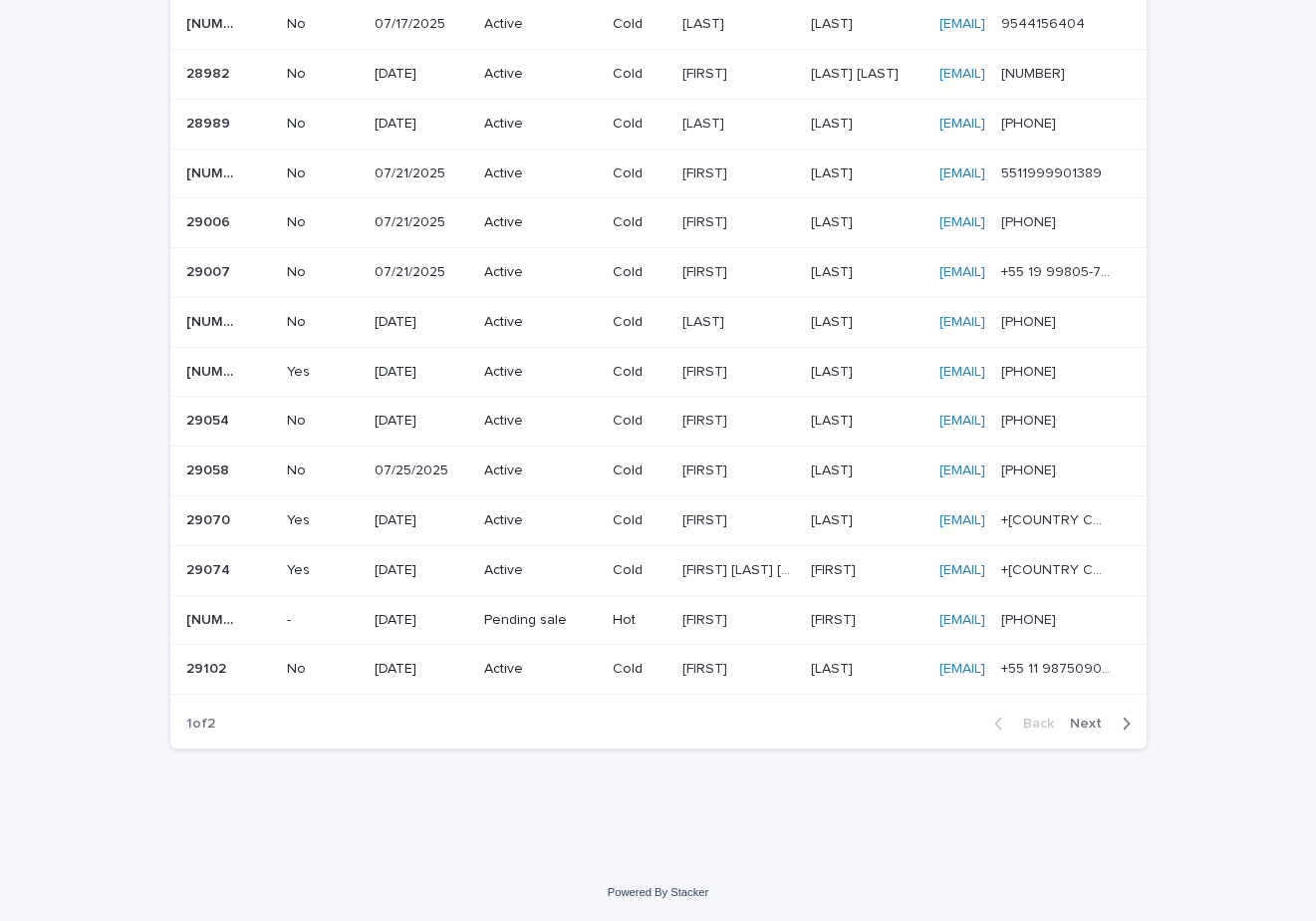 click on "+55 11 987509095" at bounding box center [1058, 667] 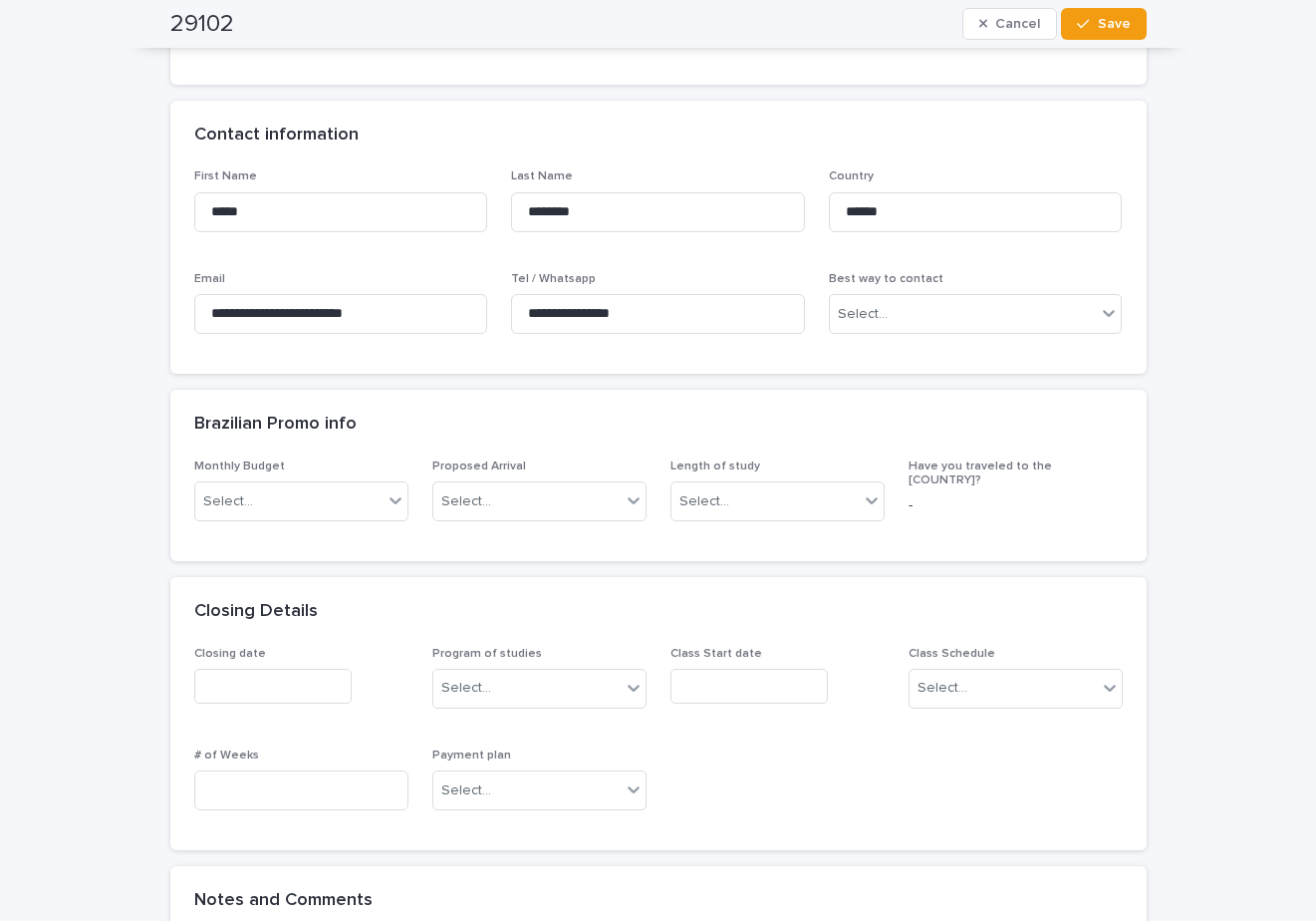 scroll, scrollTop: 598, scrollLeft: 0, axis: vertical 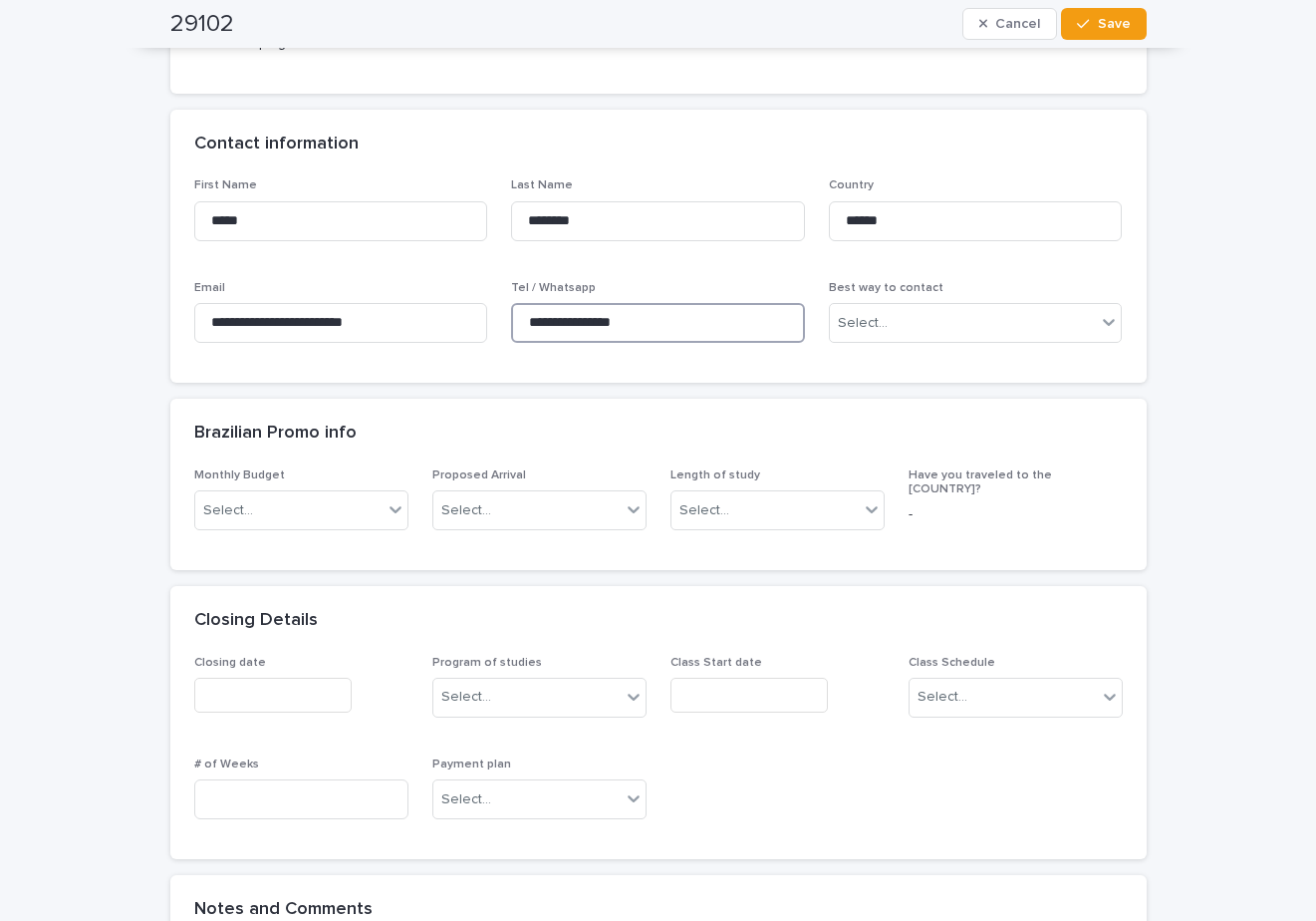 drag, startPoint x: 648, startPoint y: 320, endPoint x: 507, endPoint y: 322, distance: 141.01418 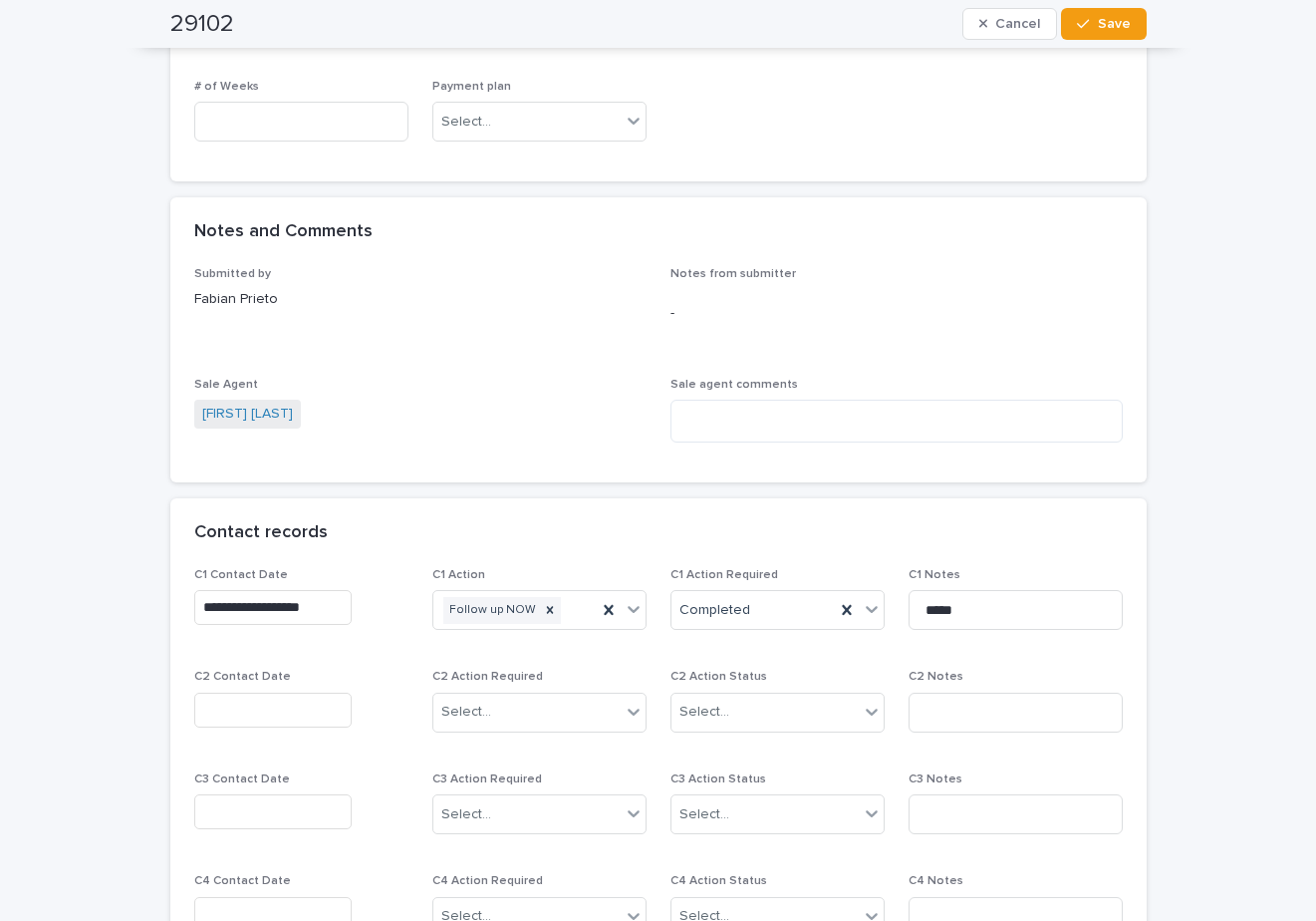 scroll, scrollTop: 1395, scrollLeft: 0, axis: vertical 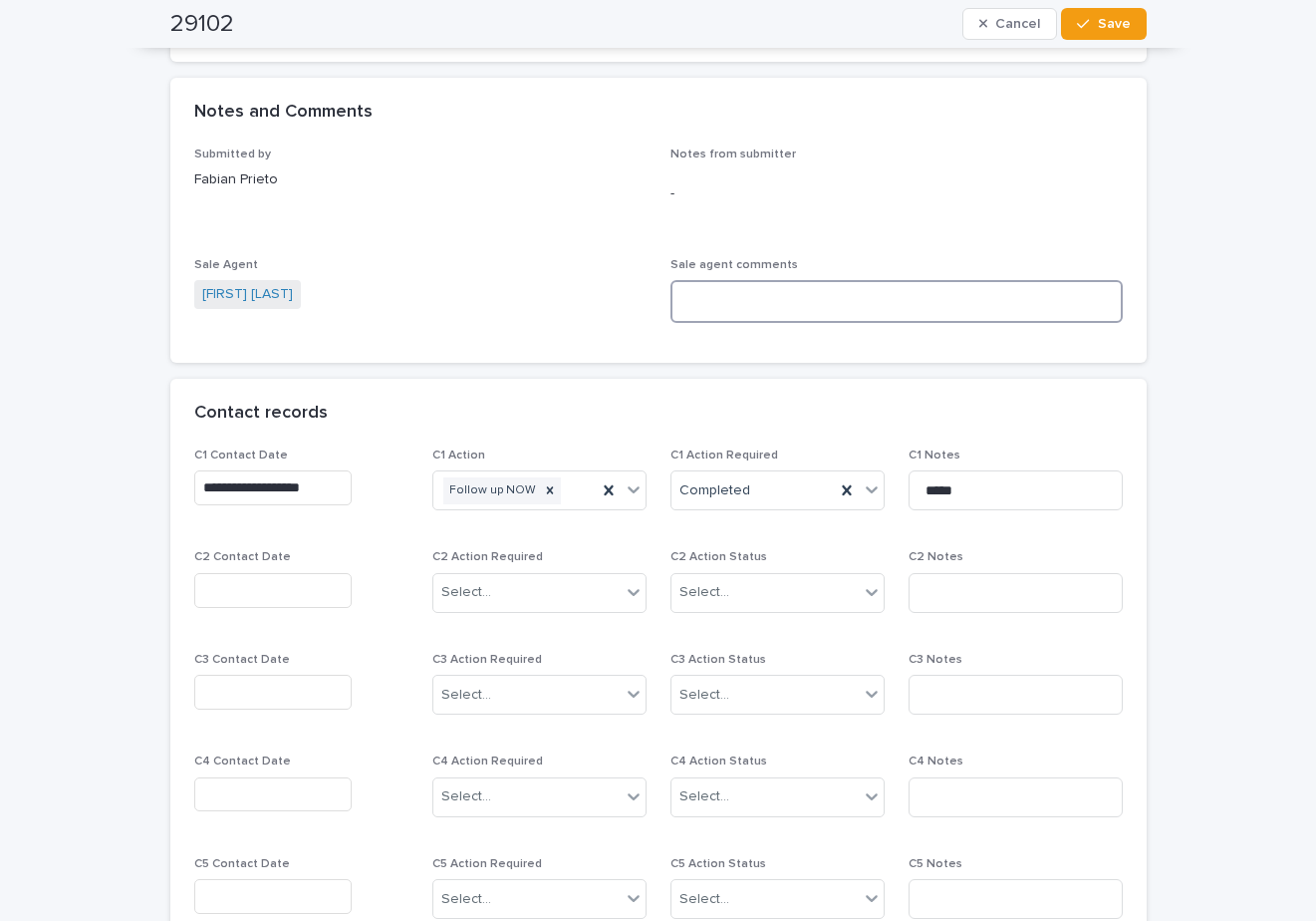 click at bounding box center (897, 301) 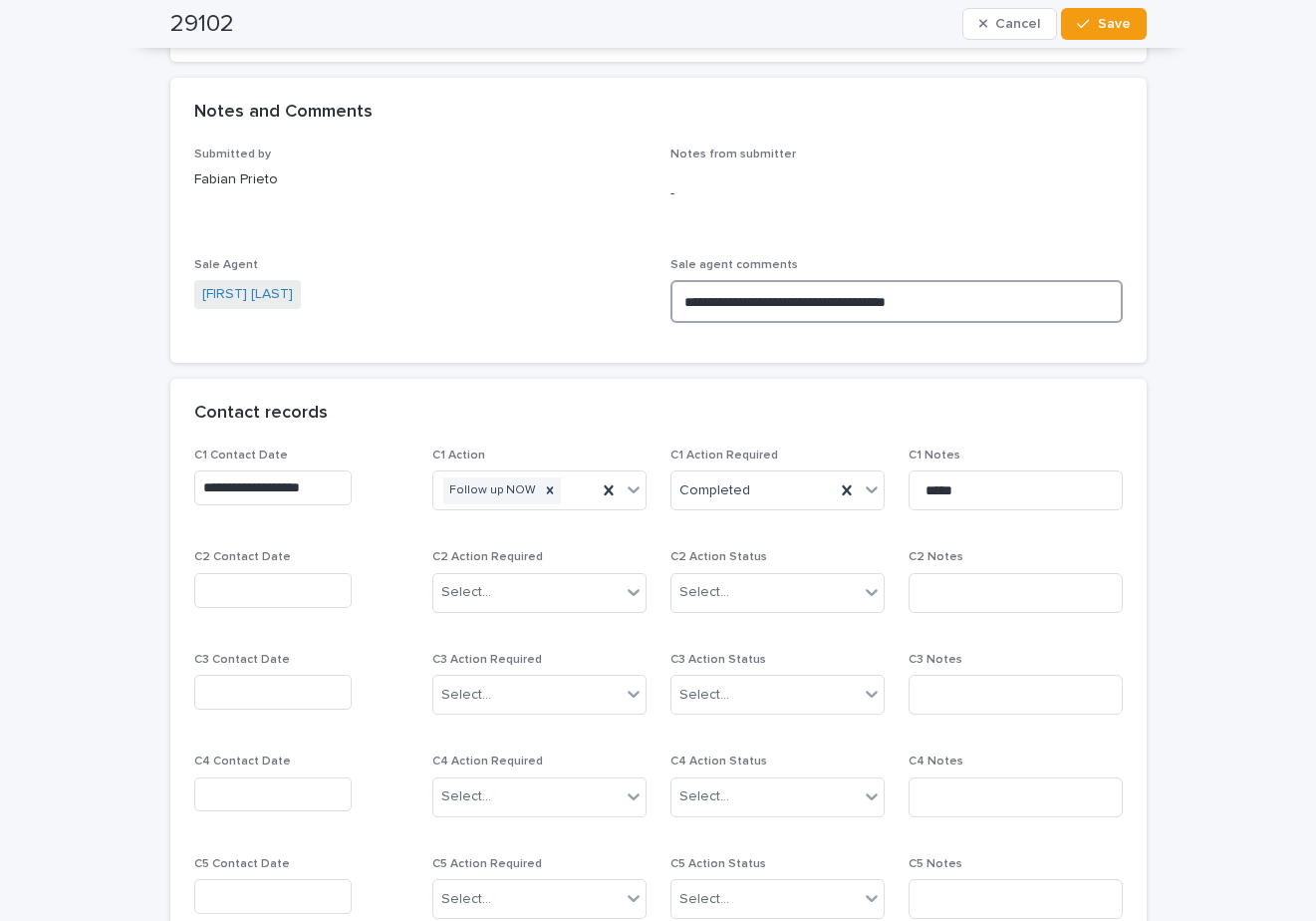 drag, startPoint x: 763, startPoint y: 298, endPoint x: 593, endPoint y: 269, distance: 172.45579 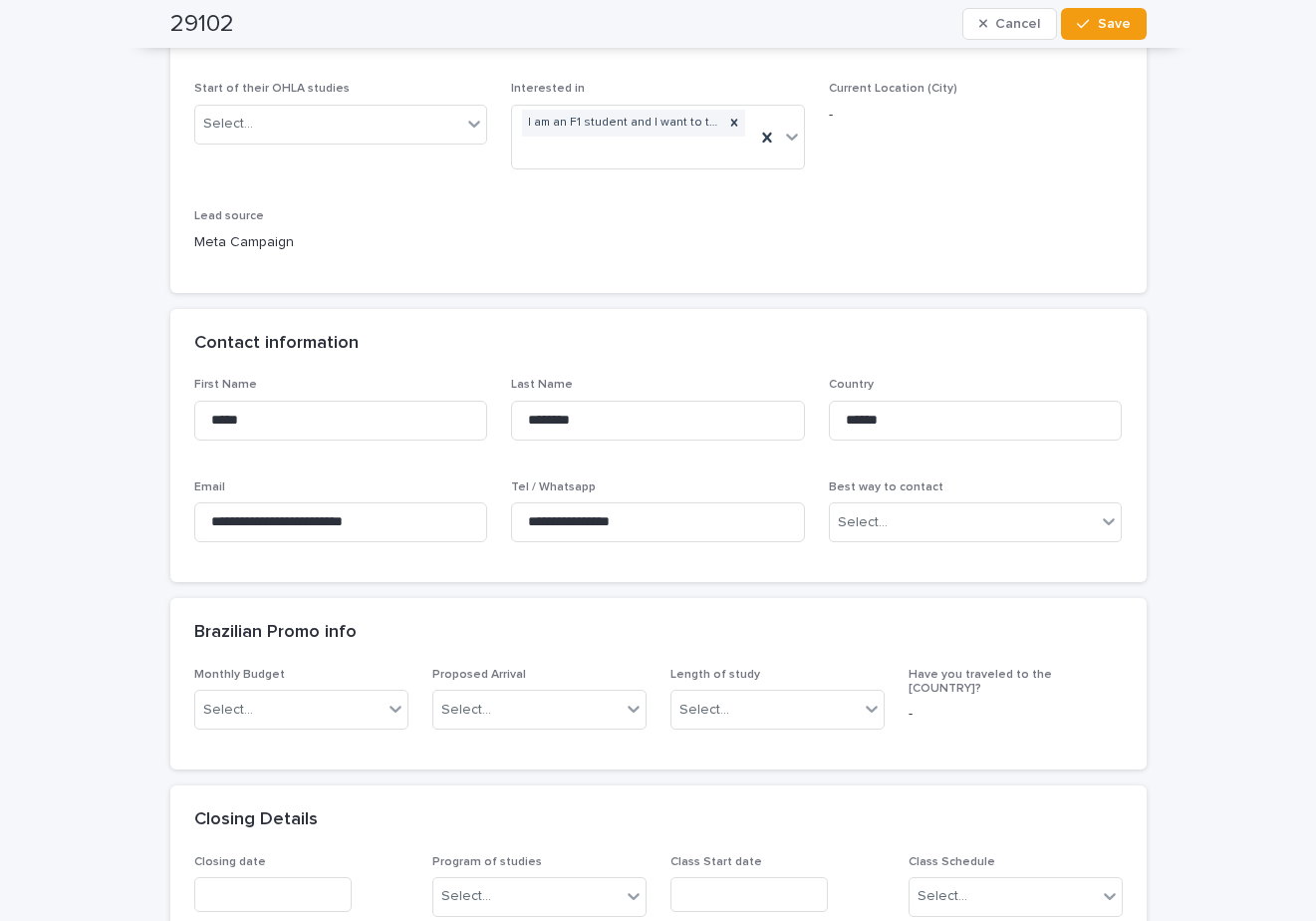 scroll, scrollTop: 0, scrollLeft: 0, axis: both 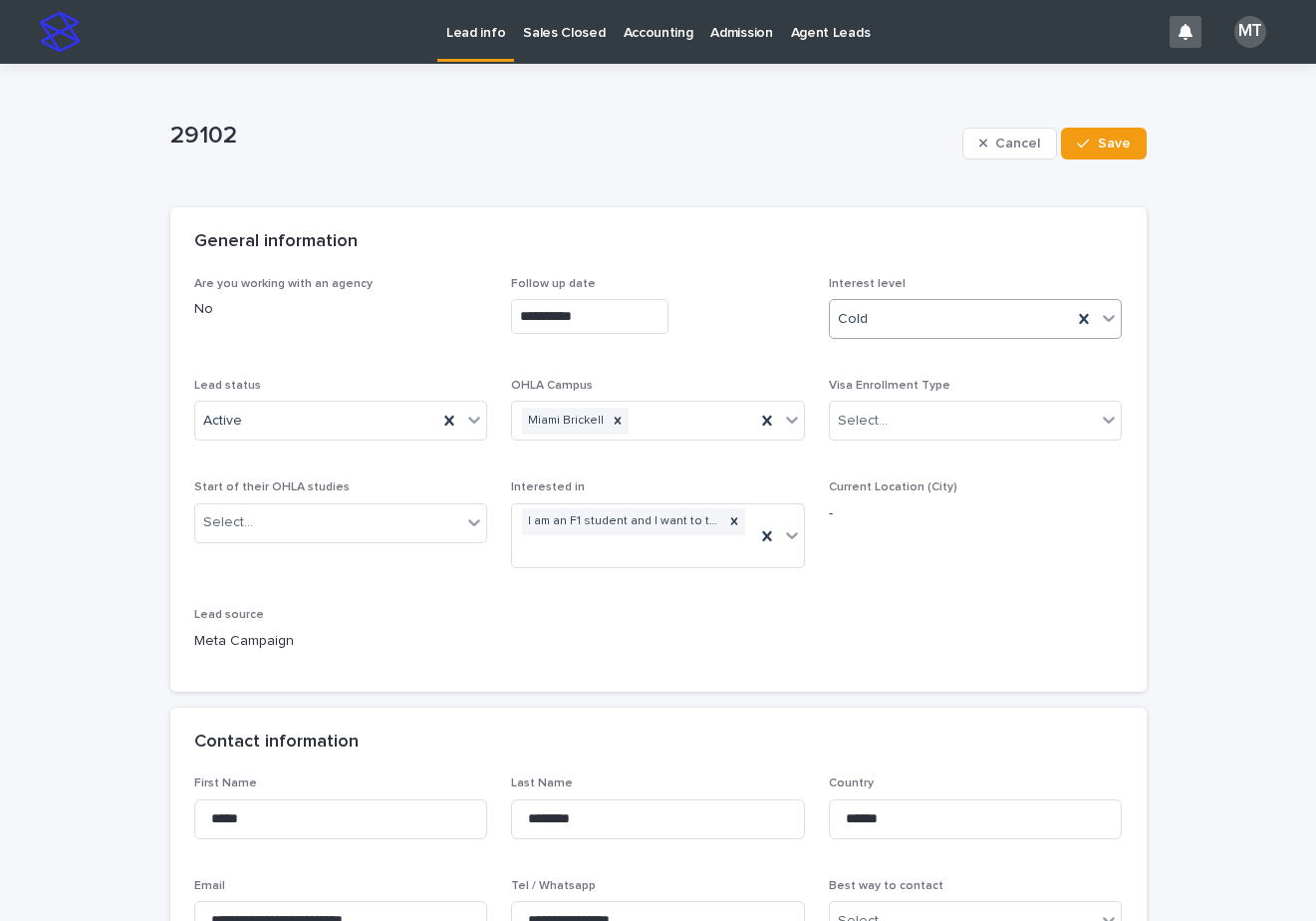 type on "**********" 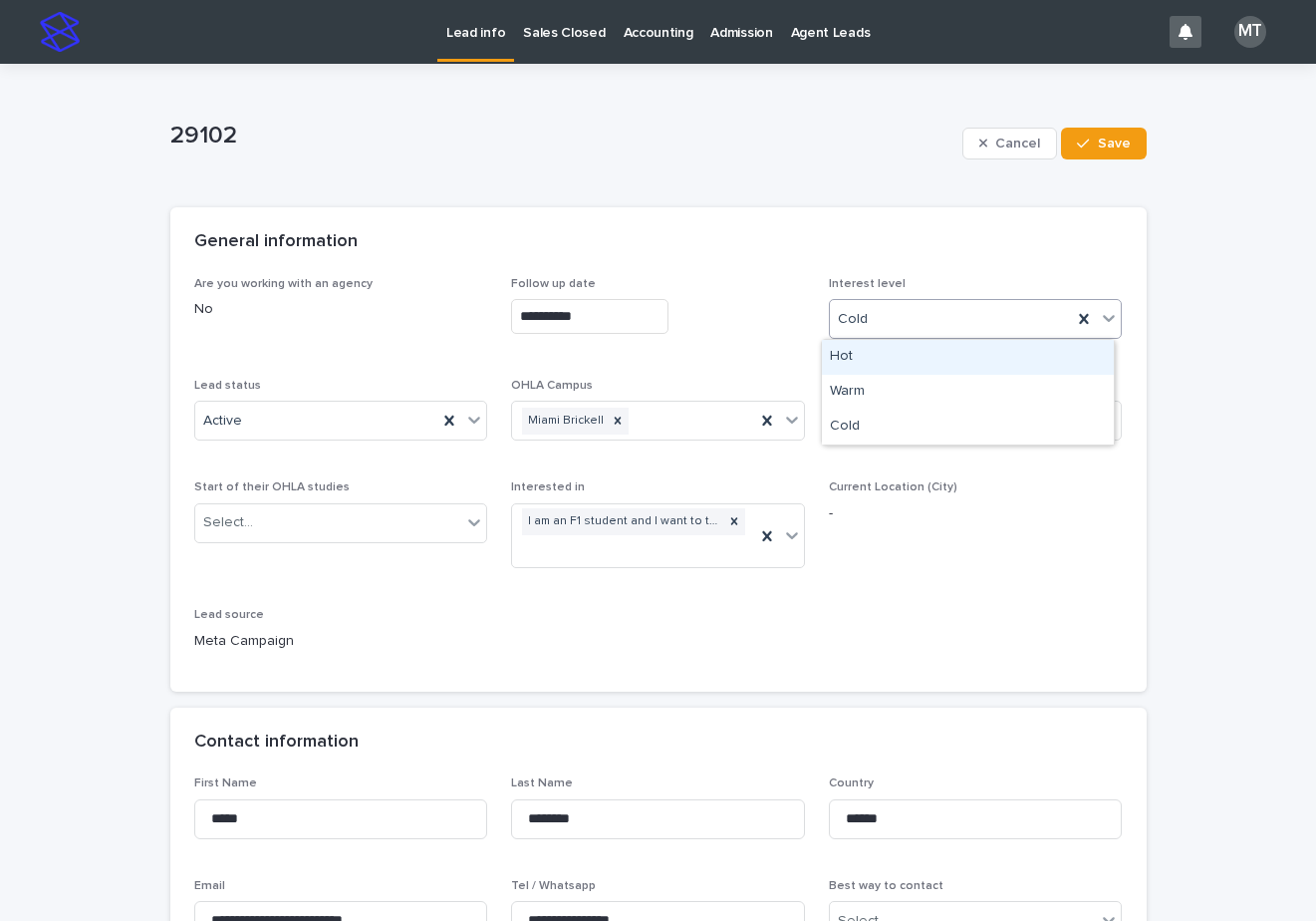 click on "Cold" at bounding box center (951, 319) 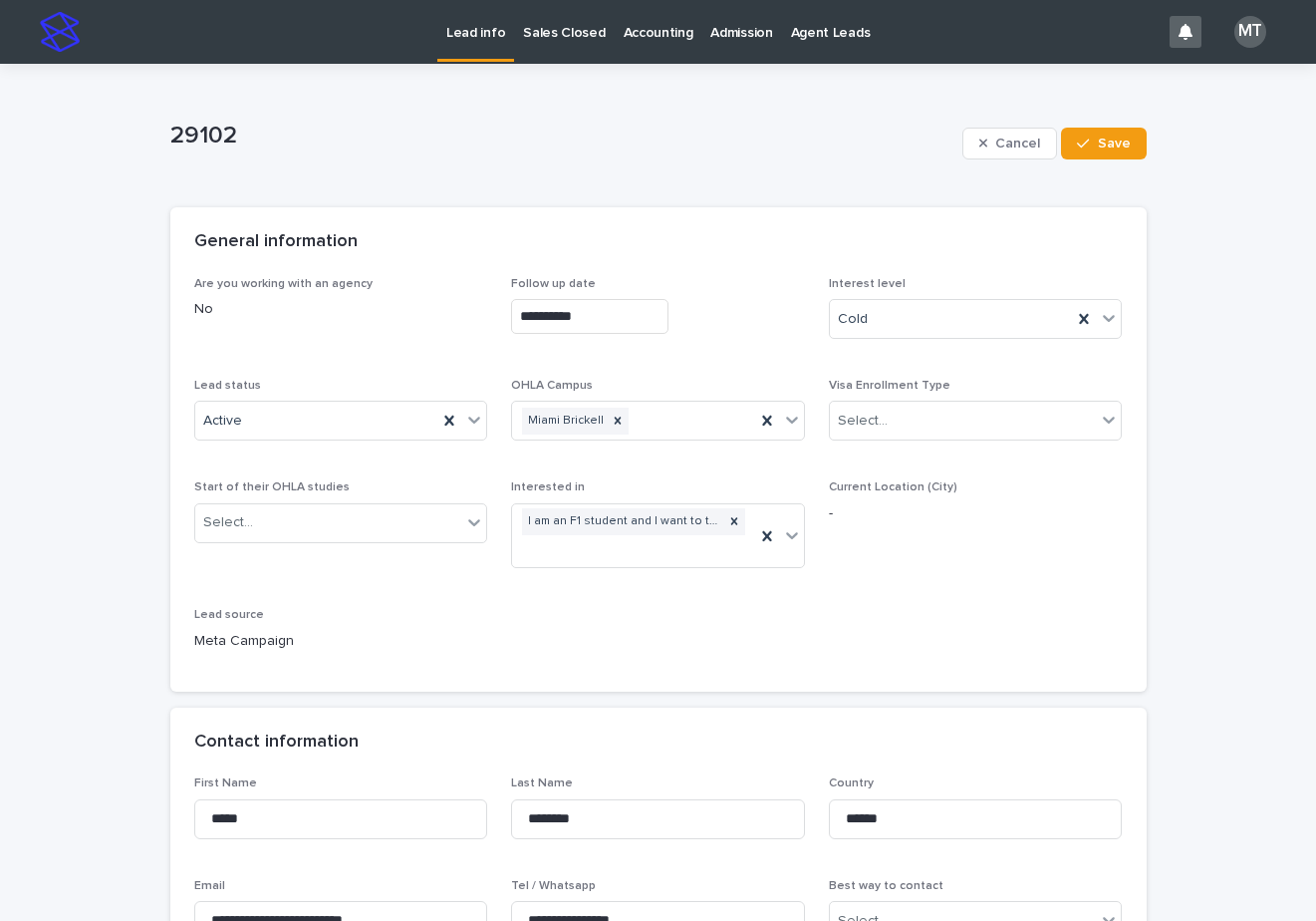 click on "**********" at bounding box center [658, 316] 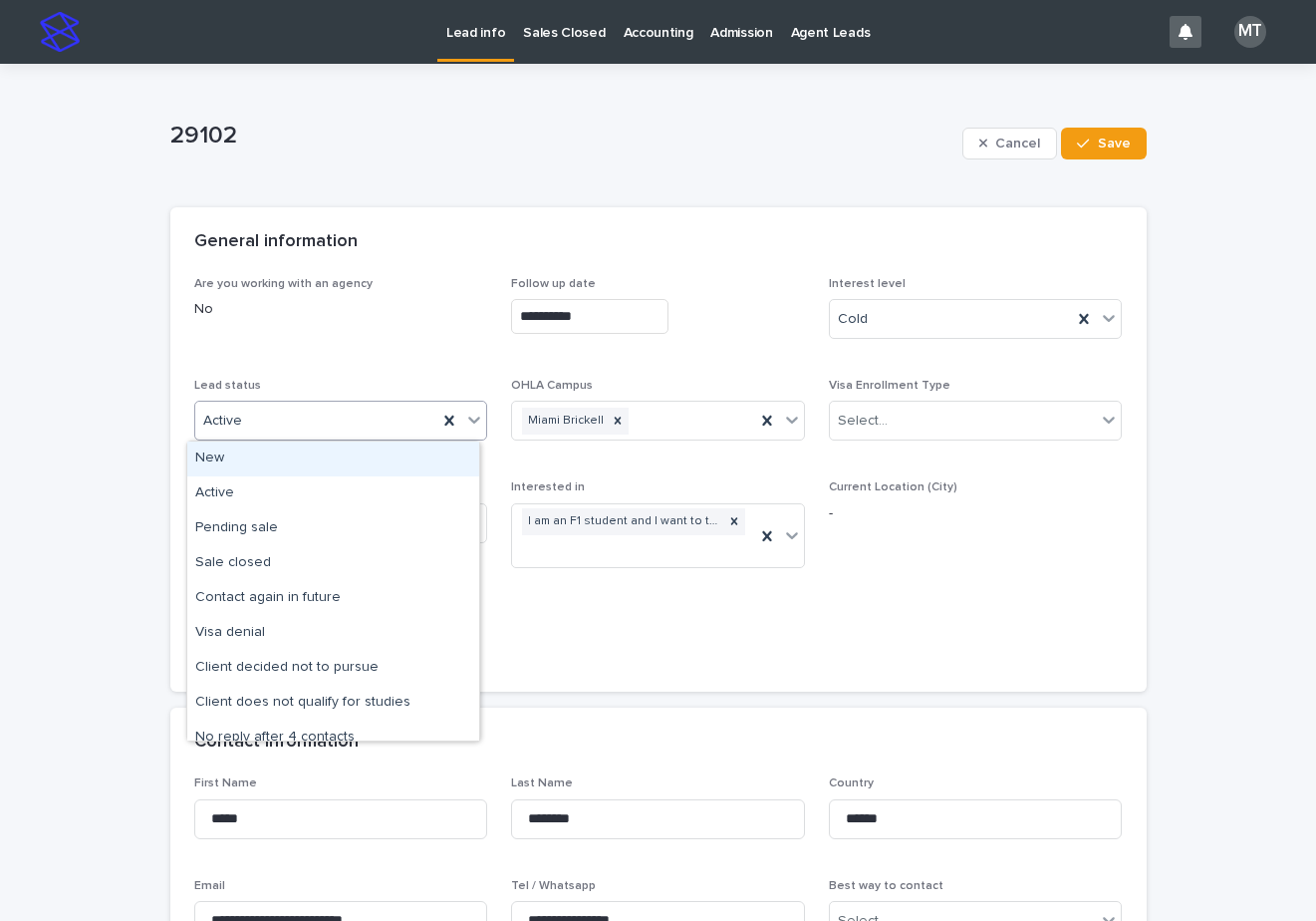 click on "Active" at bounding box center (317, 421) 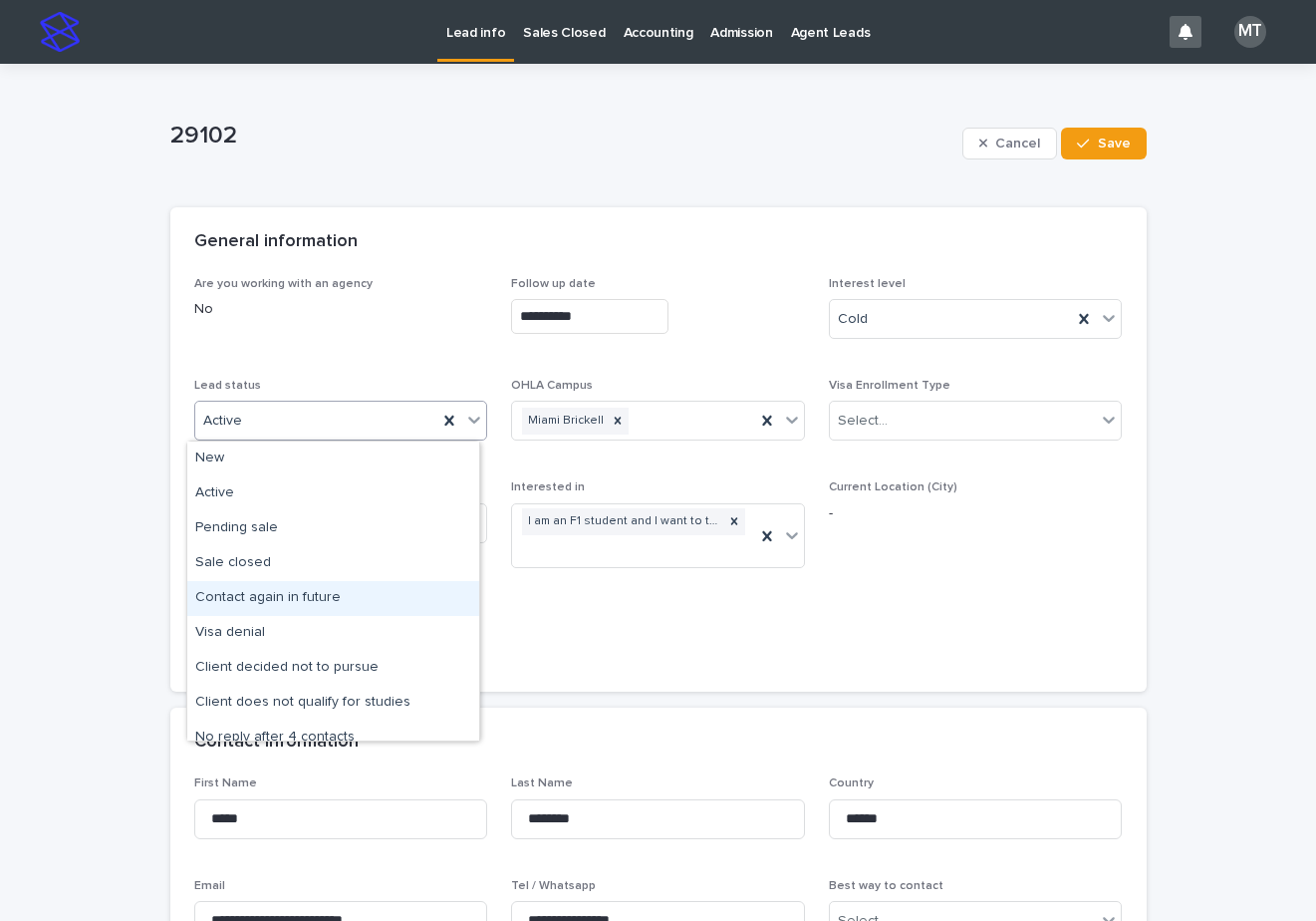 drag, startPoint x: 294, startPoint y: 578, endPoint x: 301, endPoint y: 593, distance: 16.552945 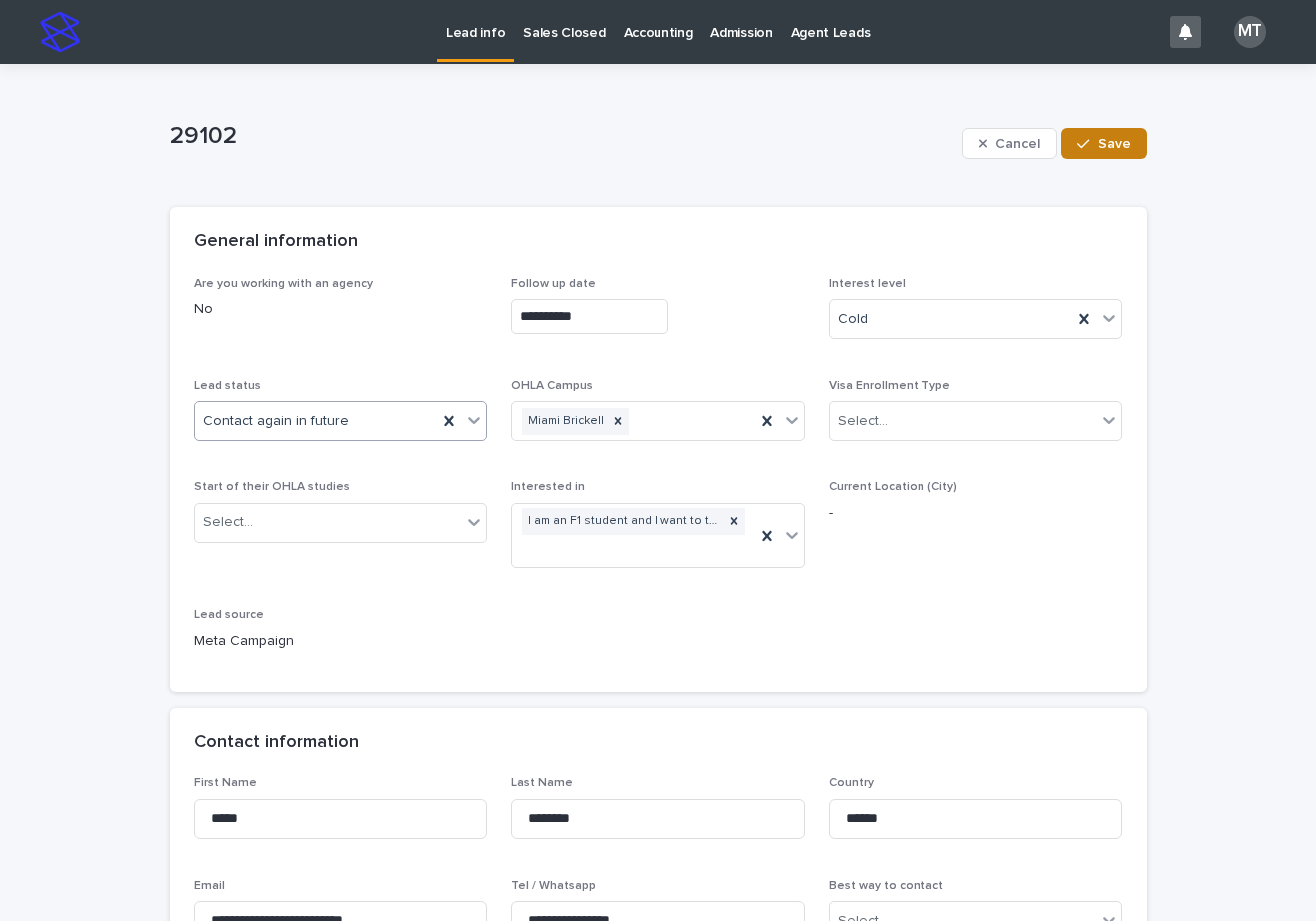click on "Save" at bounding box center [1103, 144] 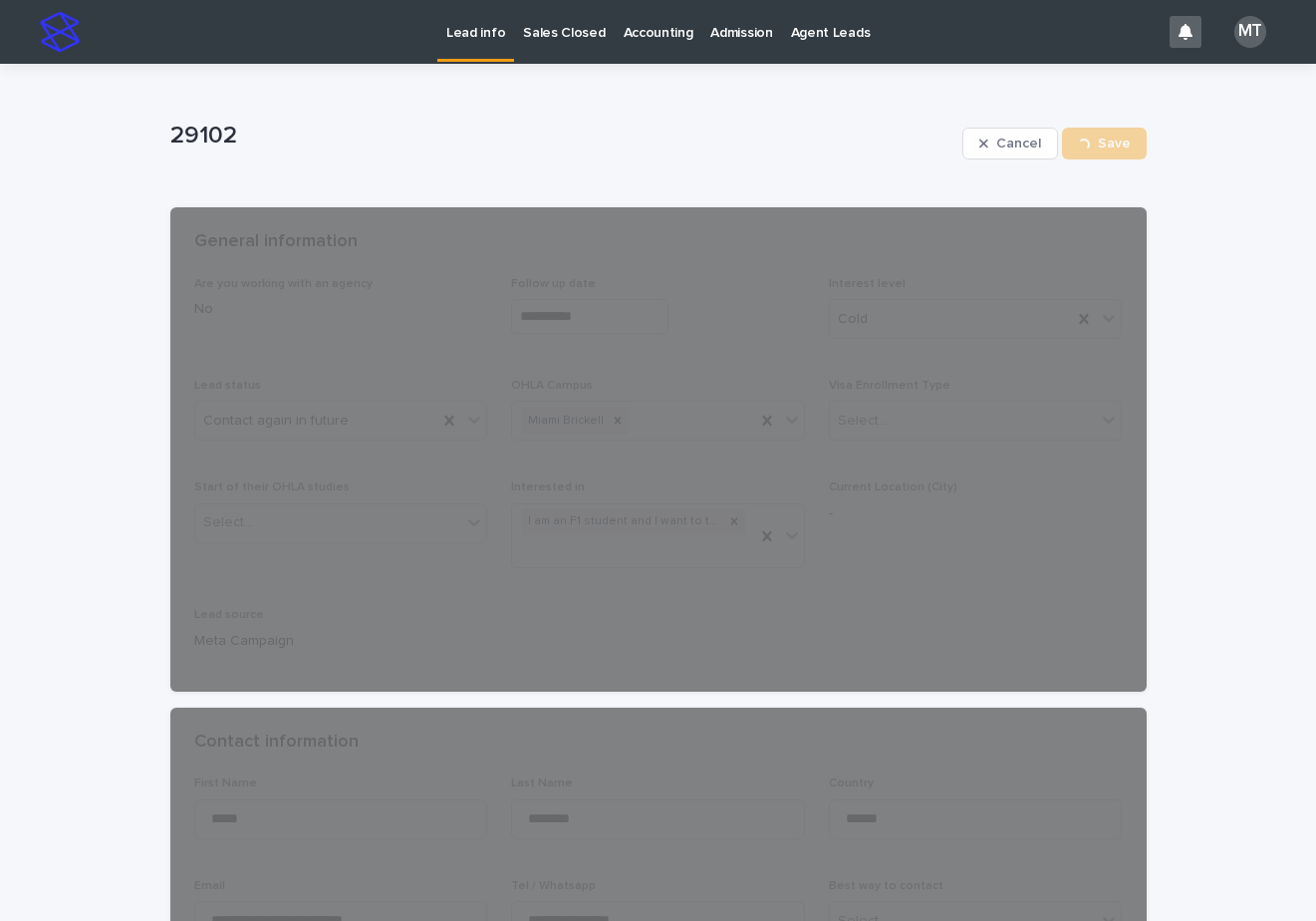 click on "Lead info" at bounding box center (475, 21) 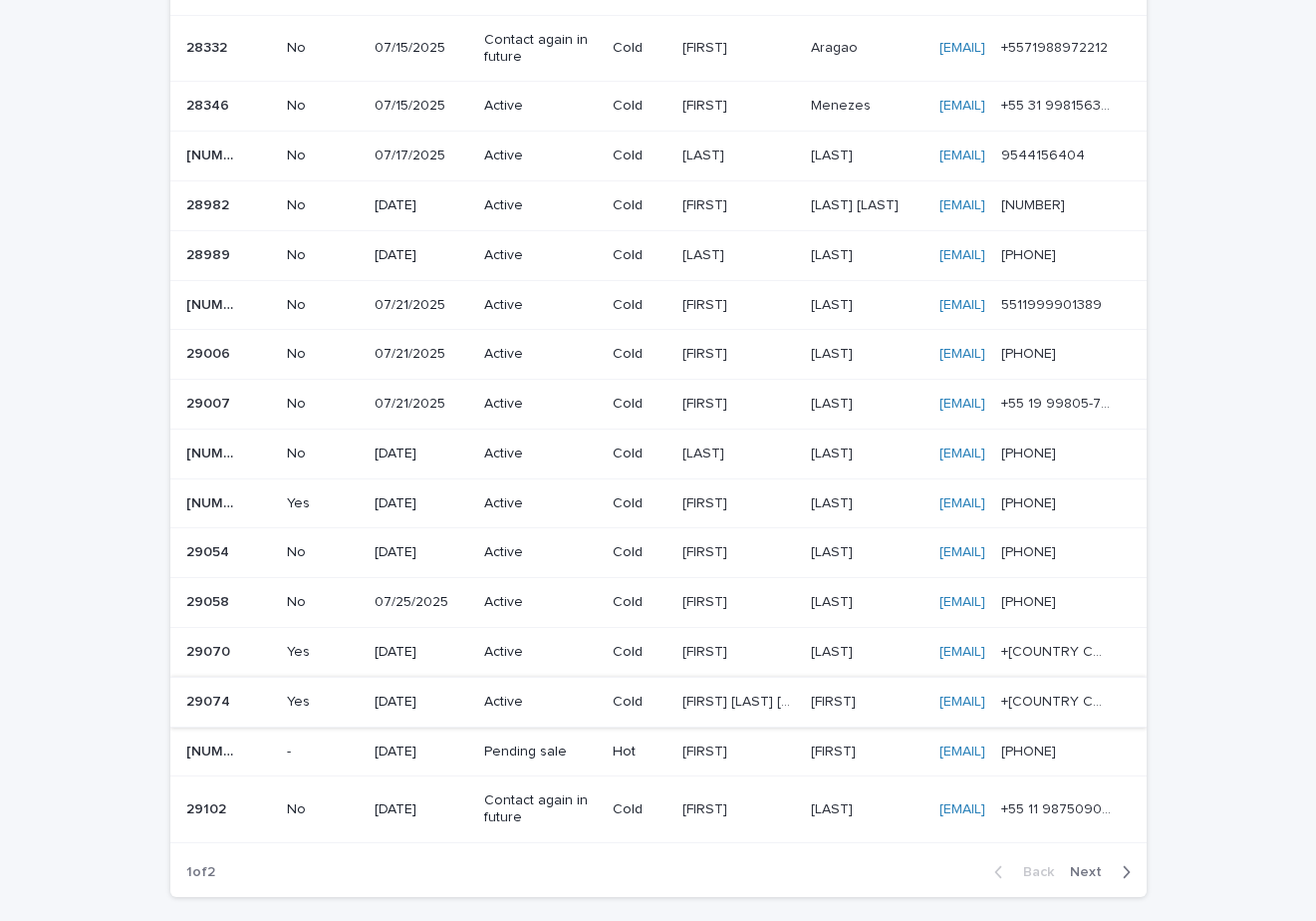 scroll, scrollTop: 1187, scrollLeft: 0, axis: vertical 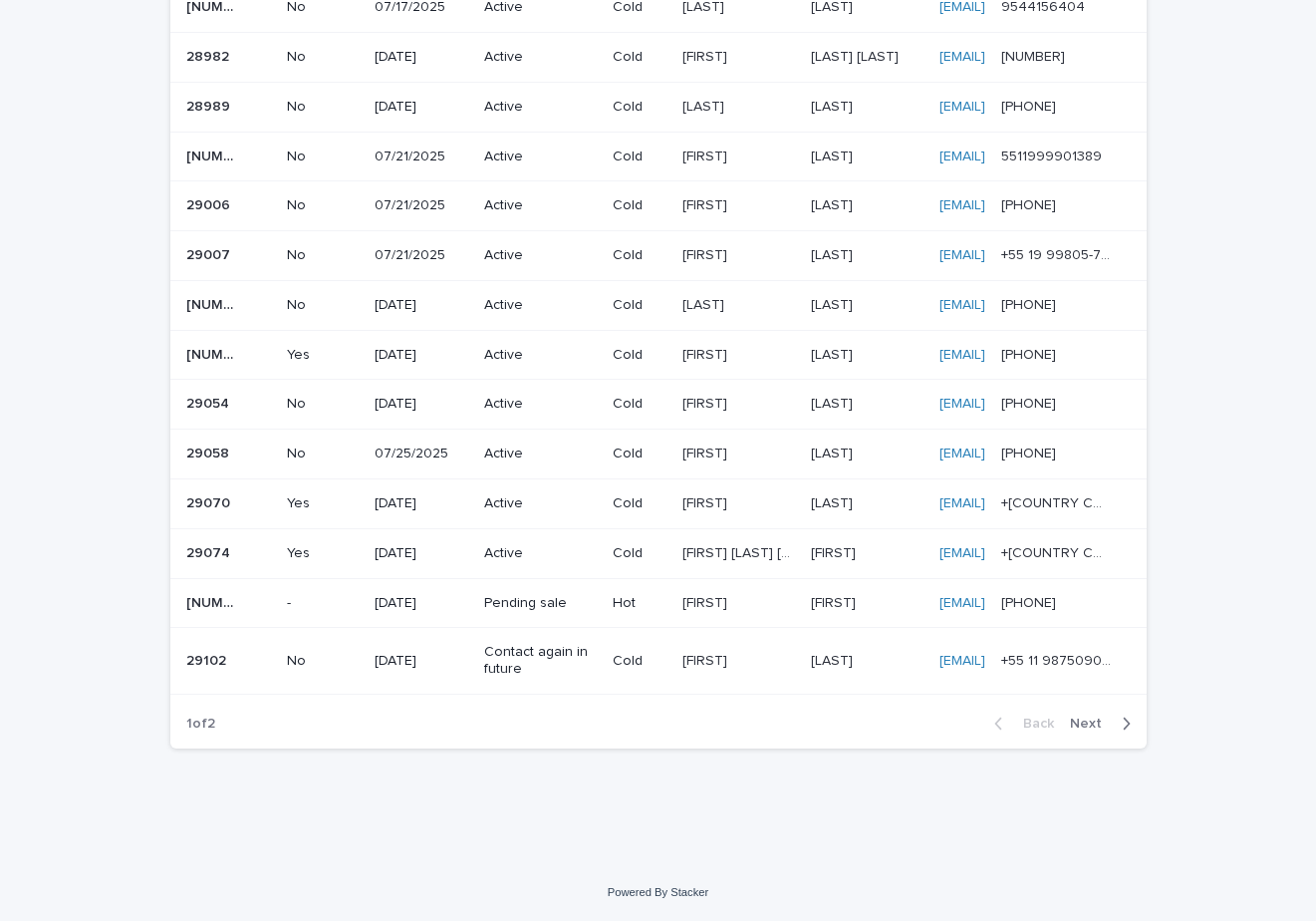 click on "Back Next" at bounding box center [1062, 724] 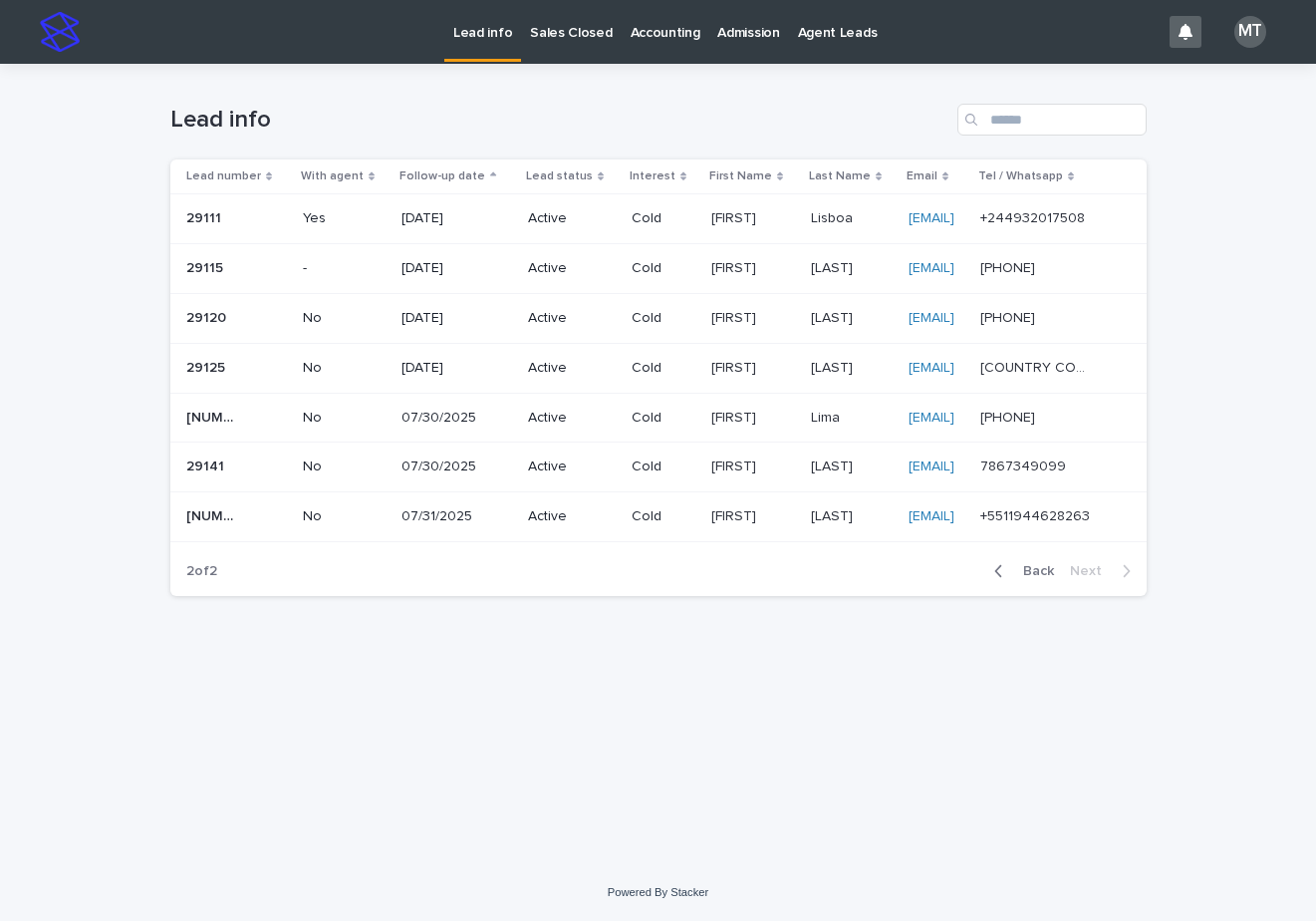 scroll, scrollTop: 0, scrollLeft: 0, axis: both 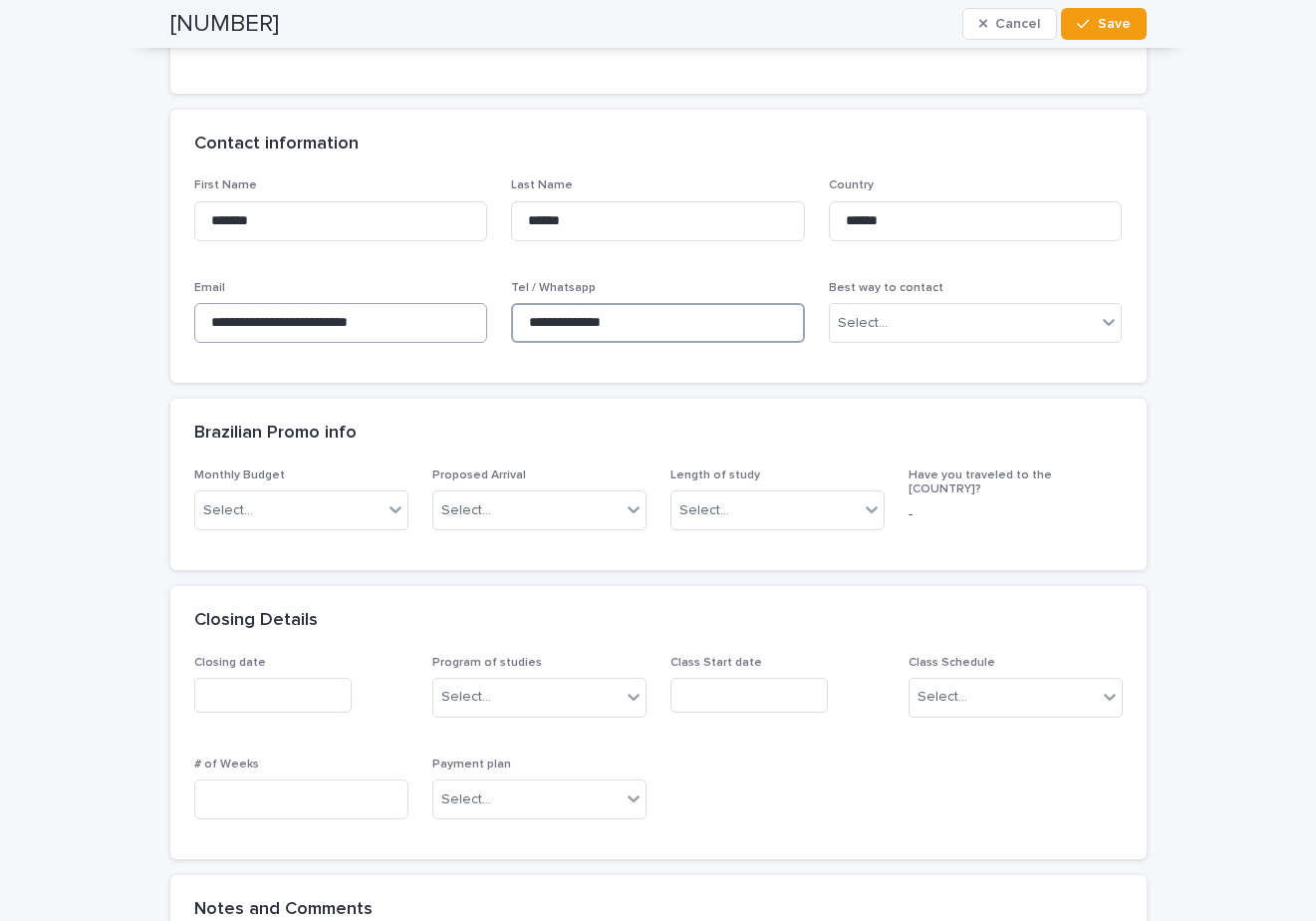 drag, startPoint x: 641, startPoint y: 320, endPoint x: 462, endPoint y: 311, distance: 179.22611 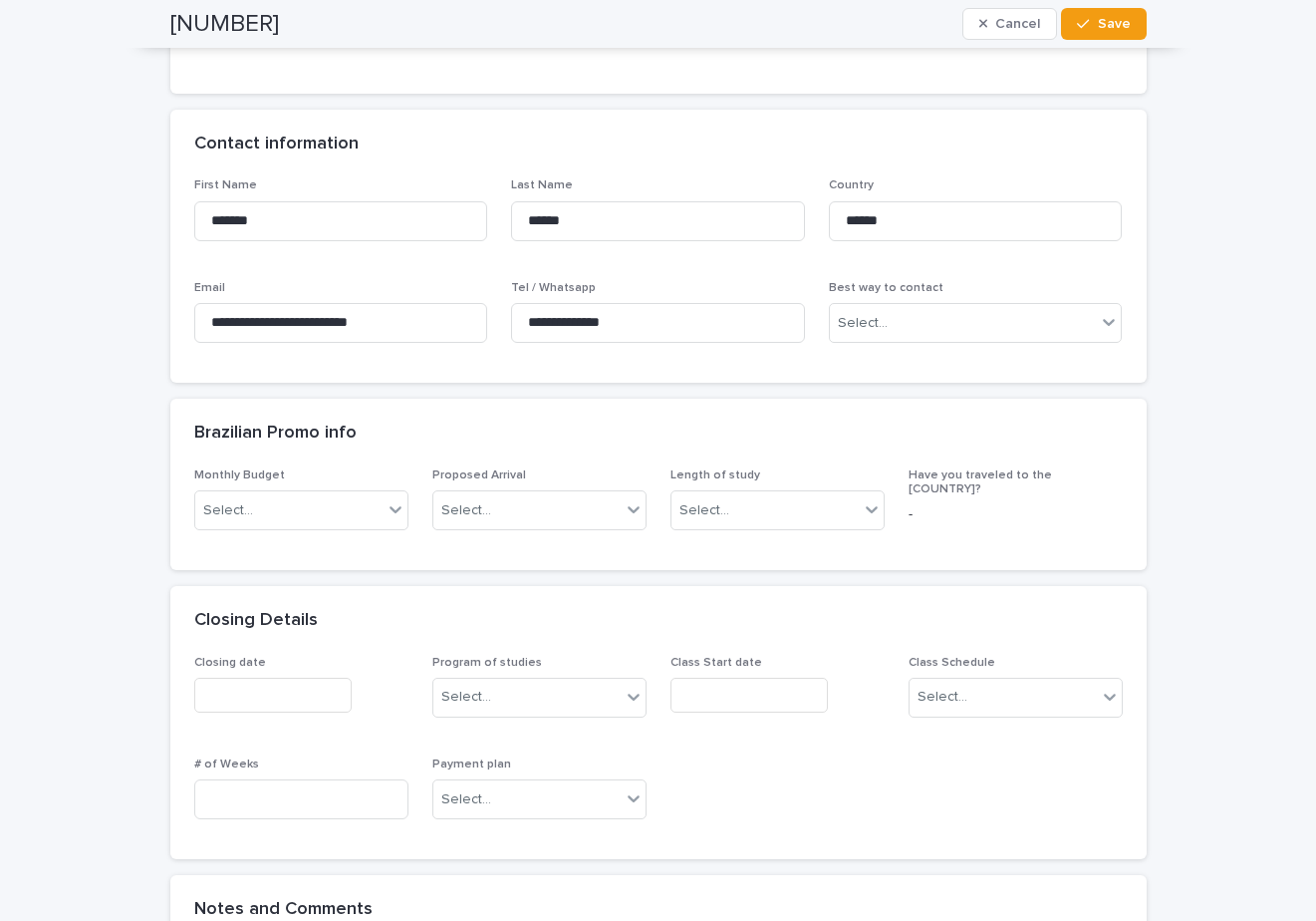 click on "**********" at bounding box center (658, 280) 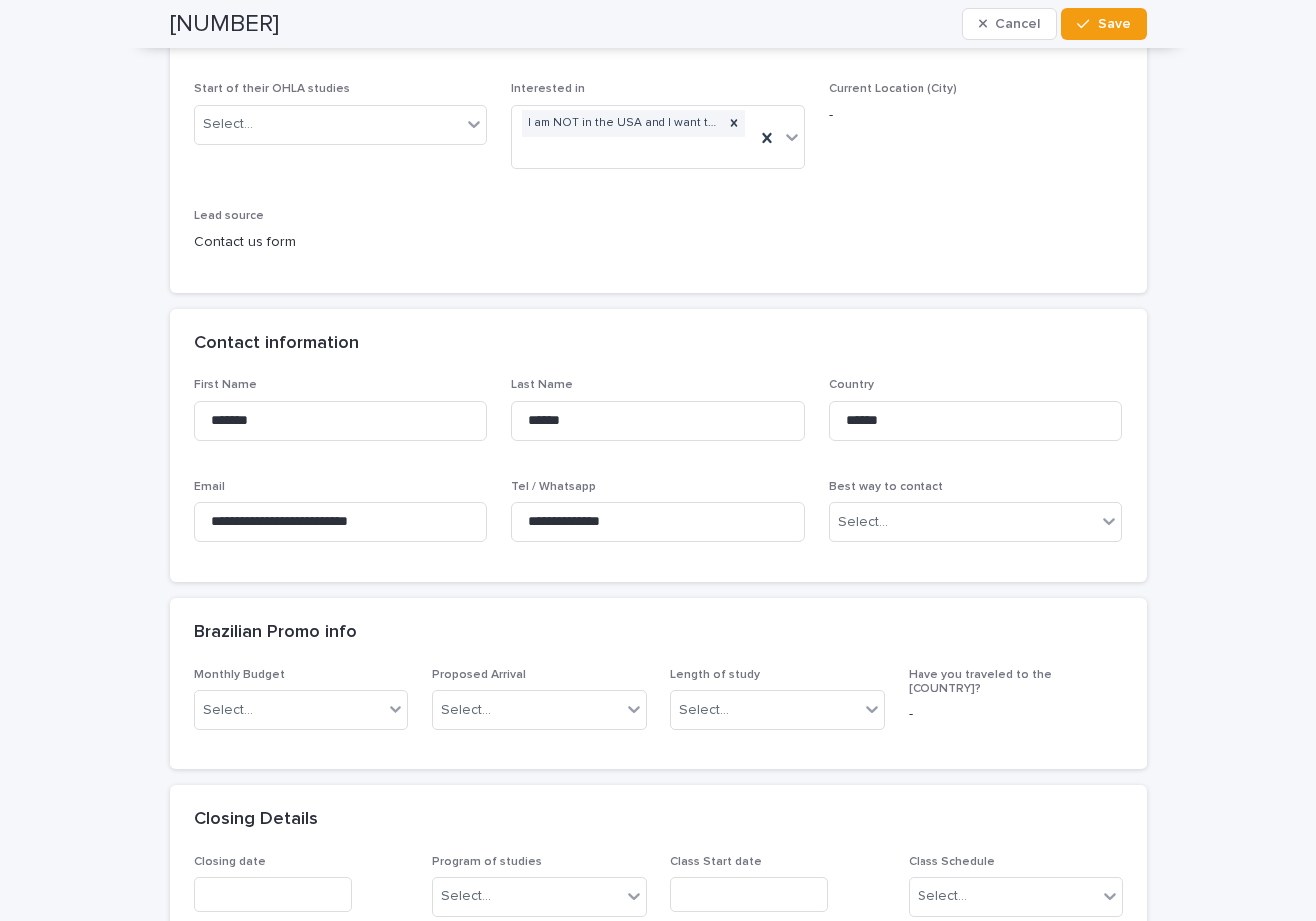scroll, scrollTop: 0, scrollLeft: 0, axis: both 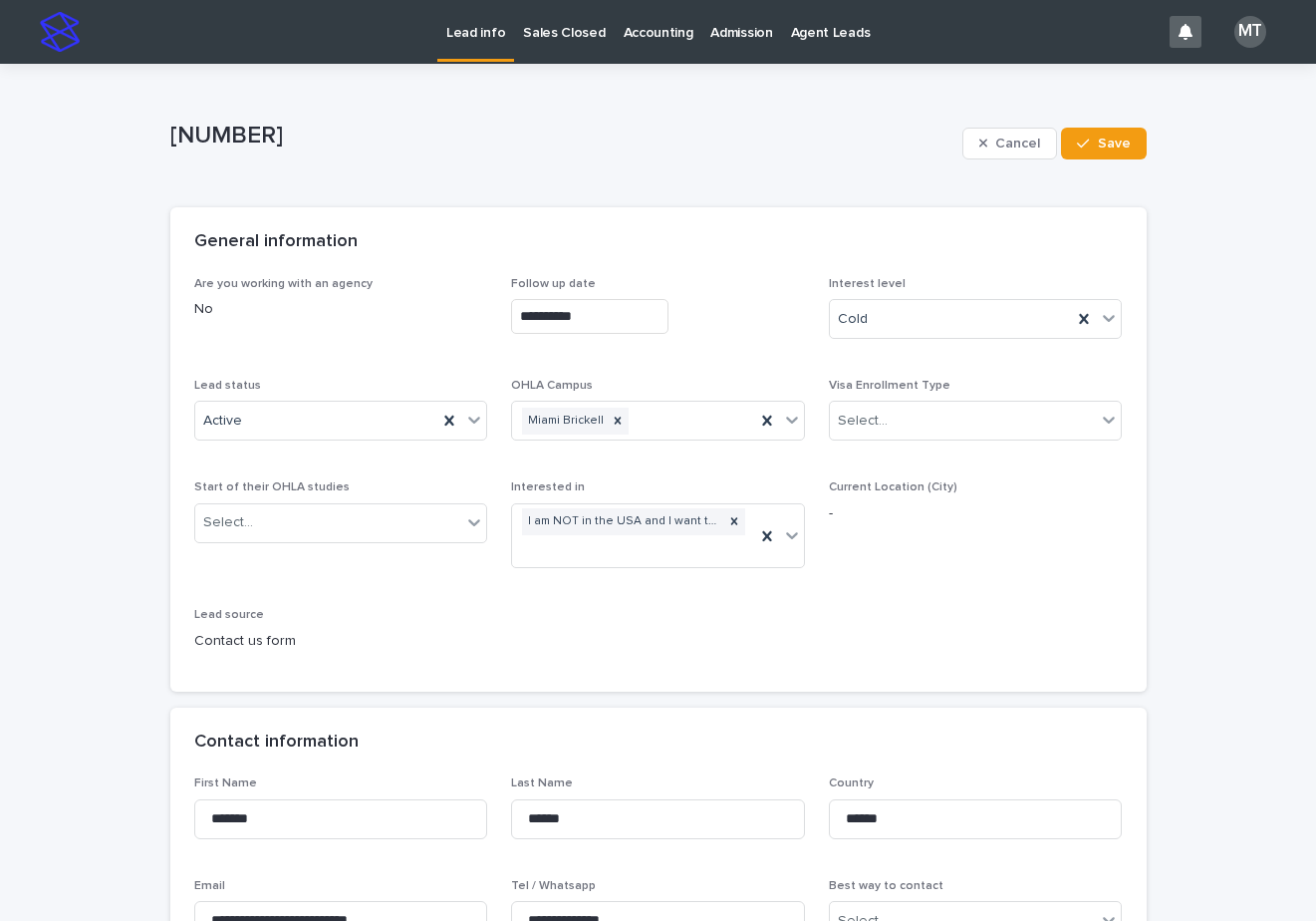 click on "Lead info" at bounding box center [475, 21] 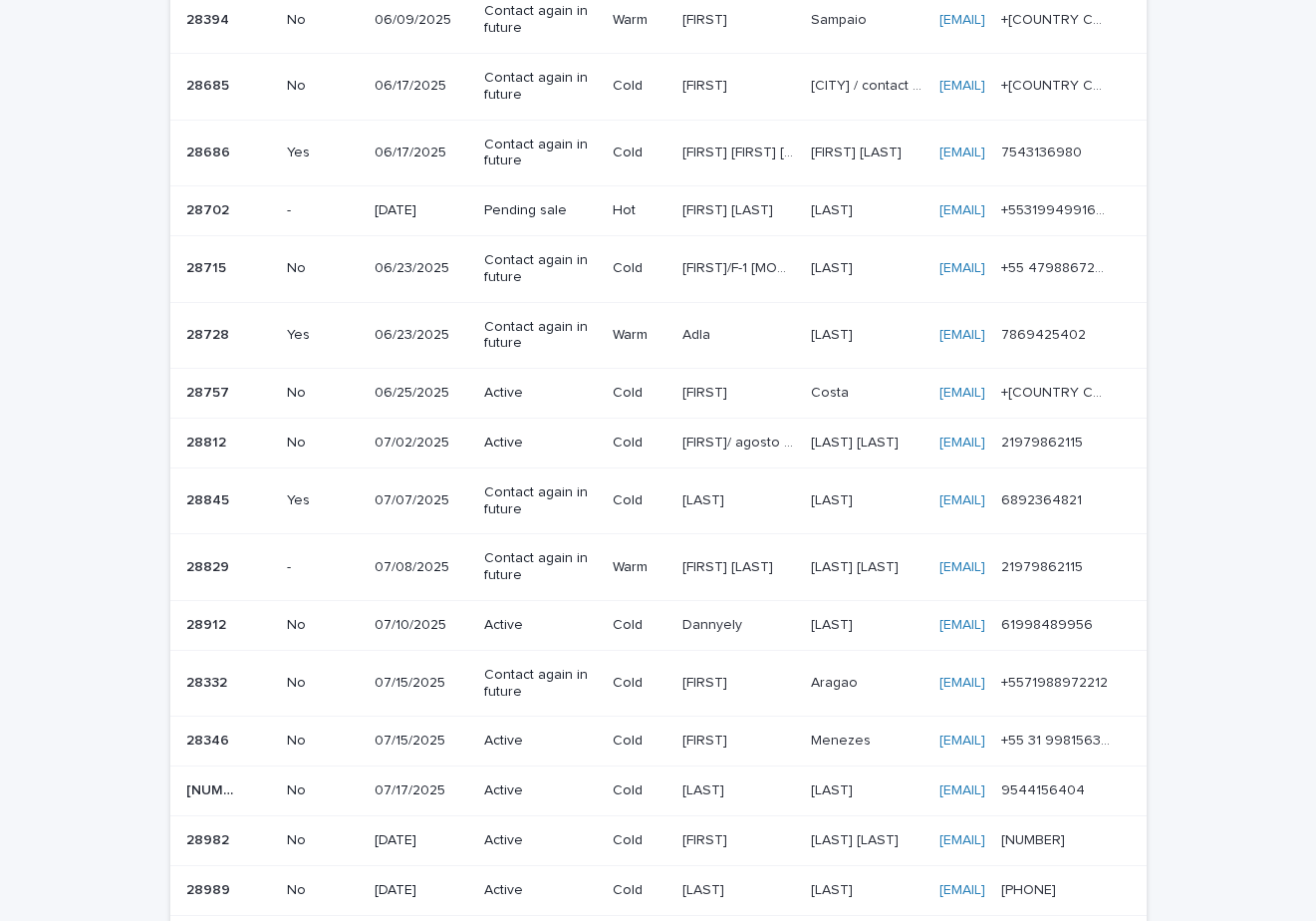 scroll, scrollTop: 0, scrollLeft: 0, axis: both 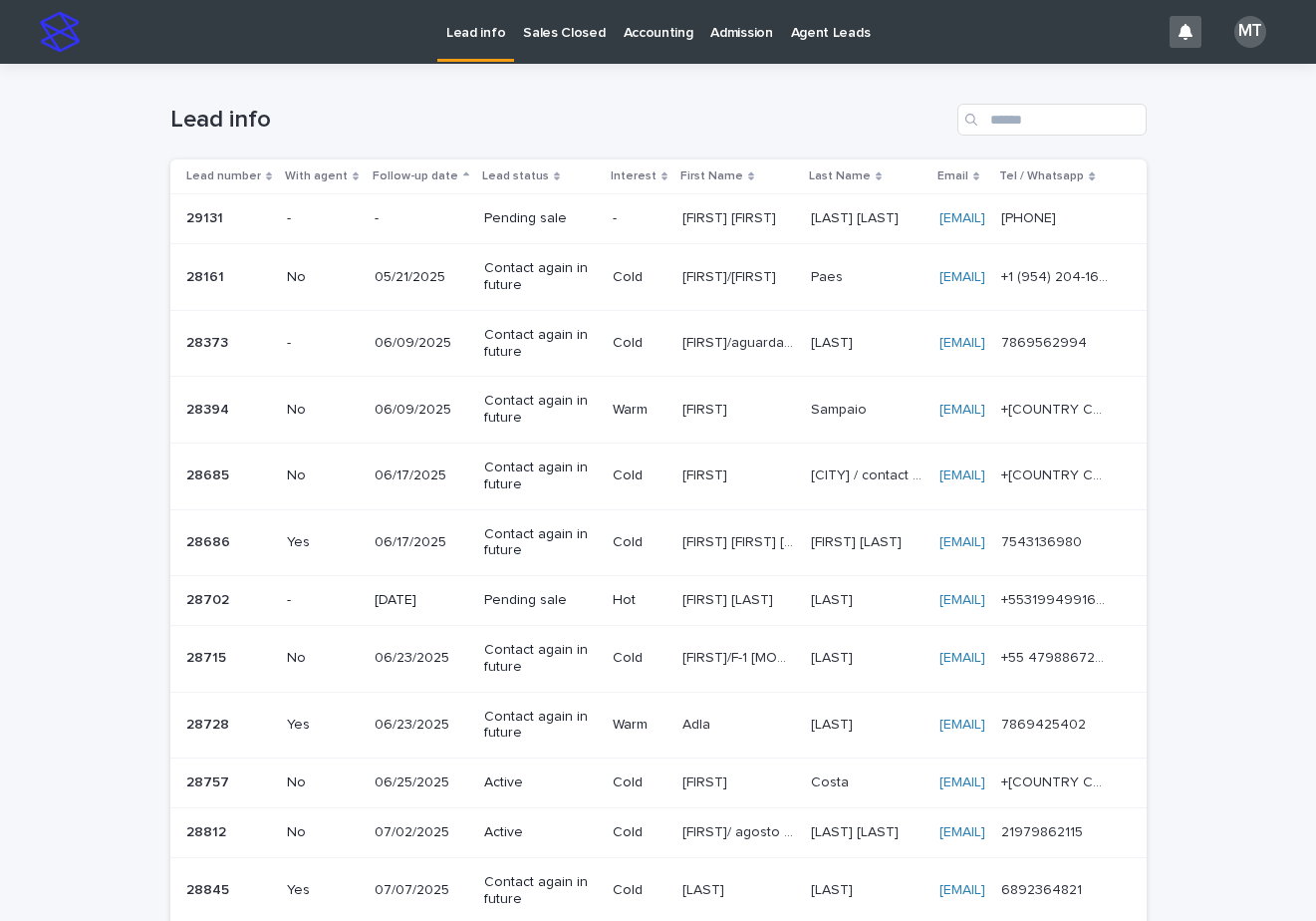 click on "Sales Closed" at bounding box center [564, 31] 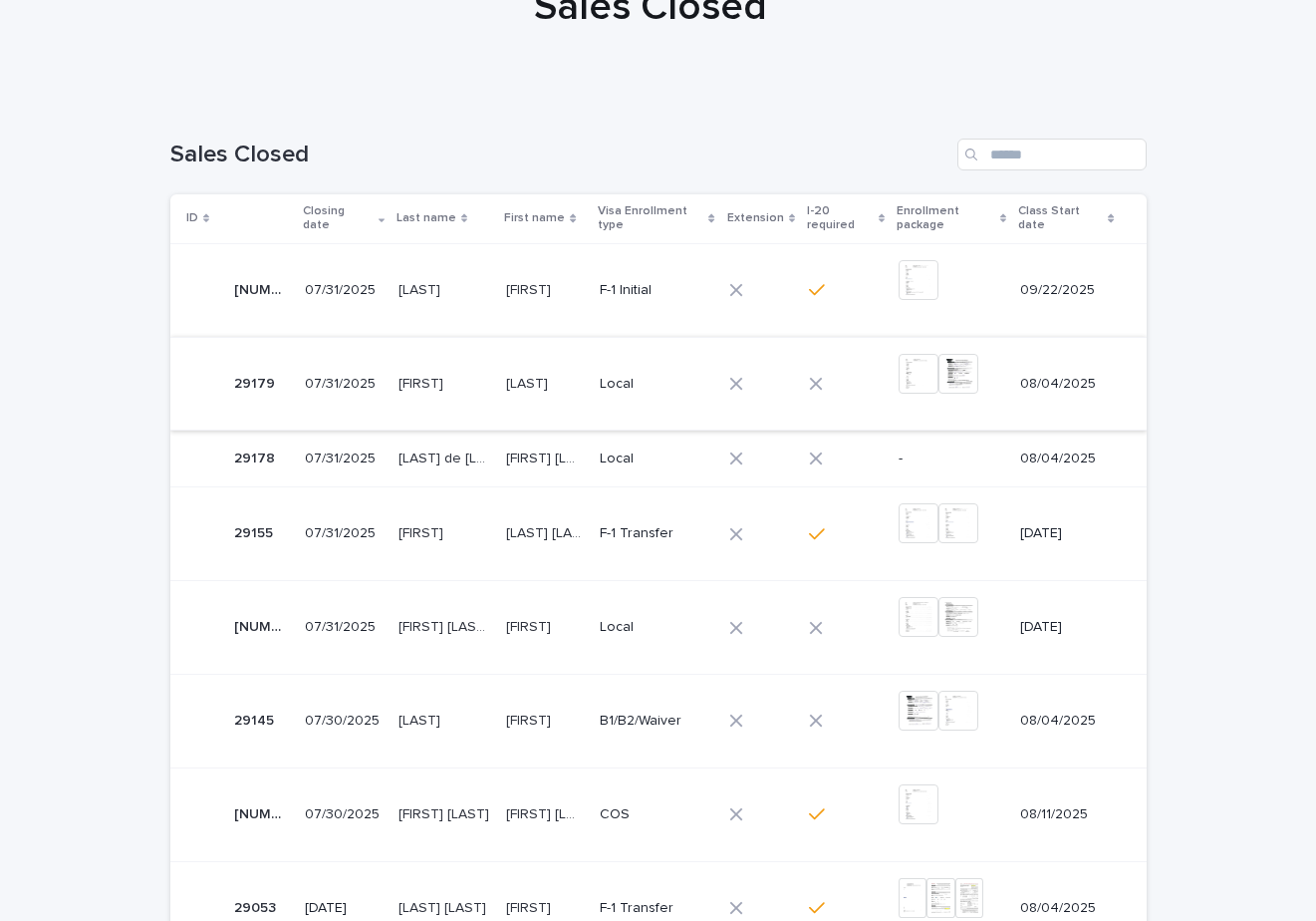 scroll, scrollTop: 199, scrollLeft: 0, axis: vertical 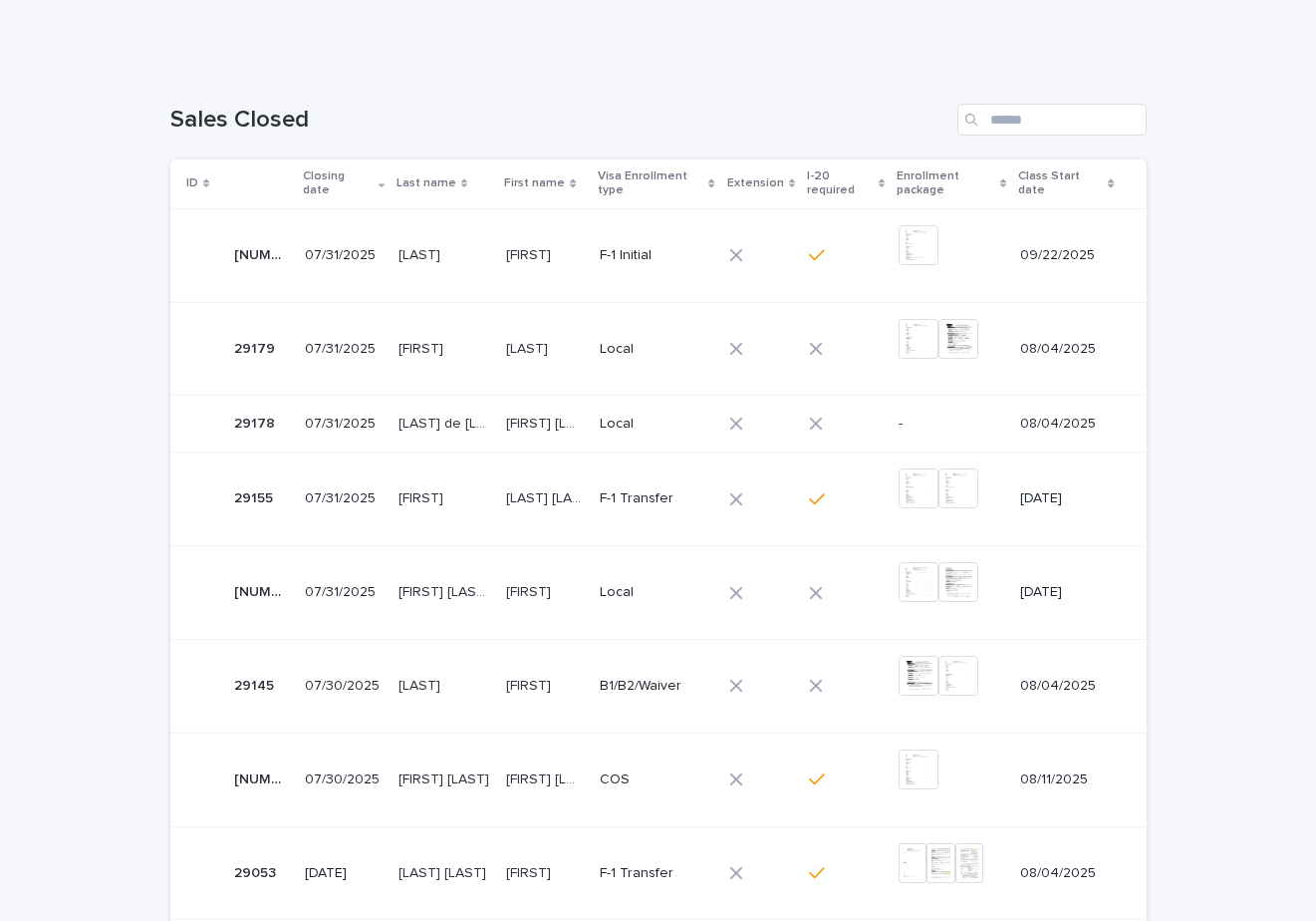 click at bounding box center [846, 424] 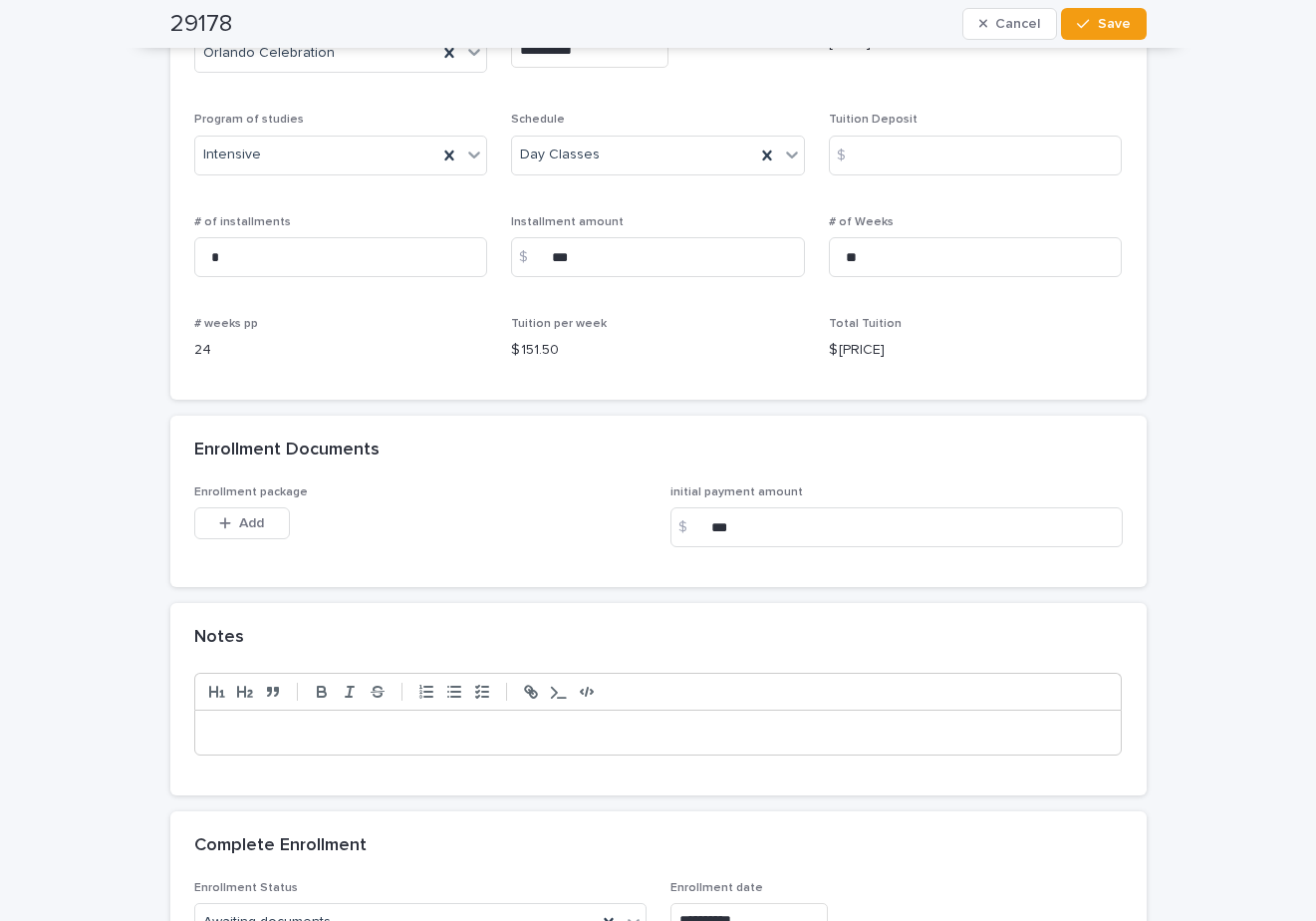 scroll, scrollTop: 1495, scrollLeft: 0, axis: vertical 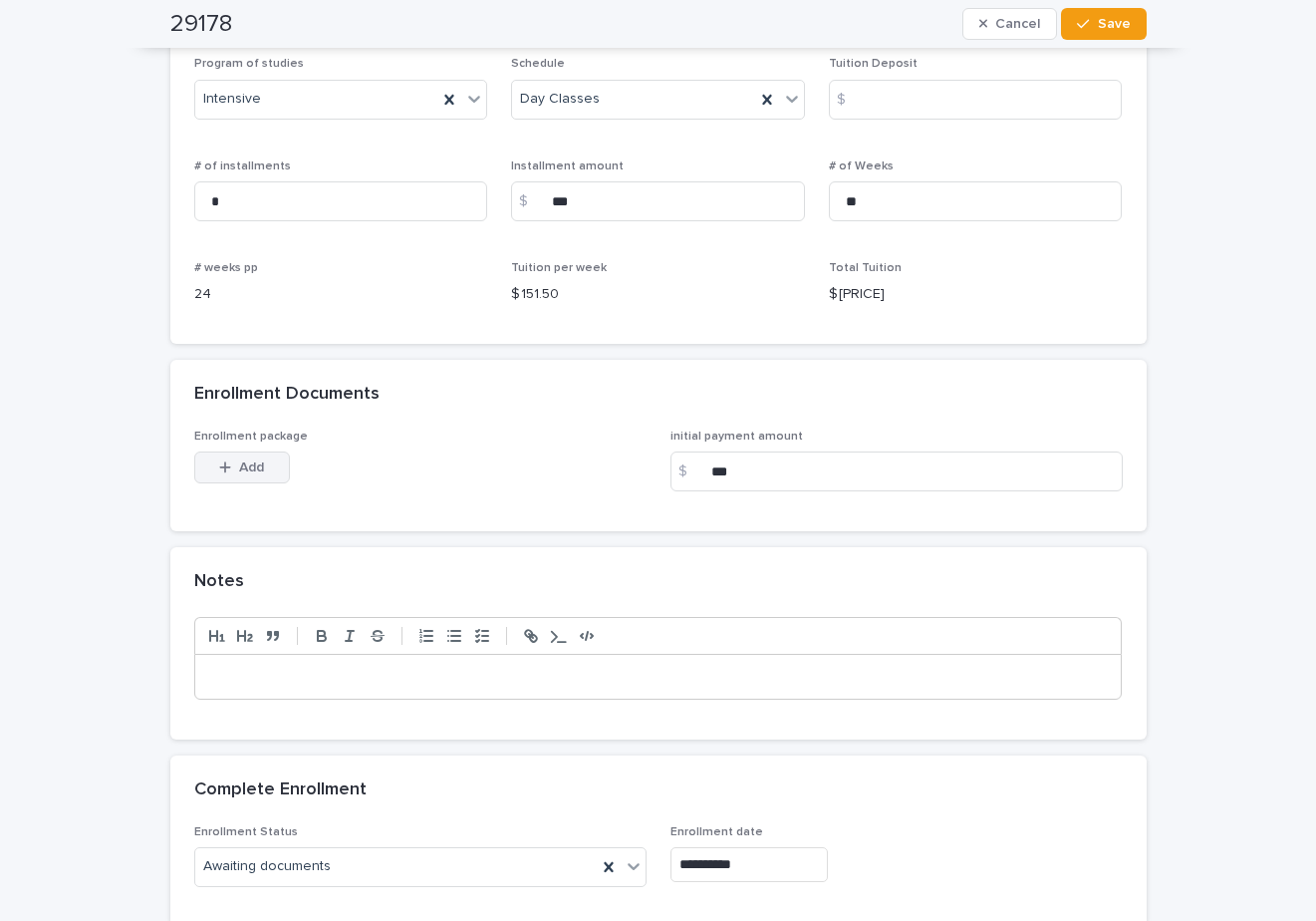 click on "Add" at bounding box center (251, 467) 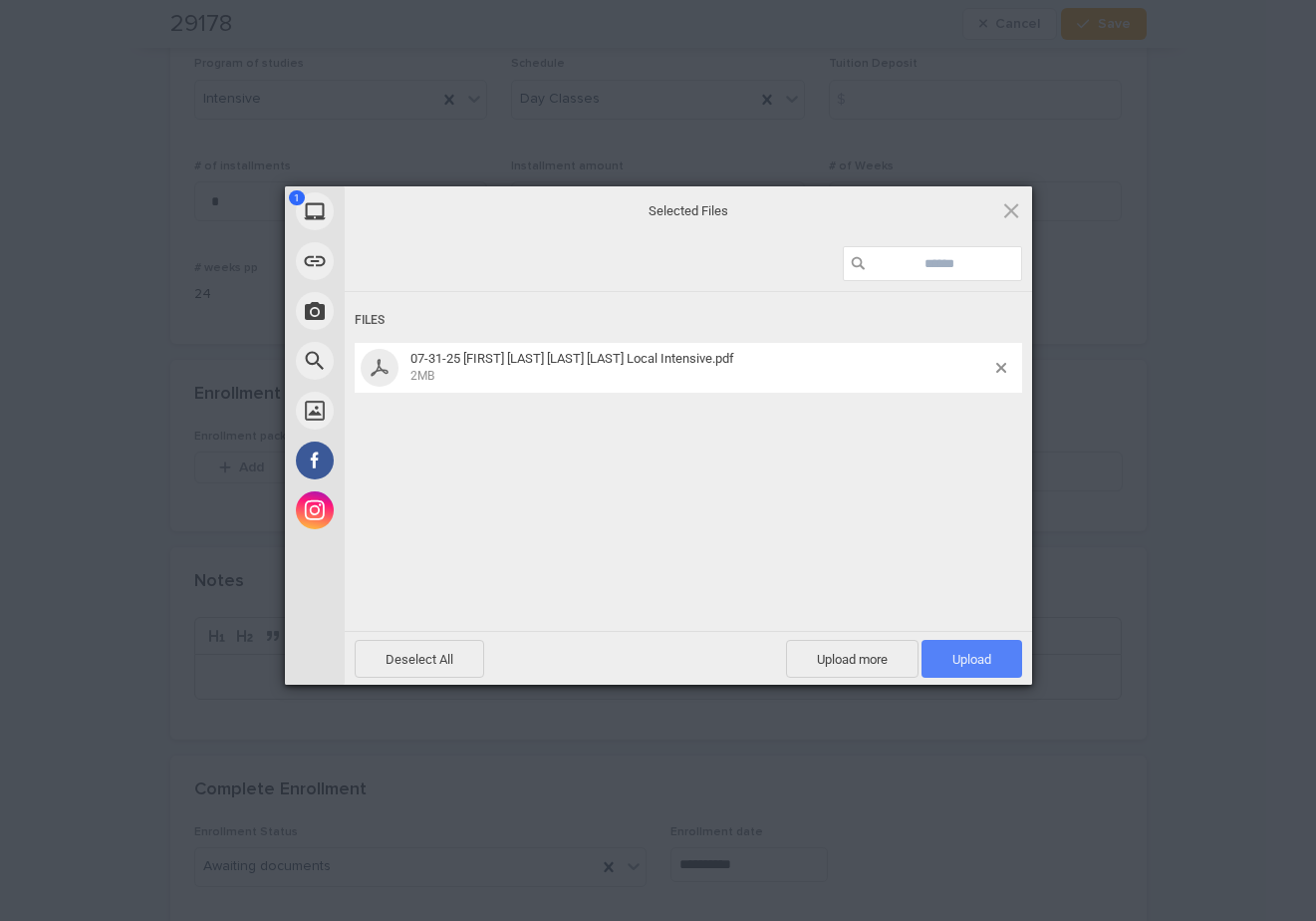 click on "Upload
1" at bounding box center (971, 659) 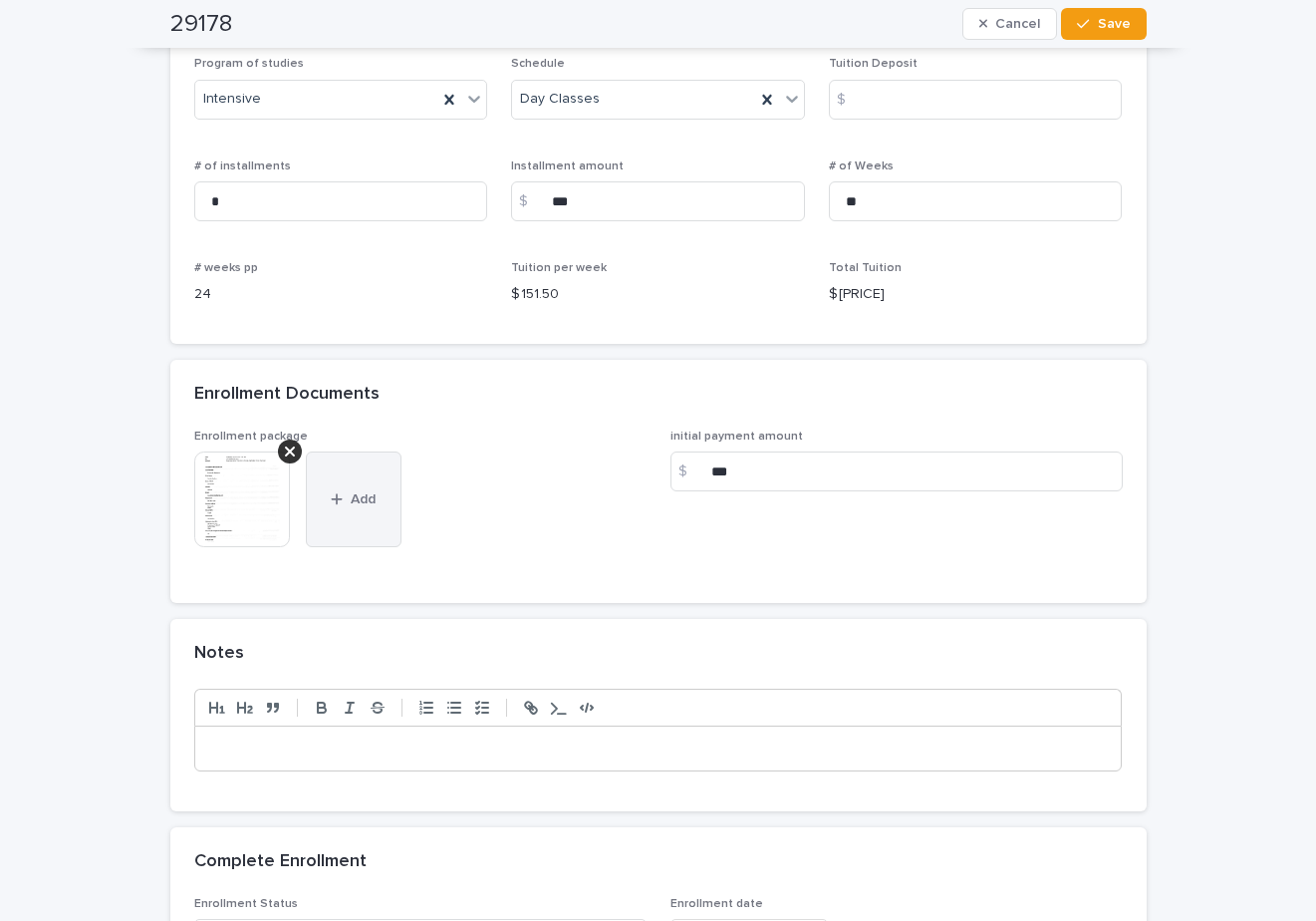 click on "Add" at bounding box center [363, 499] 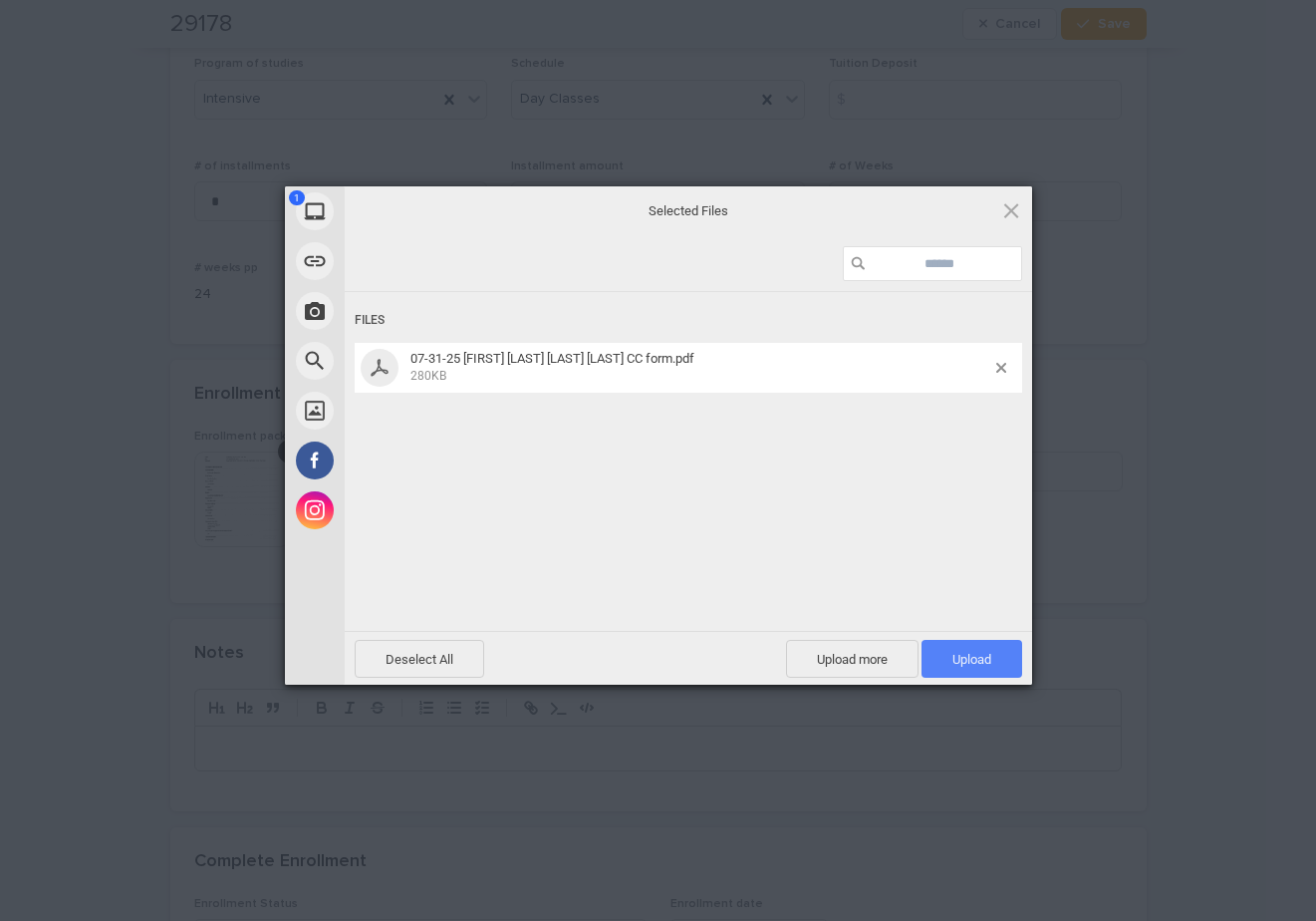 click on "Upload
1" at bounding box center [971, 659] 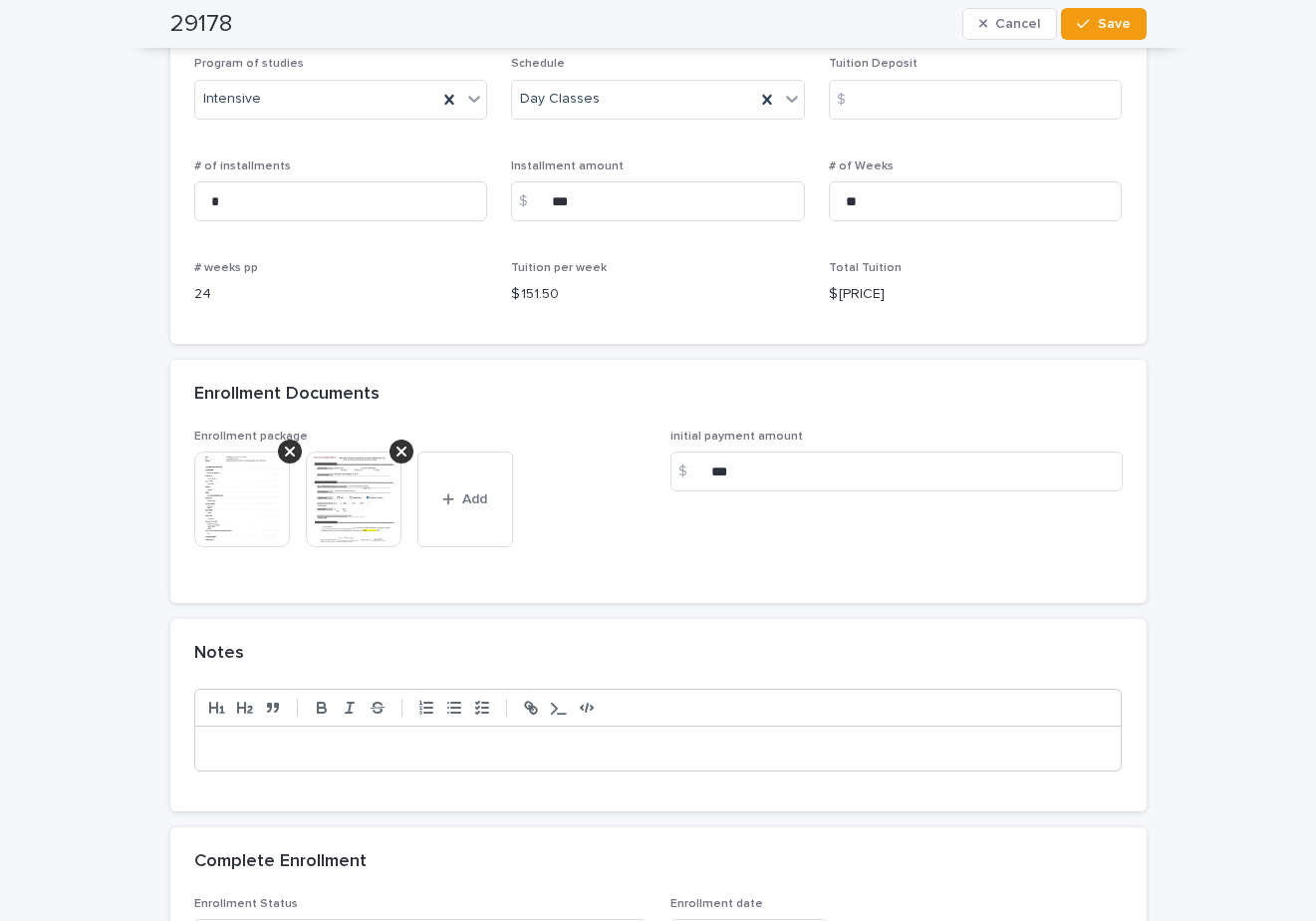 click at bounding box center (658, 749) 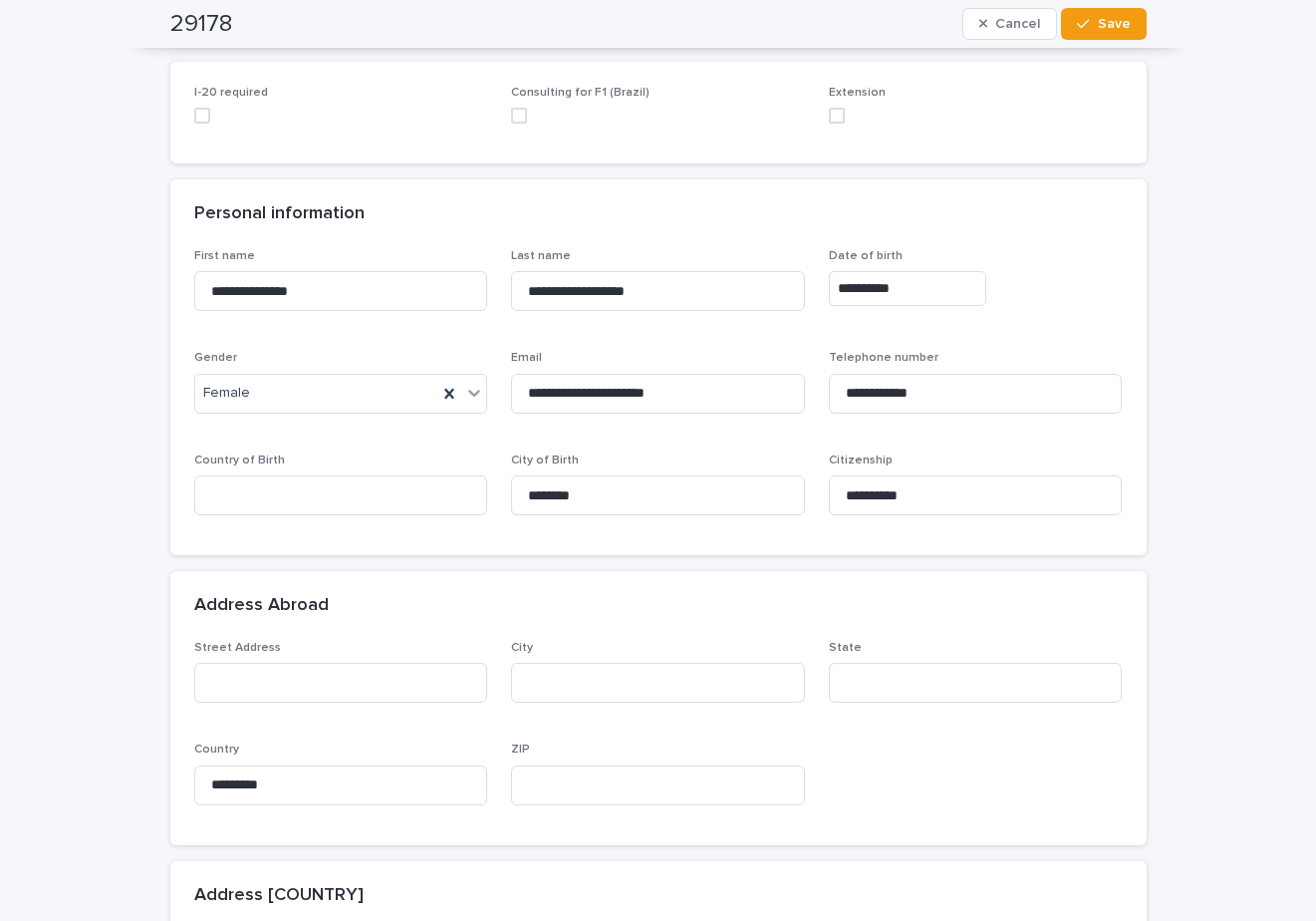scroll, scrollTop: 299, scrollLeft: 0, axis: vertical 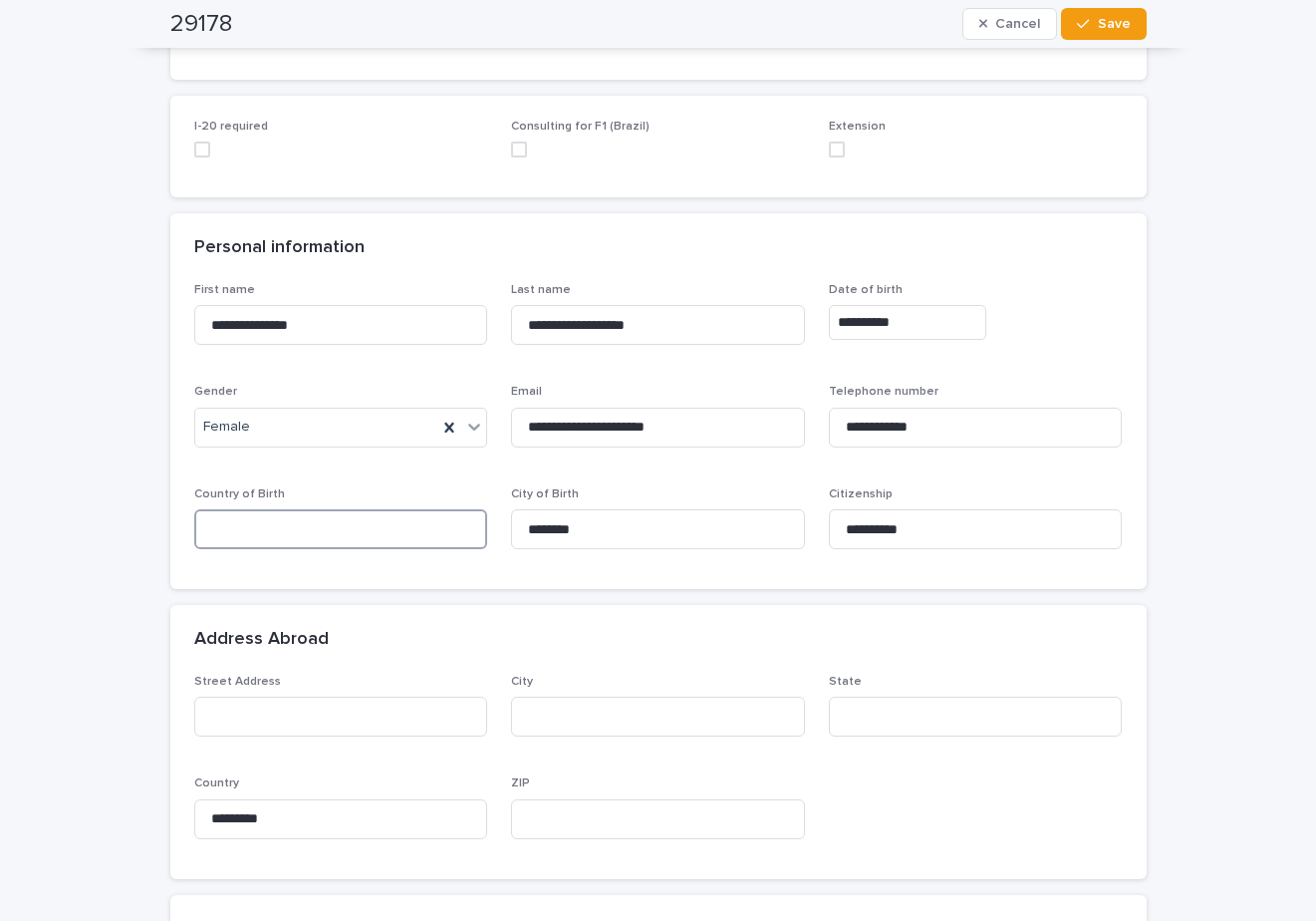 click at bounding box center [341, 529] 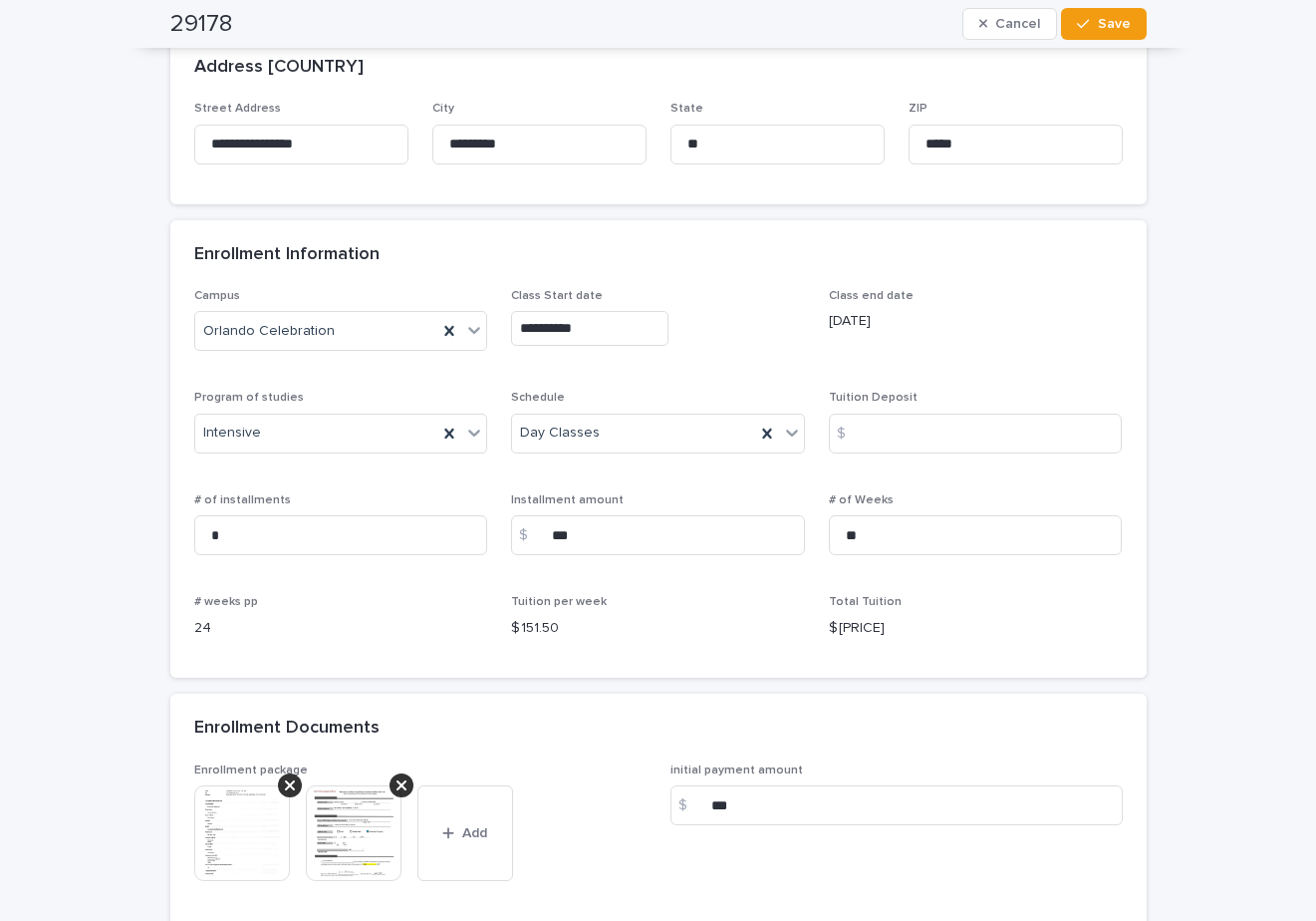 scroll, scrollTop: 1196, scrollLeft: 0, axis: vertical 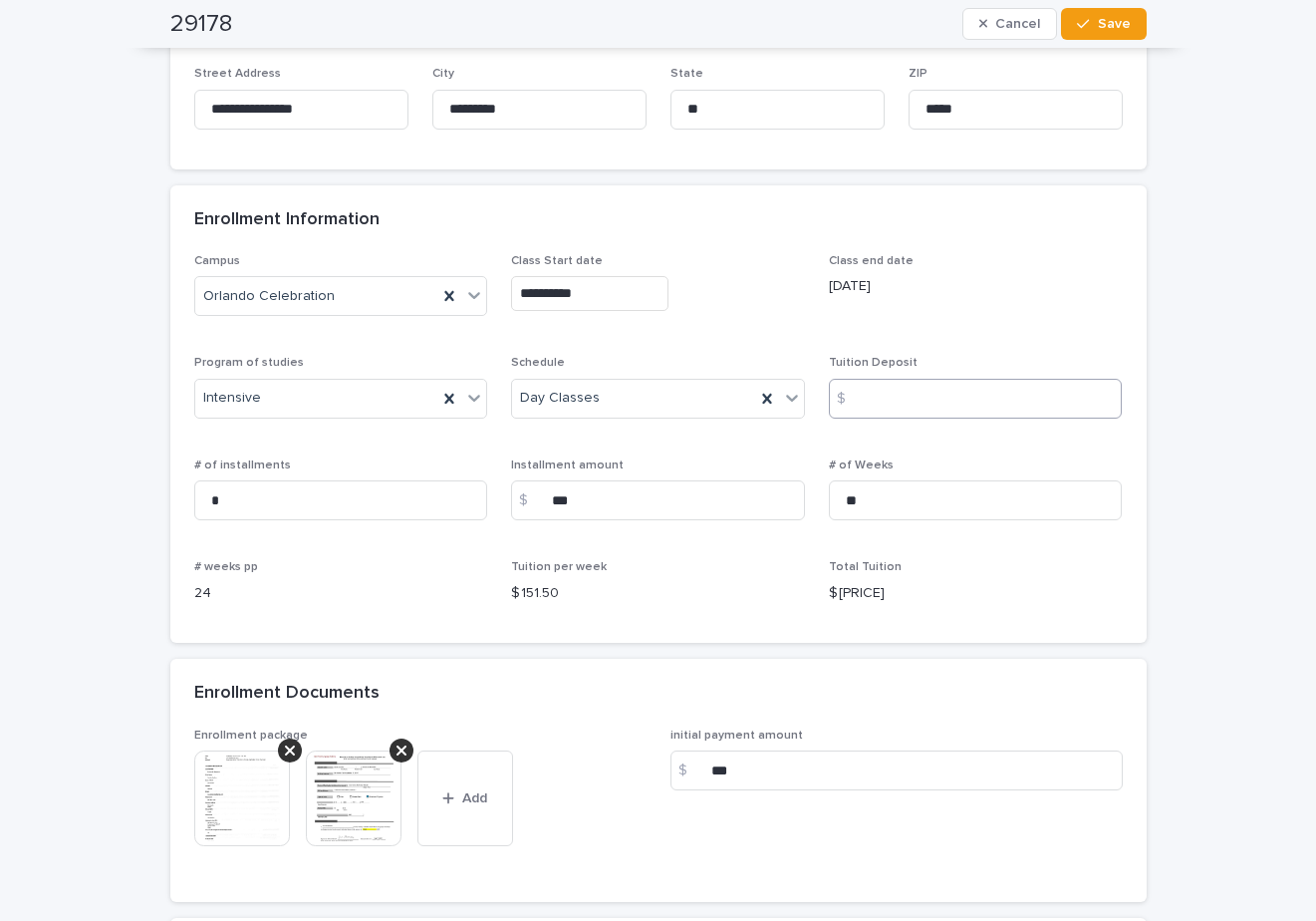 type on "*********" 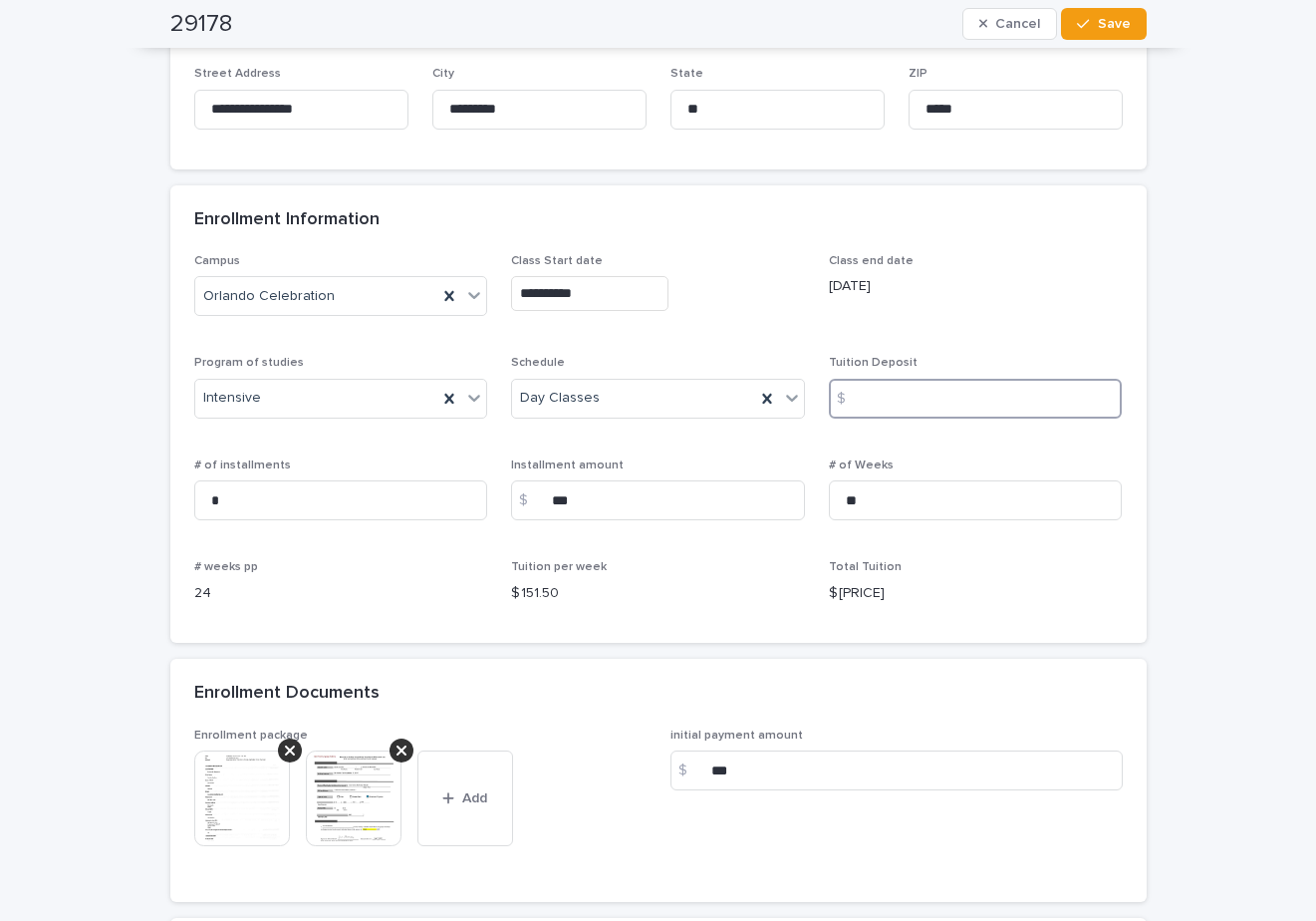 click at bounding box center [975, 399] 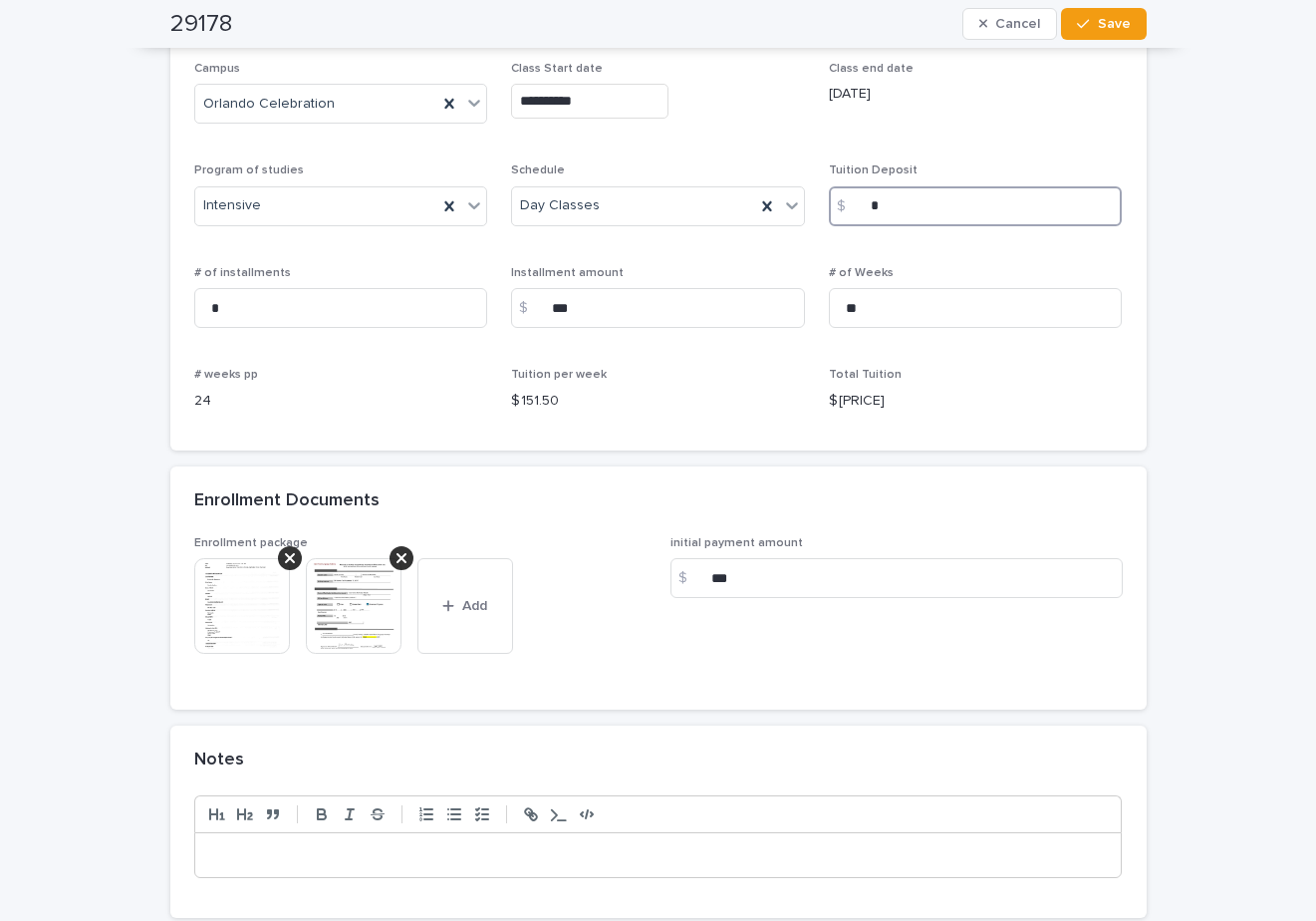 scroll, scrollTop: 1495, scrollLeft: 0, axis: vertical 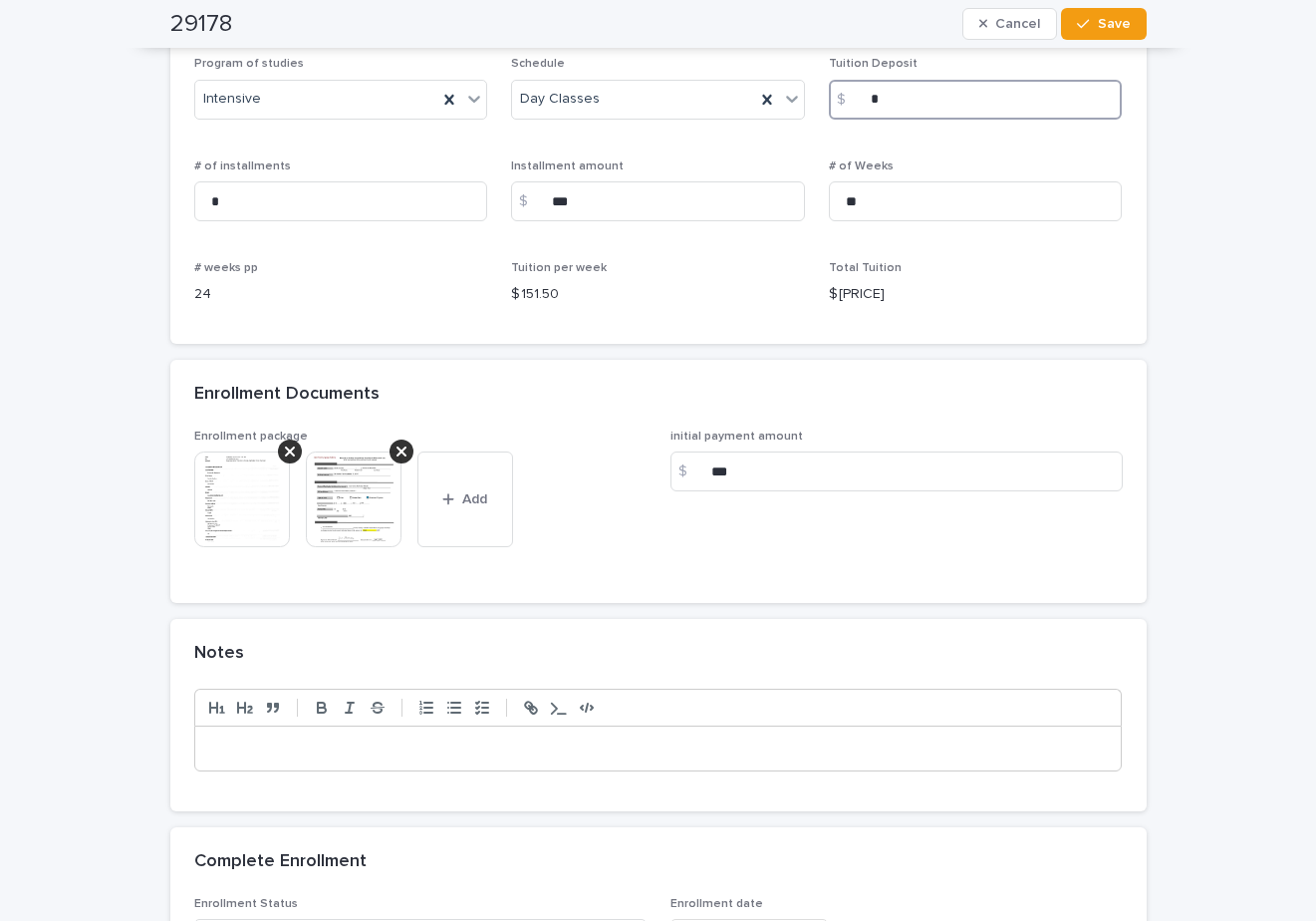 type on "*" 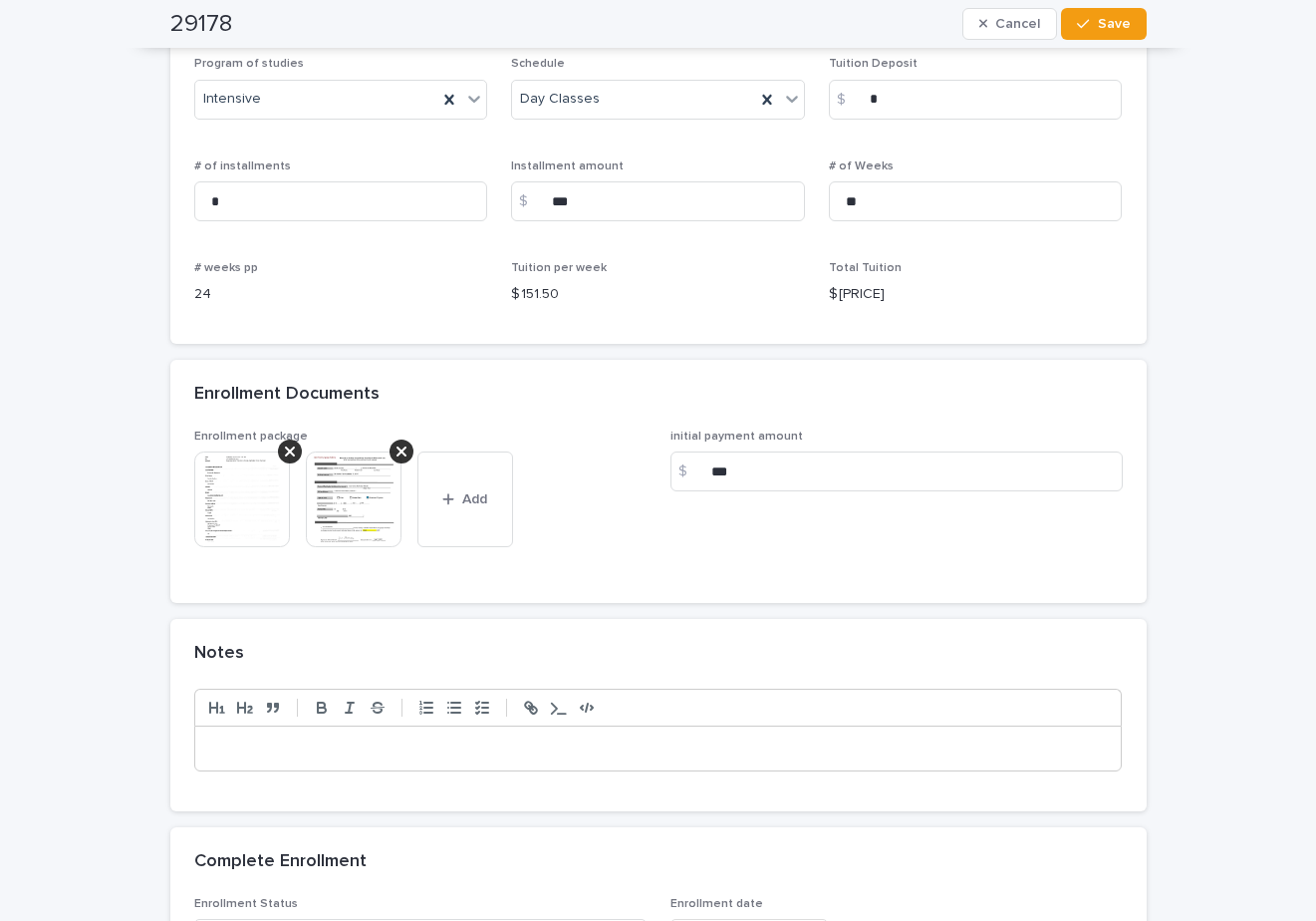 click at bounding box center (658, 749) 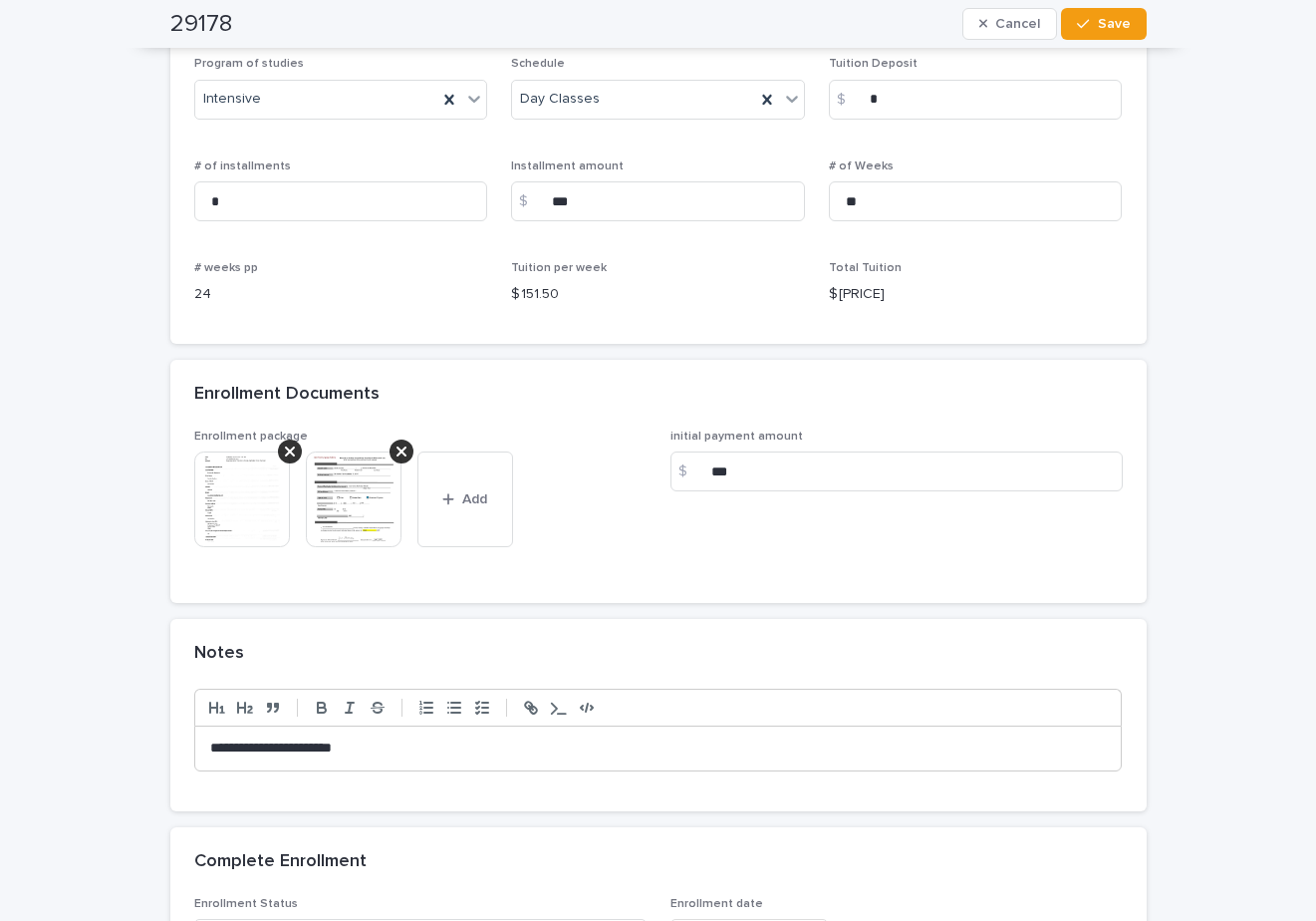 click on "**********" at bounding box center (658, 749) 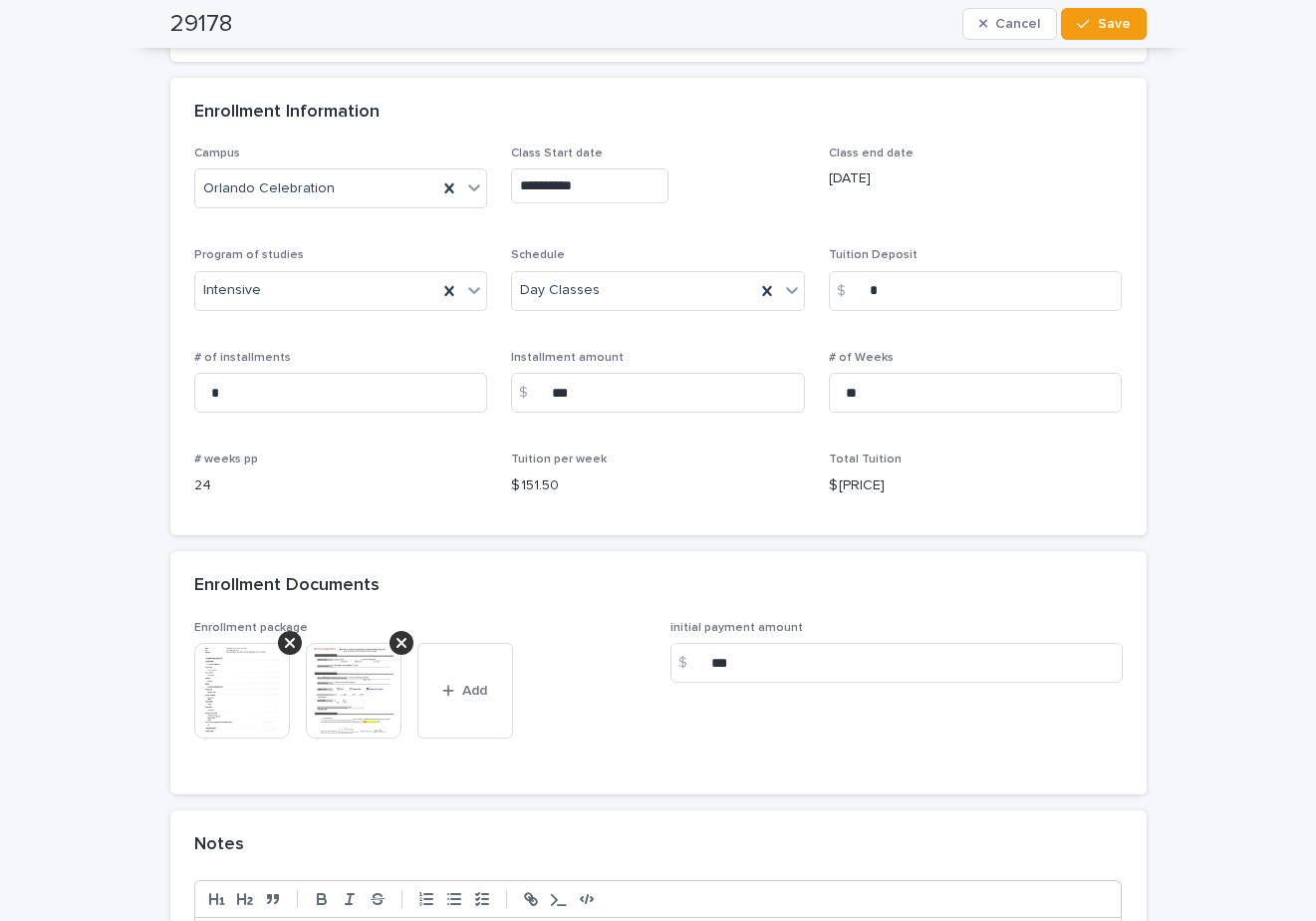 scroll, scrollTop: 1296, scrollLeft: 0, axis: vertical 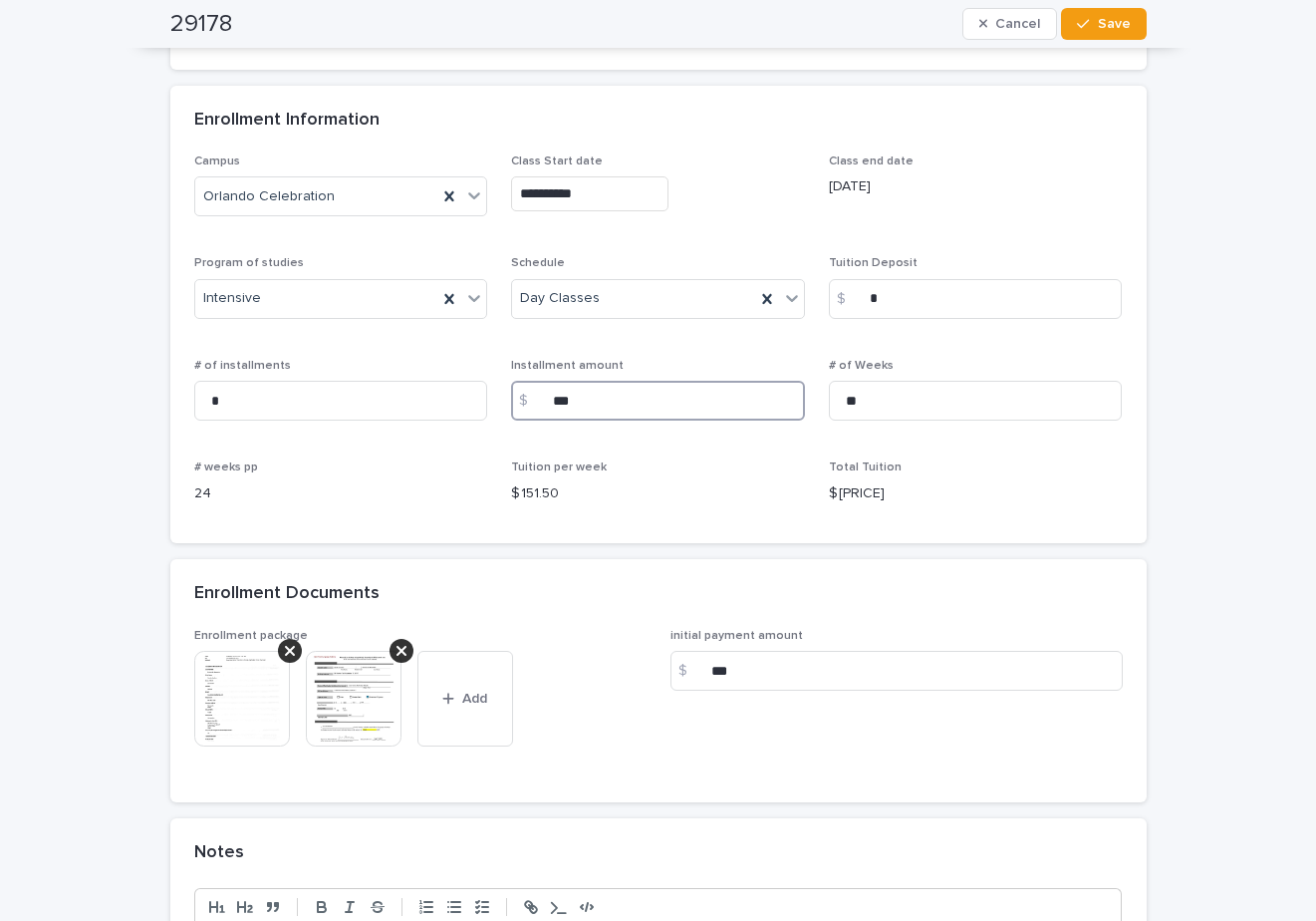 click on "***" at bounding box center (658, 401) 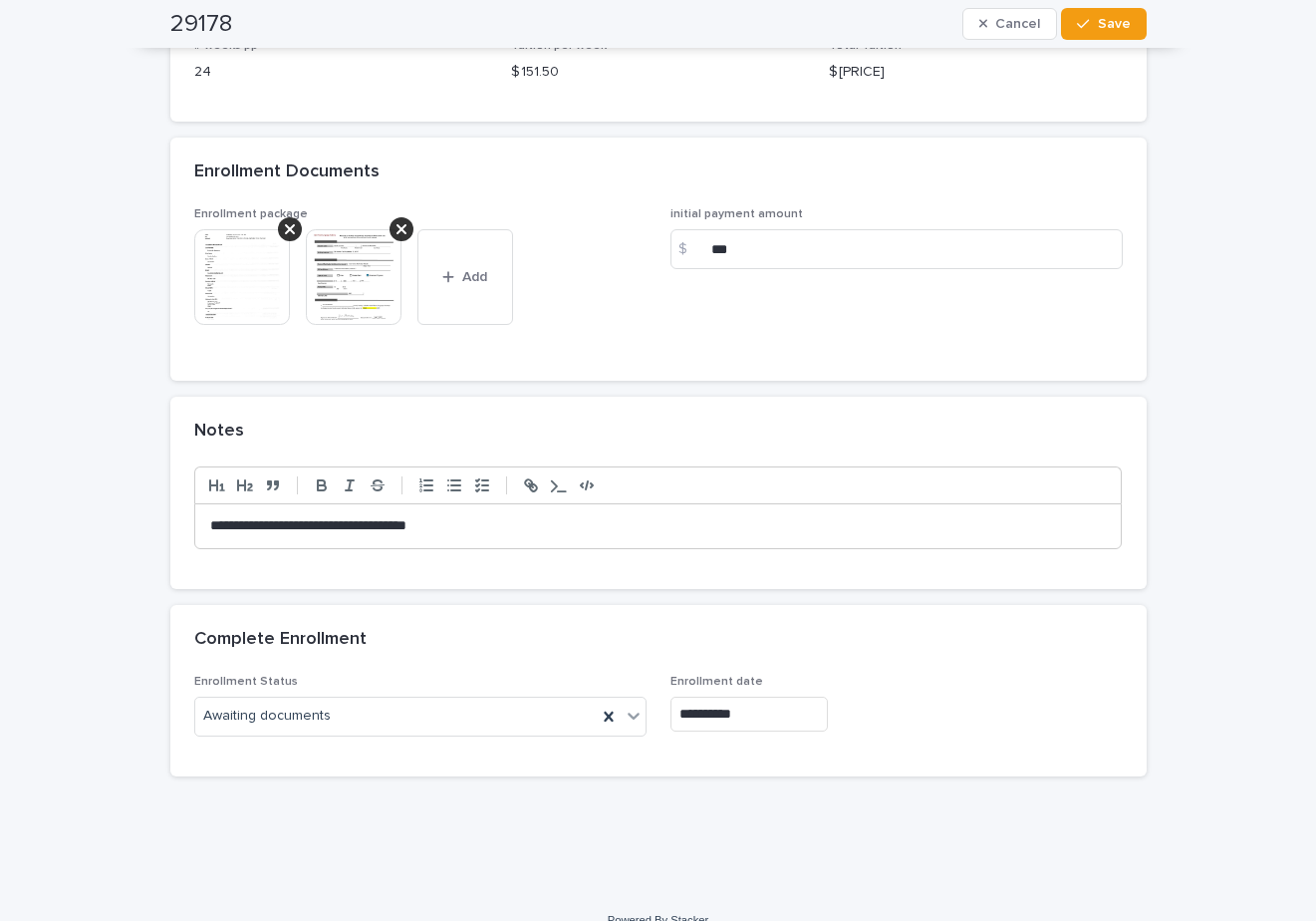 scroll, scrollTop: 1745, scrollLeft: 0, axis: vertical 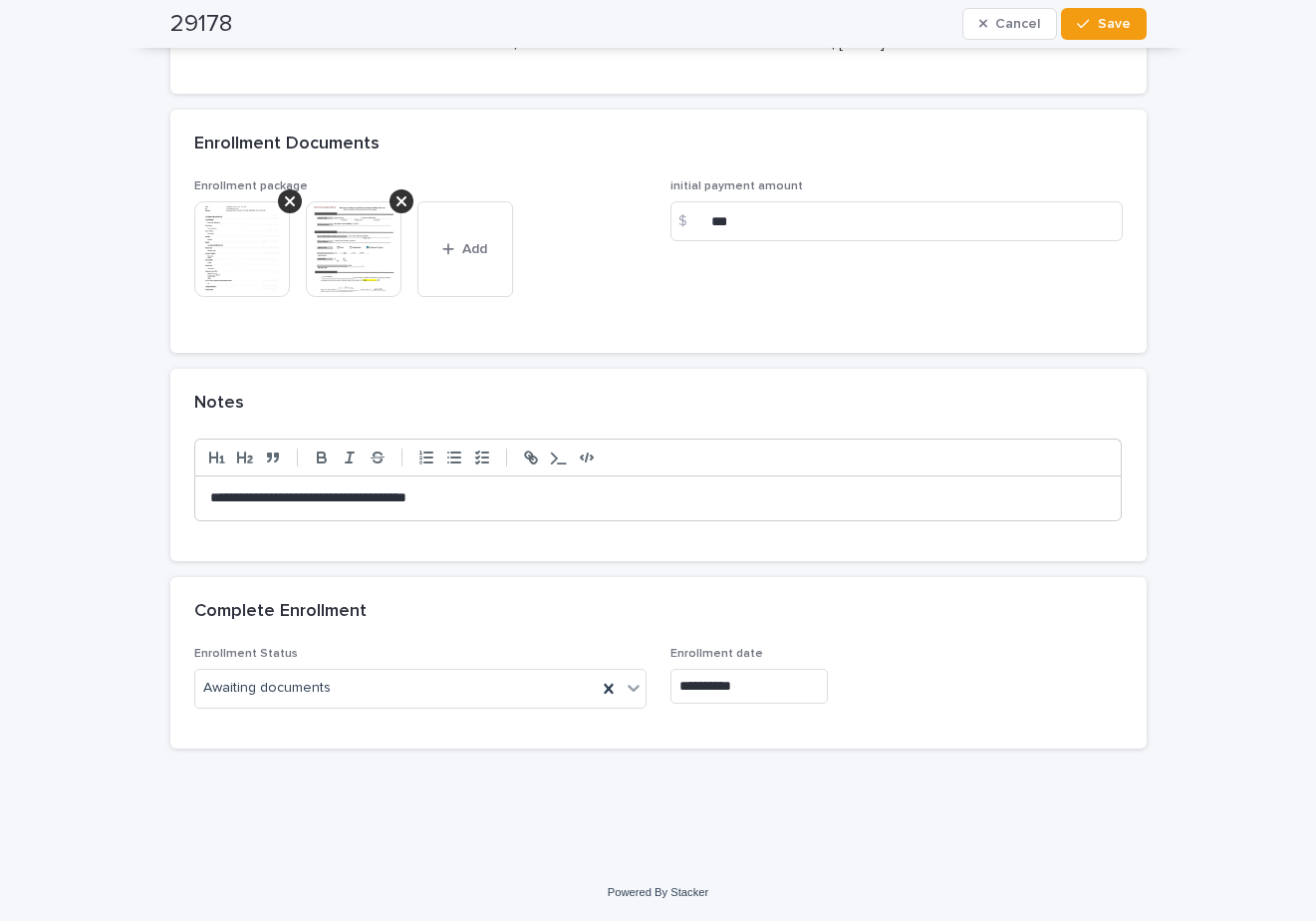 click on "**********" at bounding box center [658, 498] 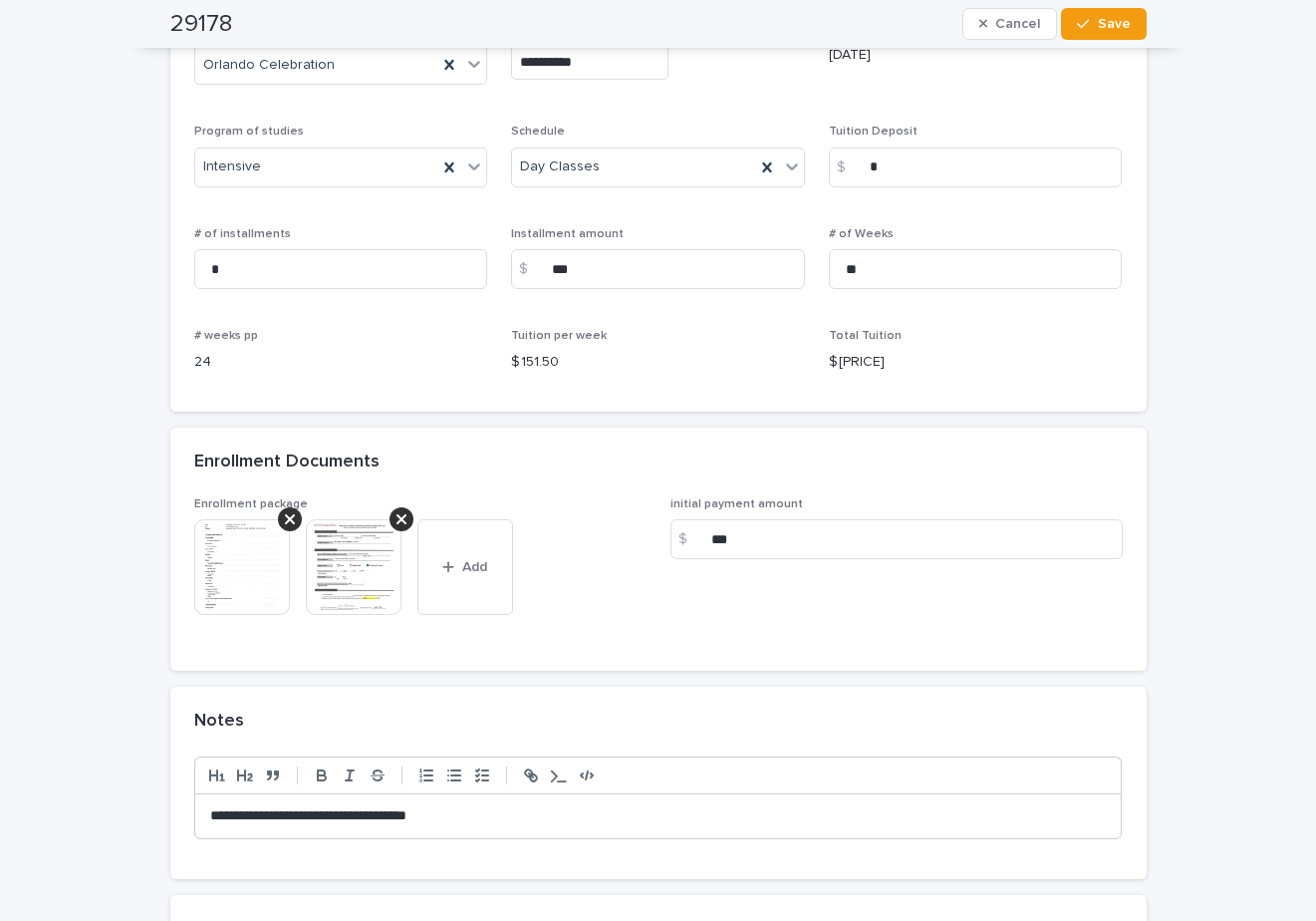 scroll, scrollTop: 1247, scrollLeft: 0, axis: vertical 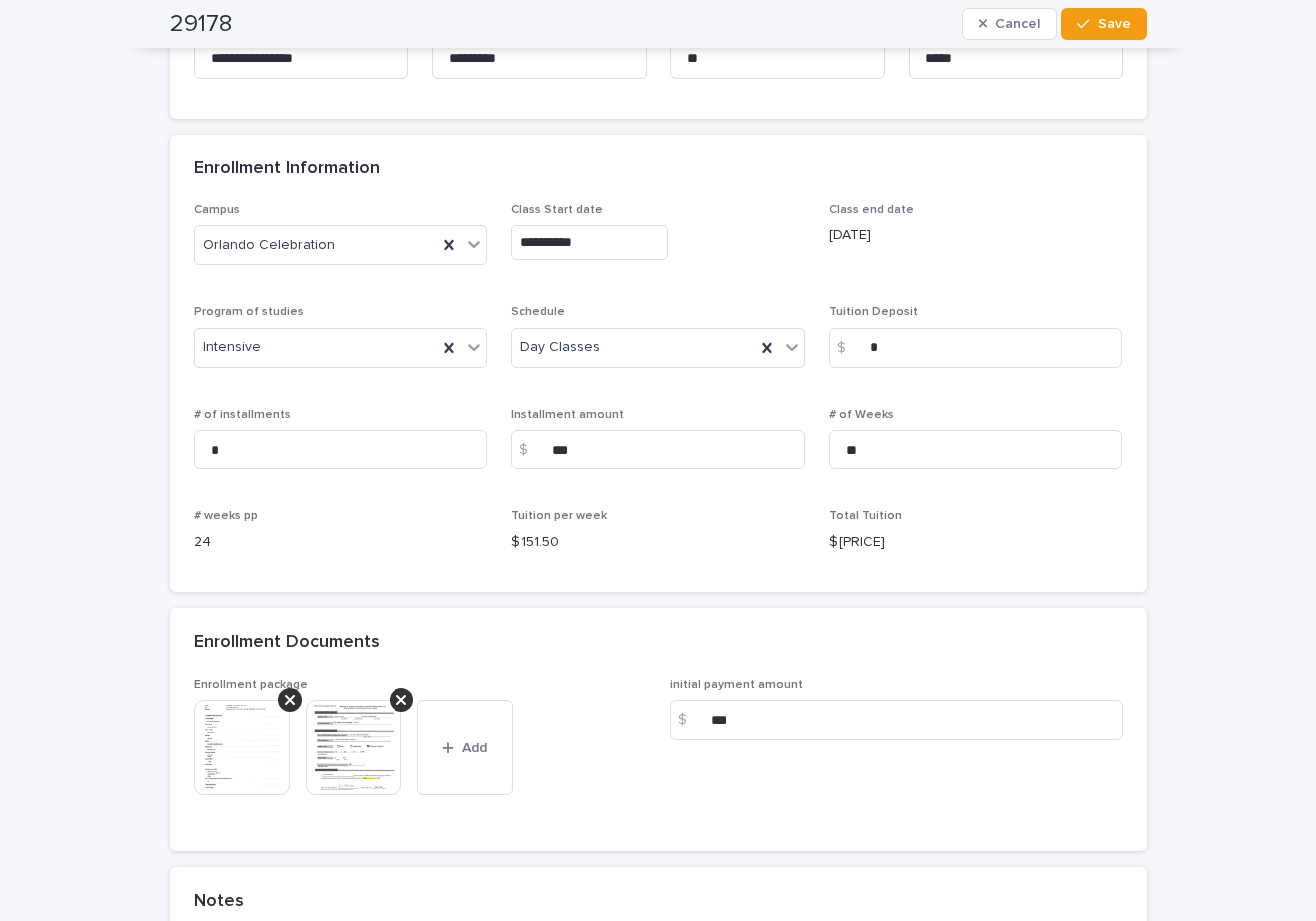 click at bounding box center [242, 748] 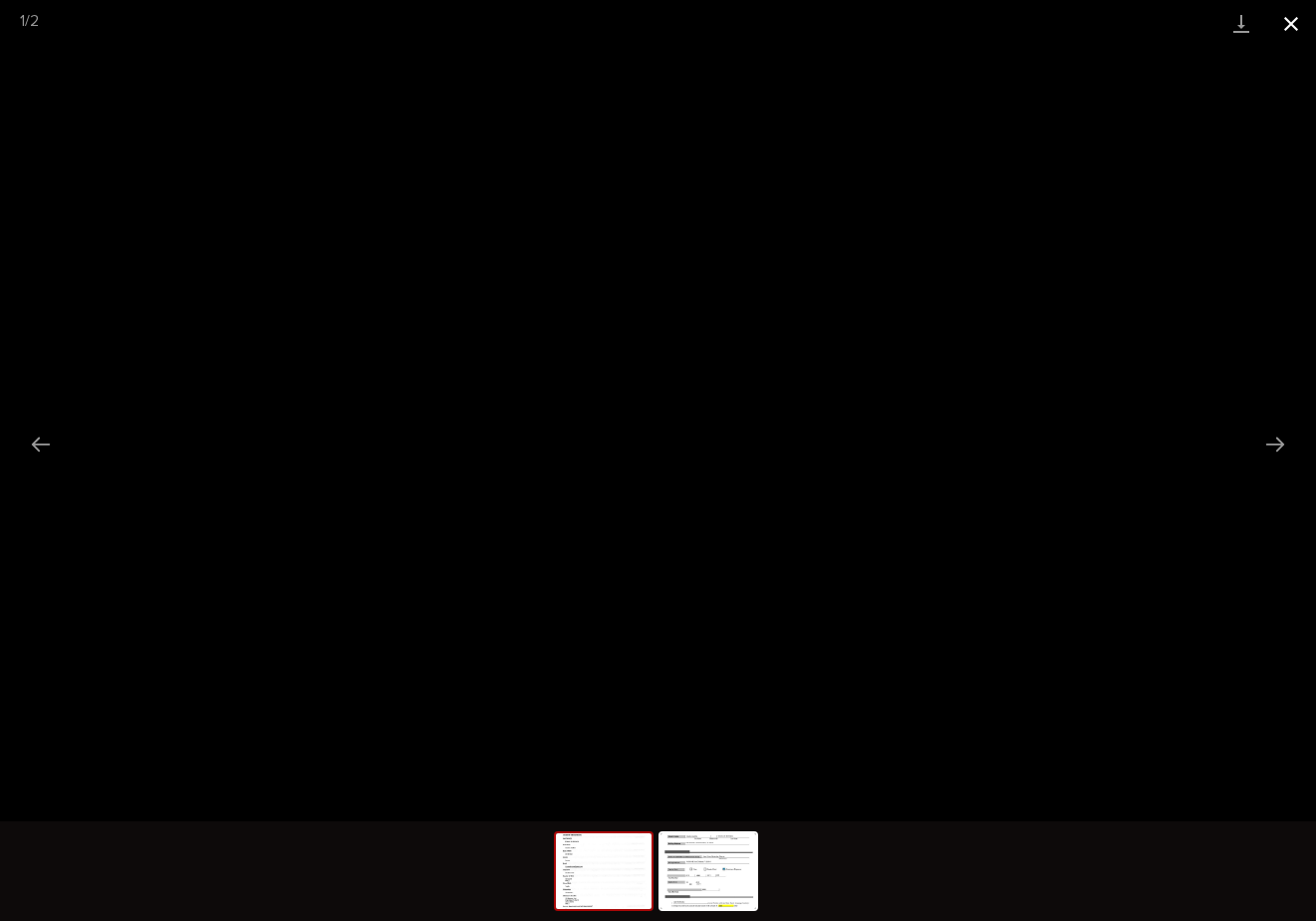 click at bounding box center [1291, 23] 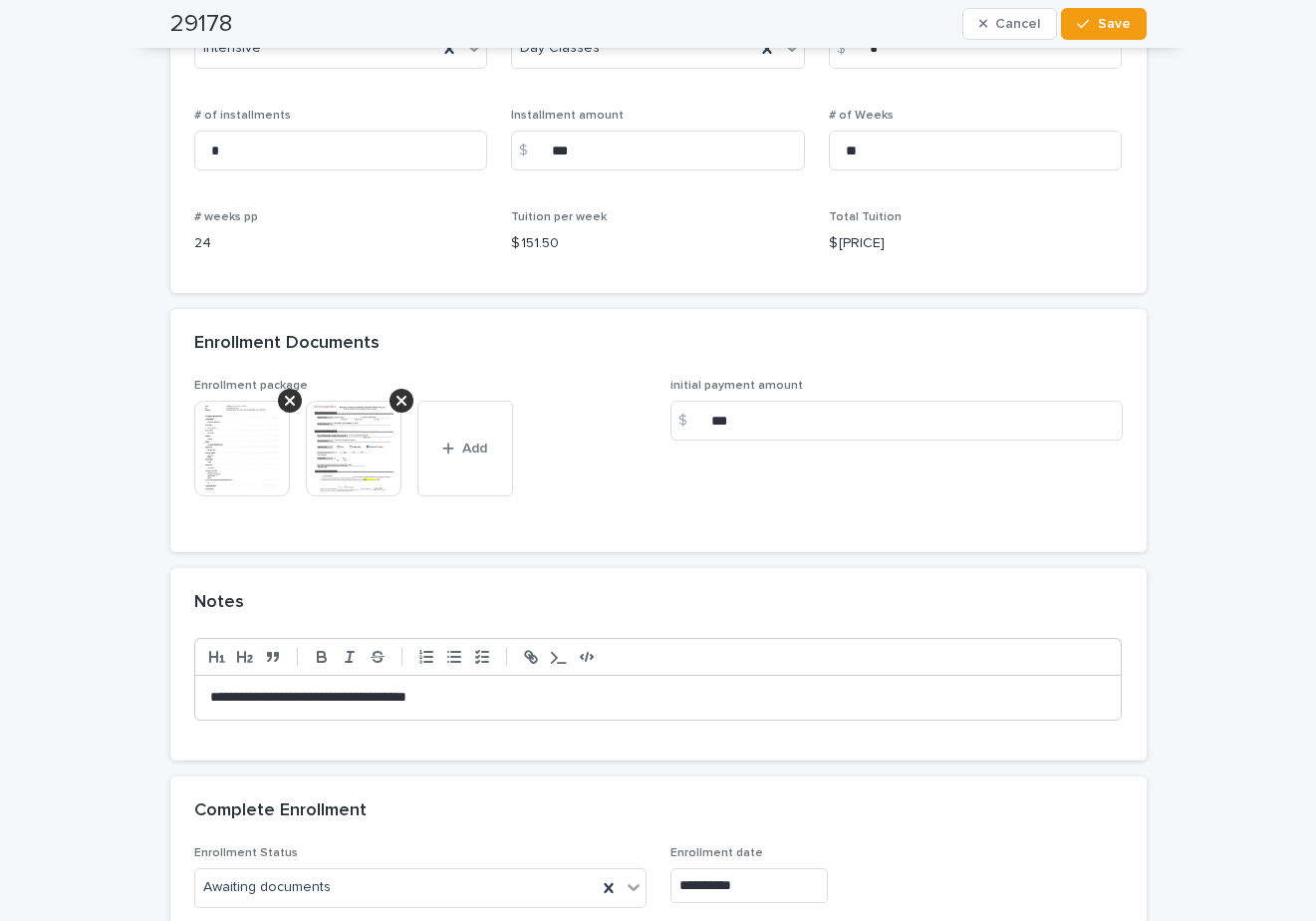 scroll, scrollTop: 1646, scrollLeft: 0, axis: vertical 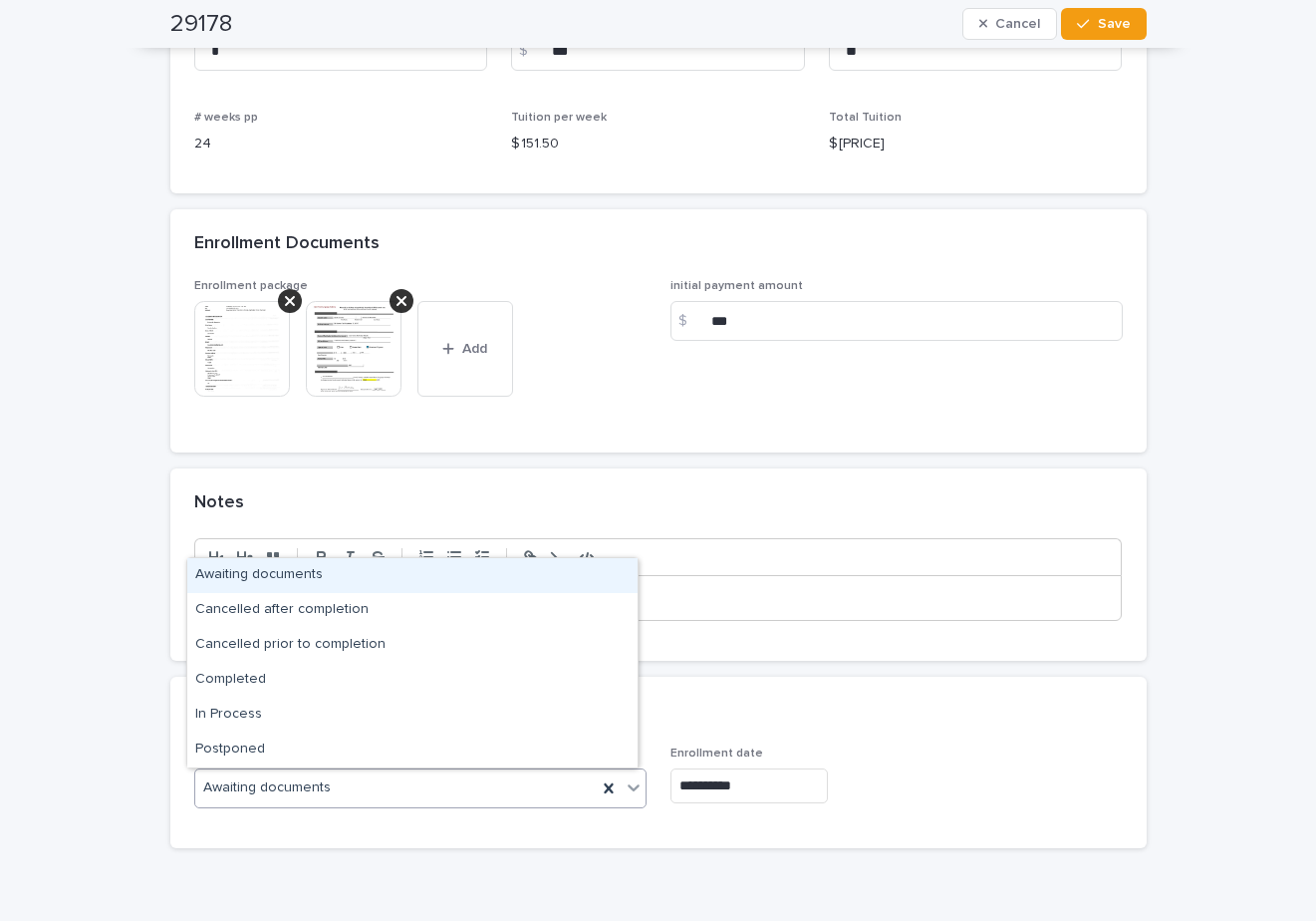 click on "Awaiting documents" at bounding box center (395, 787) 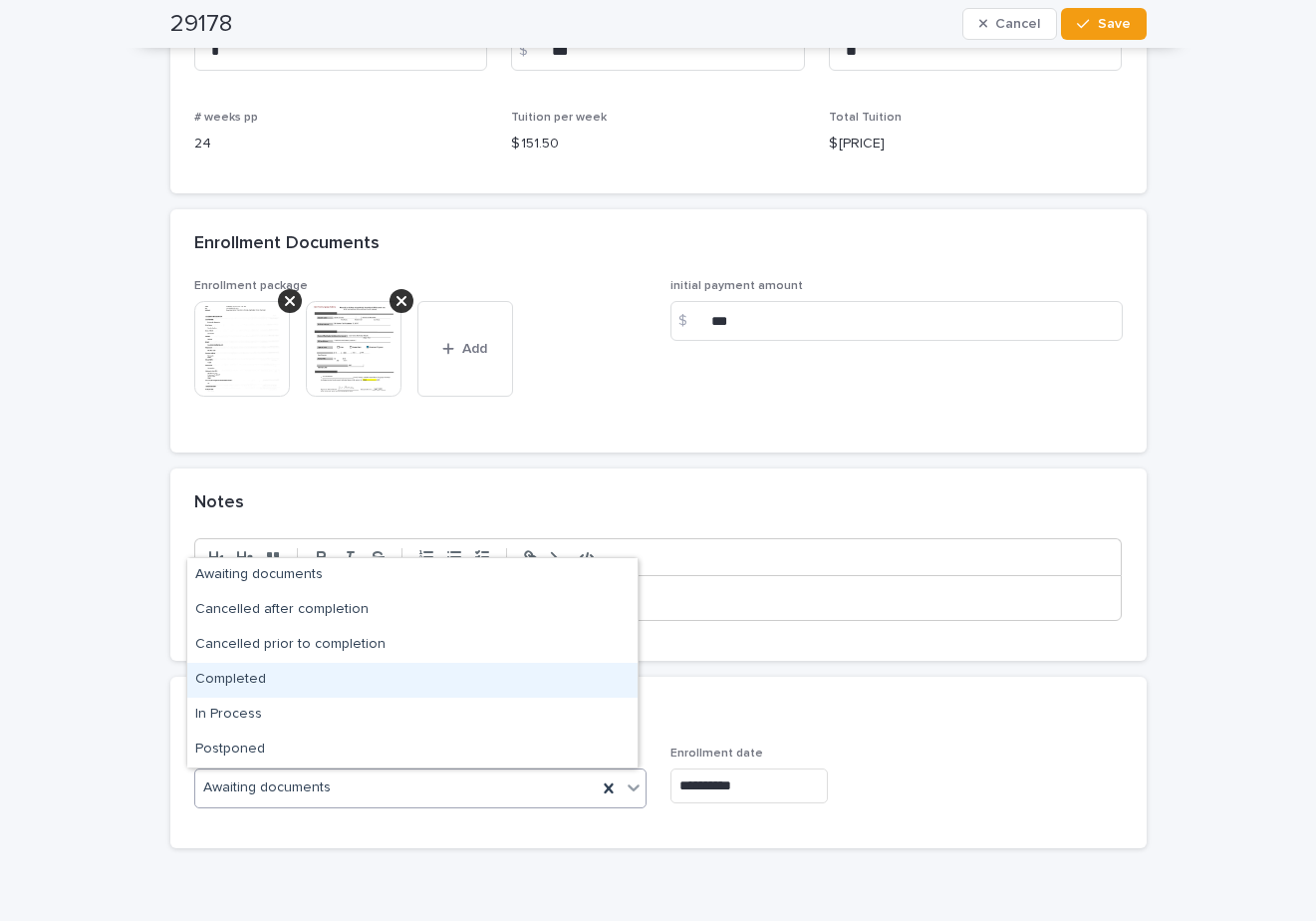 click on "Completed" at bounding box center [412, 680] 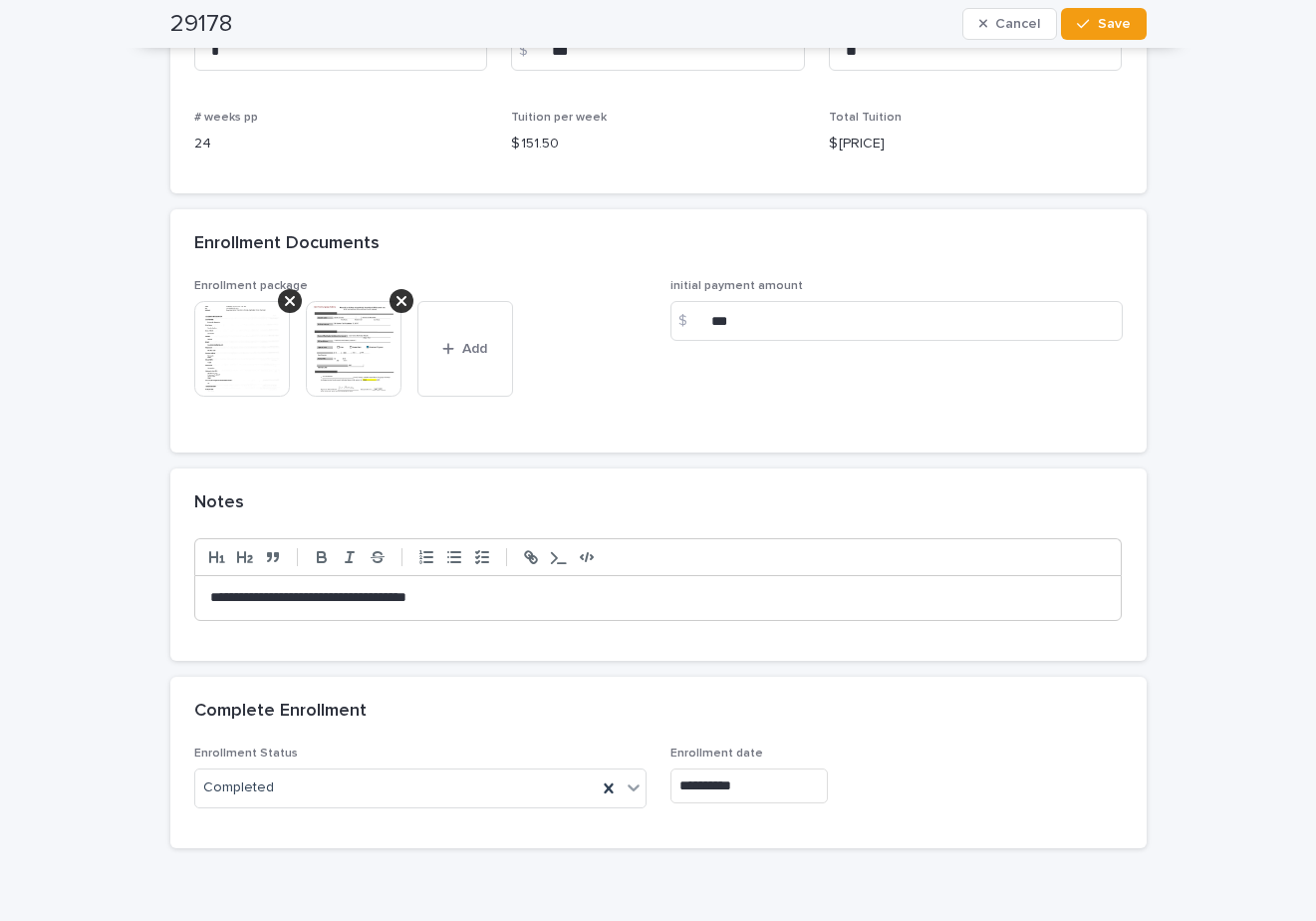 click on "**********" at bounding box center [658, 598] 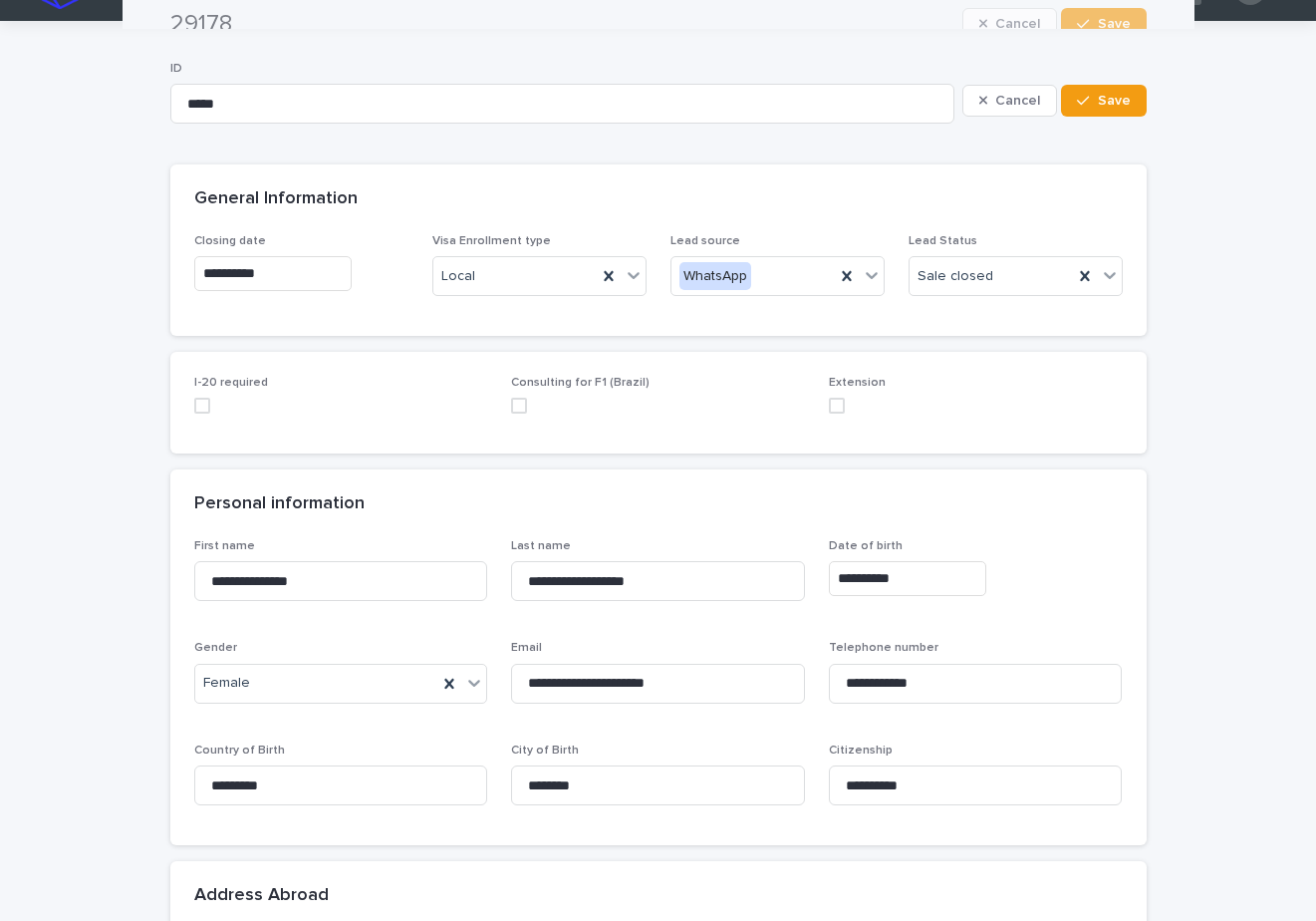 scroll, scrollTop: 0, scrollLeft: 0, axis: both 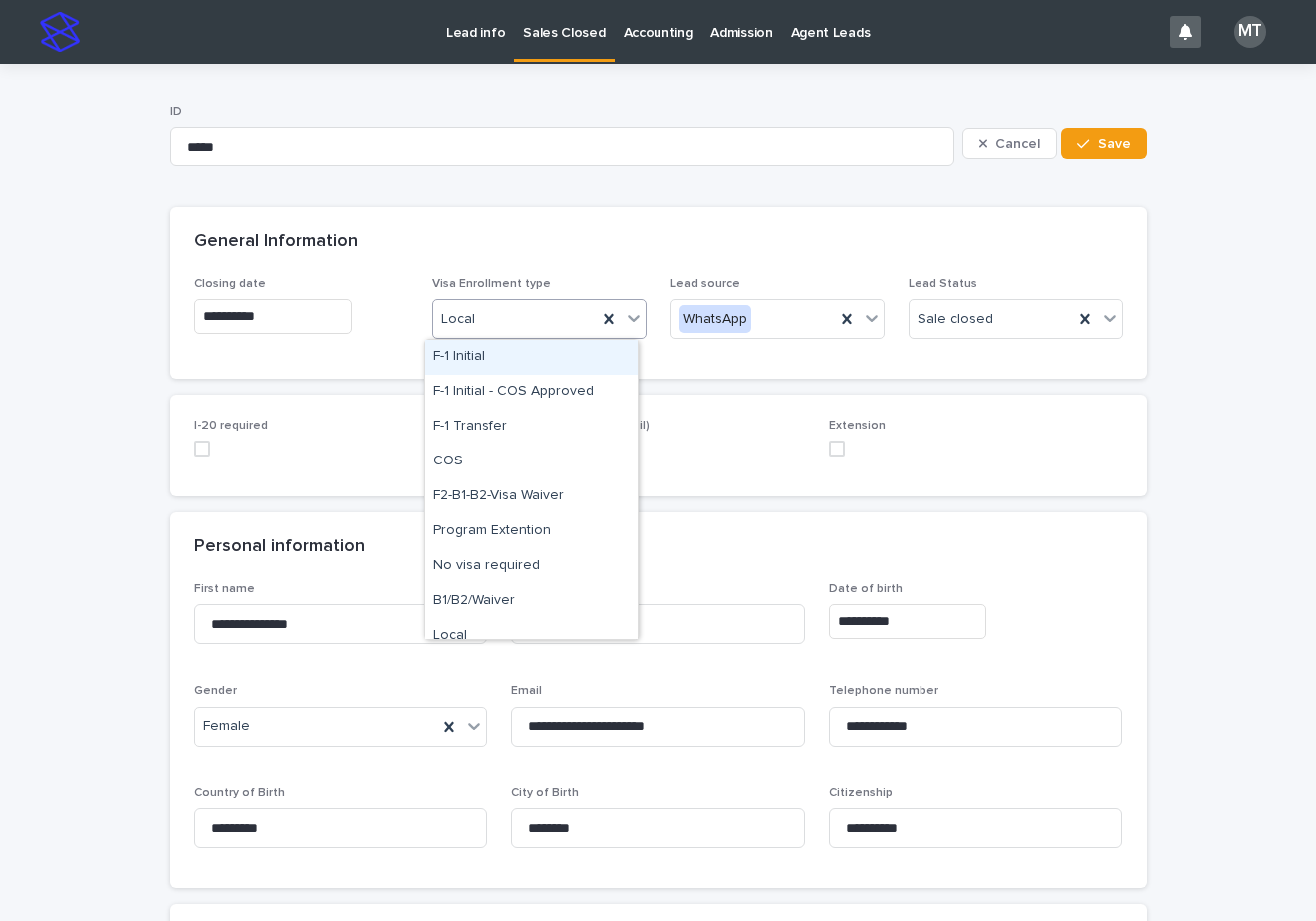 click on "Local" at bounding box center (515, 319) 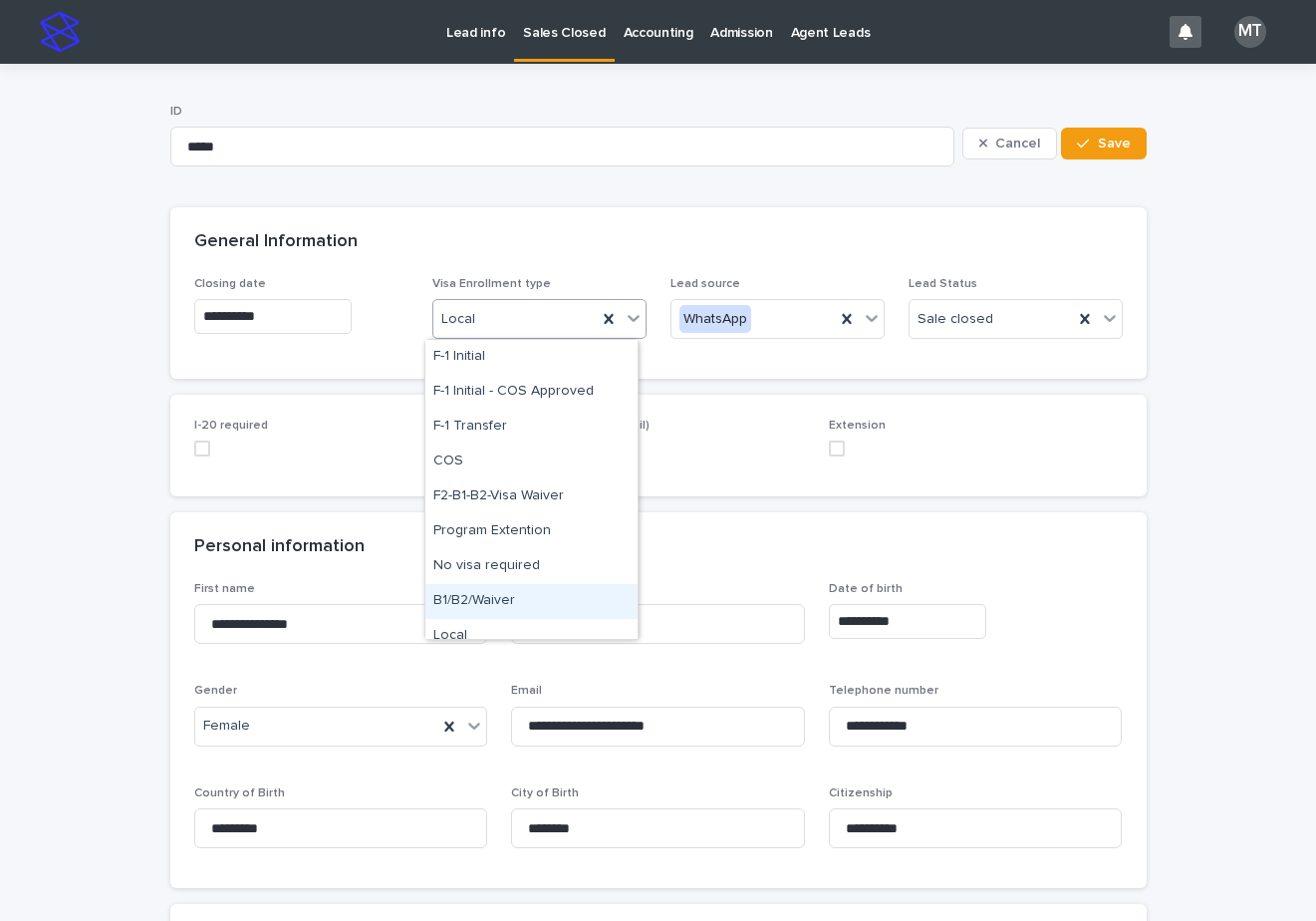 click on "B1/B2/Waiver" at bounding box center (531, 601) 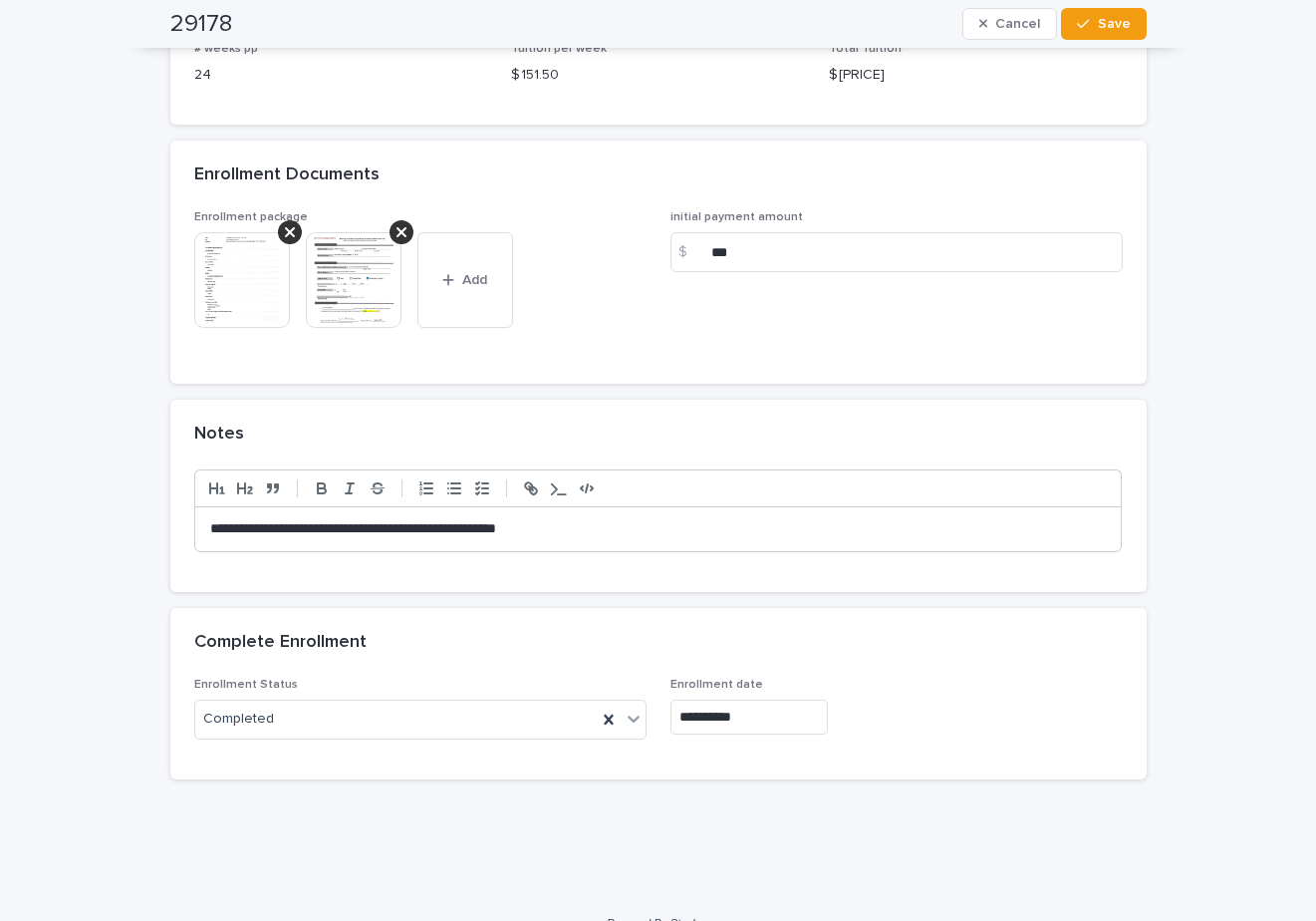 scroll, scrollTop: 1745, scrollLeft: 0, axis: vertical 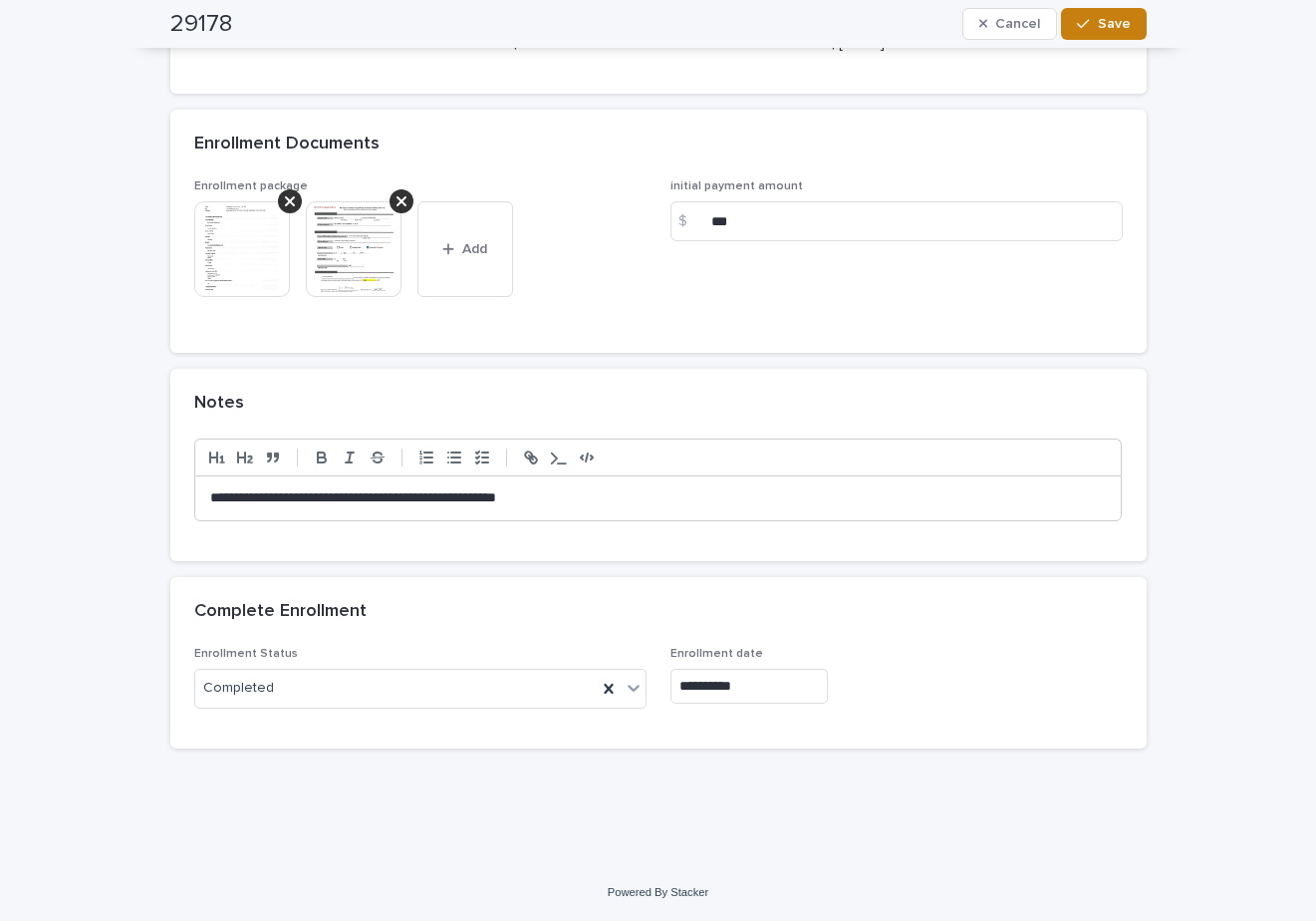 click on "Save" at bounding box center (1103, 24) 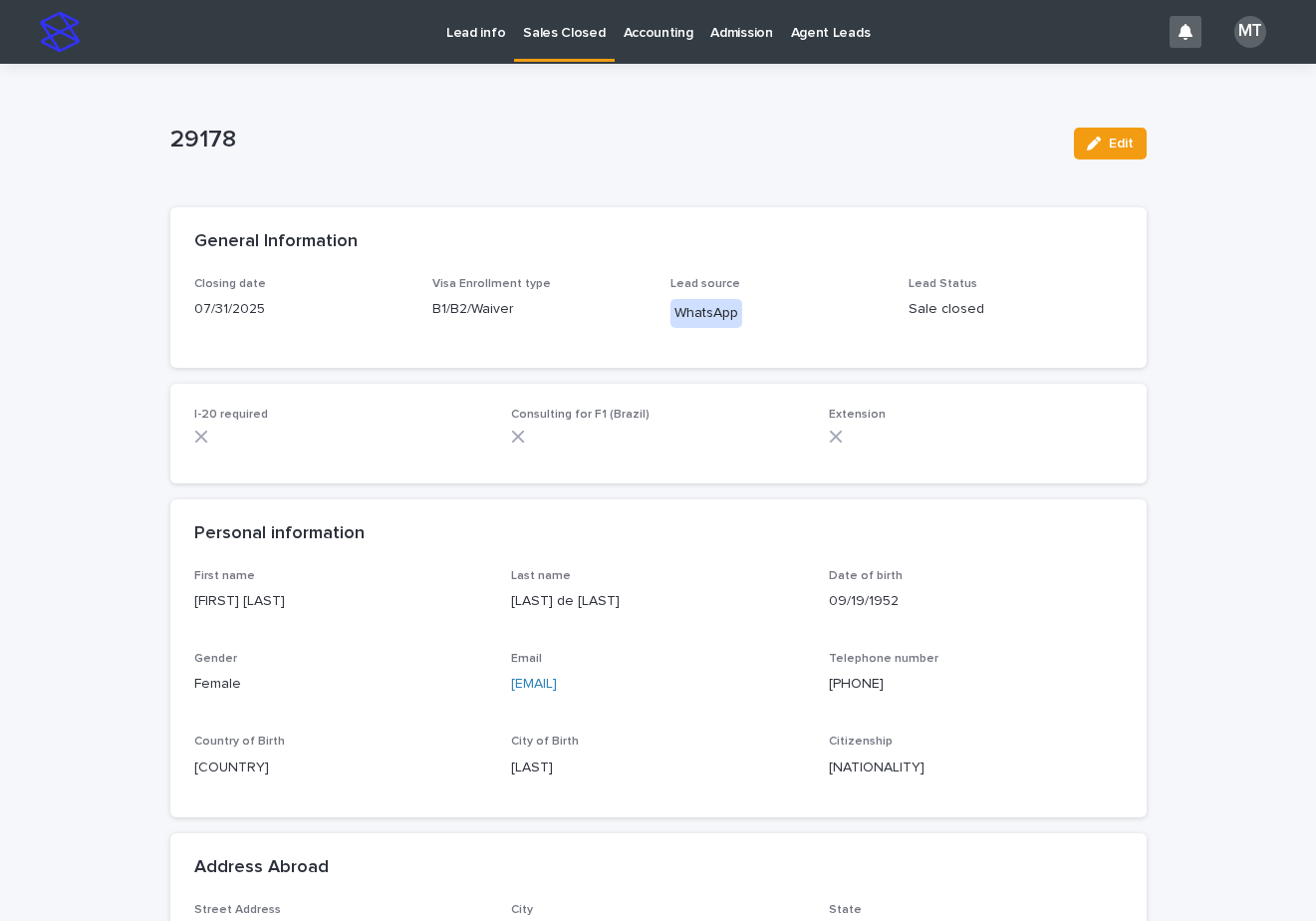scroll, scrollTop: 100, scrollLeft: 0, axis: vertical 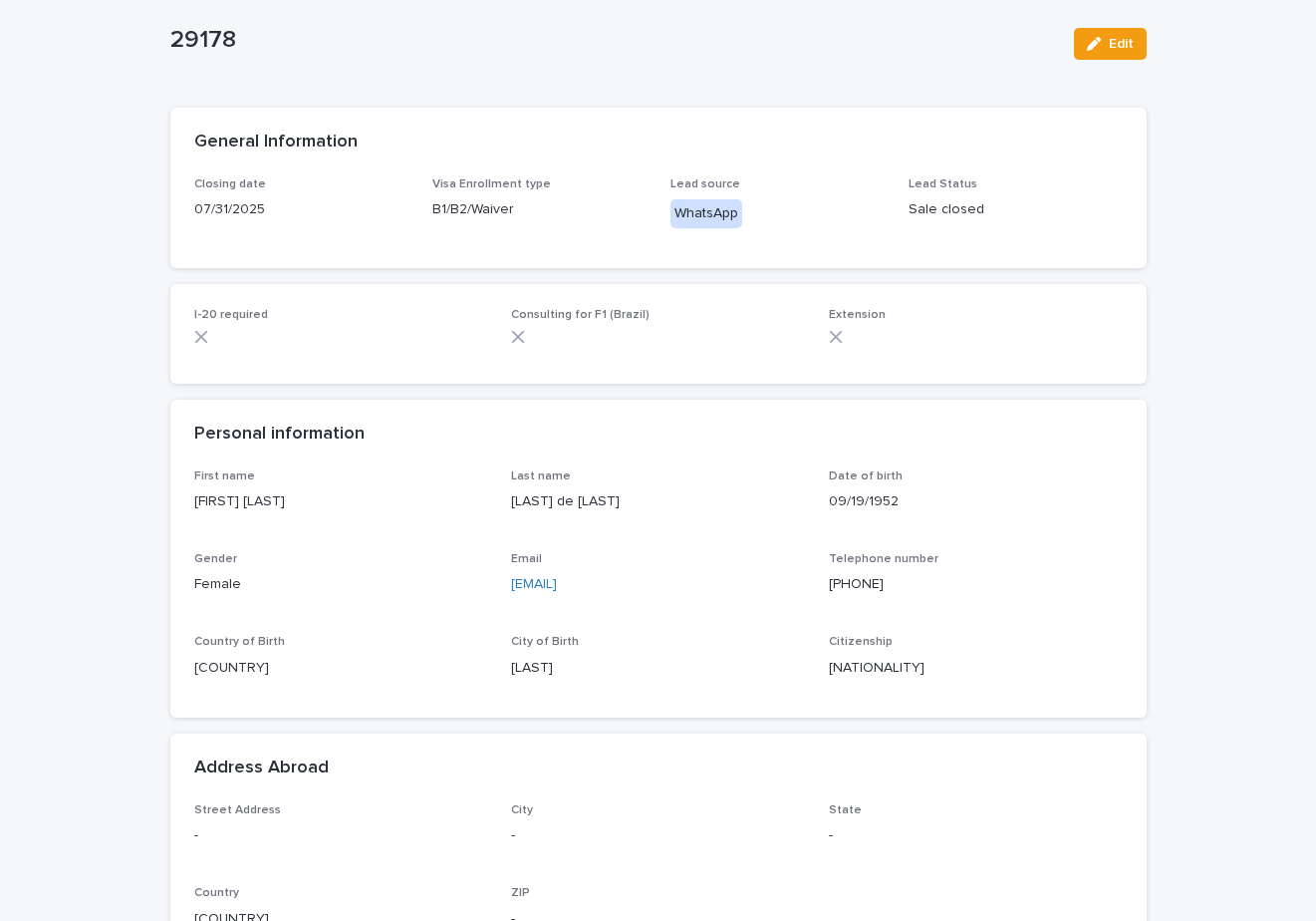 click on "Personal information" at bounding box center (658, 435) 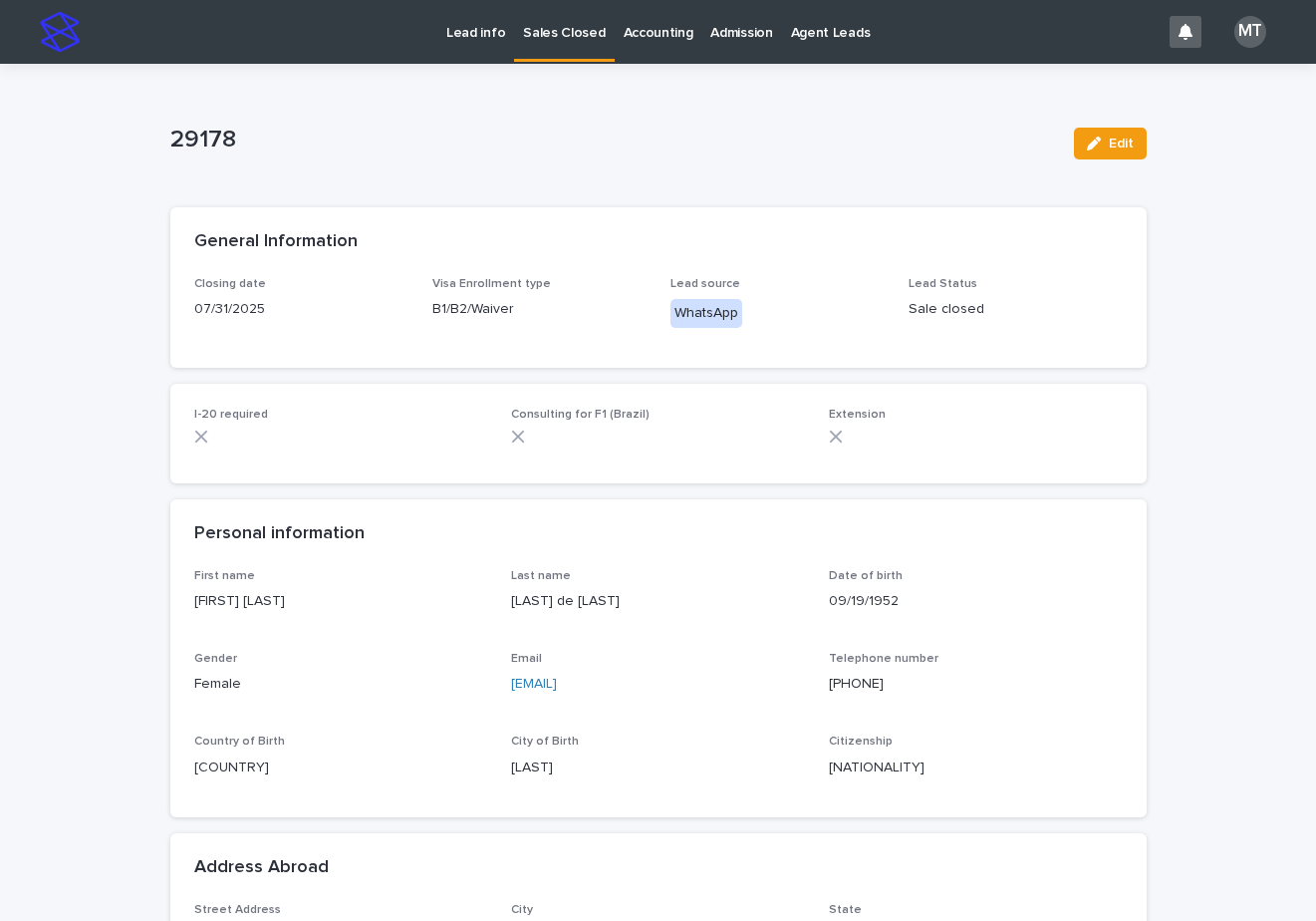 click on "Sales Closed" at bounding box center (564, 21) 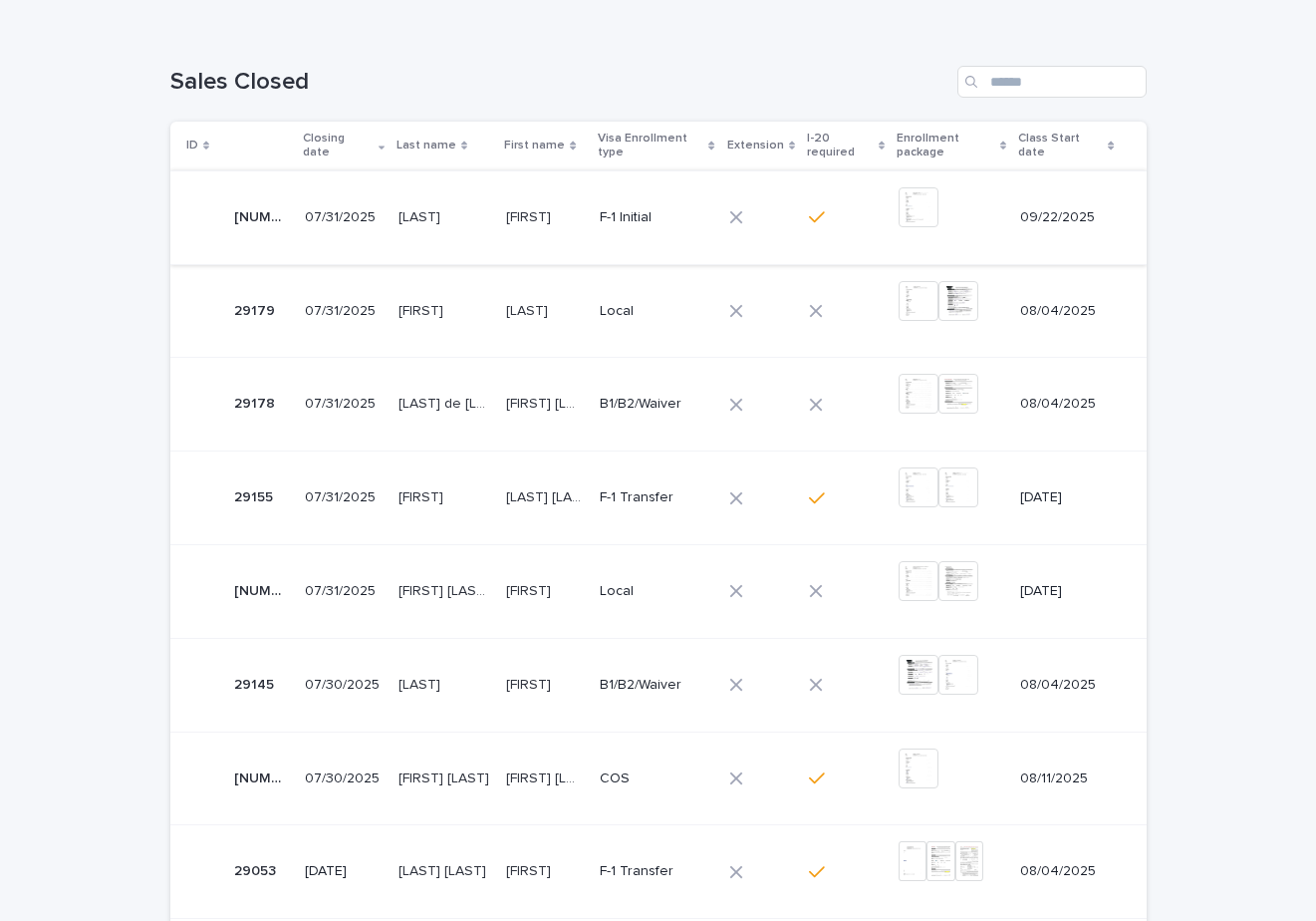 scroll, scrollTop: 0, scrollLeft: 0, axis: both 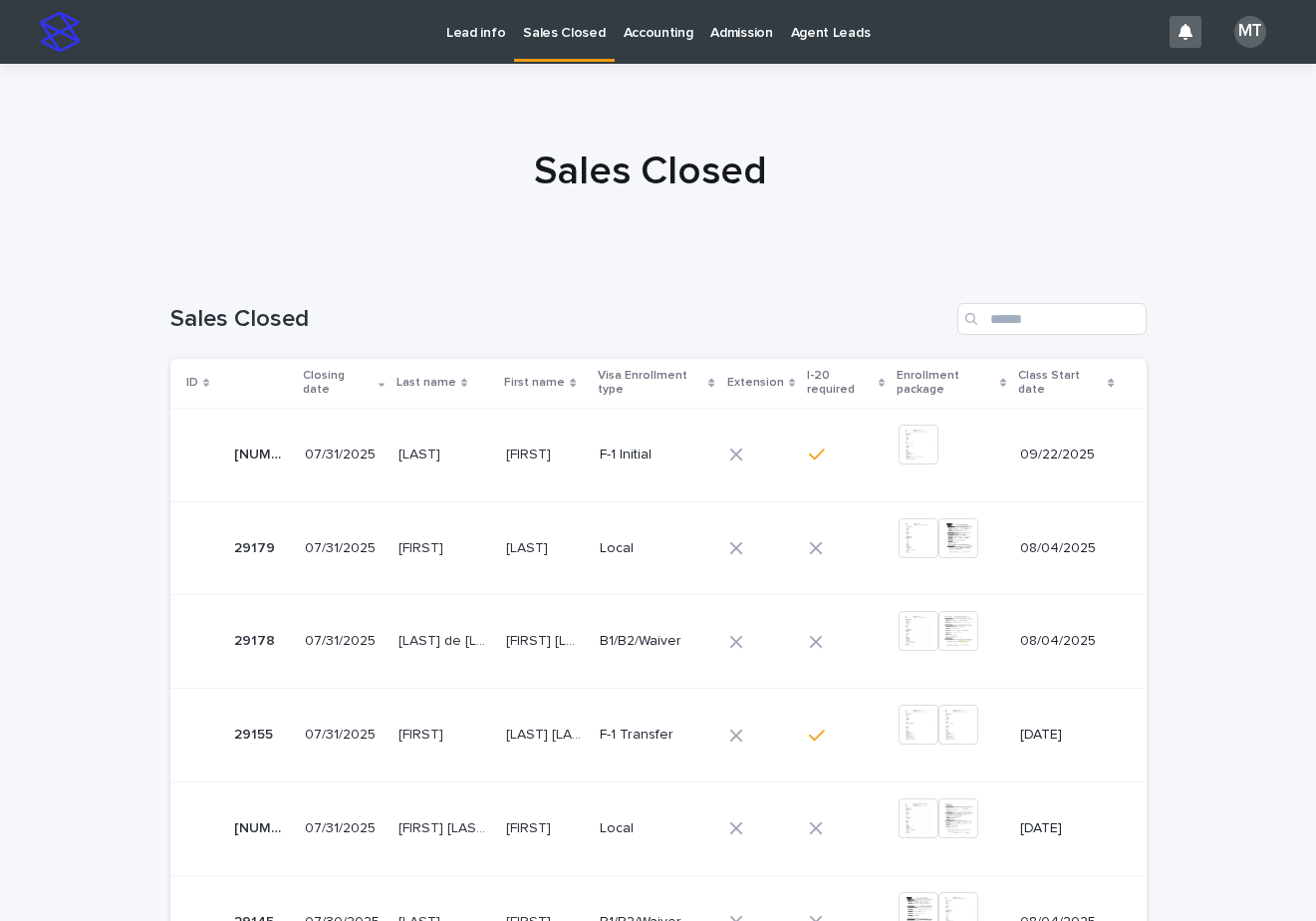 click on "Lead info" at bounding box center [475, 21] 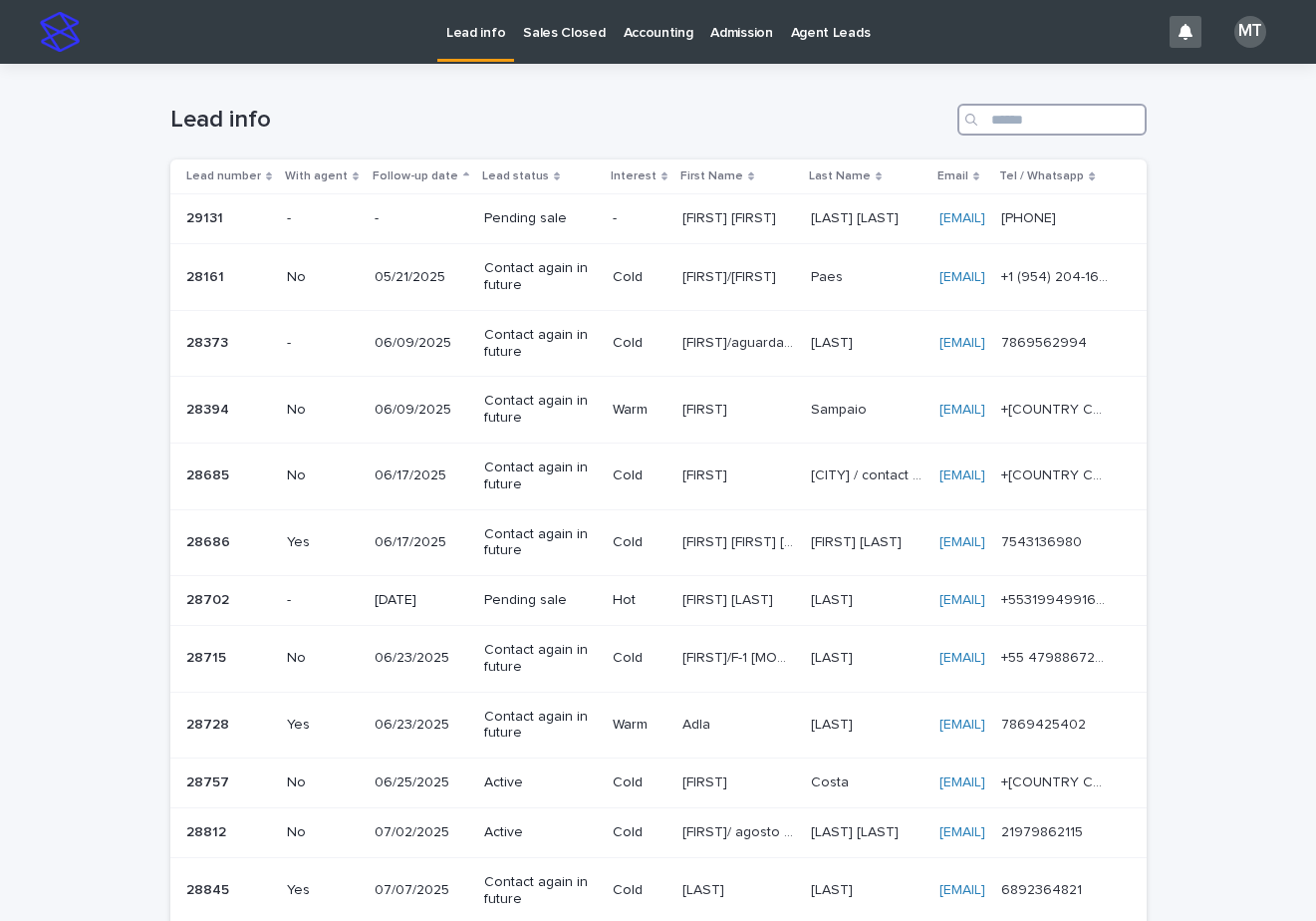 click at bounding box center (1052, 120) 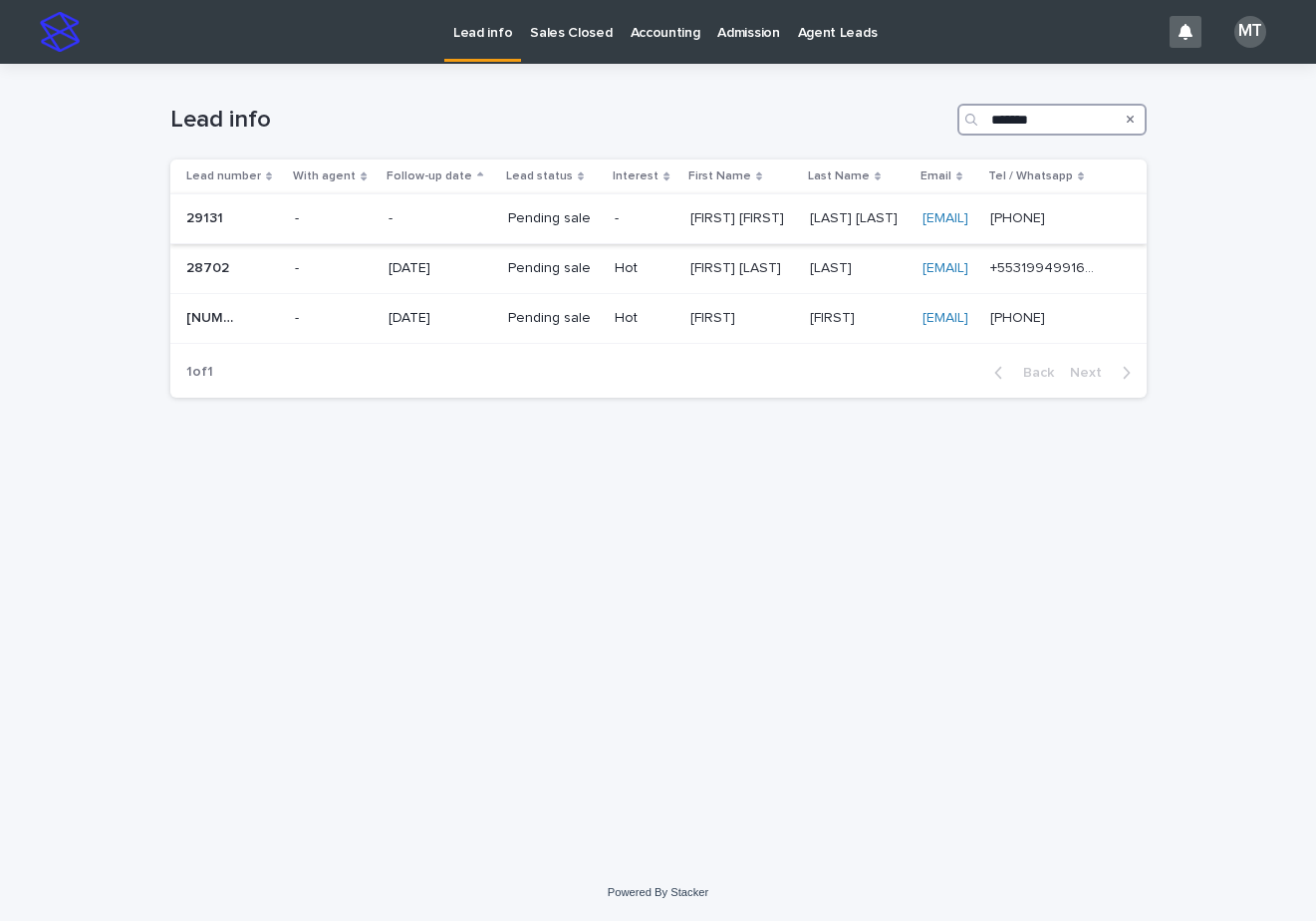 type on "*******" 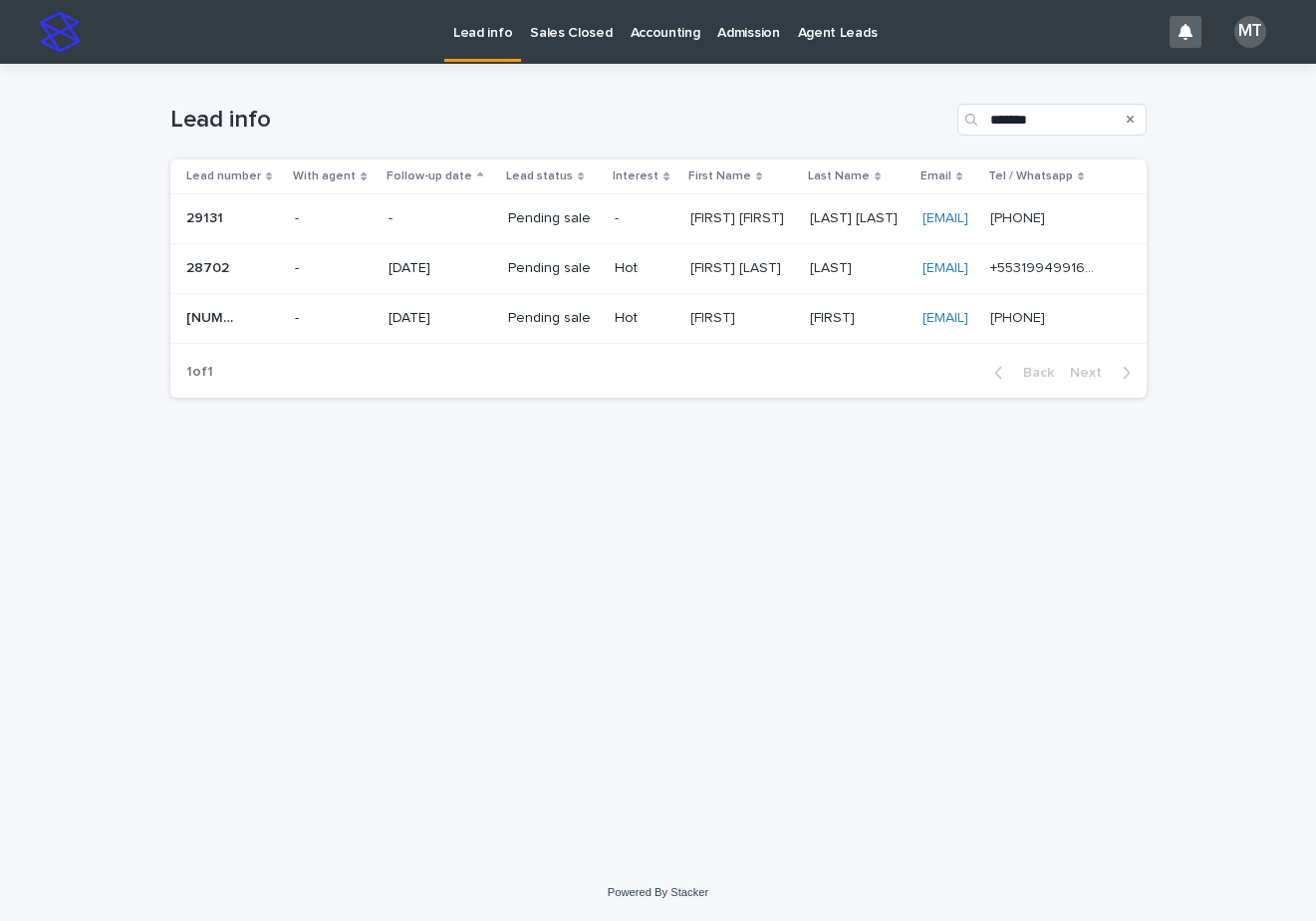 click on "[FIRST] [FIRST]" at bounding box center [739, 216] 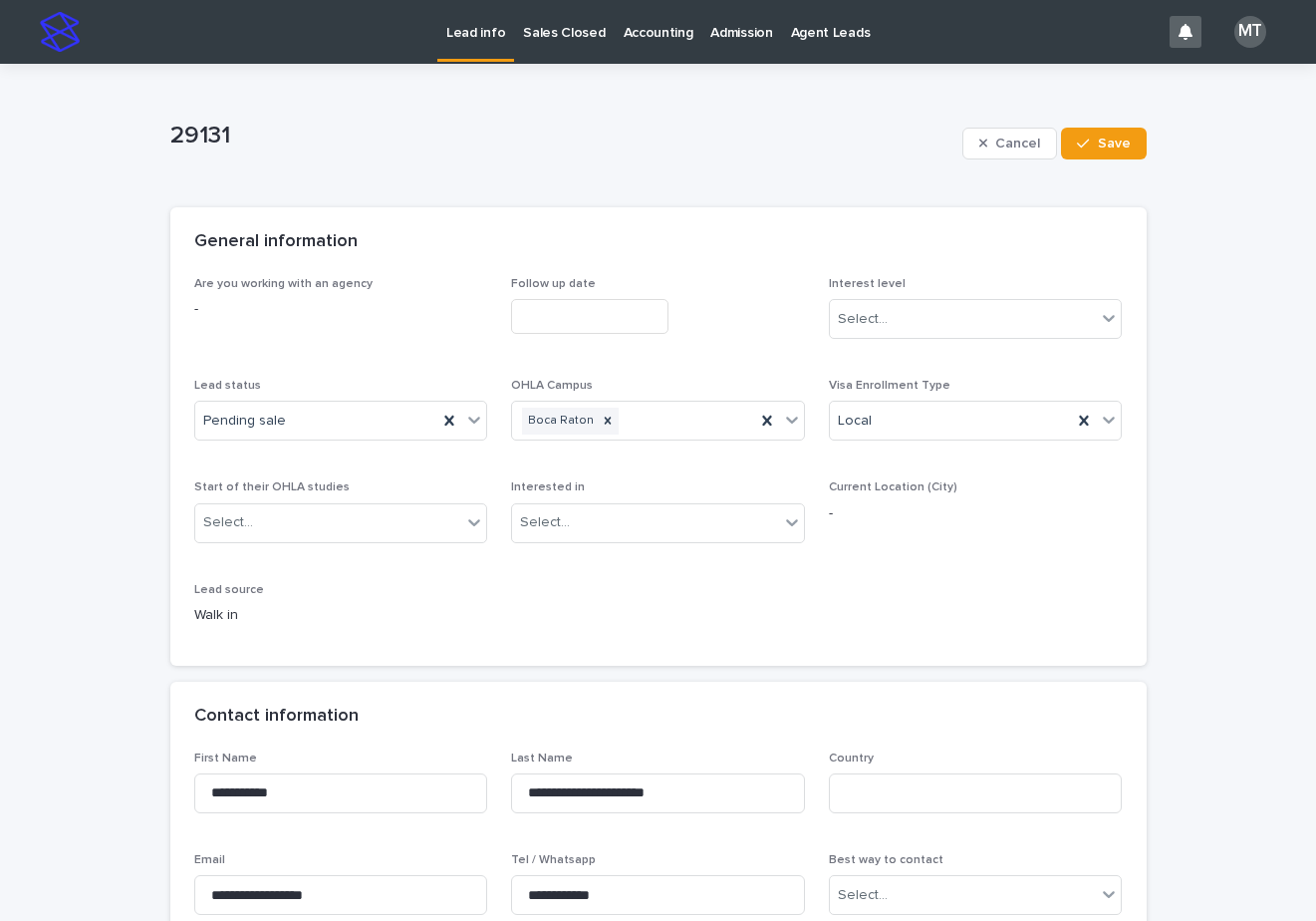 click at bounding box center [590, 316] 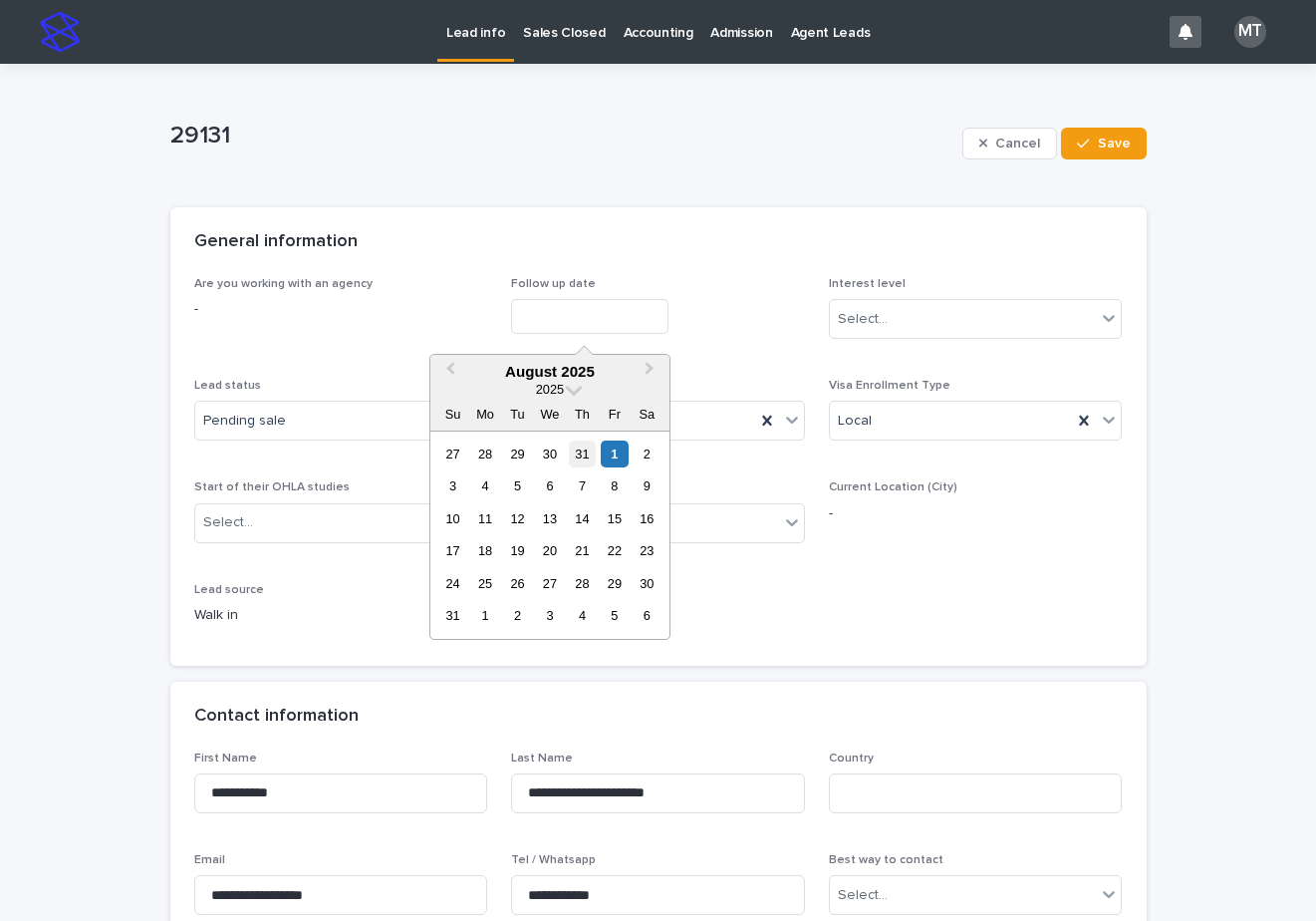 click on "31" at bounding box center [582, 454] 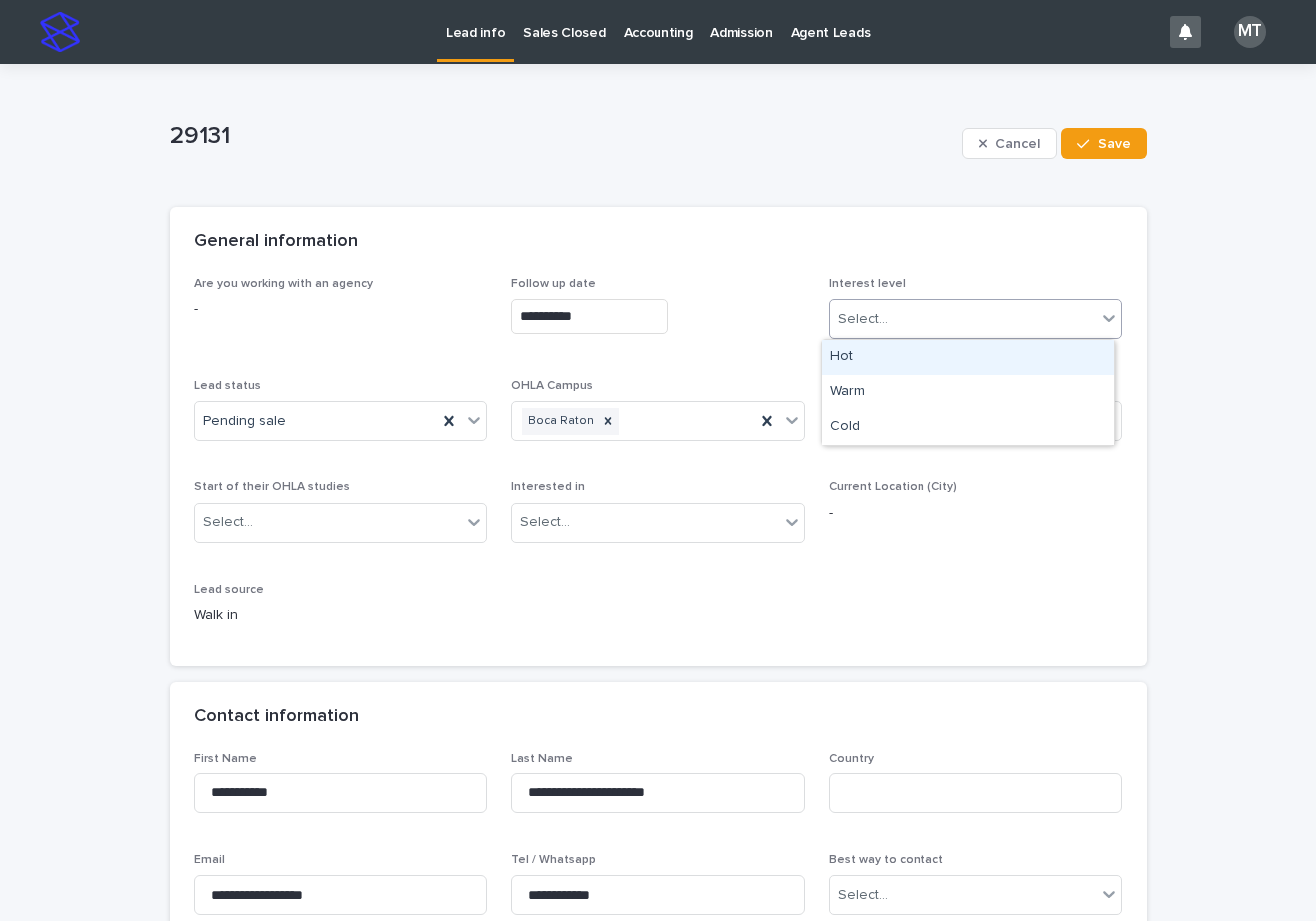 click on "Select..." at bounding box center (963, 319) 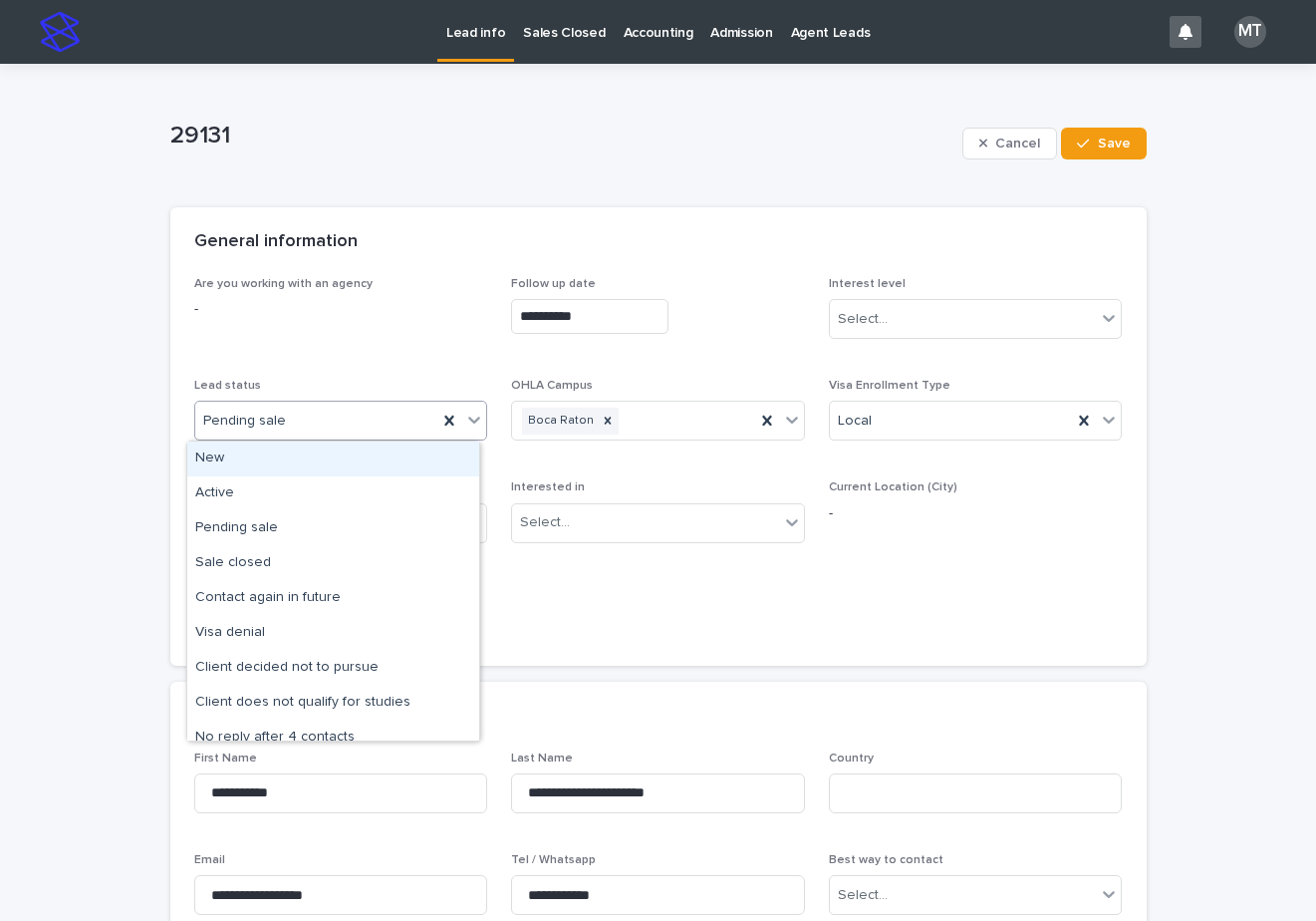 click on "Pending sale" at bounding box center [317, 421] 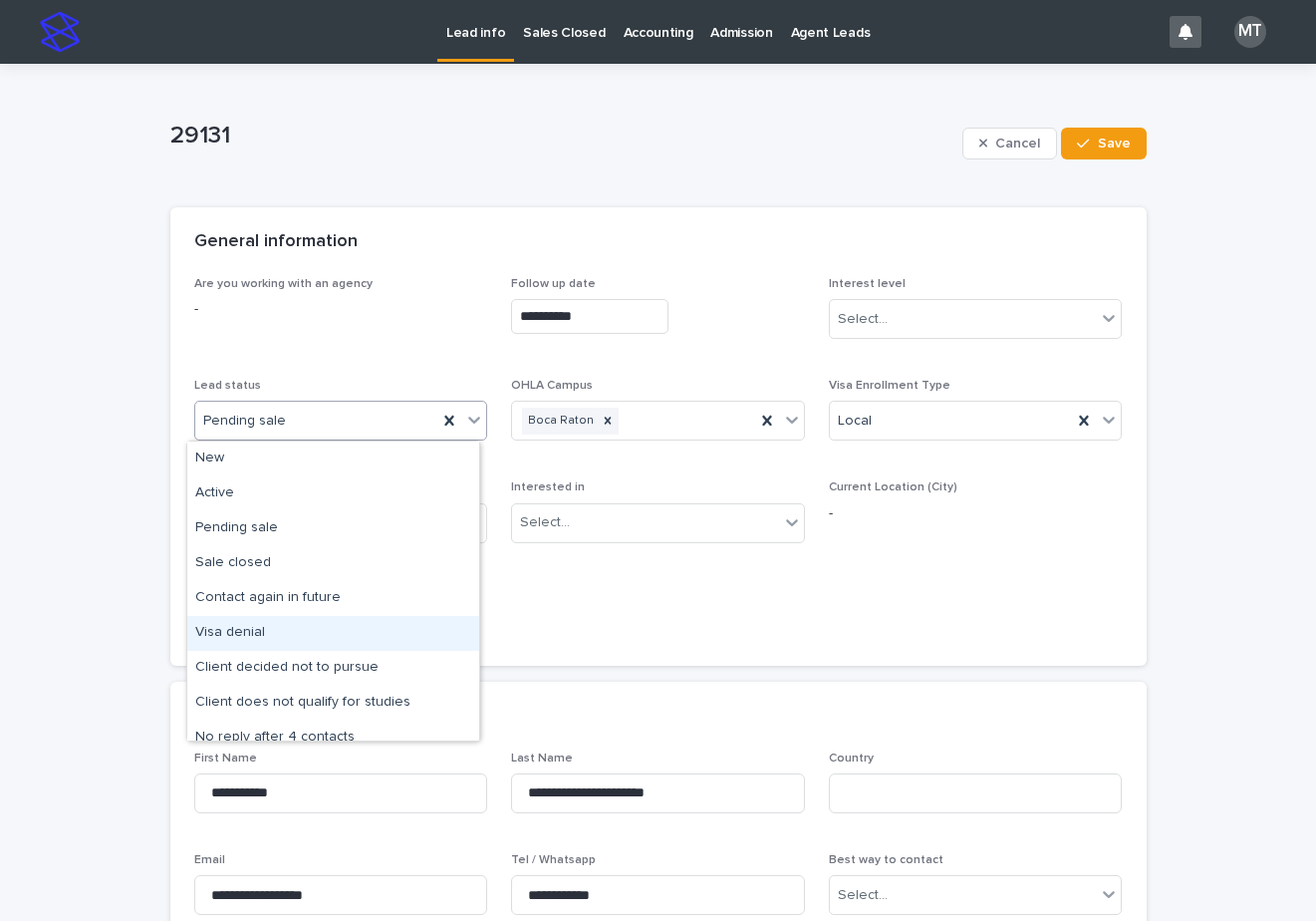 scroll, scrollTop: 100, scrollLeft: 0, axis: vertical 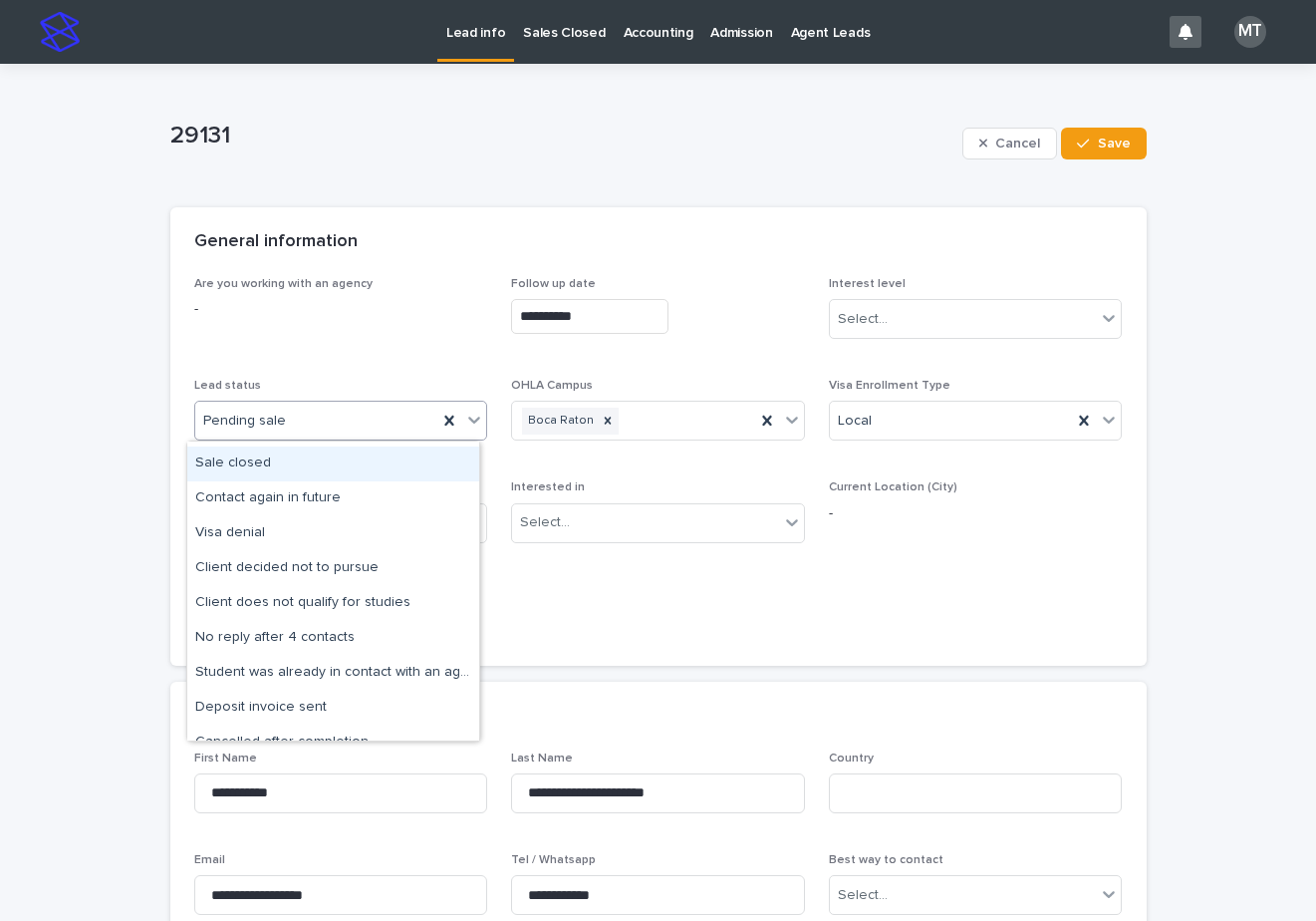 click on "Sale closed" at bounding box center (333, 463) 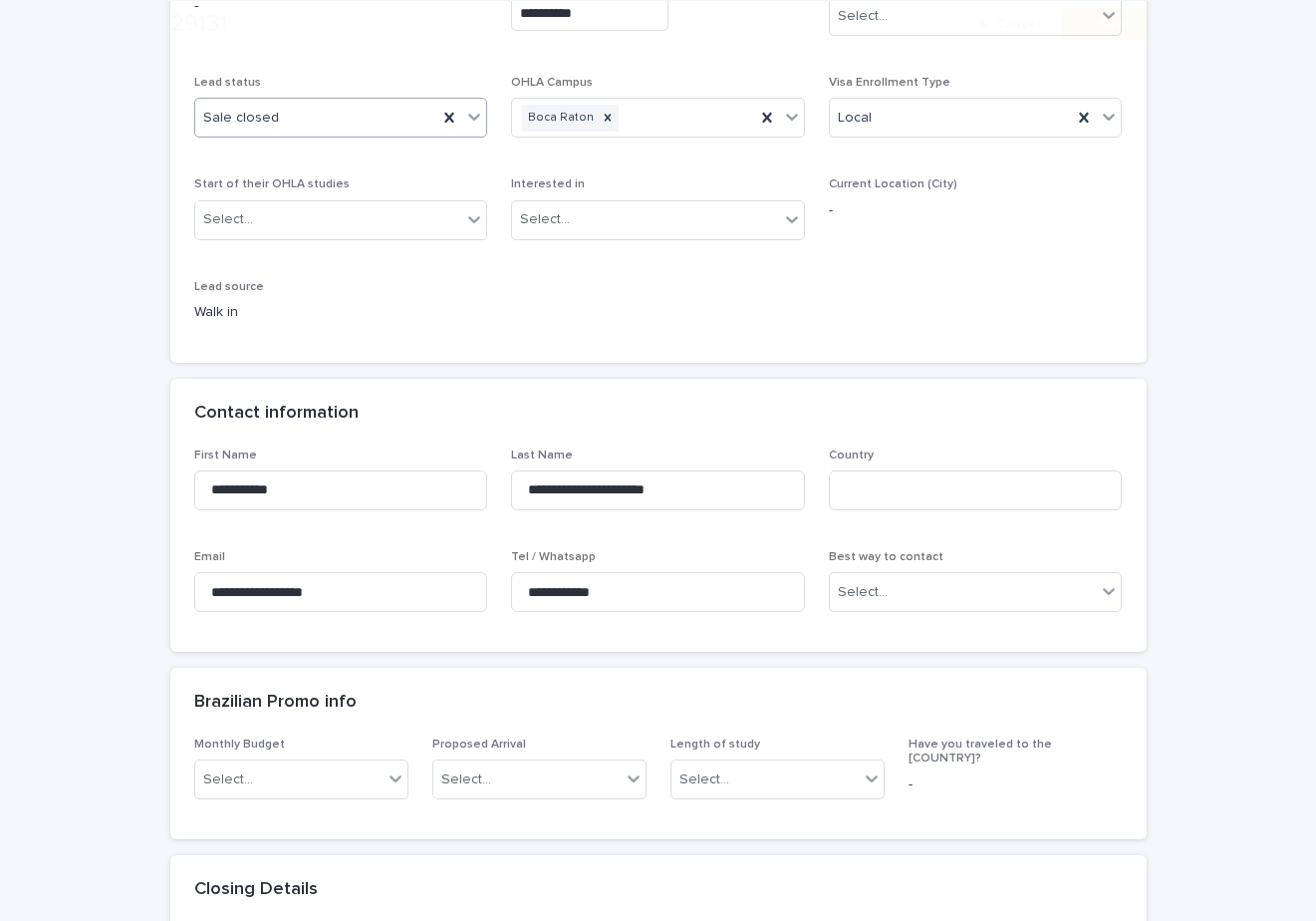 scroll, scrollTop: 399, scrollLeft: 0, axis: vertical 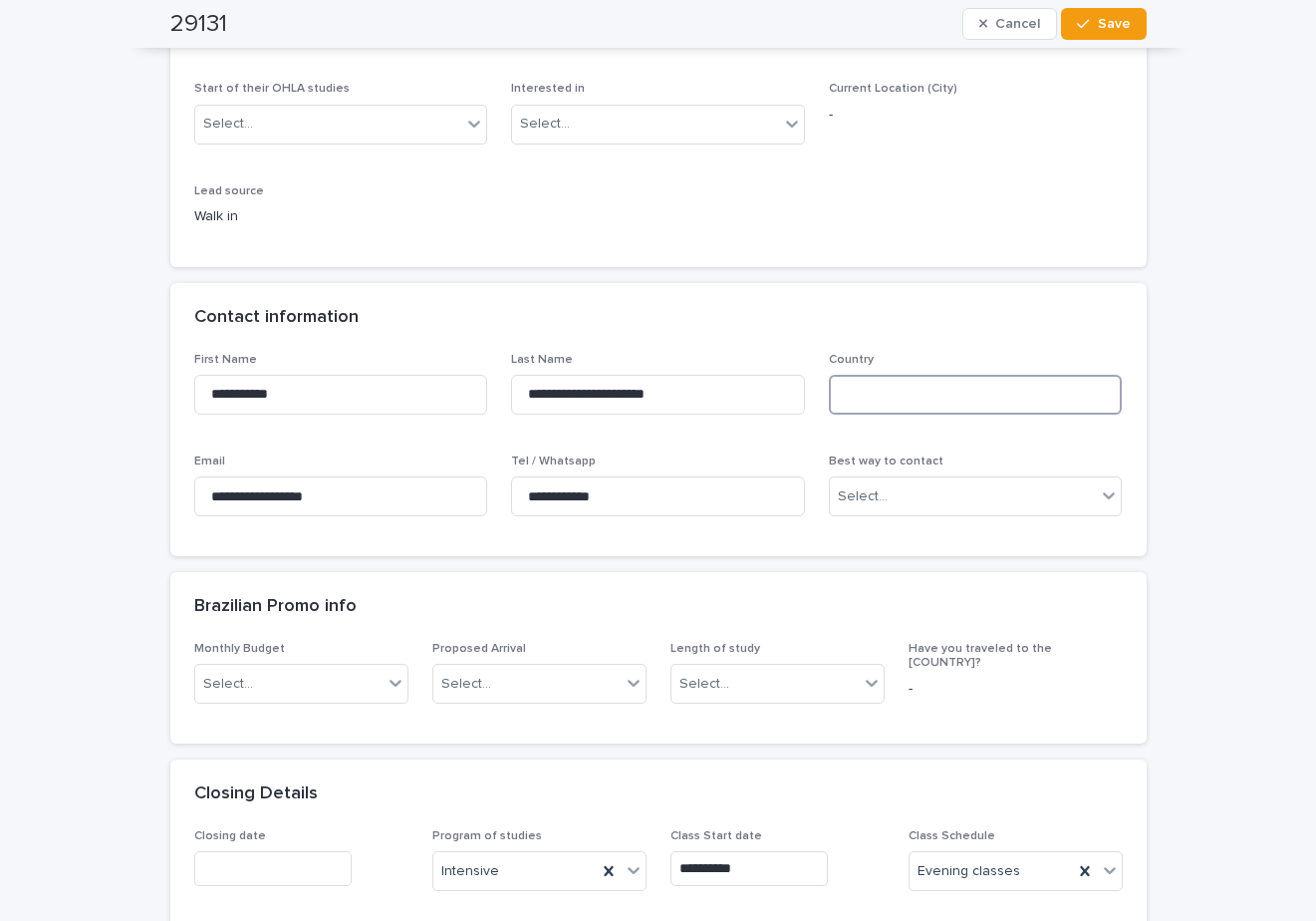 click at bounding box center (975, 395) 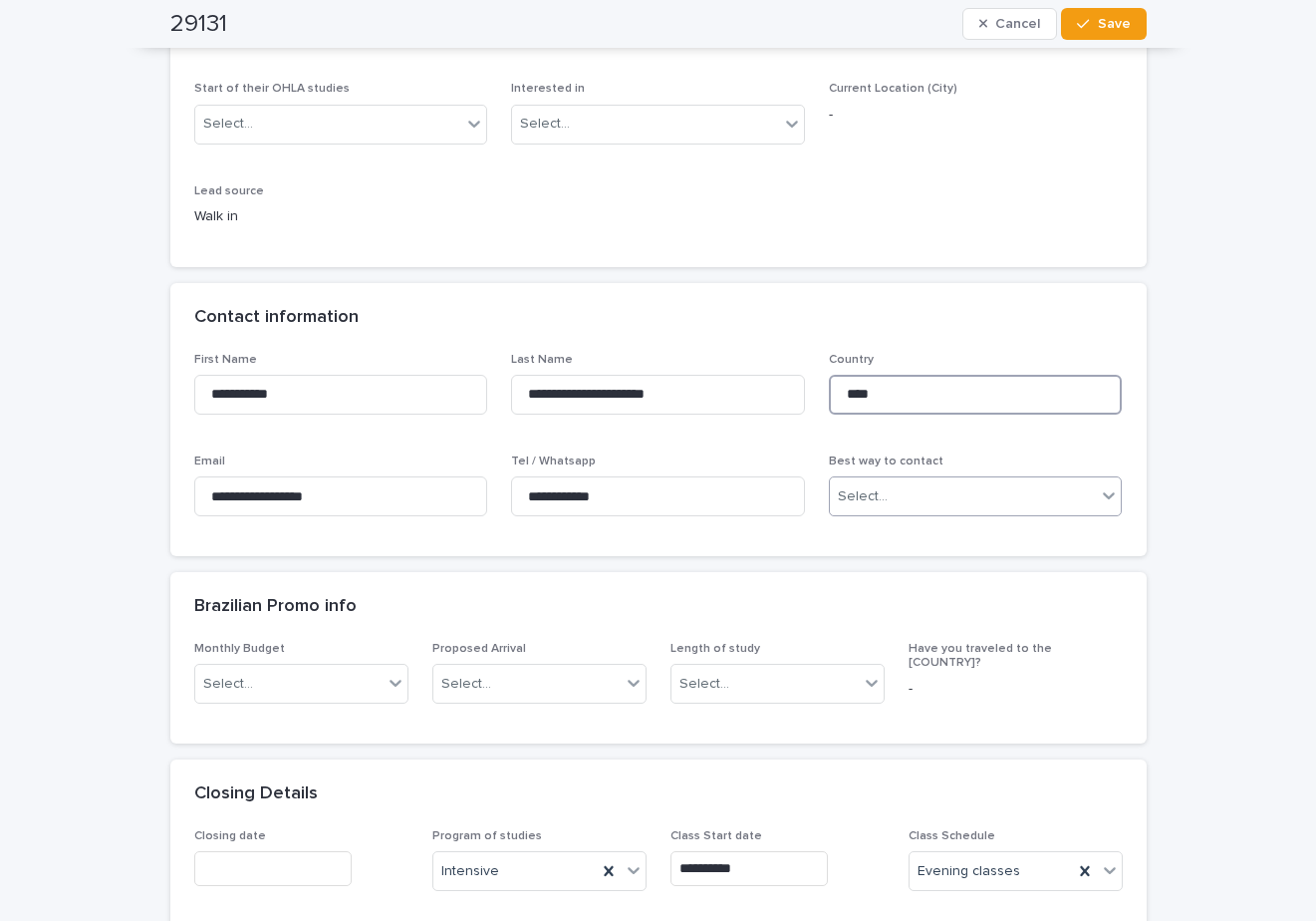 type on "****" 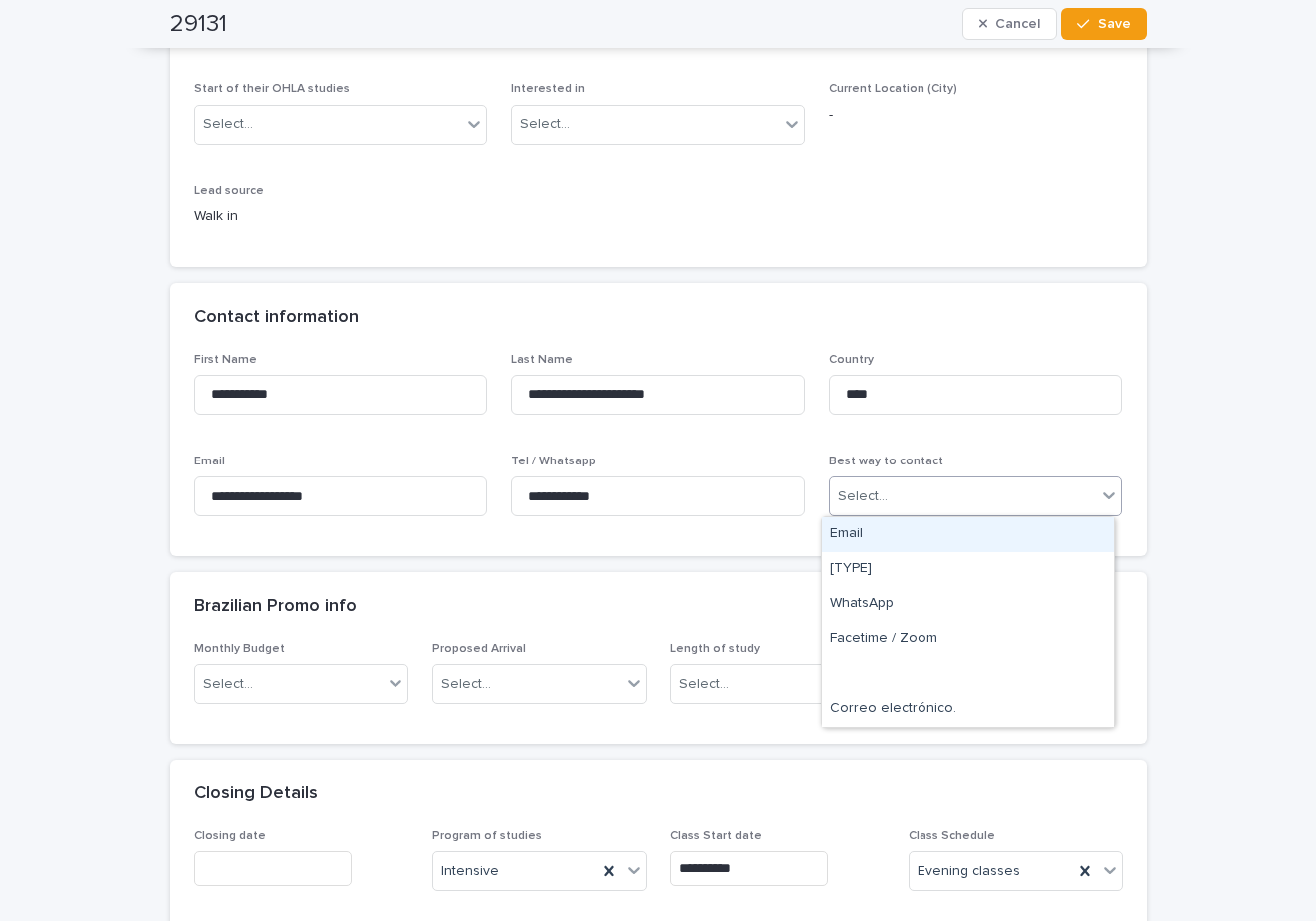 click on "Select..." at bounding box center (963, 496) 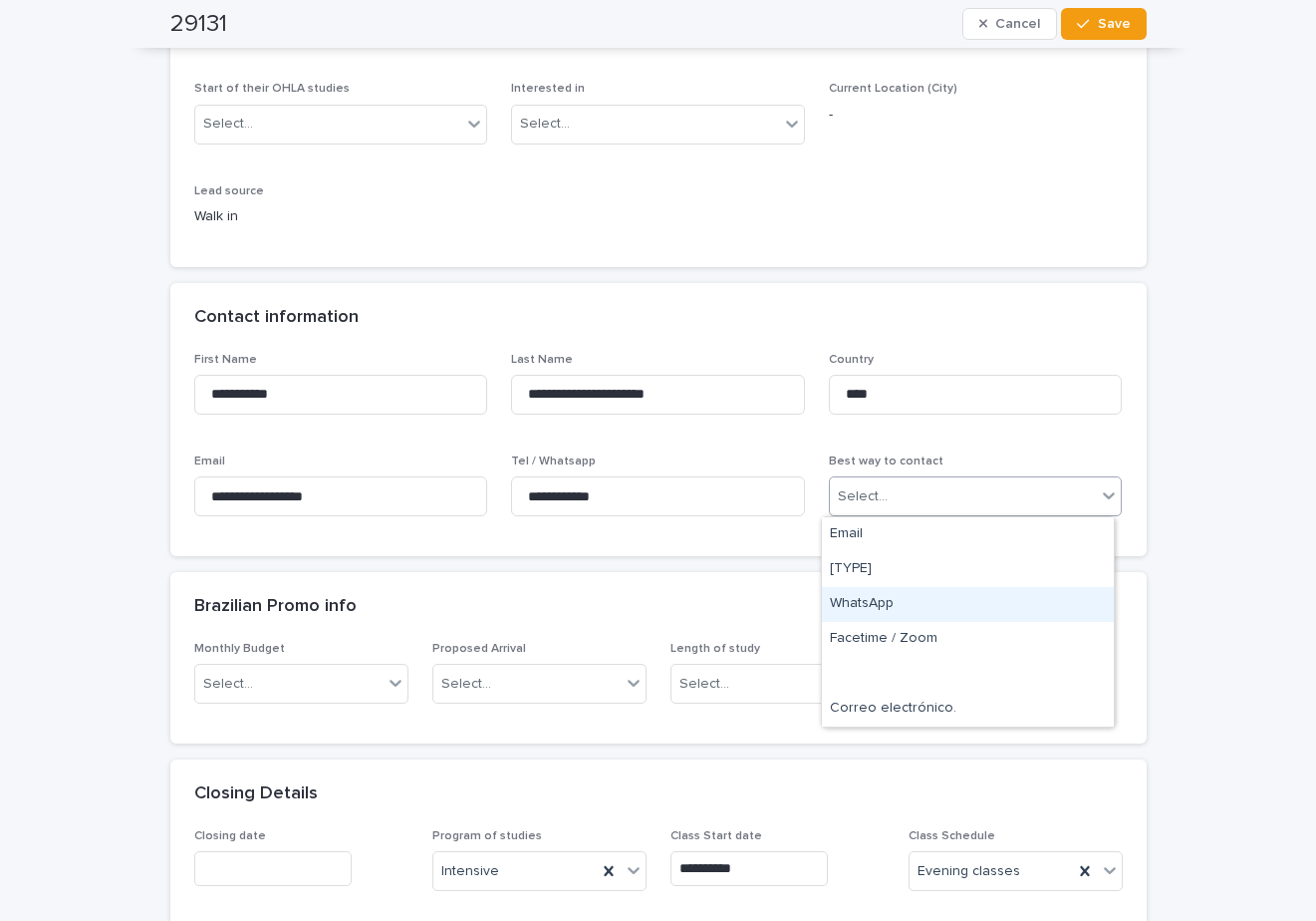 click on "WhatsApp" at bounding box center [967, 604] 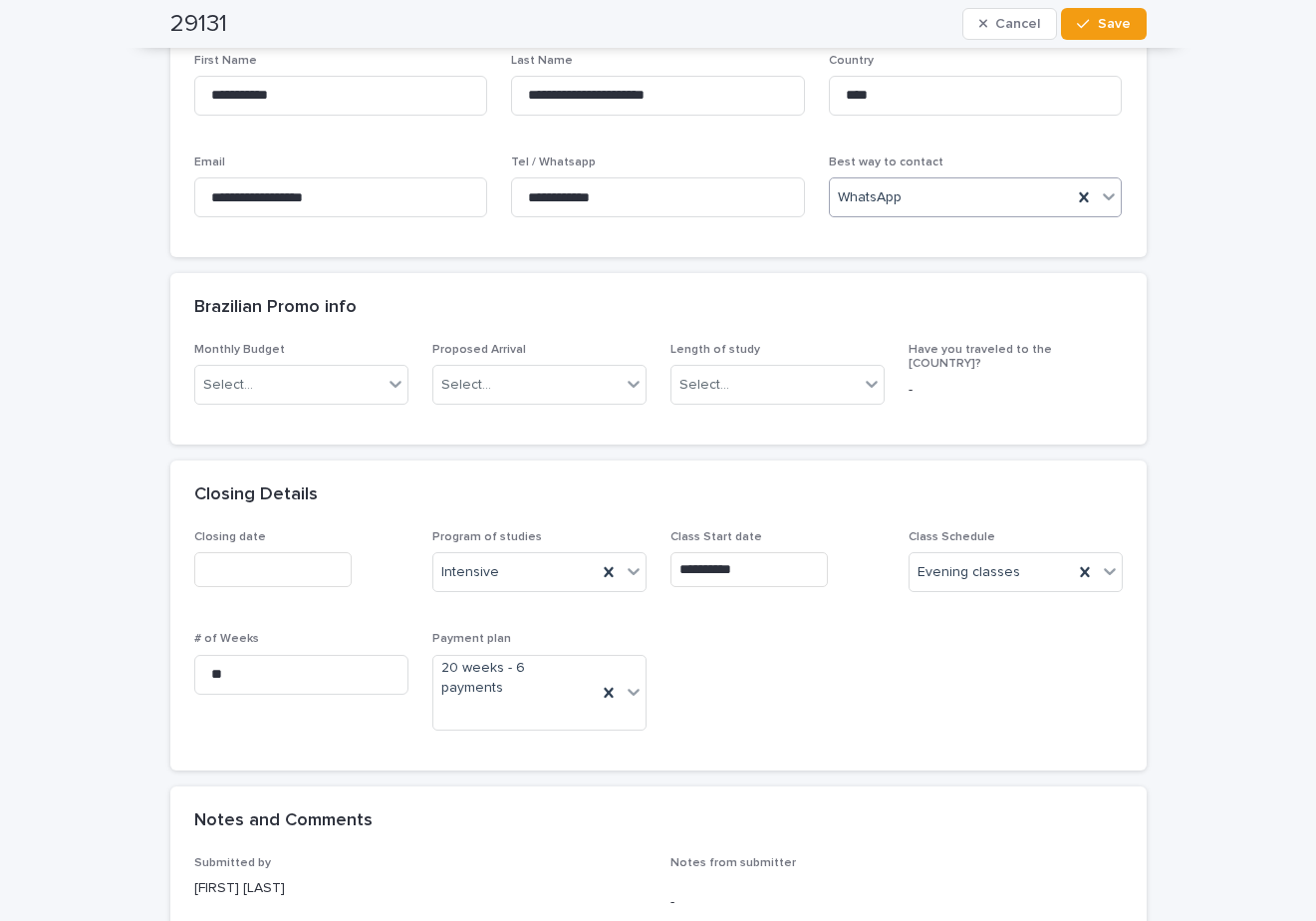 scroll, scrollTop: 797, scrollLeft: 0, axis: vertical 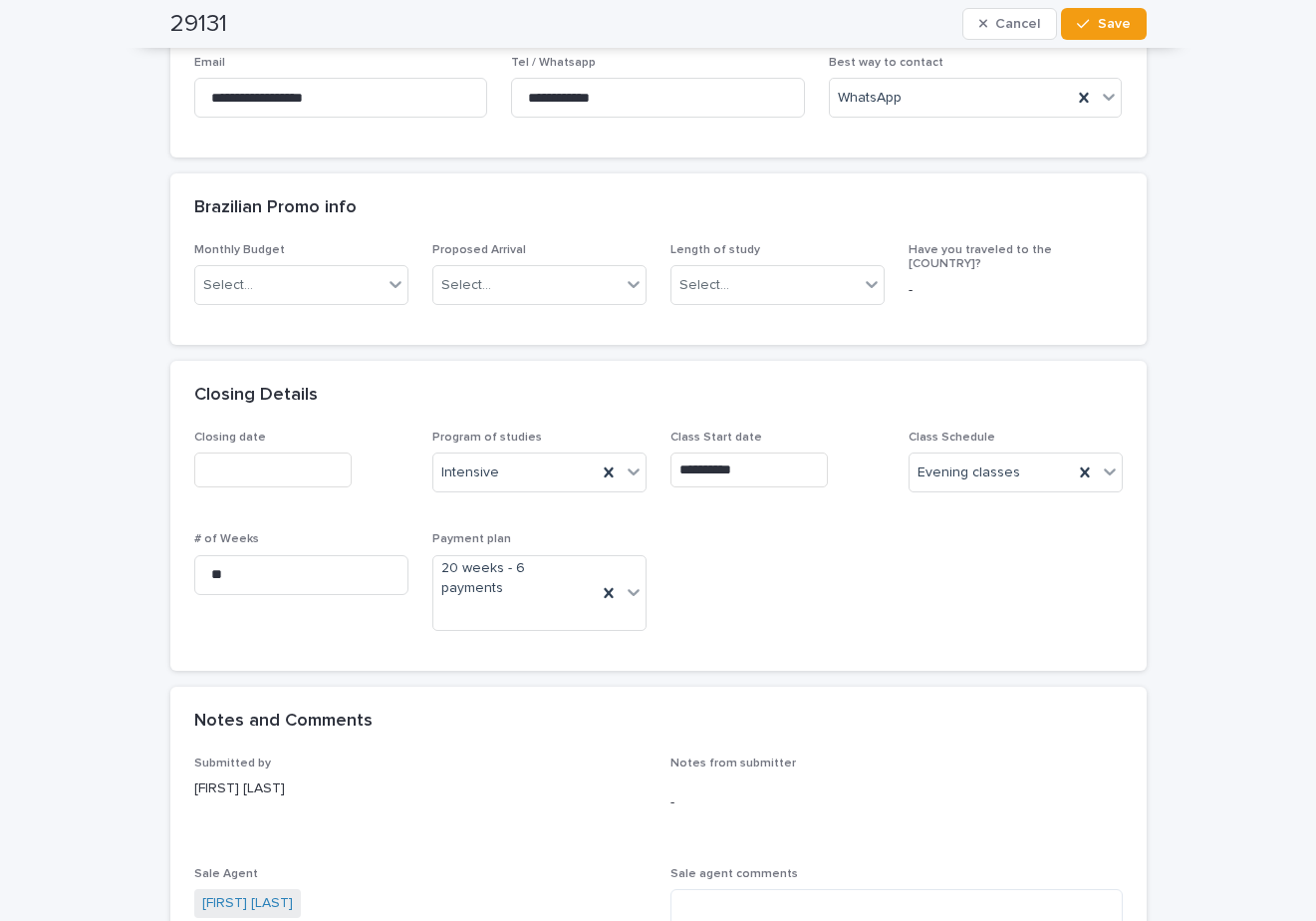 click on "Closing date" at bounding box center [301, 466] 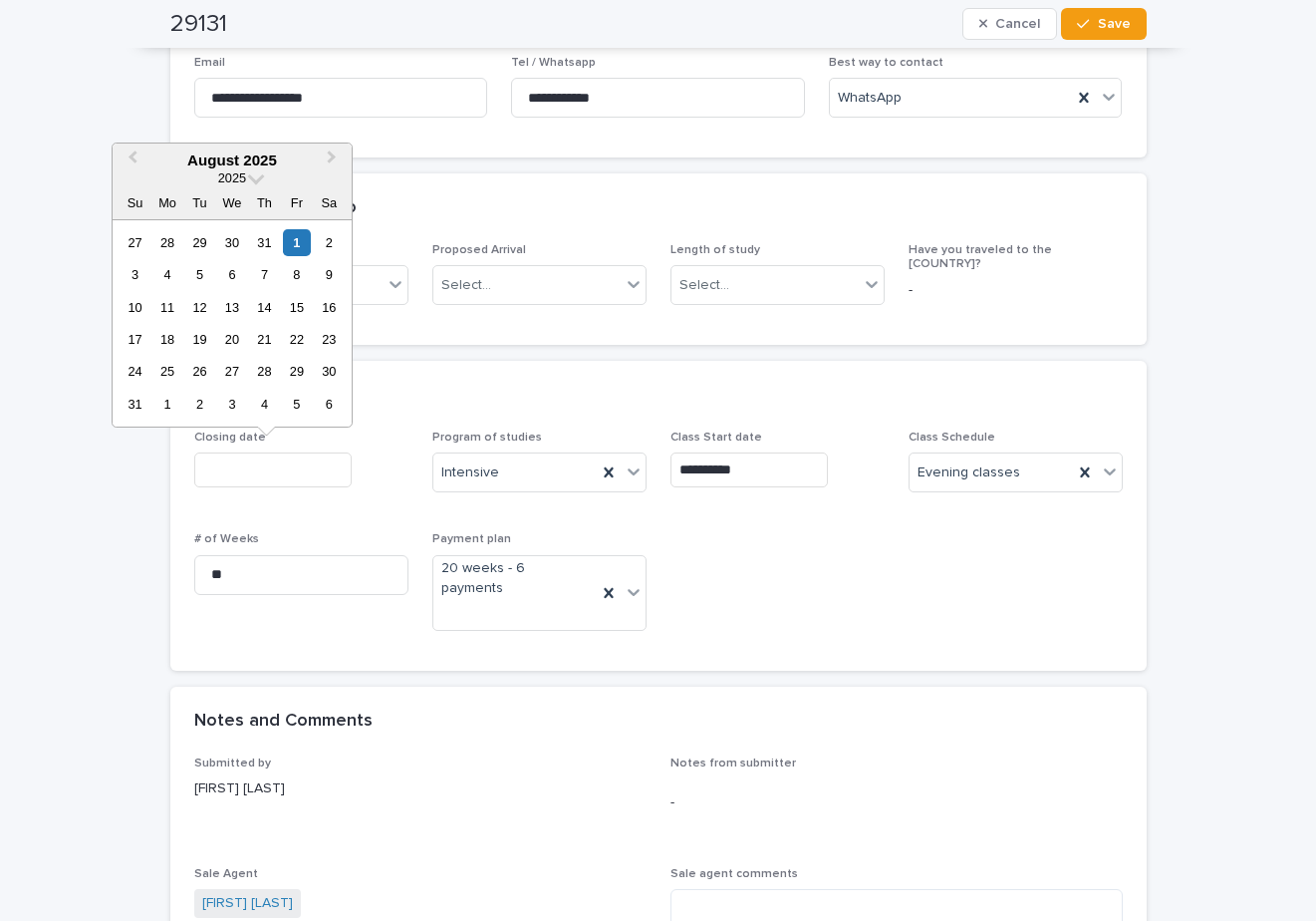 click at bounding box center (273, 469) 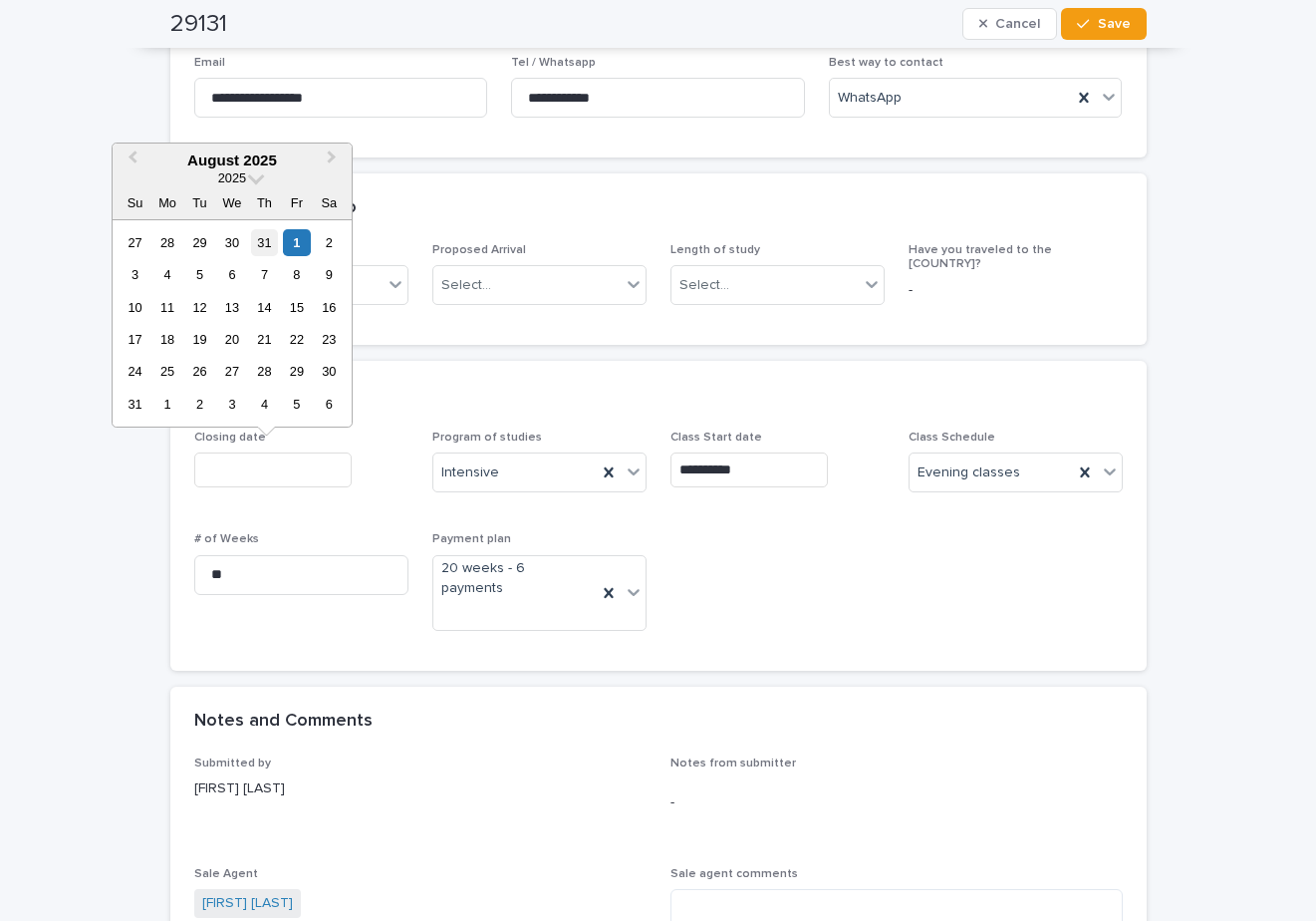 click on "31" at bounding box center [264, 242] 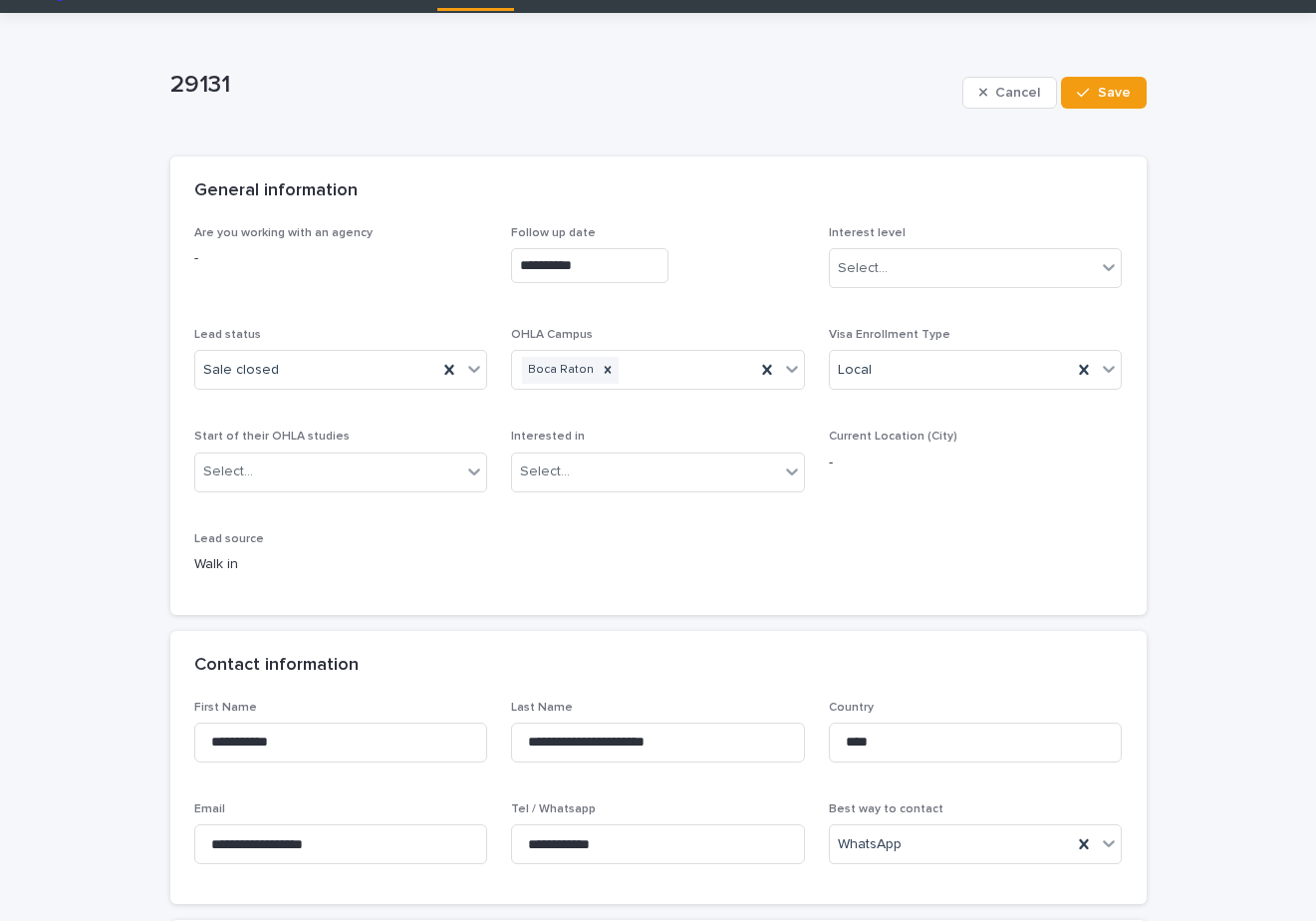 scroll, scrollTop: 0, scrollLeft: 0, axis: both 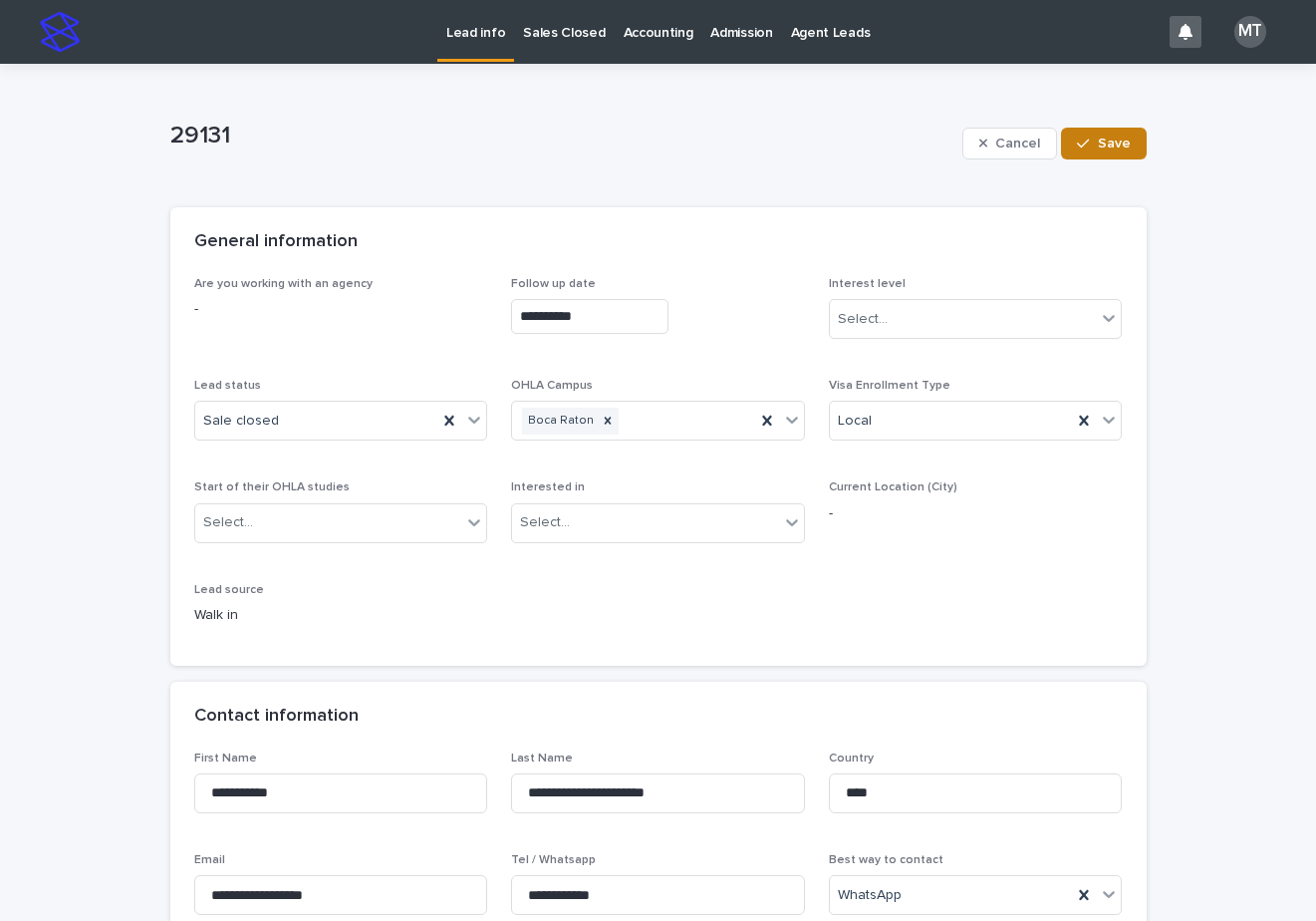 click on "Save" at bounding box center (1114, 144) 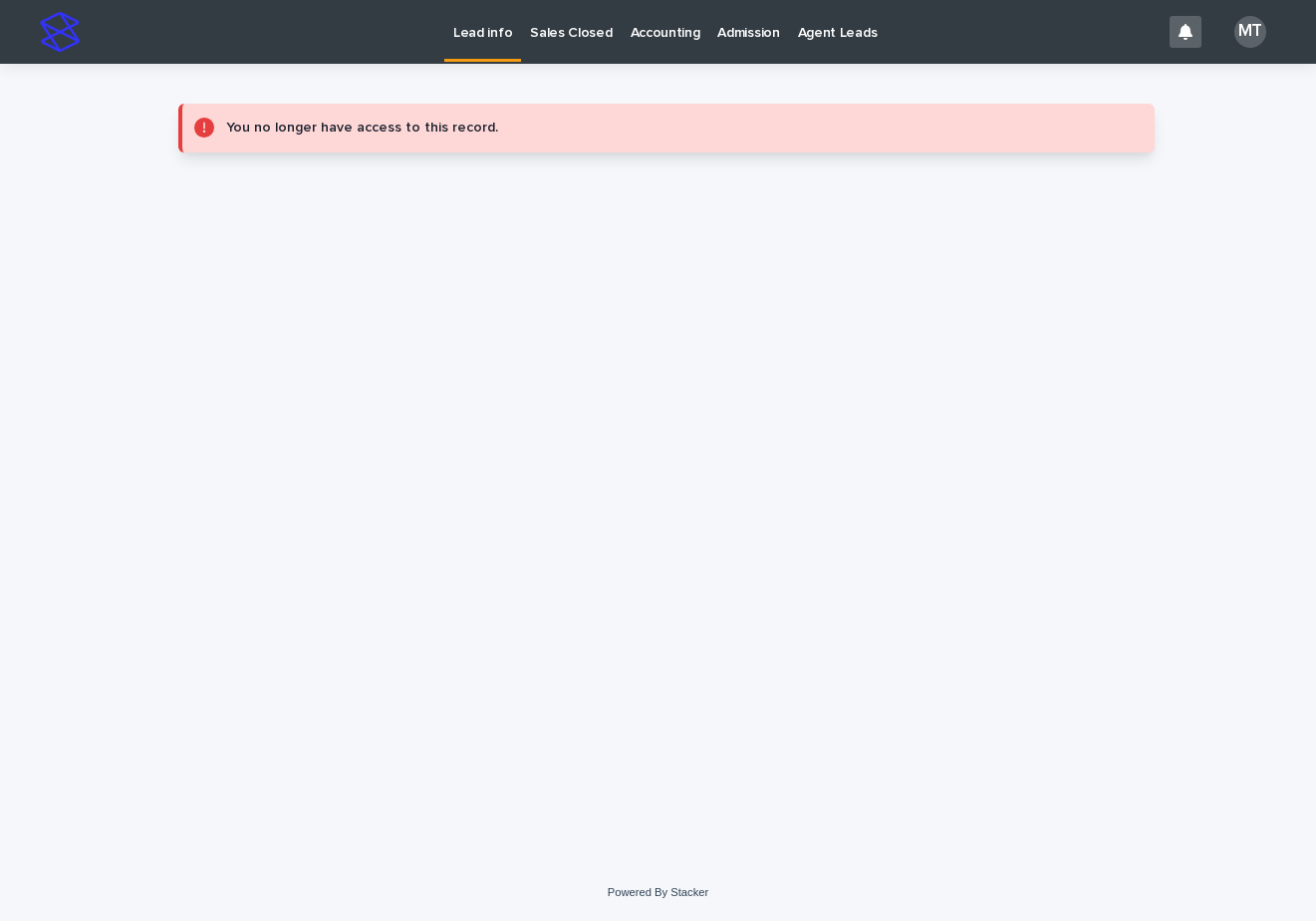 click on "Sales Closed" at bounding box center [571, 21] 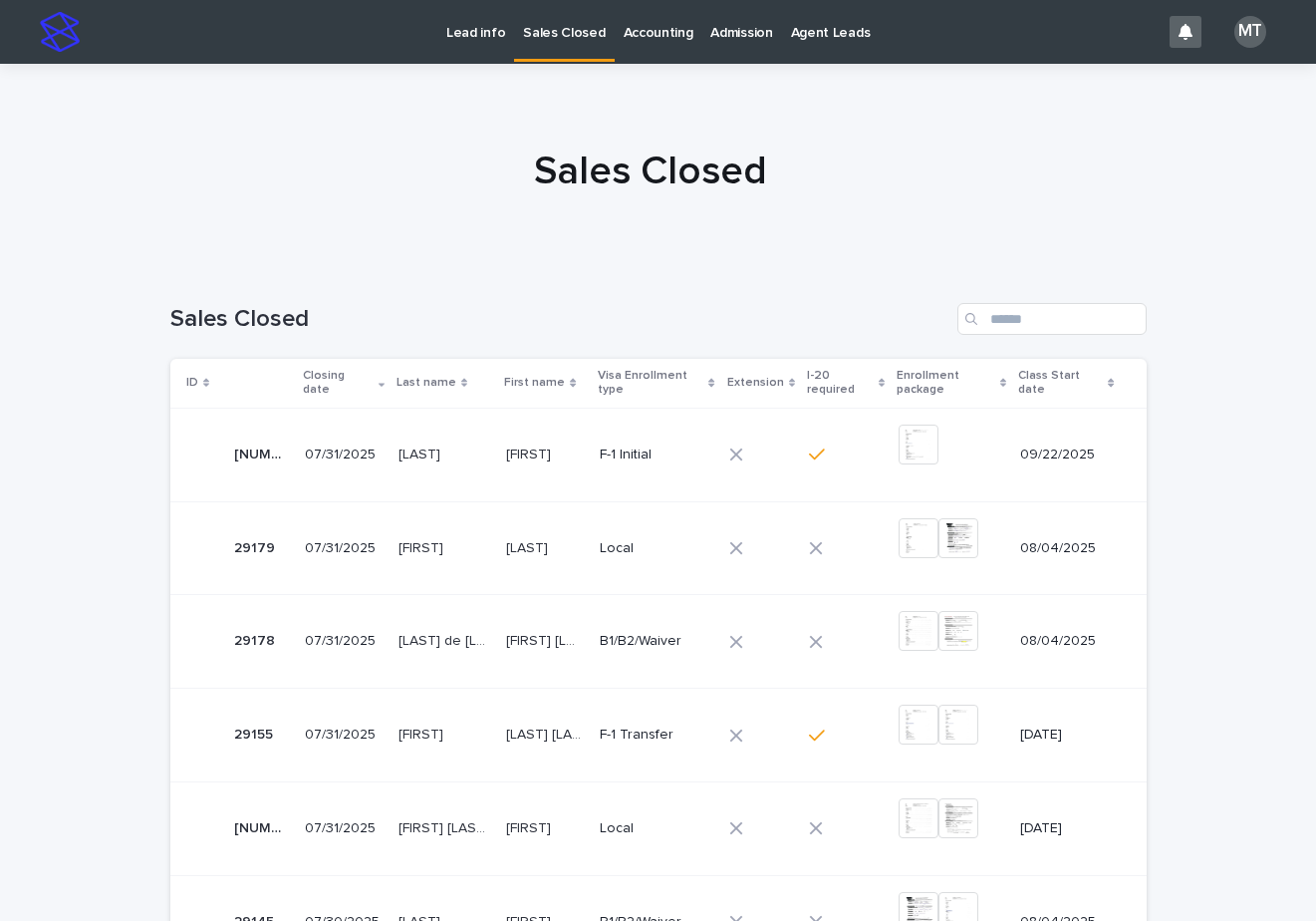 click on "Sales Closed" at bounding box center [564, 21] 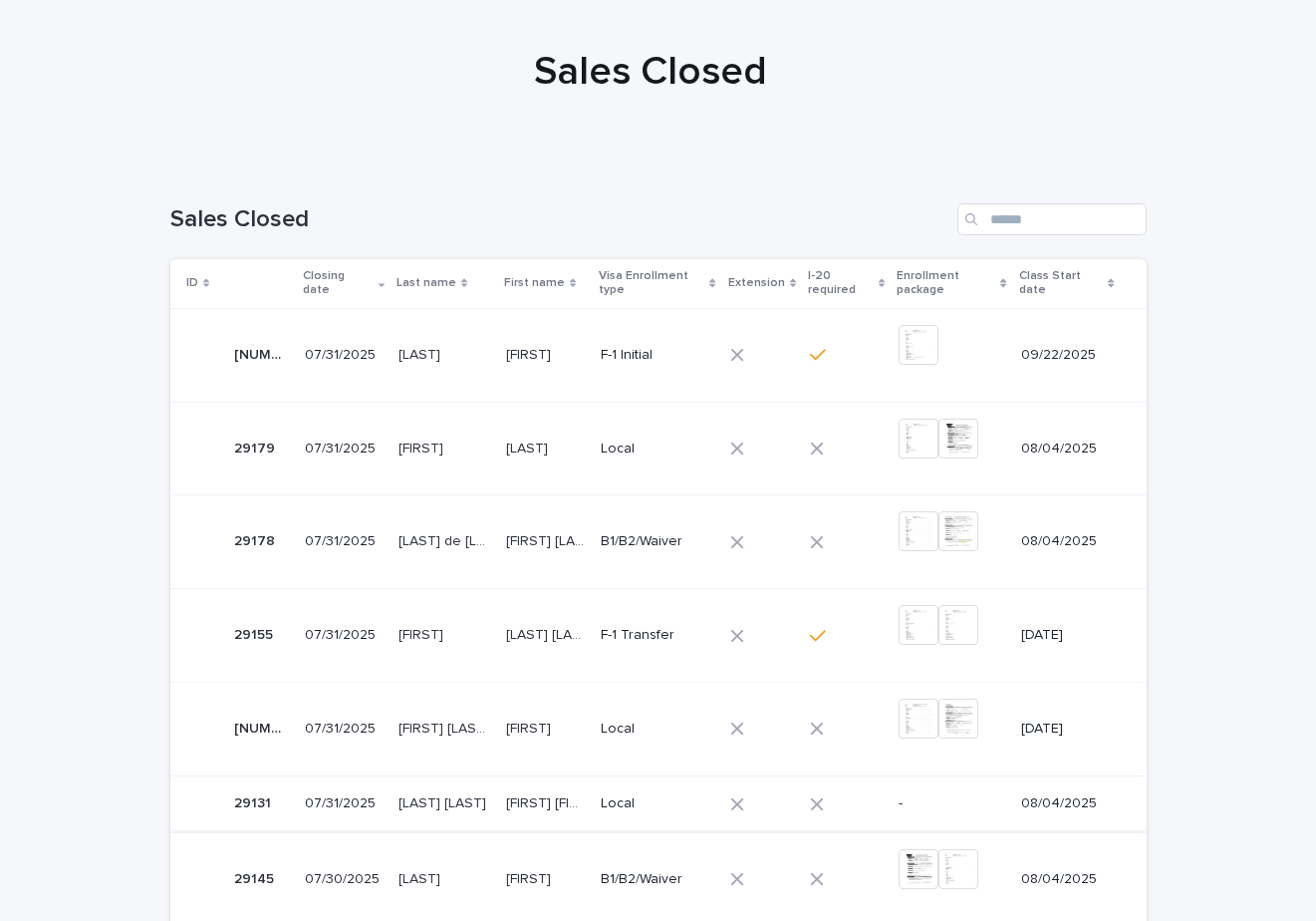scroll, scrollTop: 0, scrollLeft: 0, axis: both 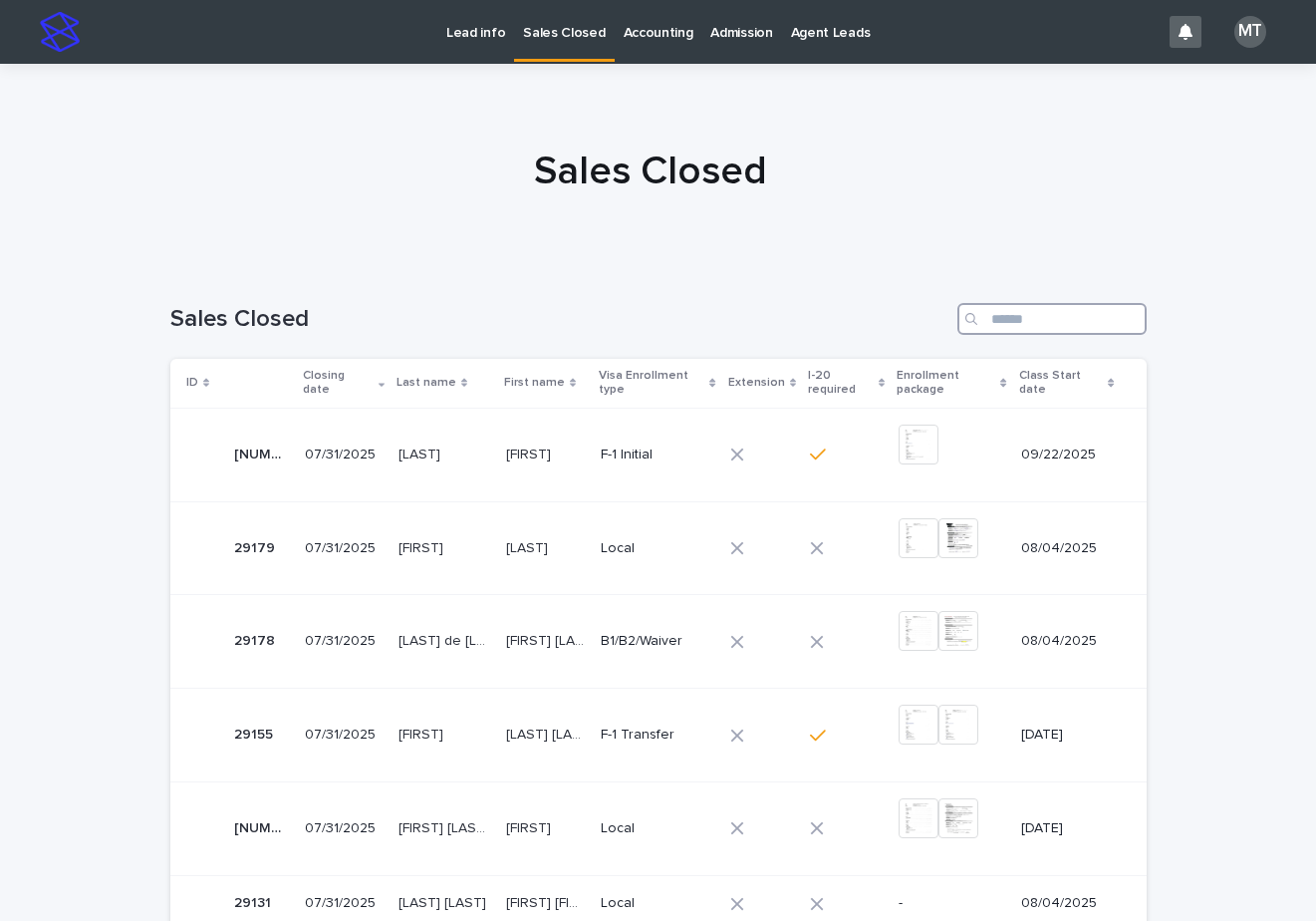 click at bounding box center (1052, 319) 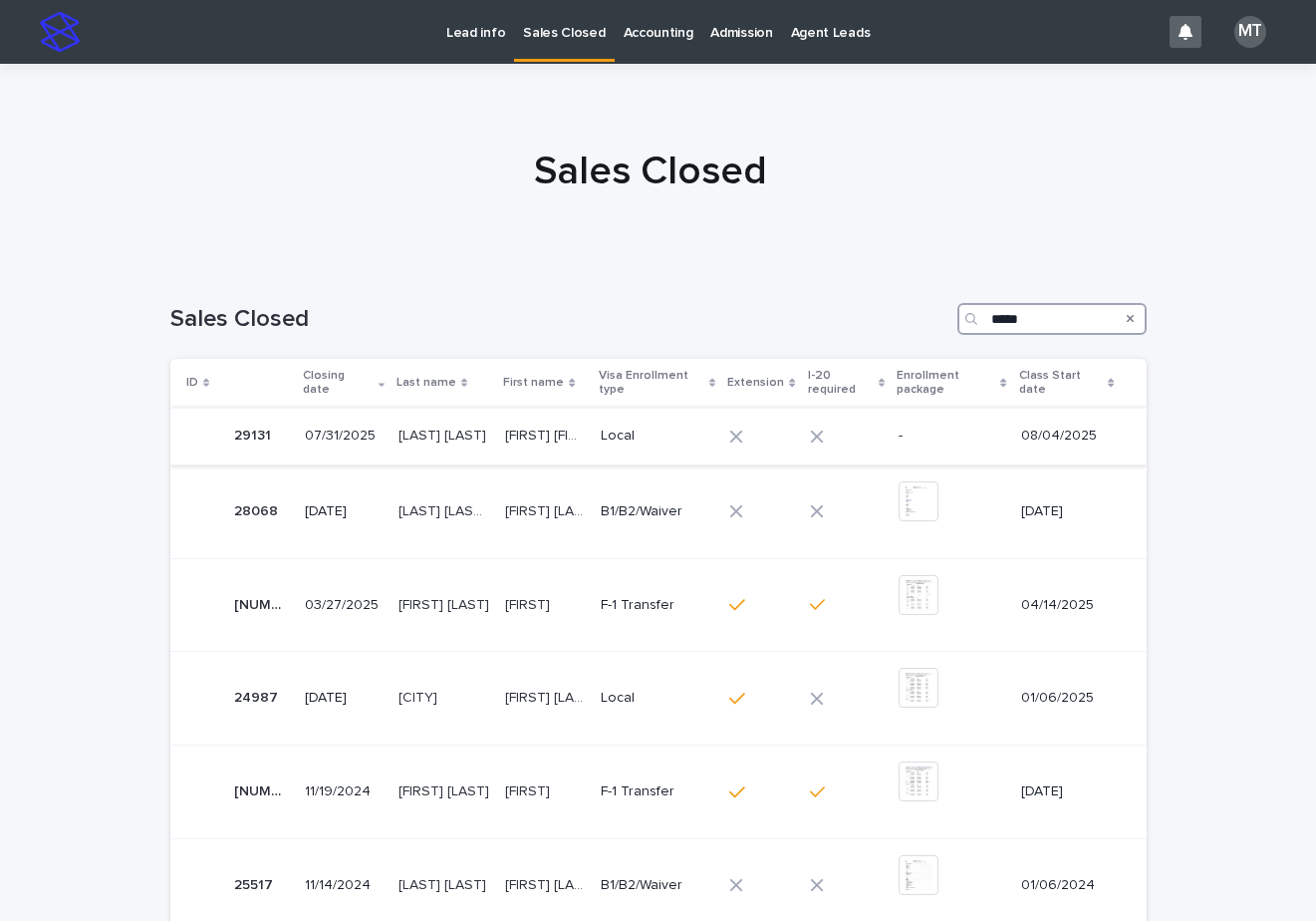 type on "*****" 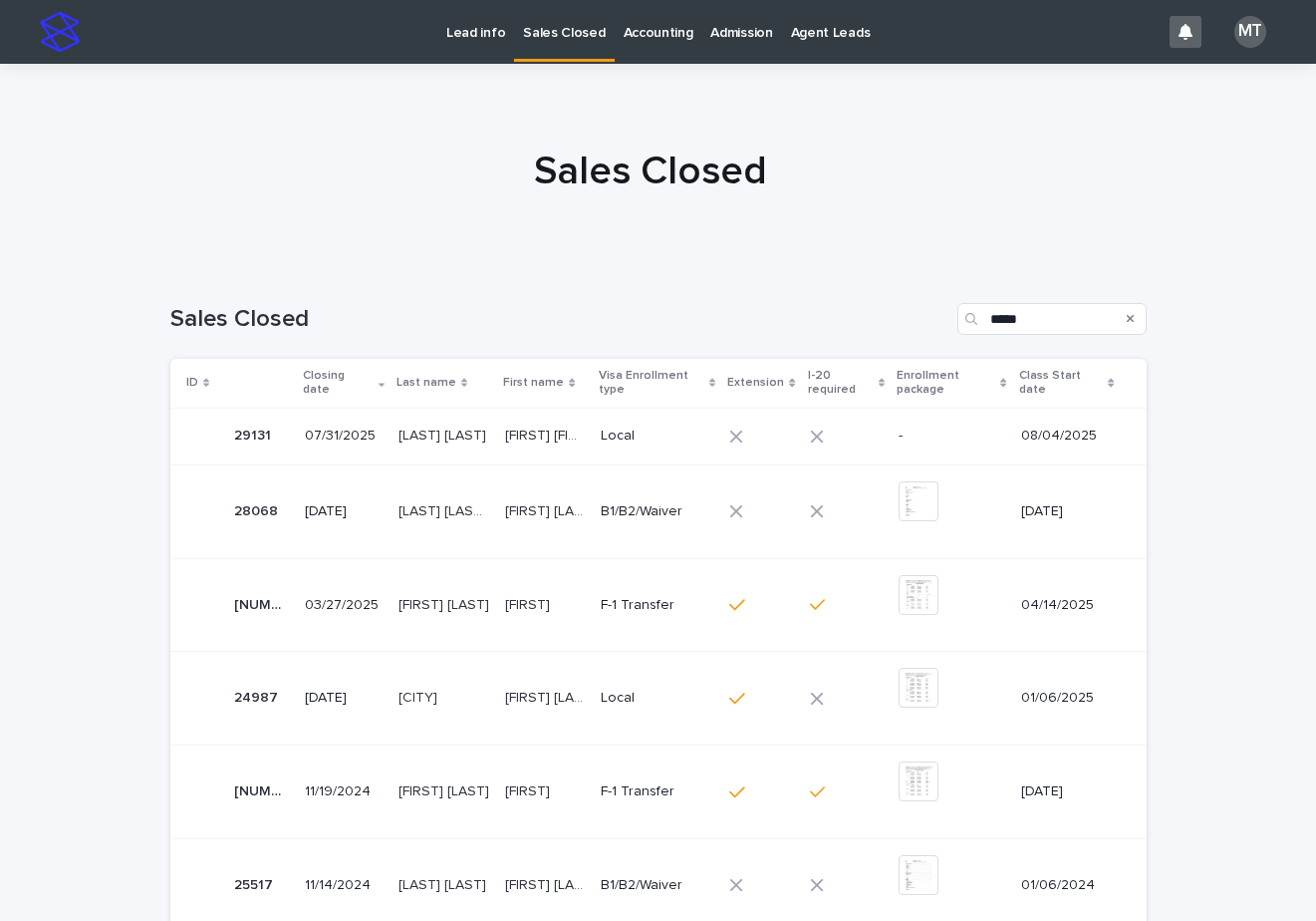 click on "Local" at bounding box center (656, 436) 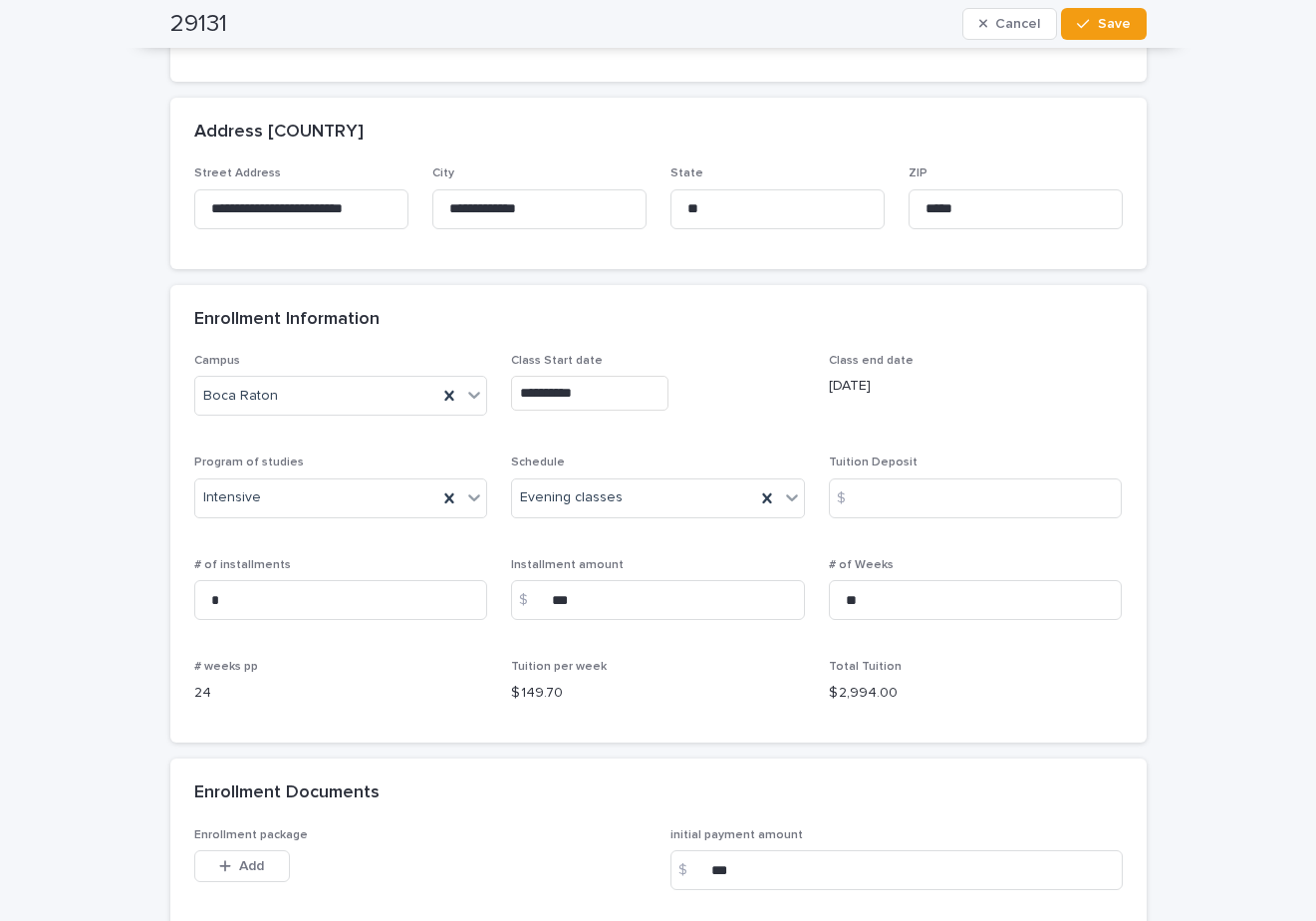 scroll, scrollTop: 1196, scrollLeft: 0, axis: vertical 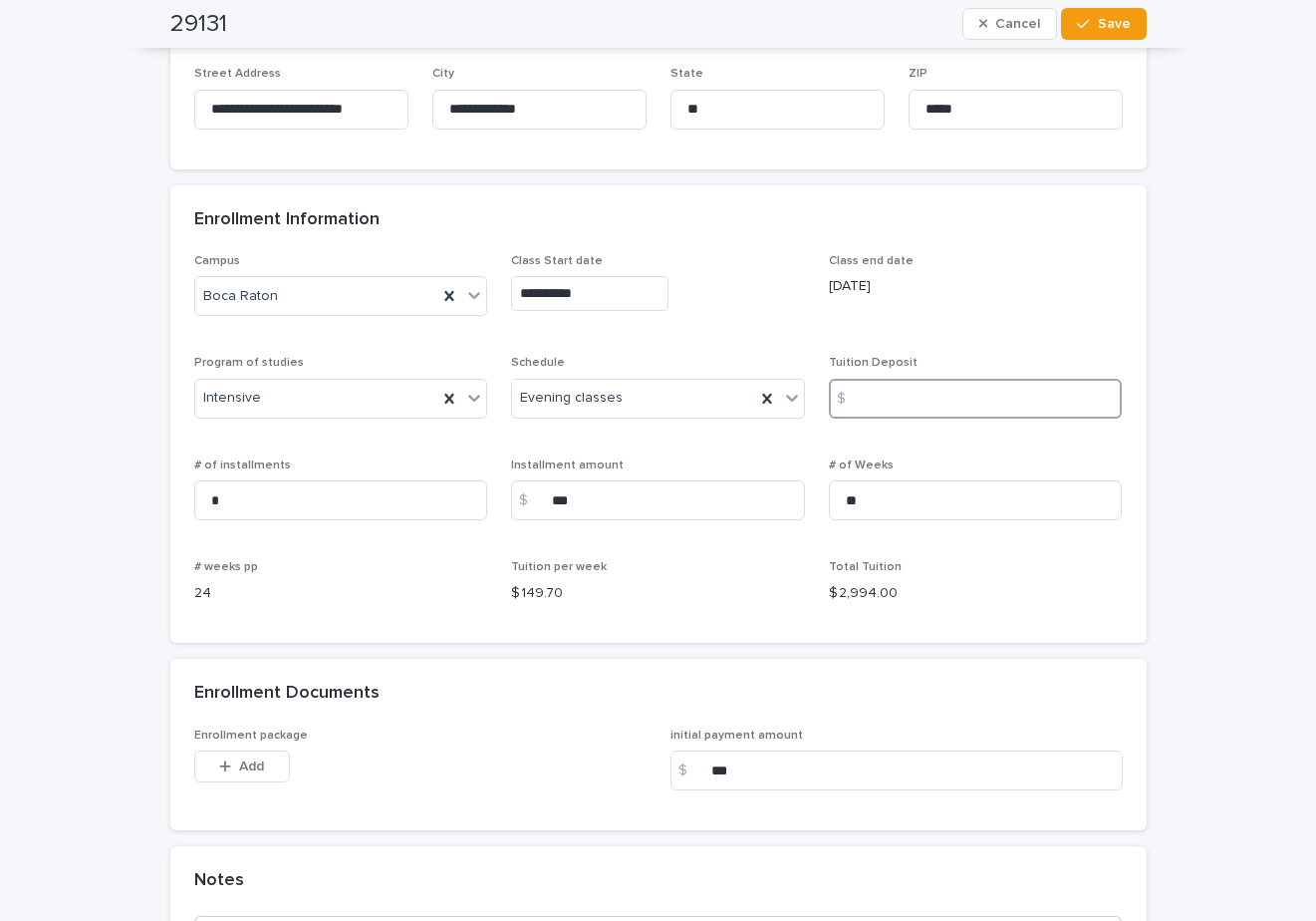 click at bounding box center [975, 399] 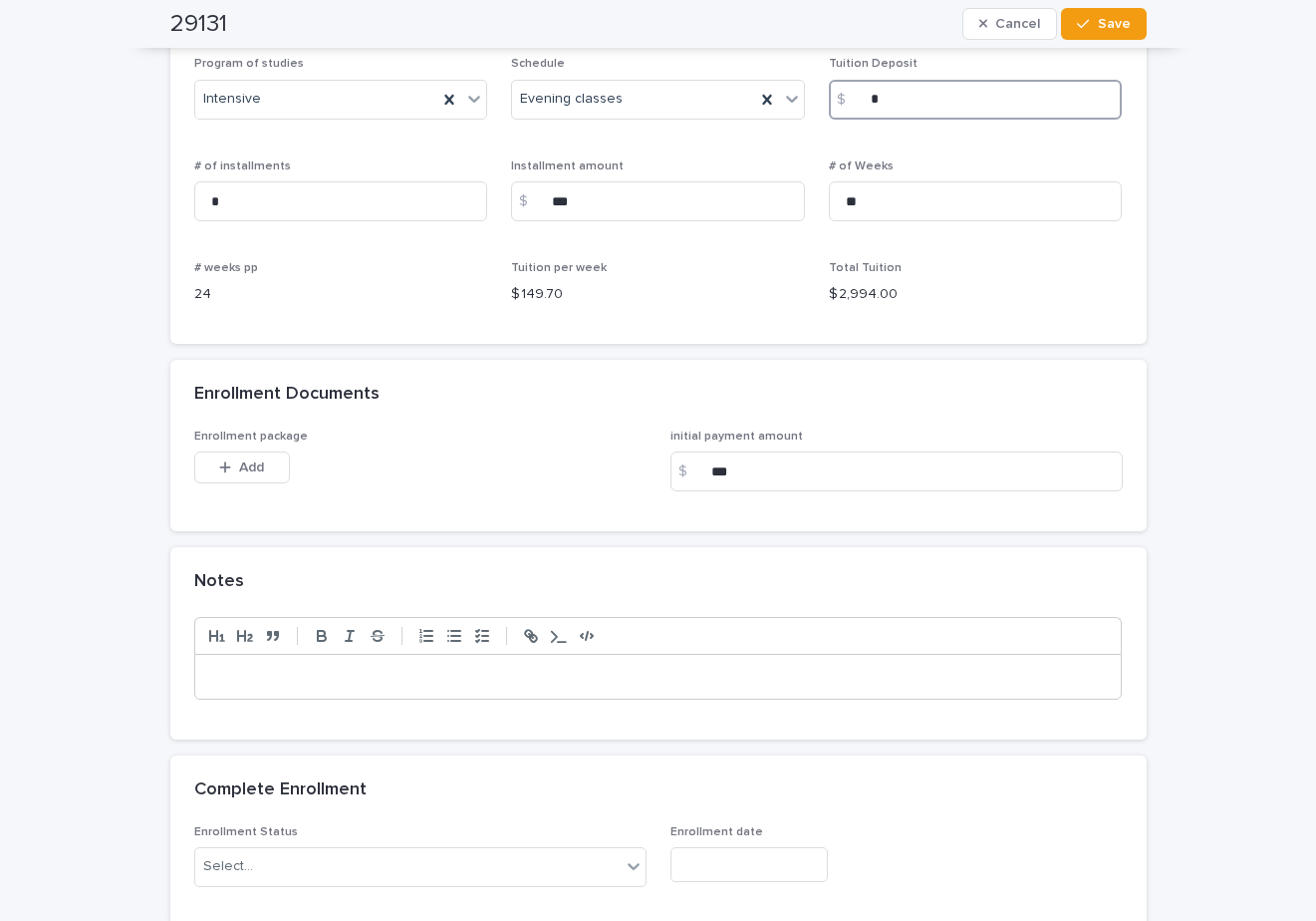scroll, scrollTop: 1595, scrollLeft: 0, axis: vertical 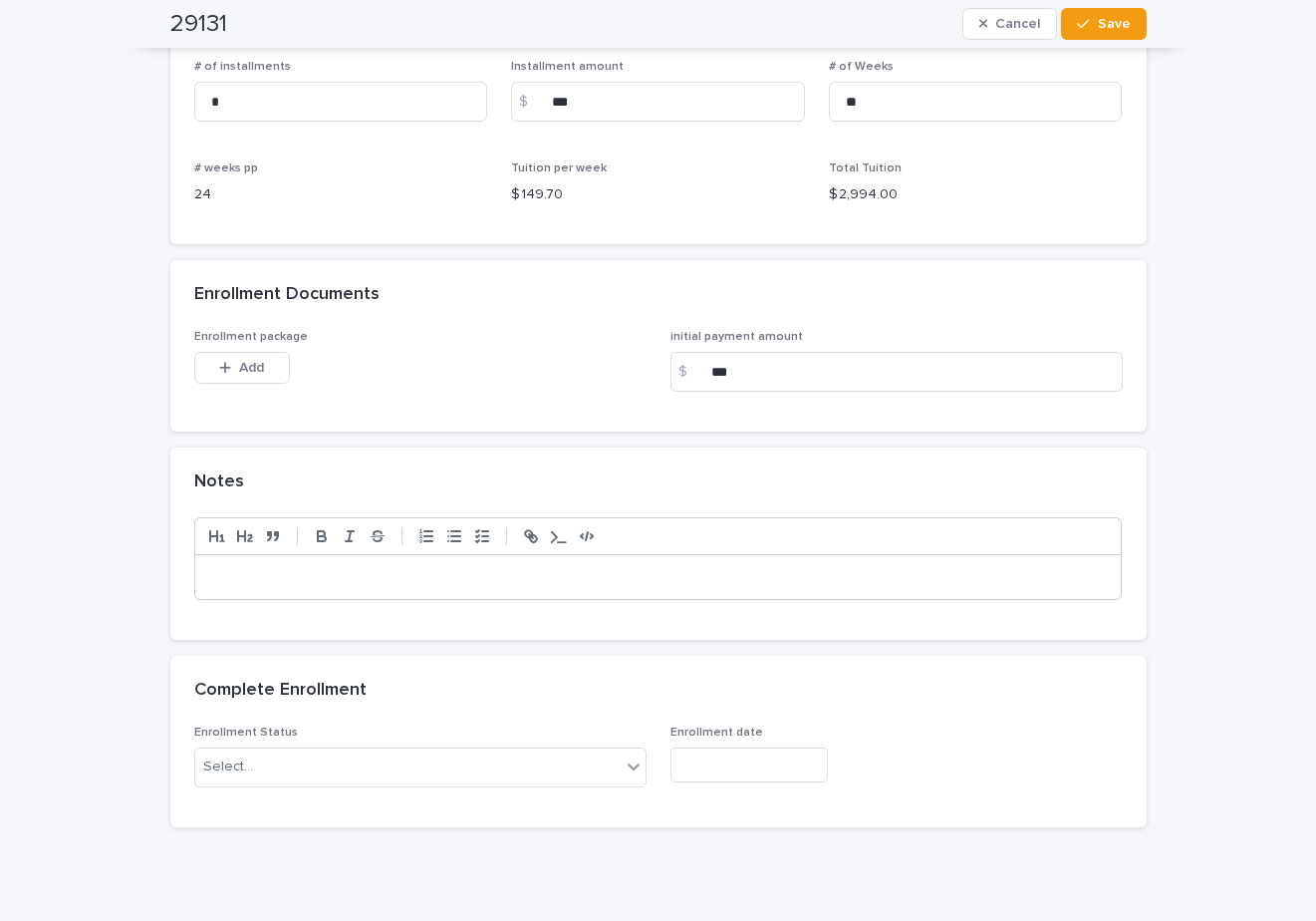 type on "*" 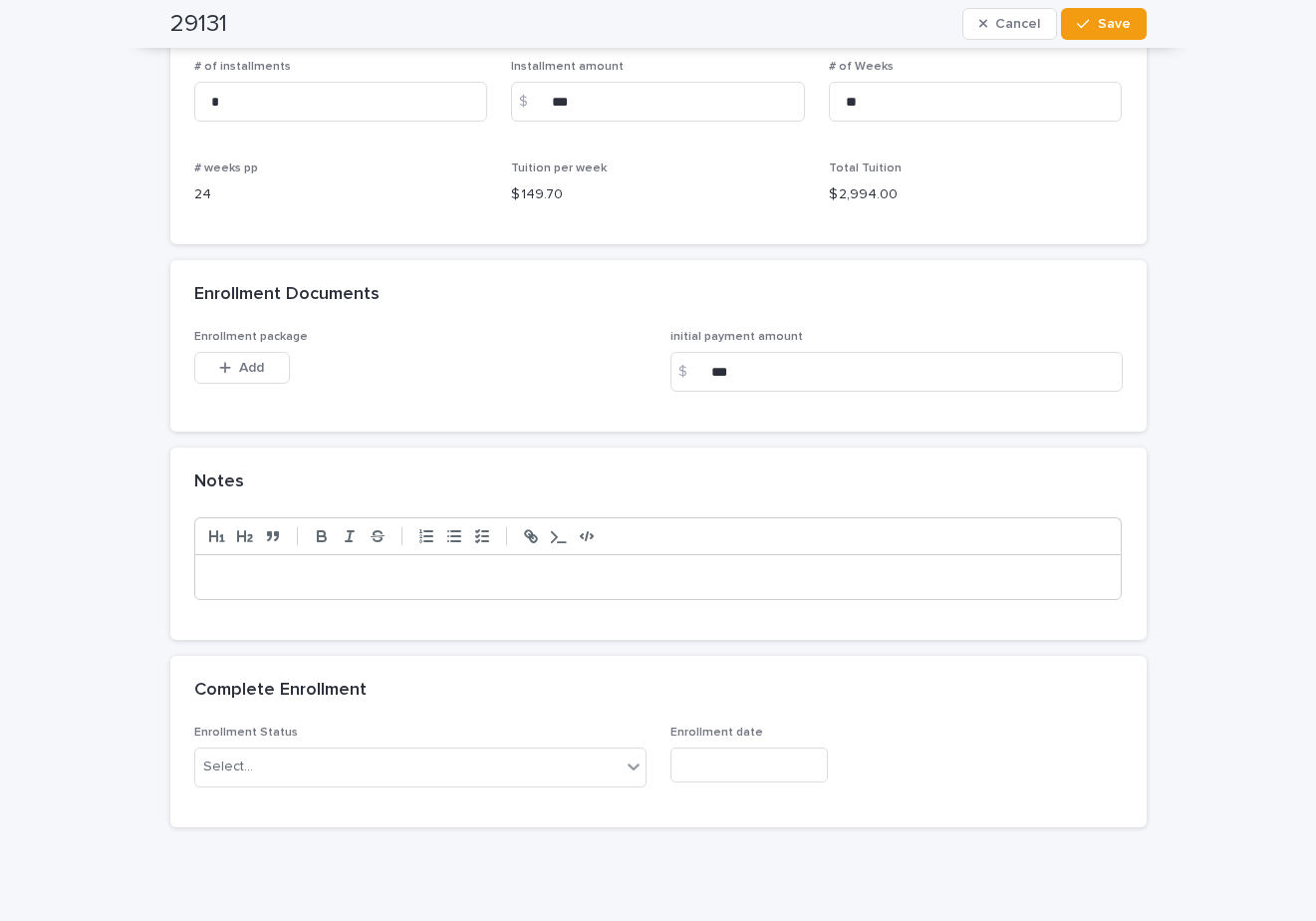 click at bounding box center (658, 577) 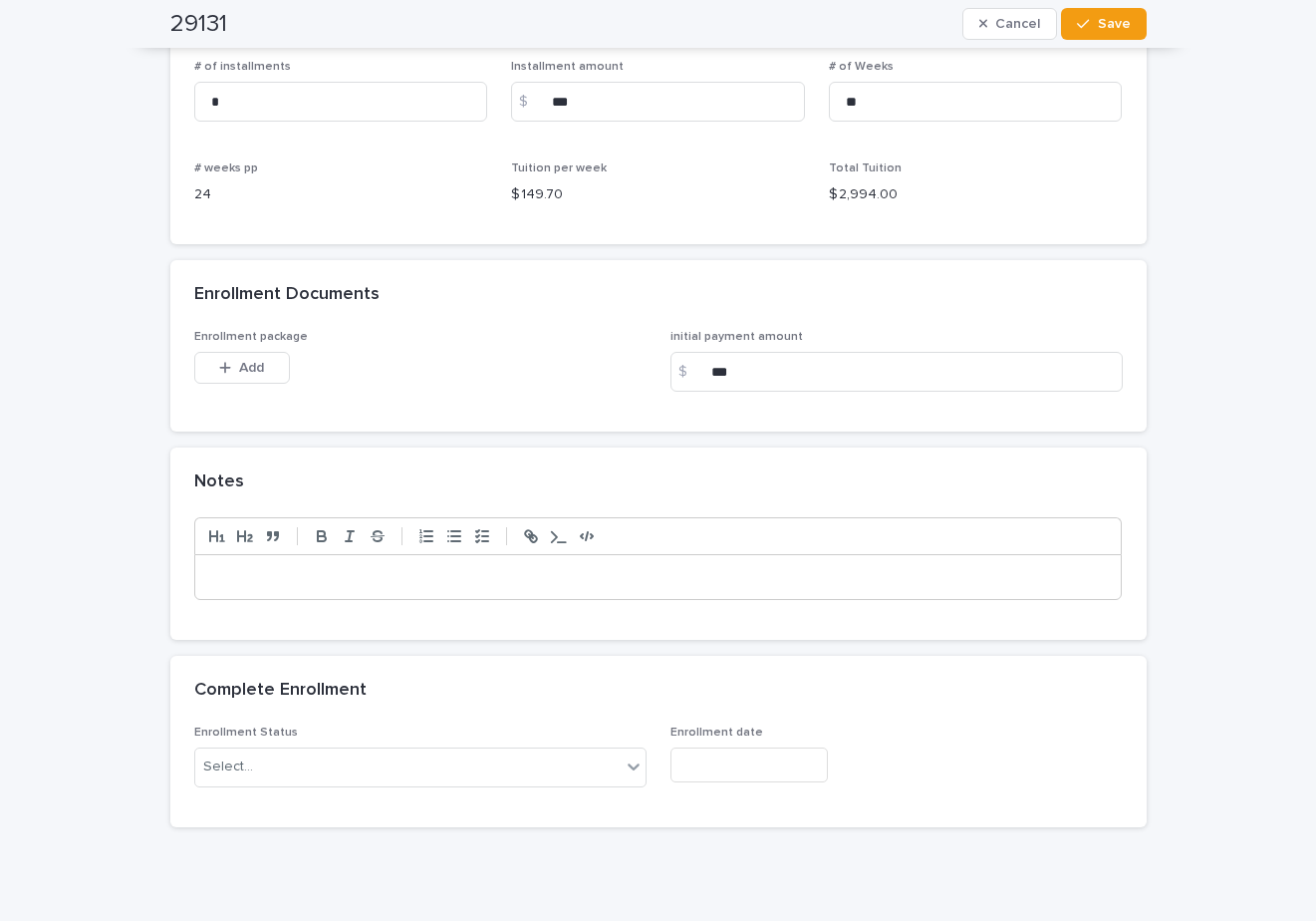 type 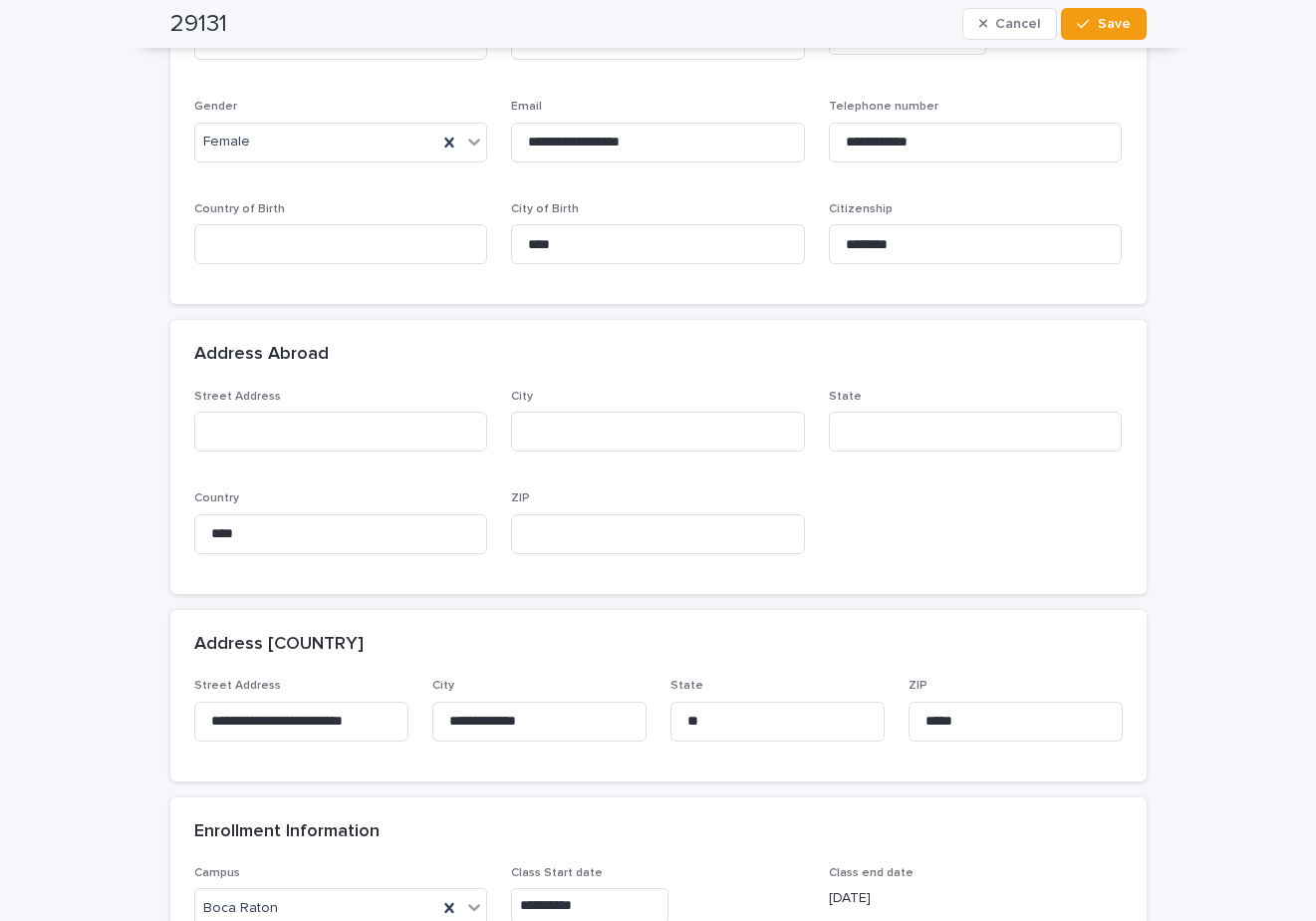 scroll, scrollTop: 598, scrollLeft: 0, axis: vertical 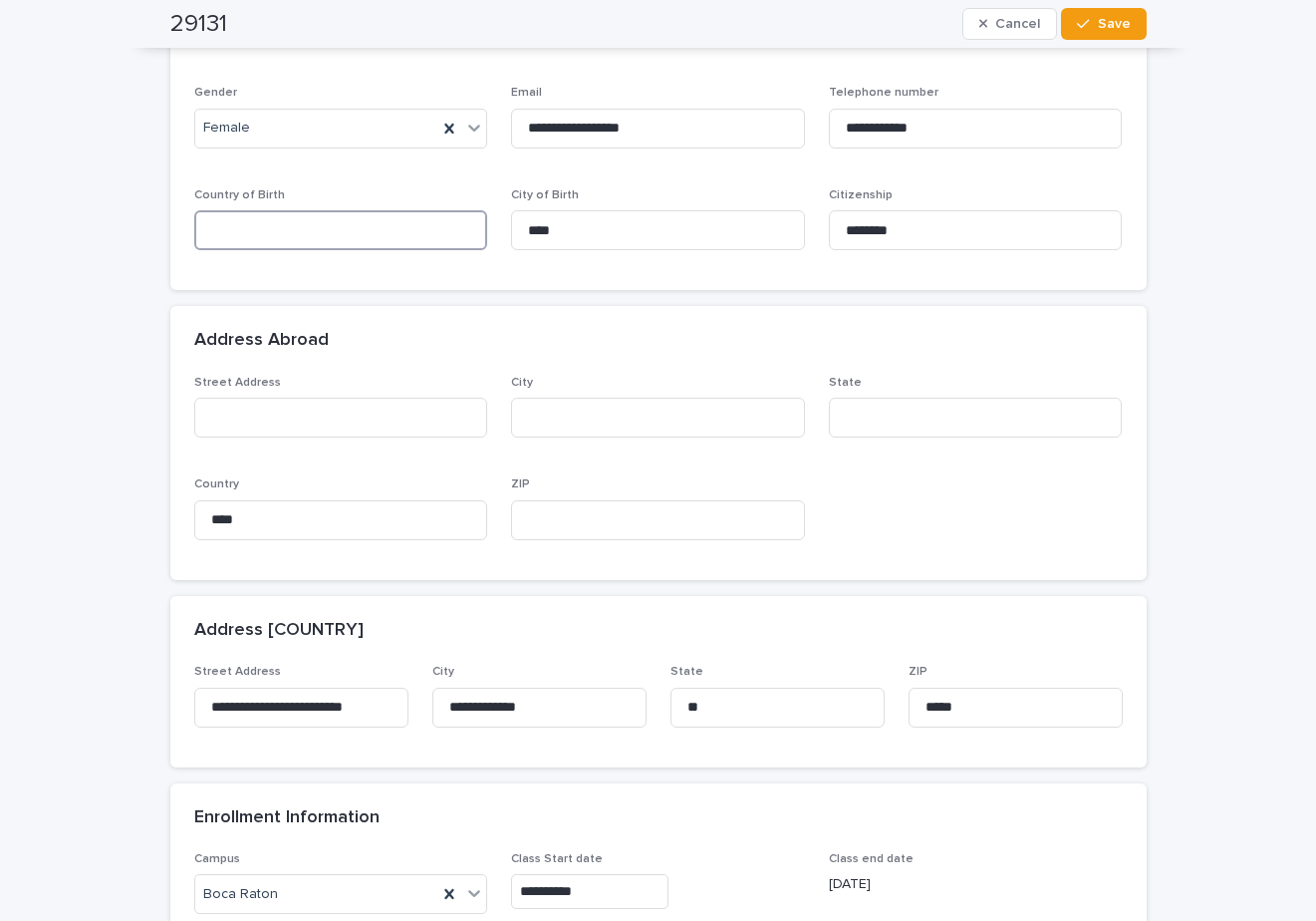 click at bounding box center (341, 230) 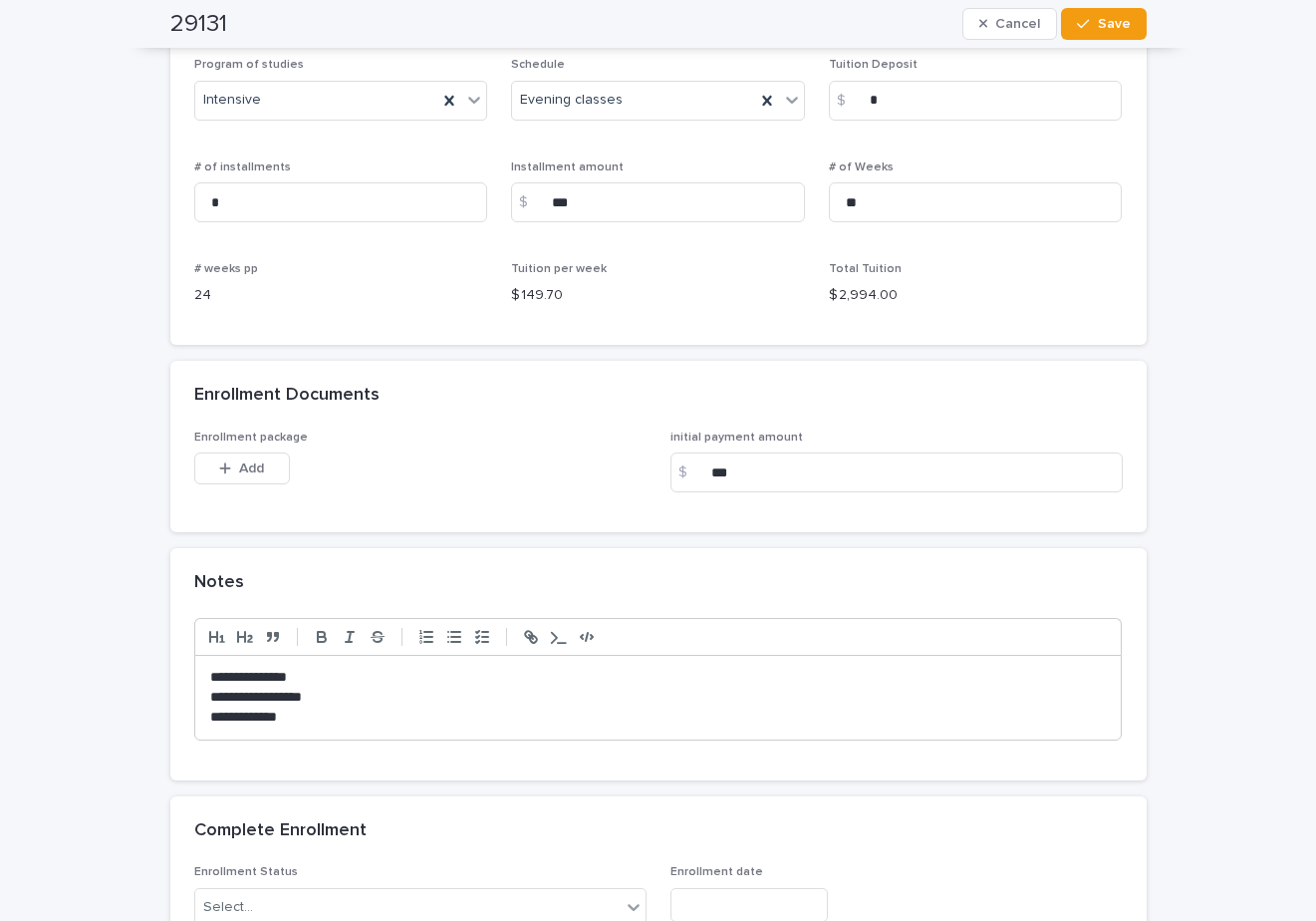 scroll, scrollTop: 1495, scrollLeft: 0, axis: vertical 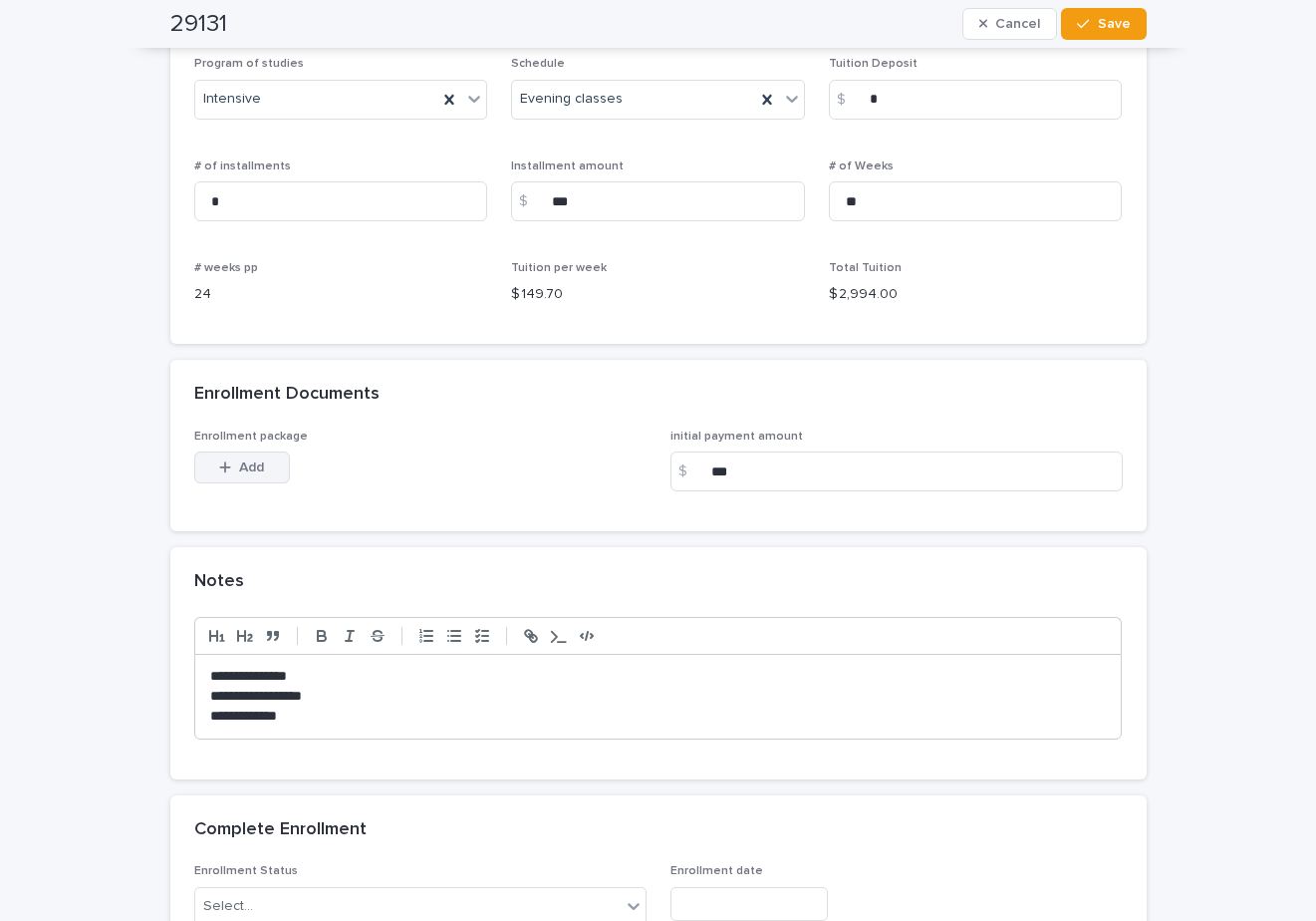 type on "****" 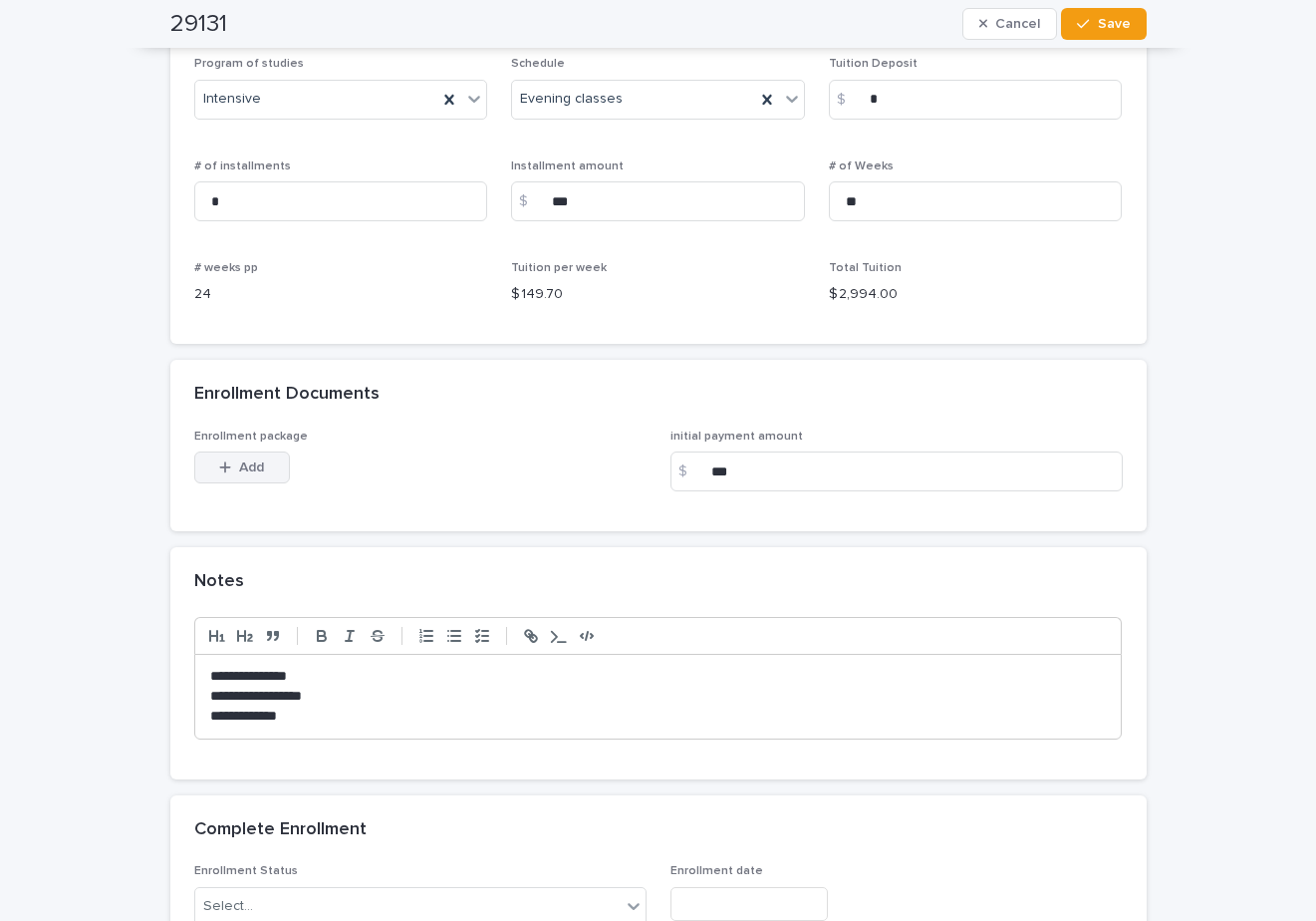 click on "Add" at bounding box center [251, 467] 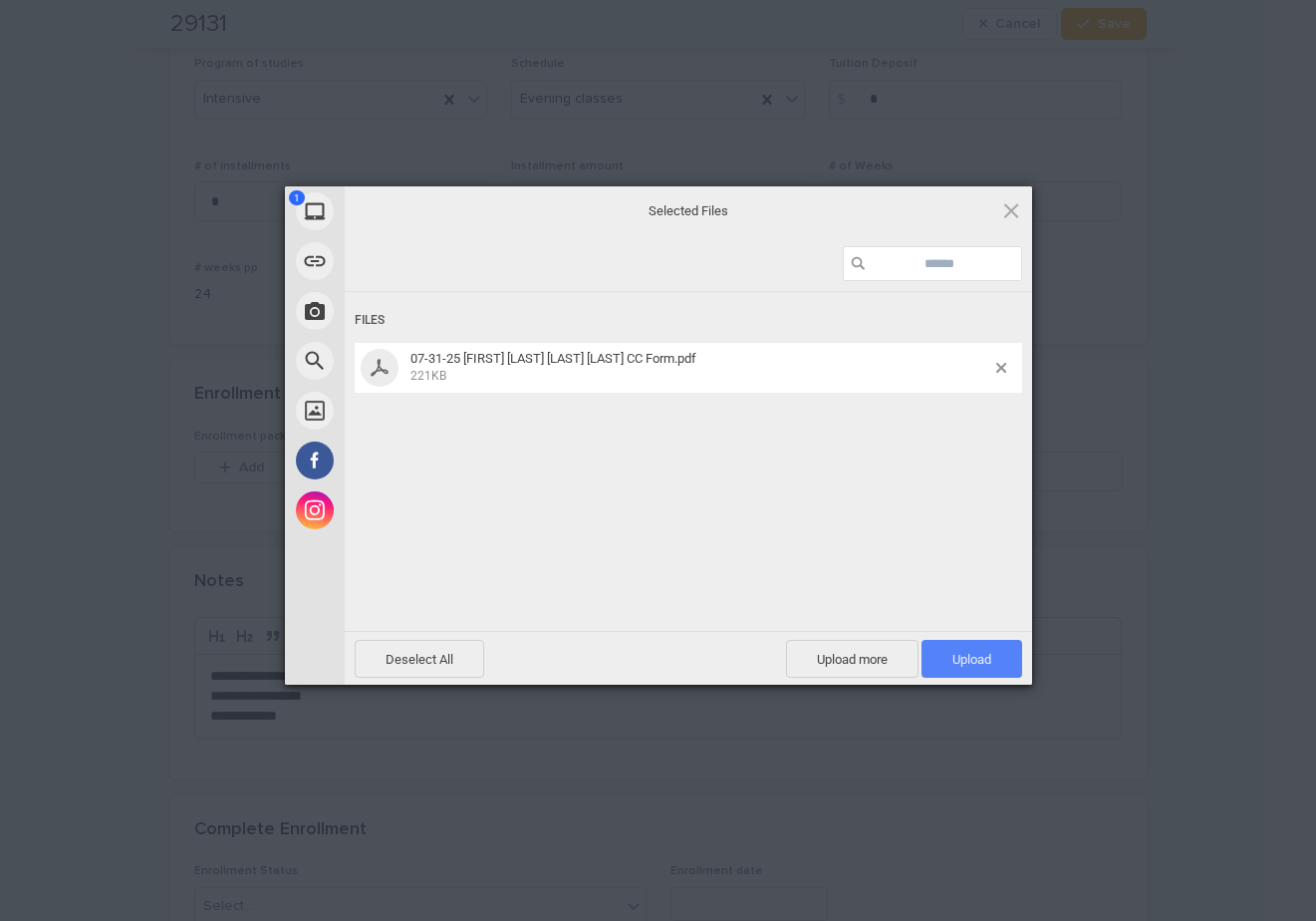 drag, startPoint x: 984, startPoint y: 663, endPoint x: 959, endPoint y: 661, distance: 25.079872 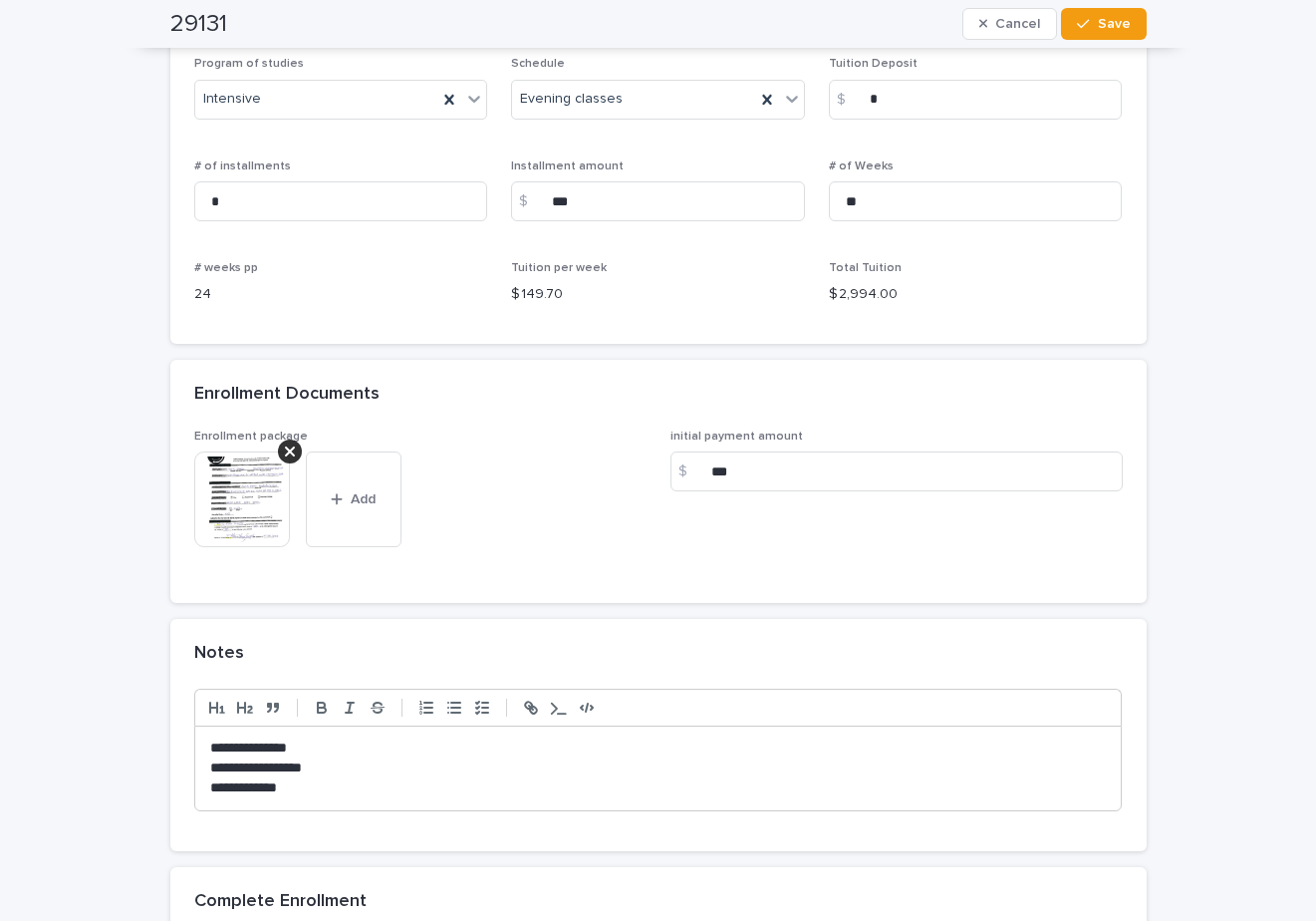 drag, startPoint x: 379, startPoint y: 496, endPoint x: 471, endPoint y: 509, distance: 92.913939 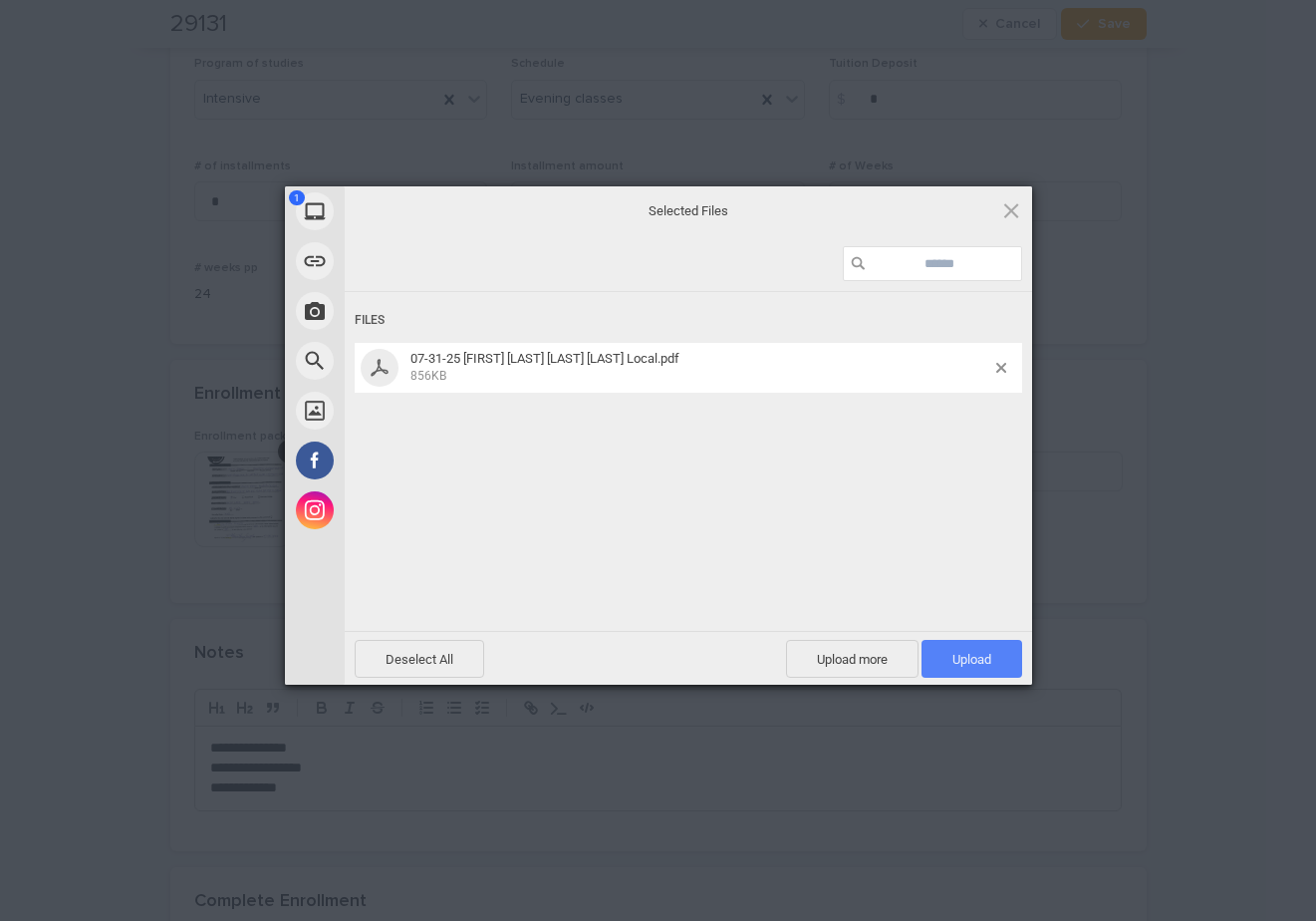 click on "Upload
1" at bounding box center (971, 659) 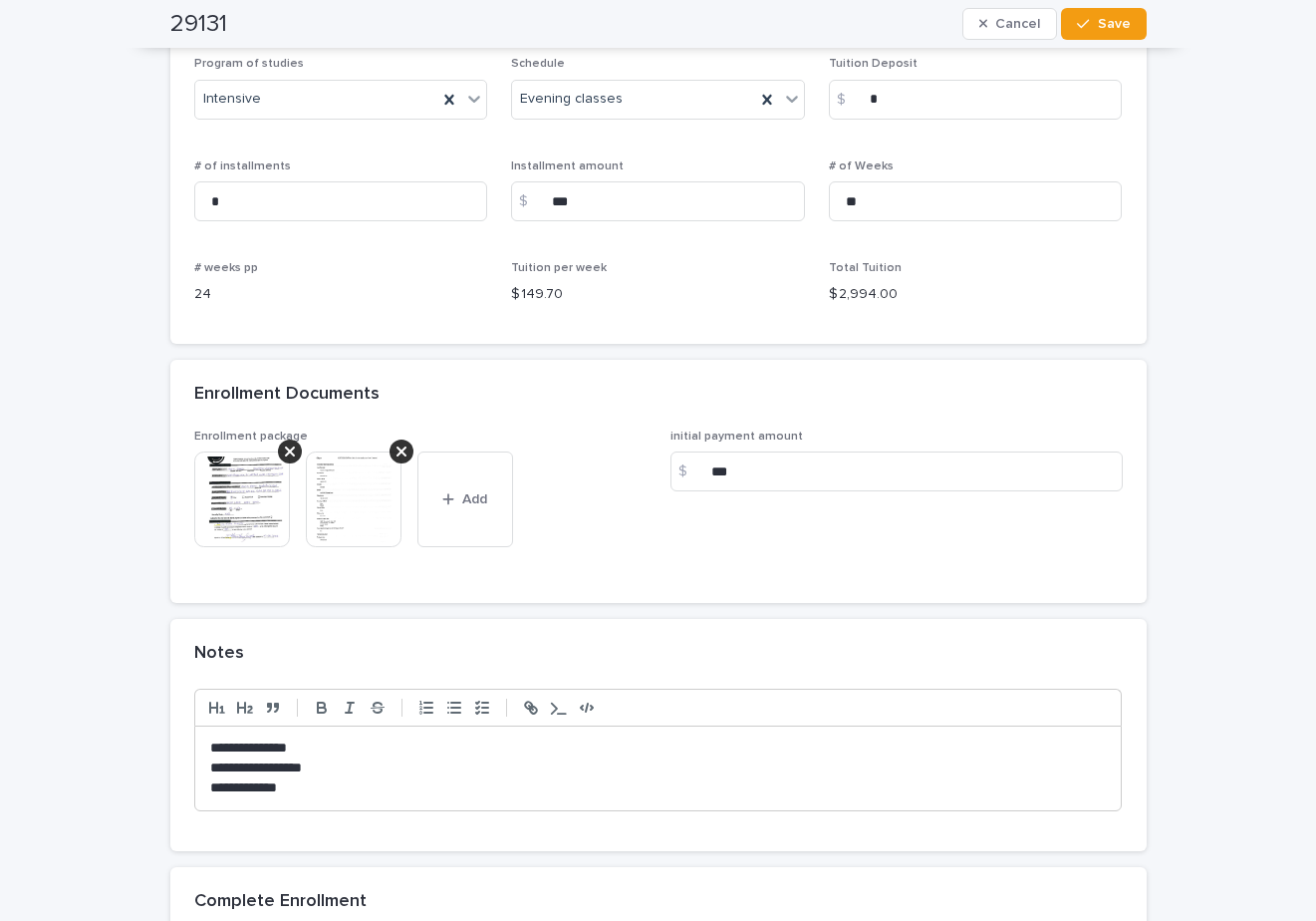 click at bounding box center [242, 499] 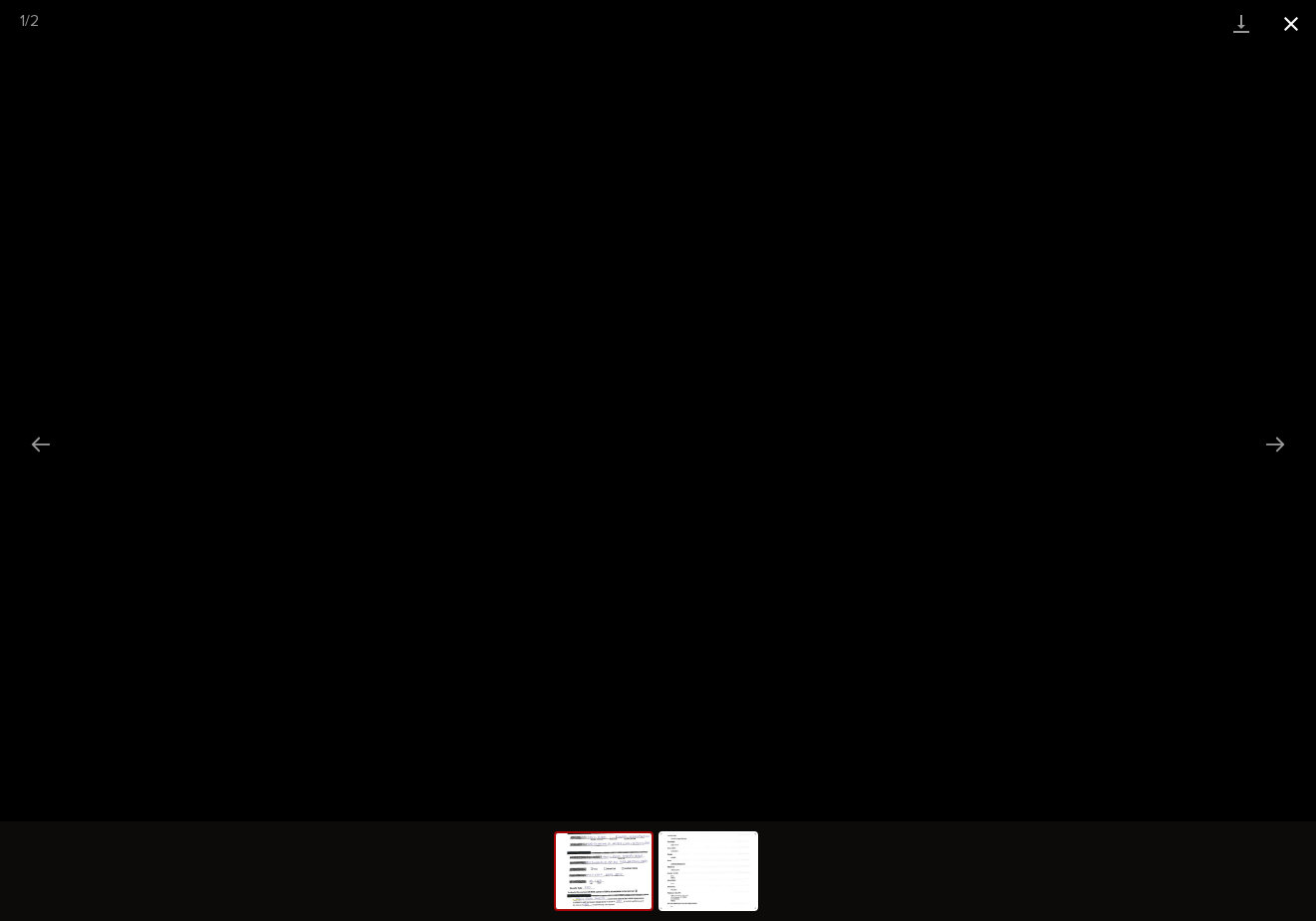 click at bounding box center (1291, 23) 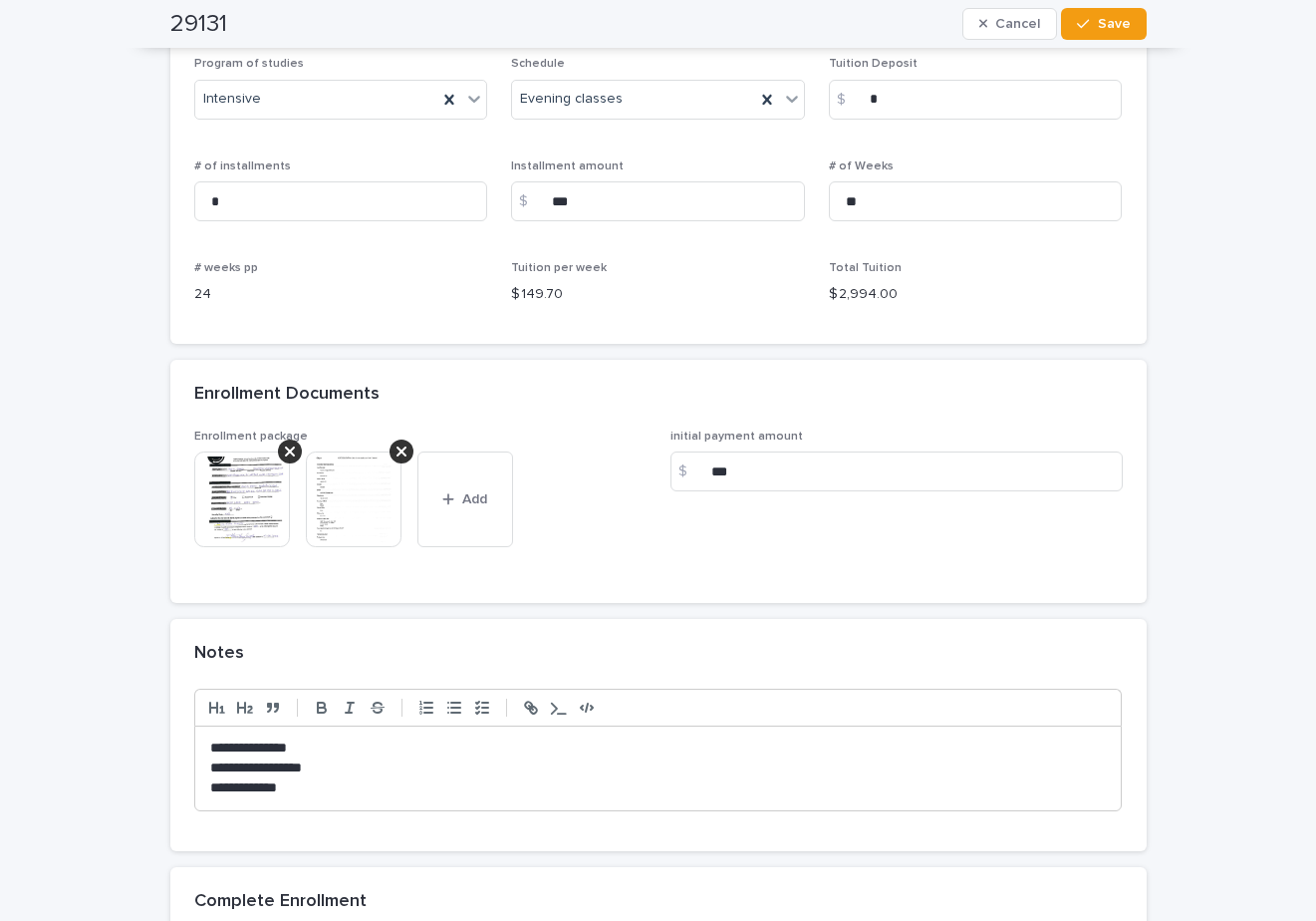 click at bounding box center (354, 499) 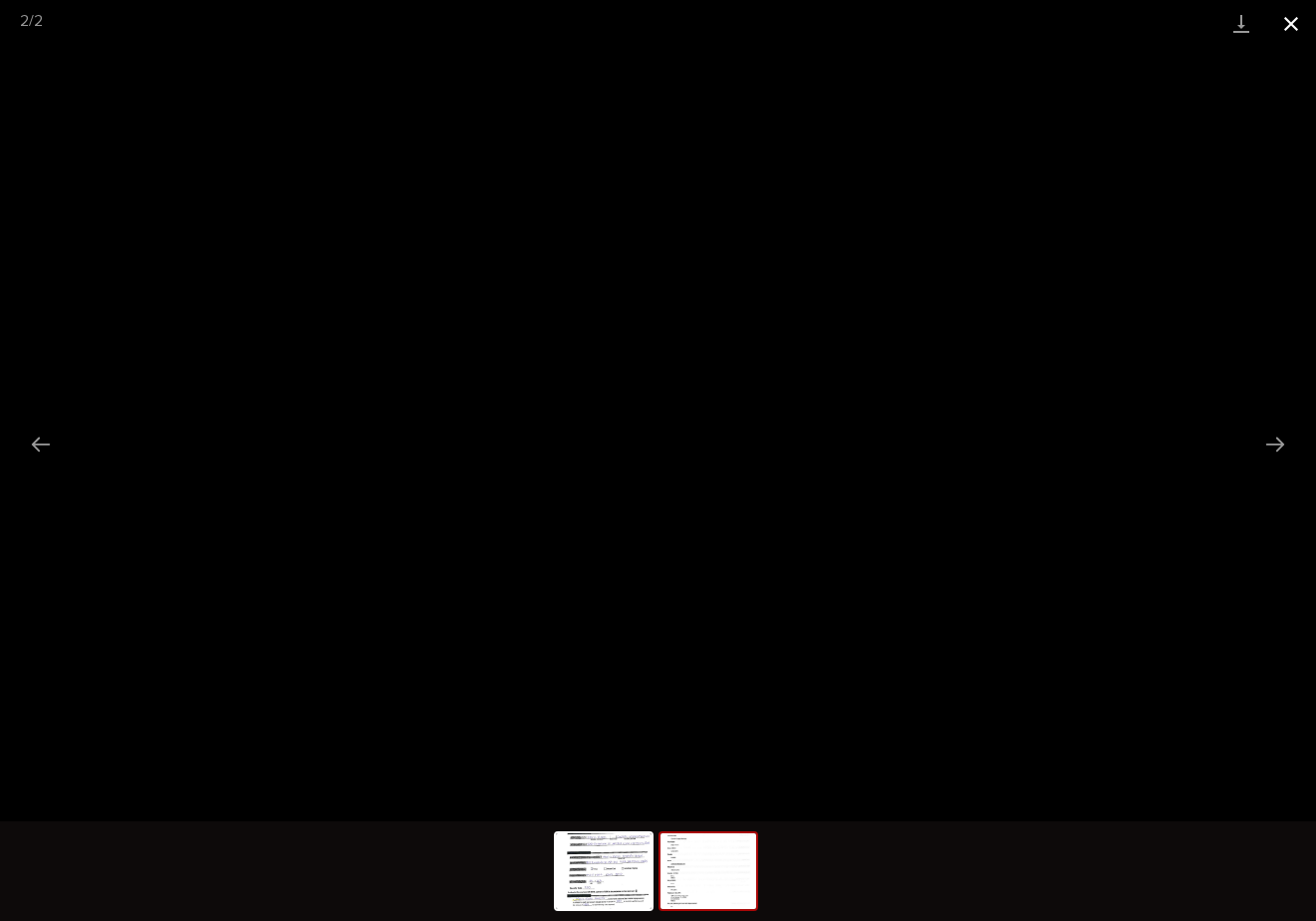 click at bounding box center (1291, 23) 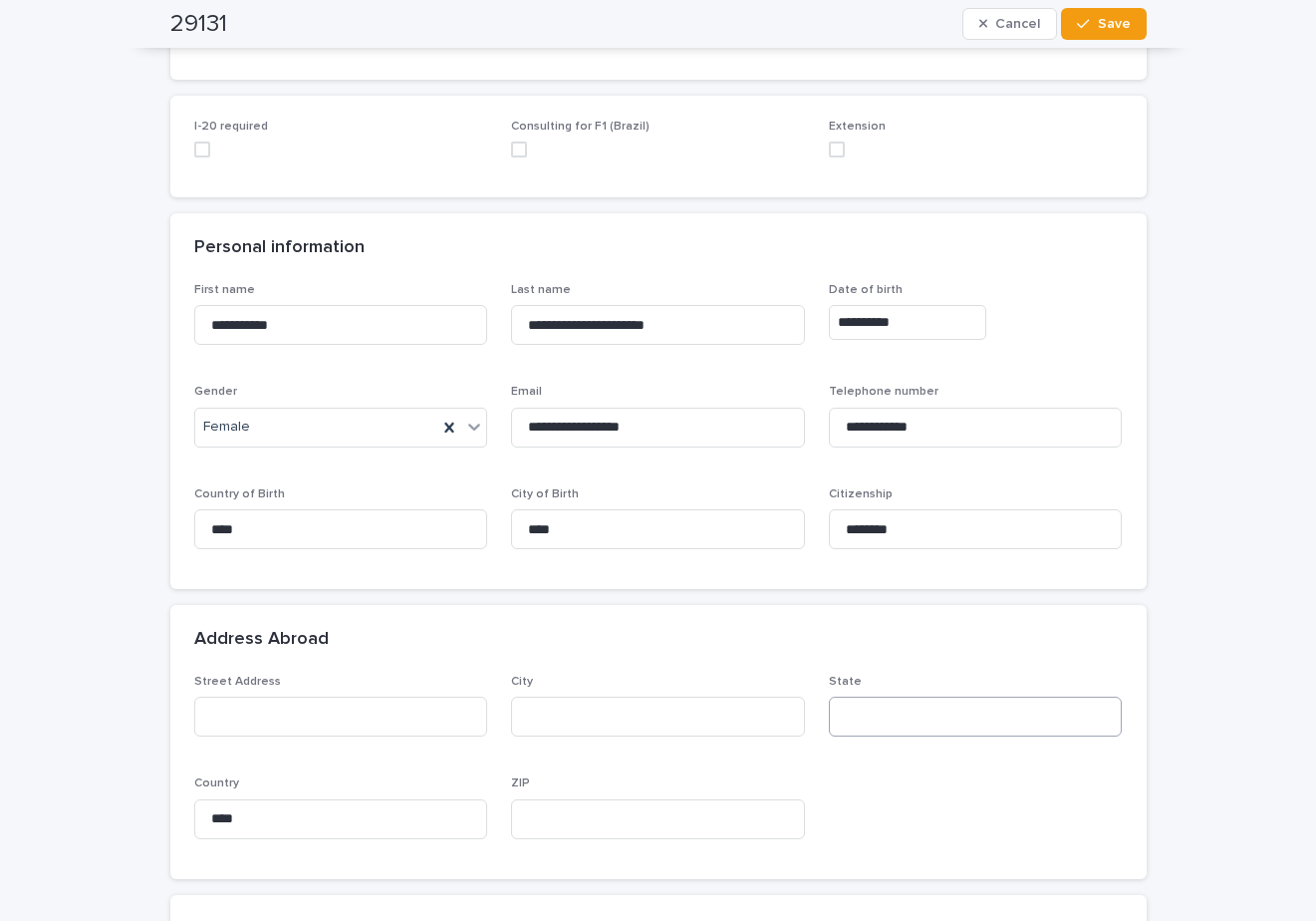 scroll, scrollTop: 0, scrollLeft: 0, axis: both 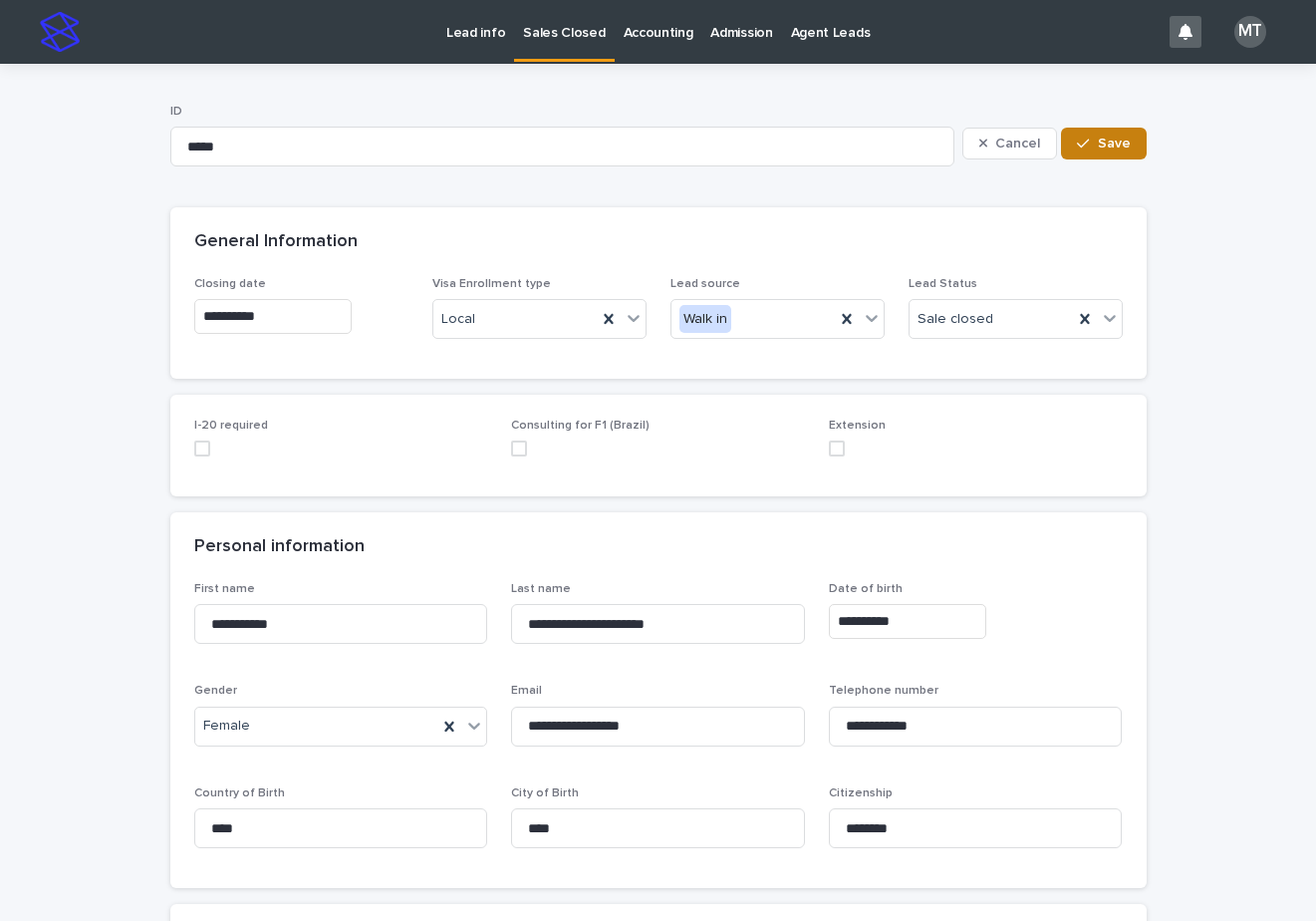 click at bounding box center (1087, 144) 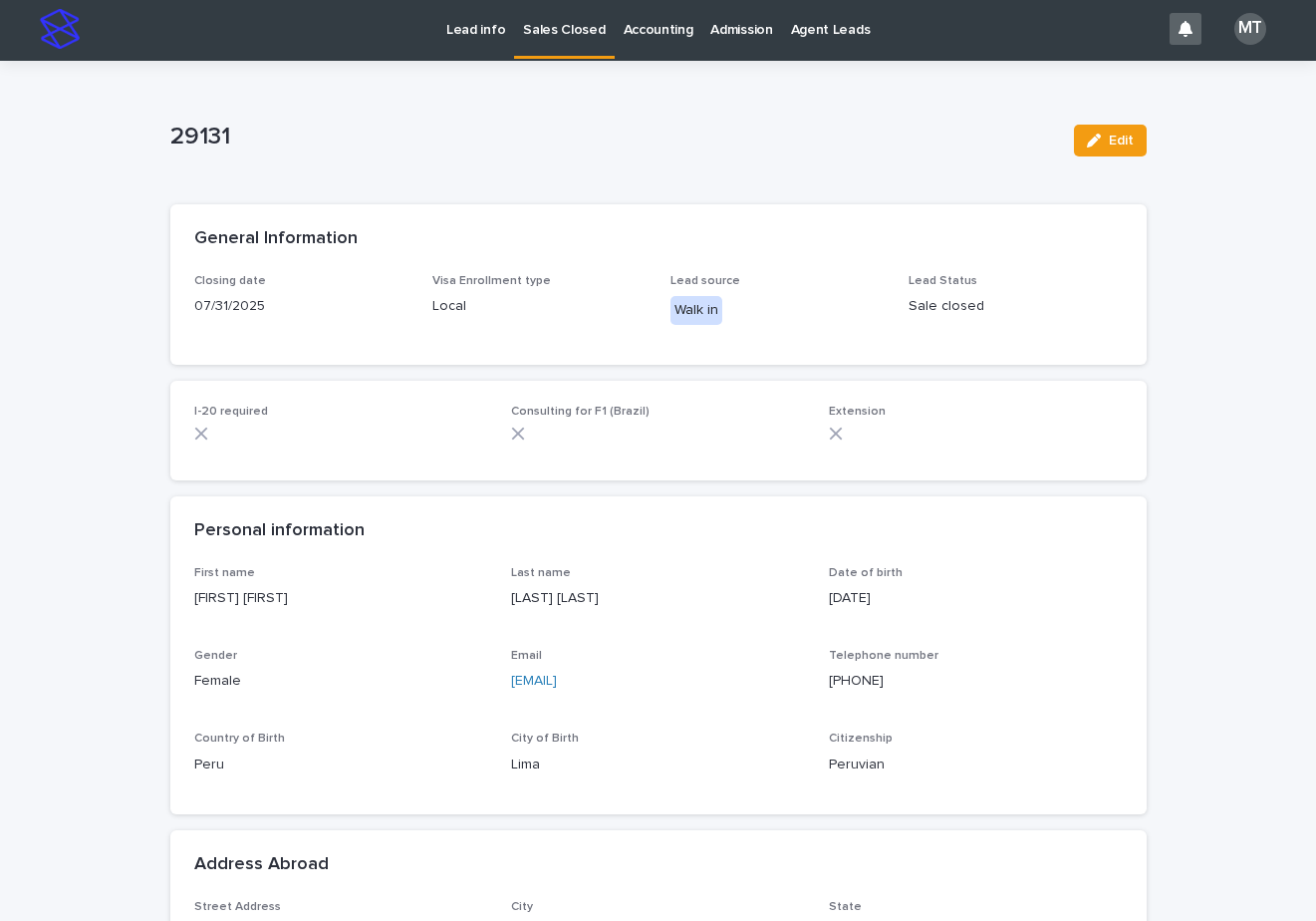 scroll, scrollTop: 0, scrollLeft: 0, axis: both 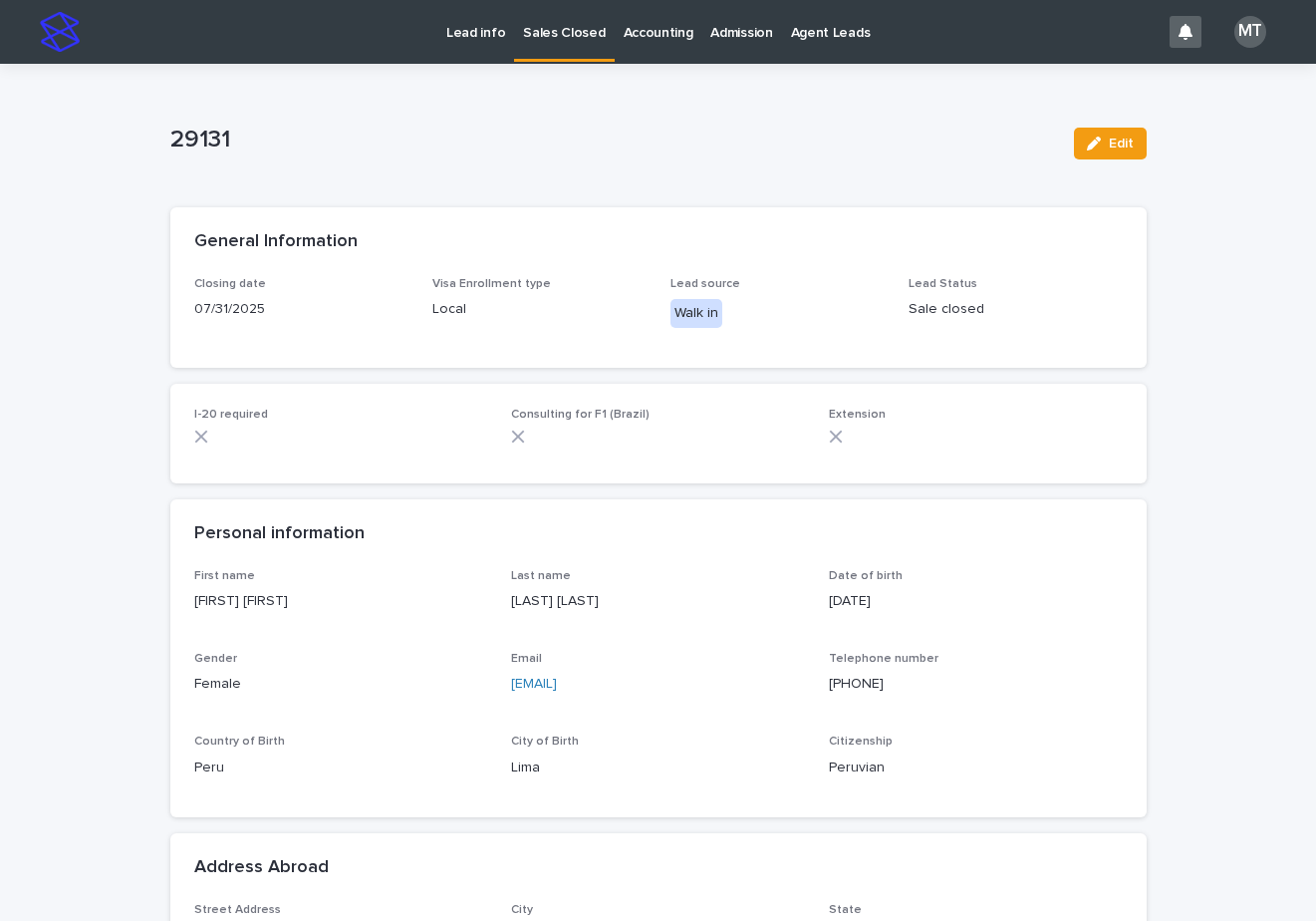 click on "Lead info" at bounding box center [475, 21] 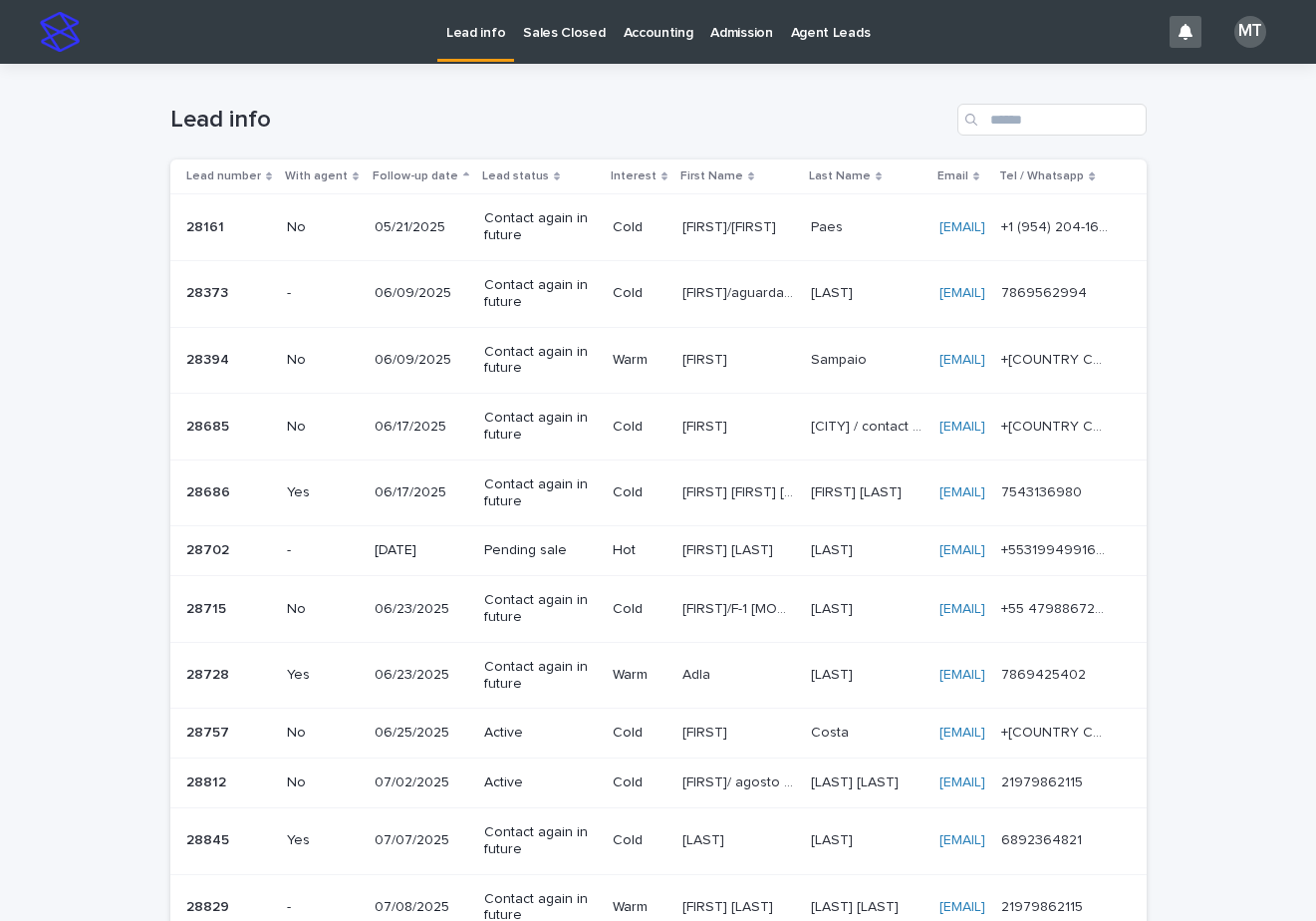 click on "Sales Closed" at bounding box center (564, 21) 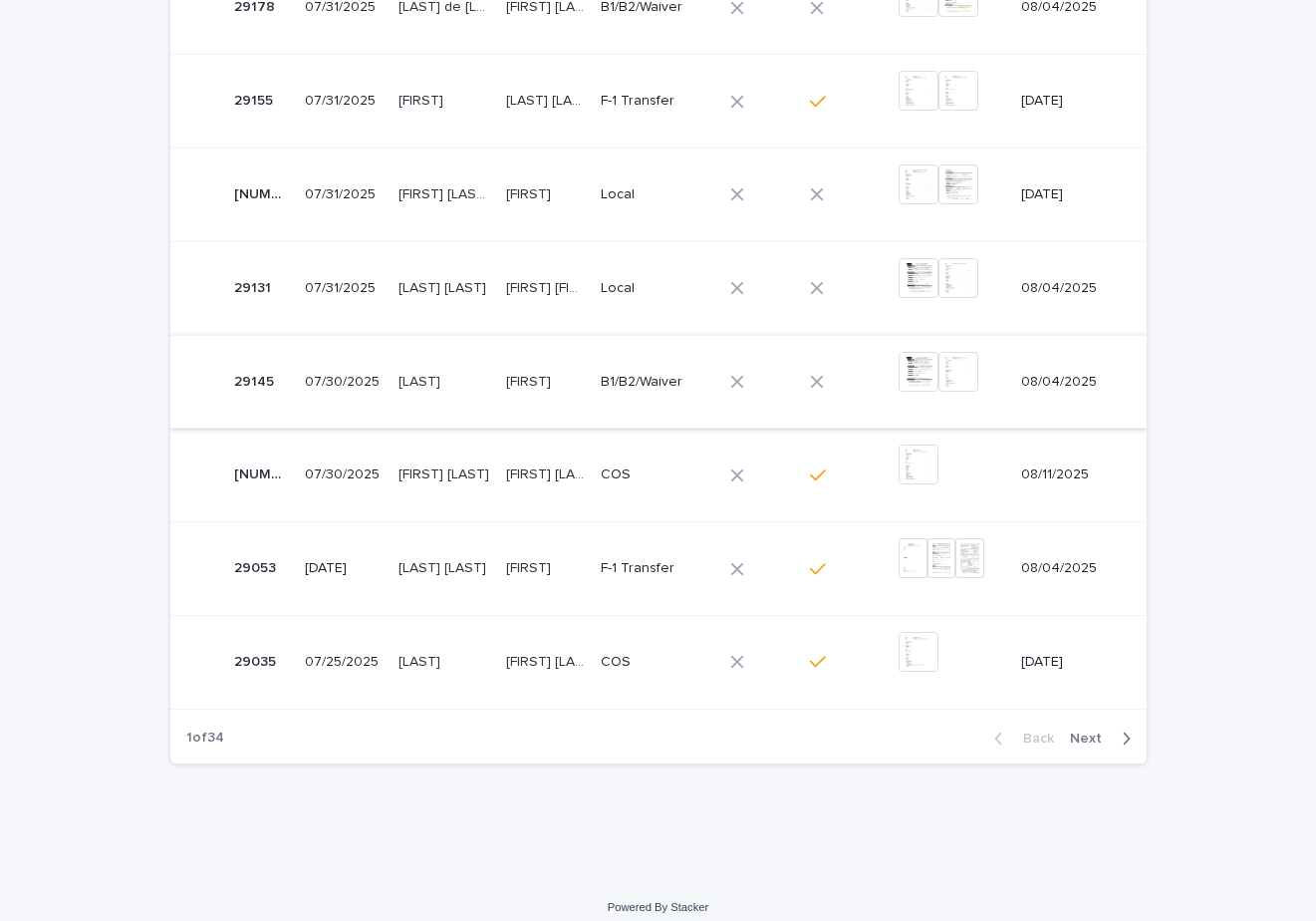 scroll, scrollTop: 649, scrollLeft: 0, axis: vertical 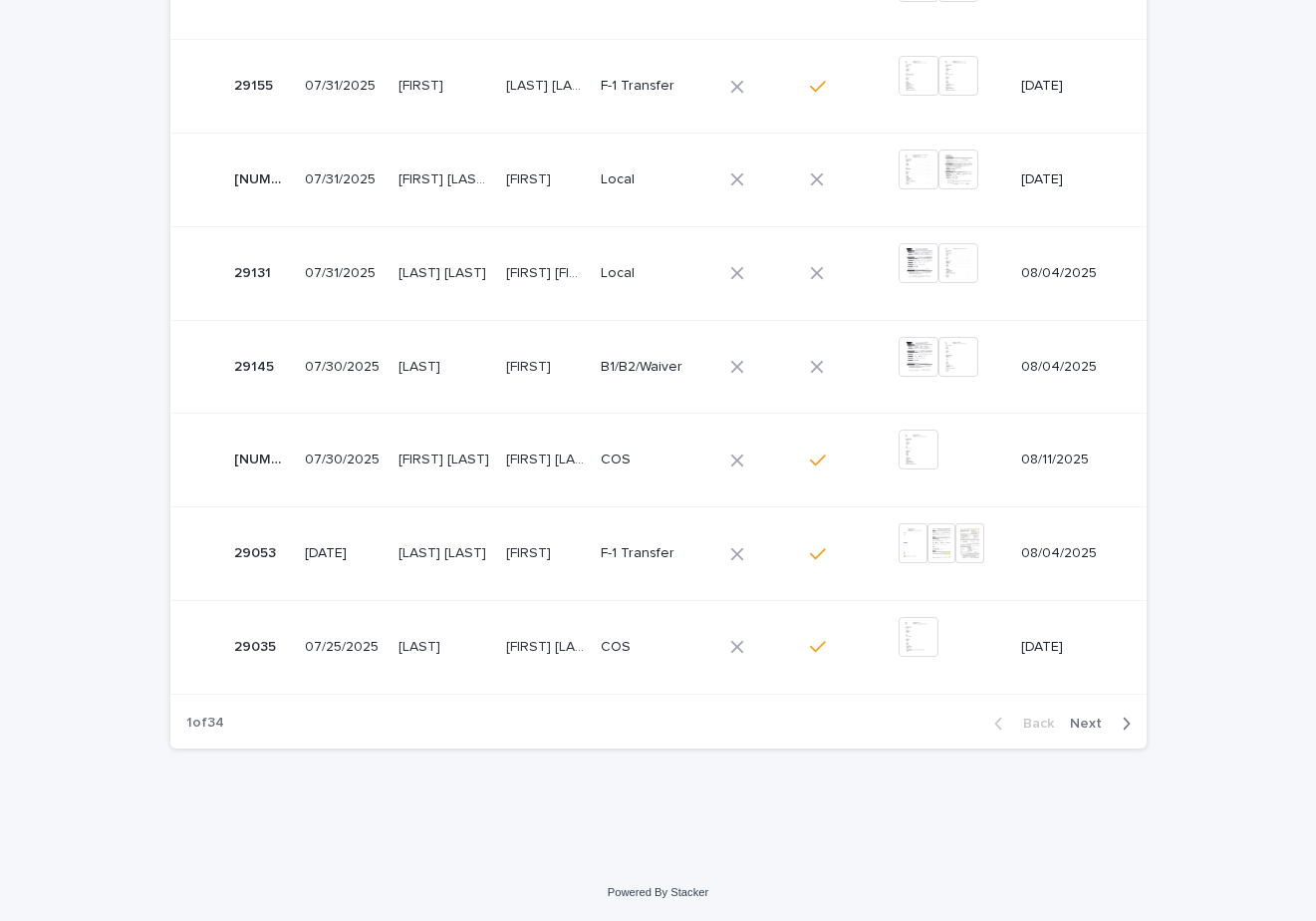 click on "Next" at bounding box center (1092, 724) 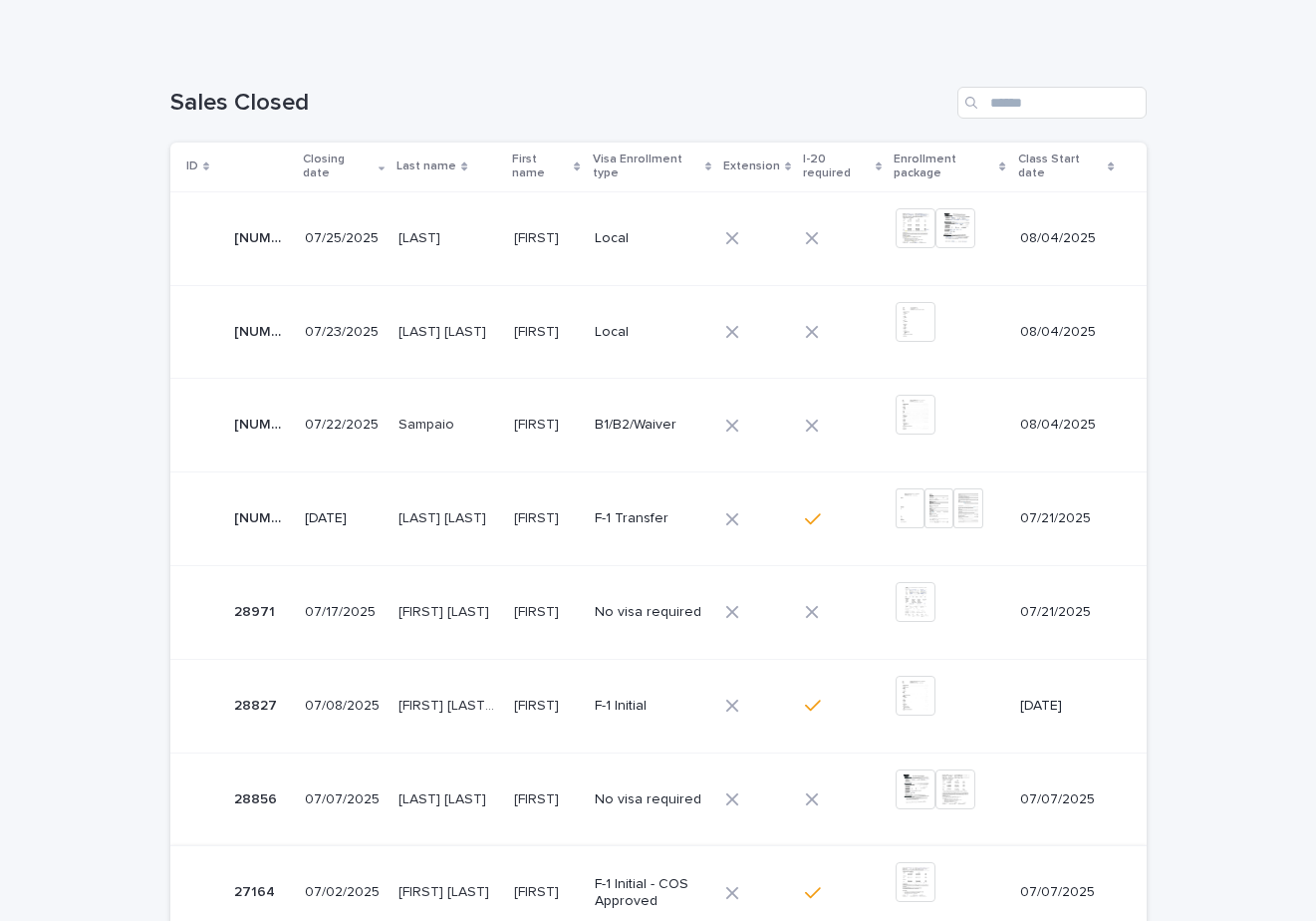 scroll, scrollTop: 649, scrollLeft: 0, axis: vertical 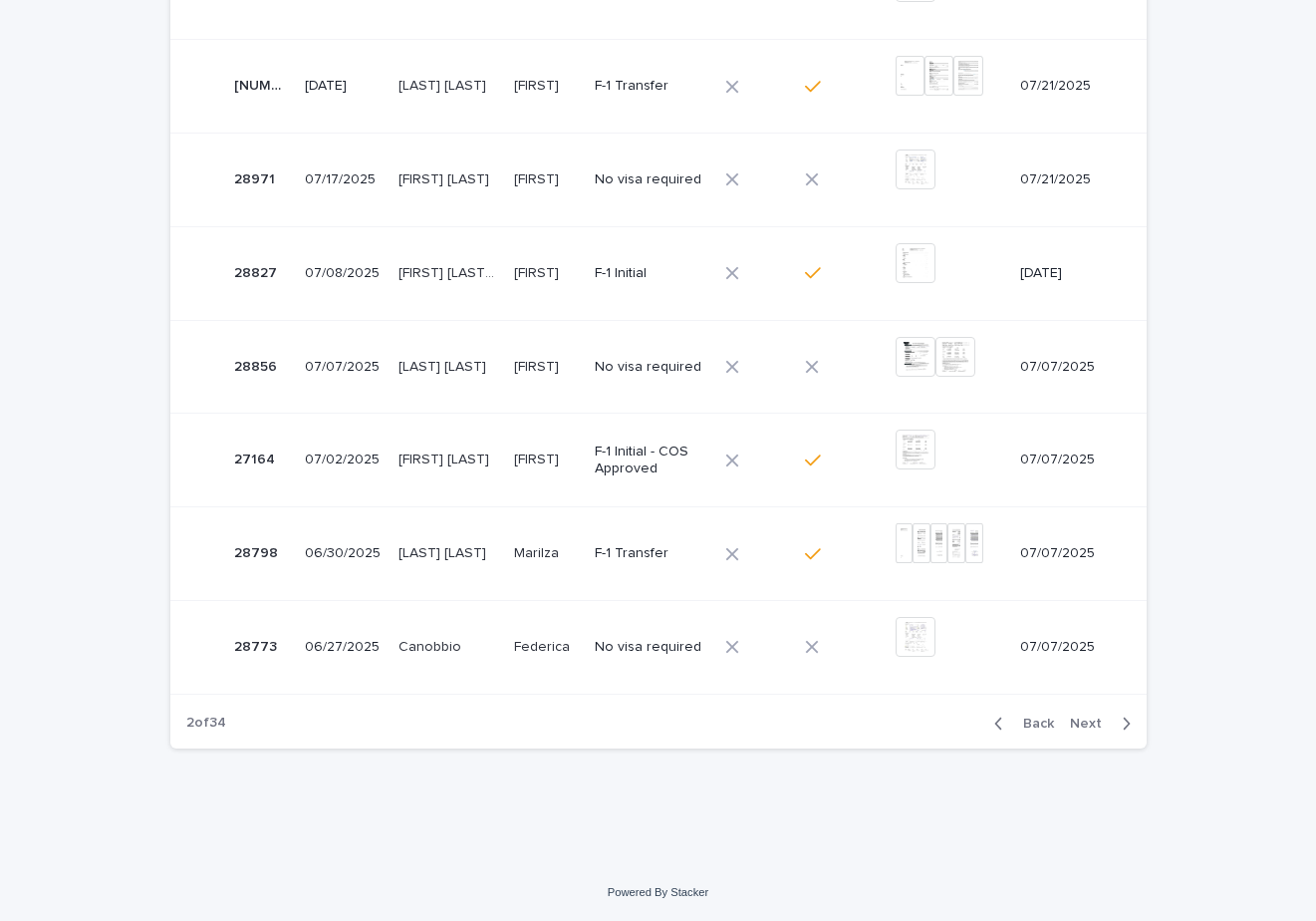 click on "Back" at bounding box center (1032, 724) 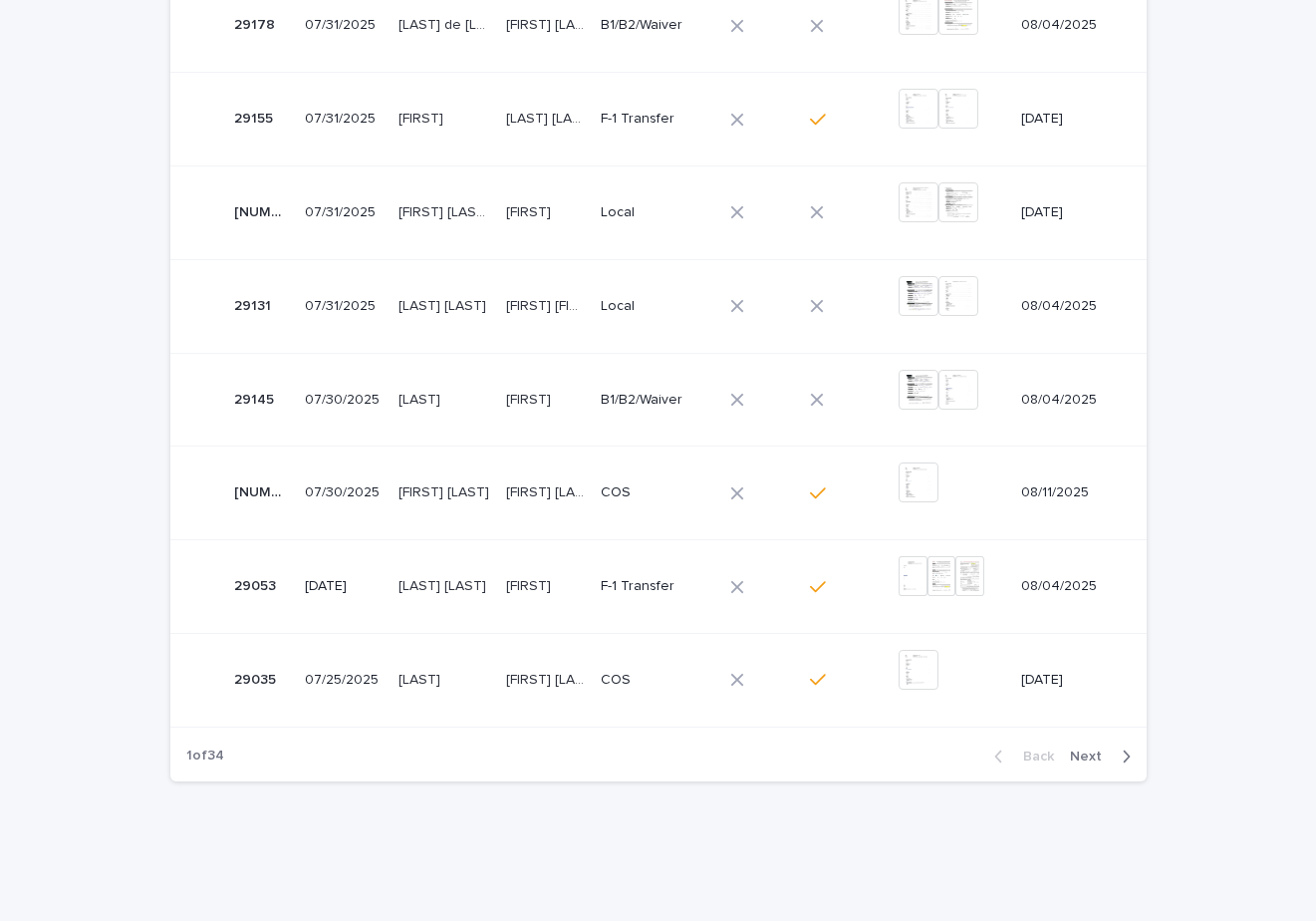 scroll, scrollTop: 649, scrollLeft: 0, axis: vertical 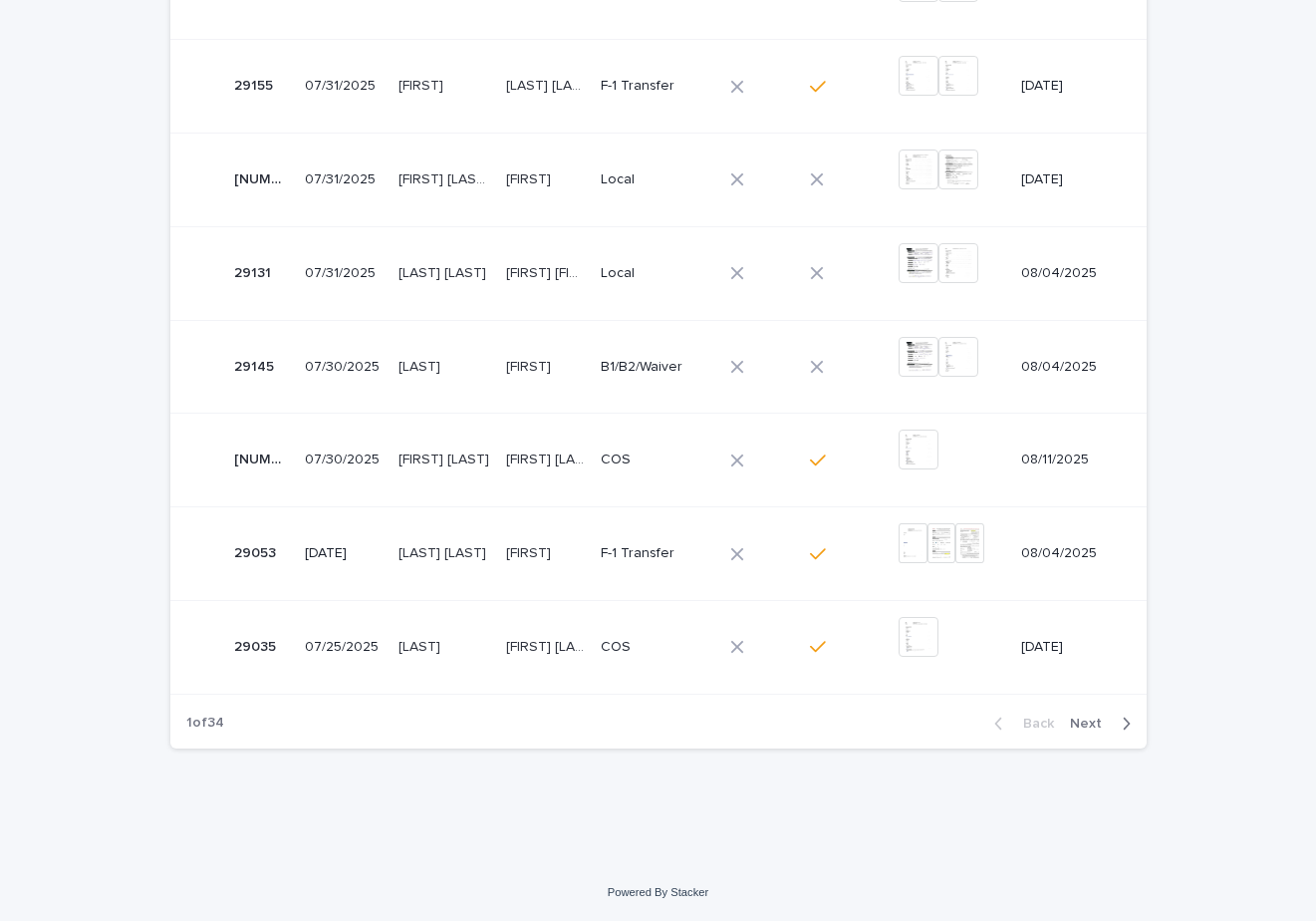 click on "Next" at bounding box center [1092, 724] 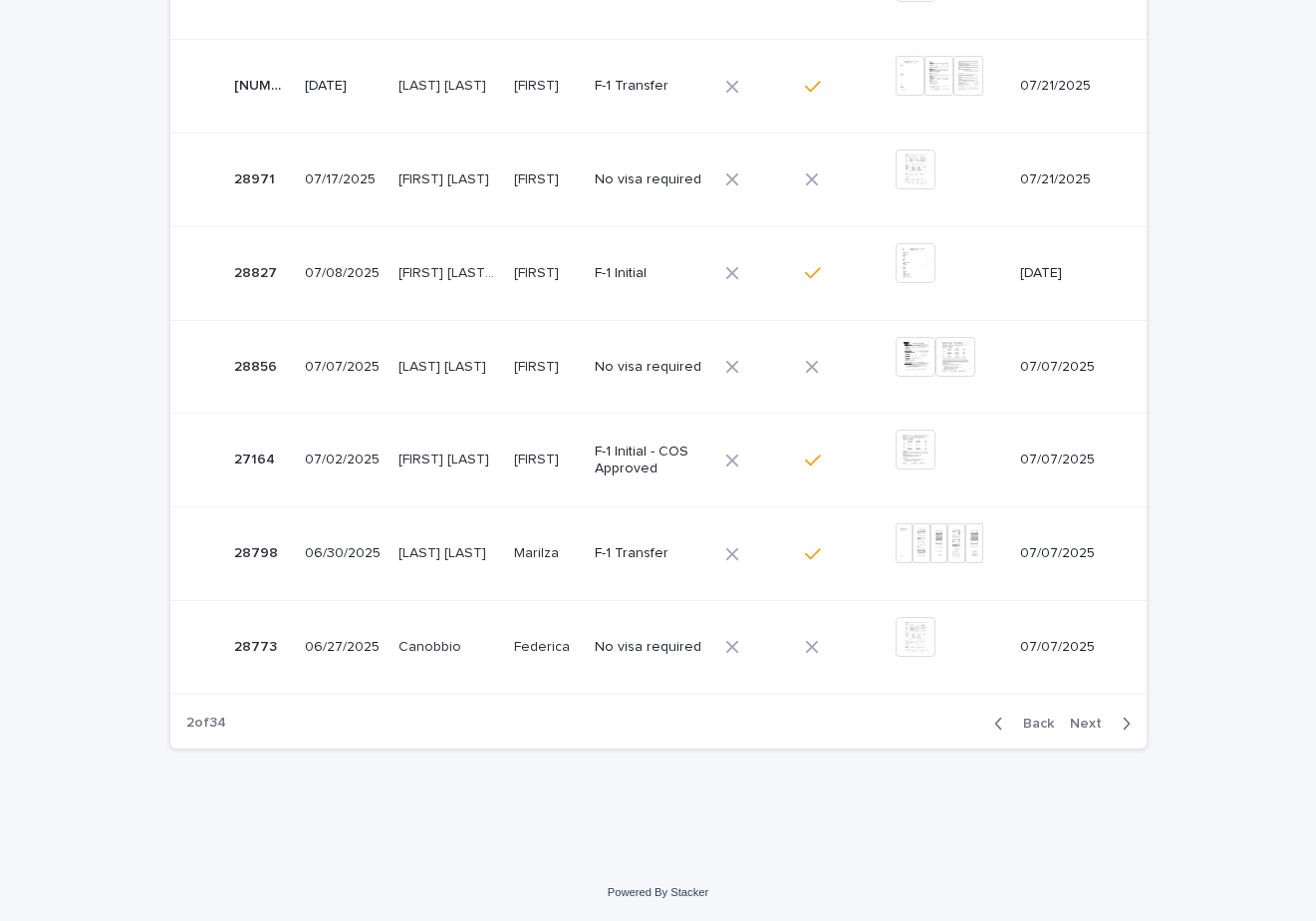 click on "Next" at bounding box center [1092, 724] 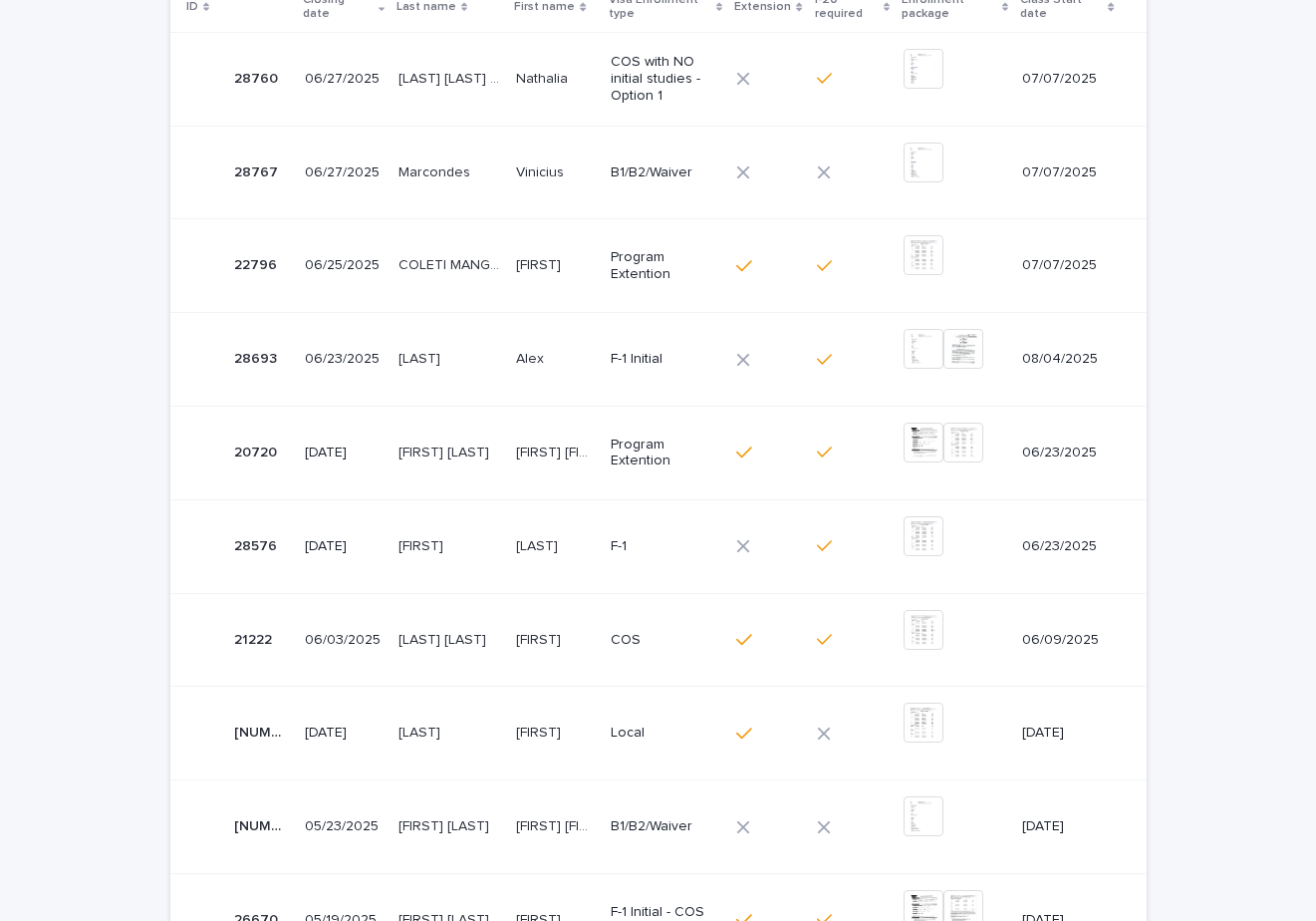 scroll, scrollTop: 649, scrollLeft: 0, axis: vertical 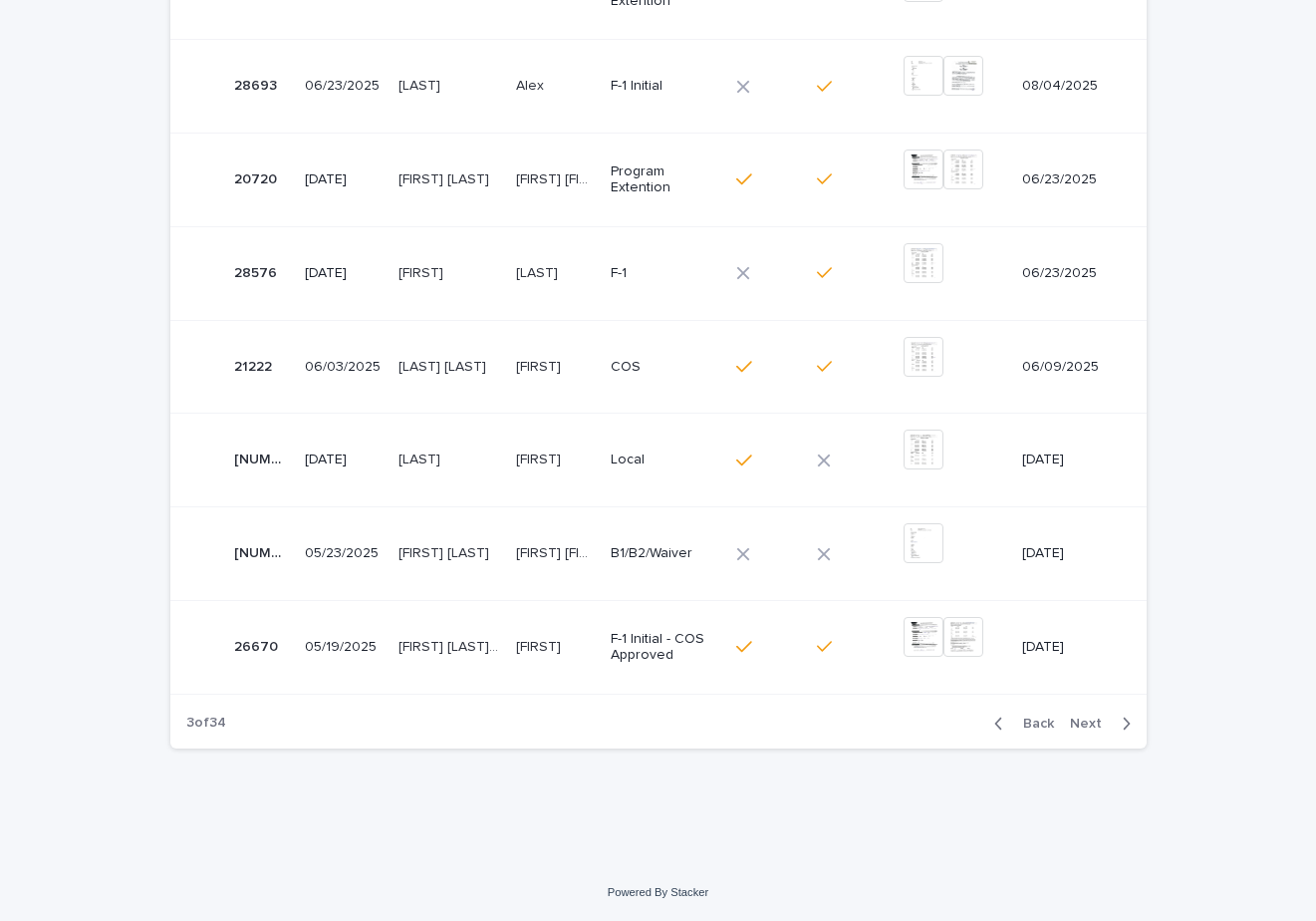 click on "Back" at bounding box center [1032, 724] 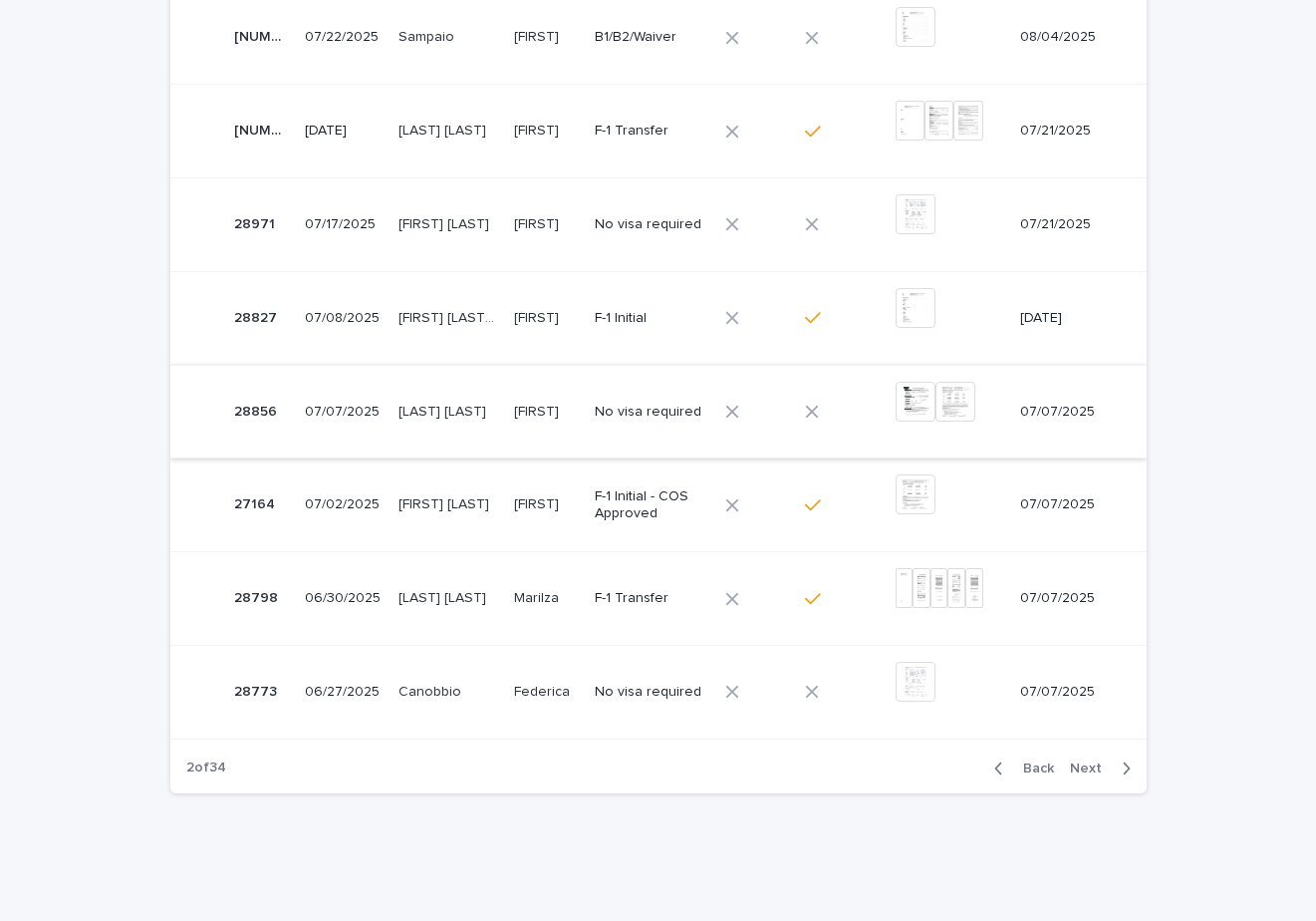 scroll, scrollTop: 649, scrollLeft: 0, axis: vertical 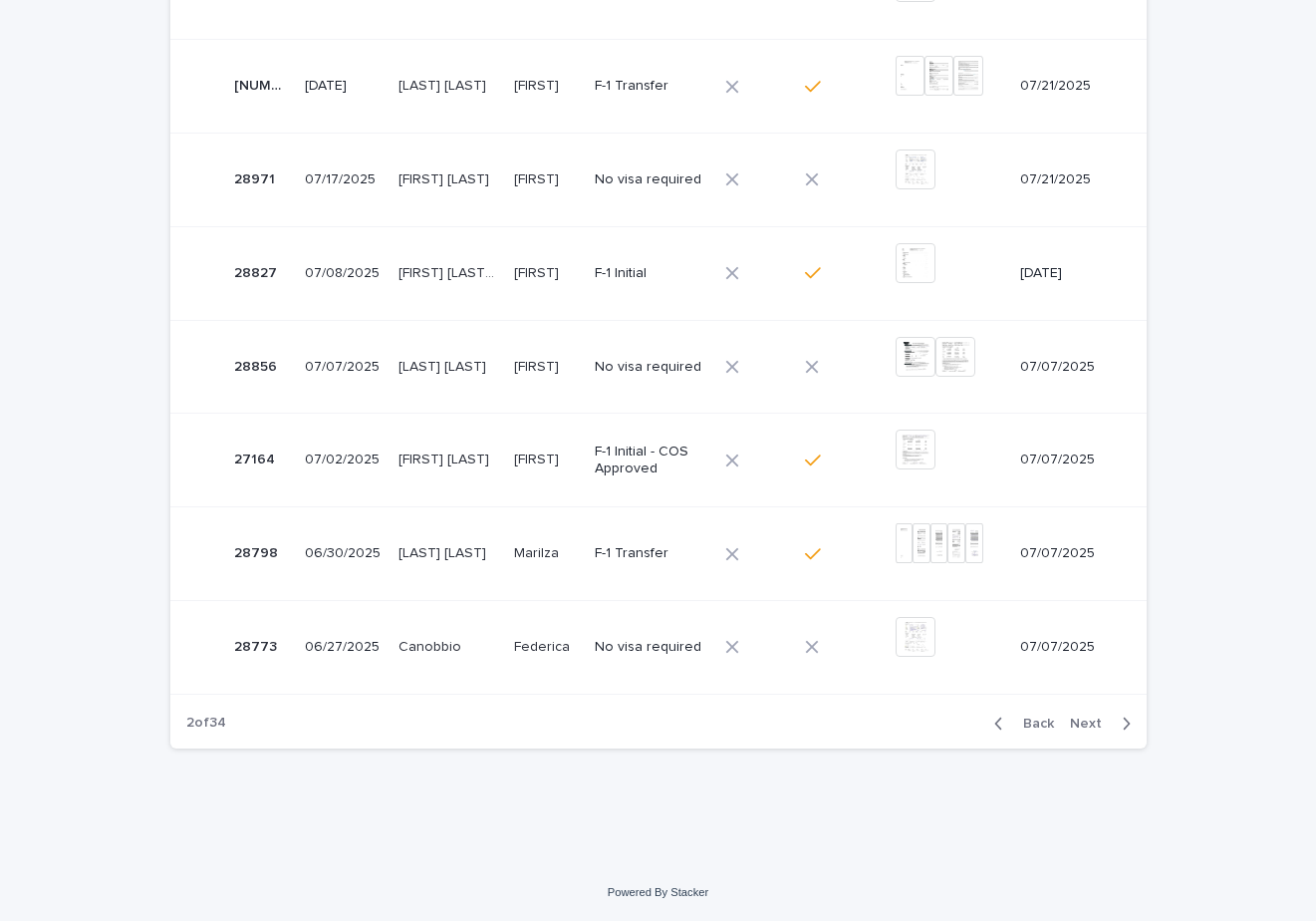 click on "Back" at bounding box center [1032, 724] 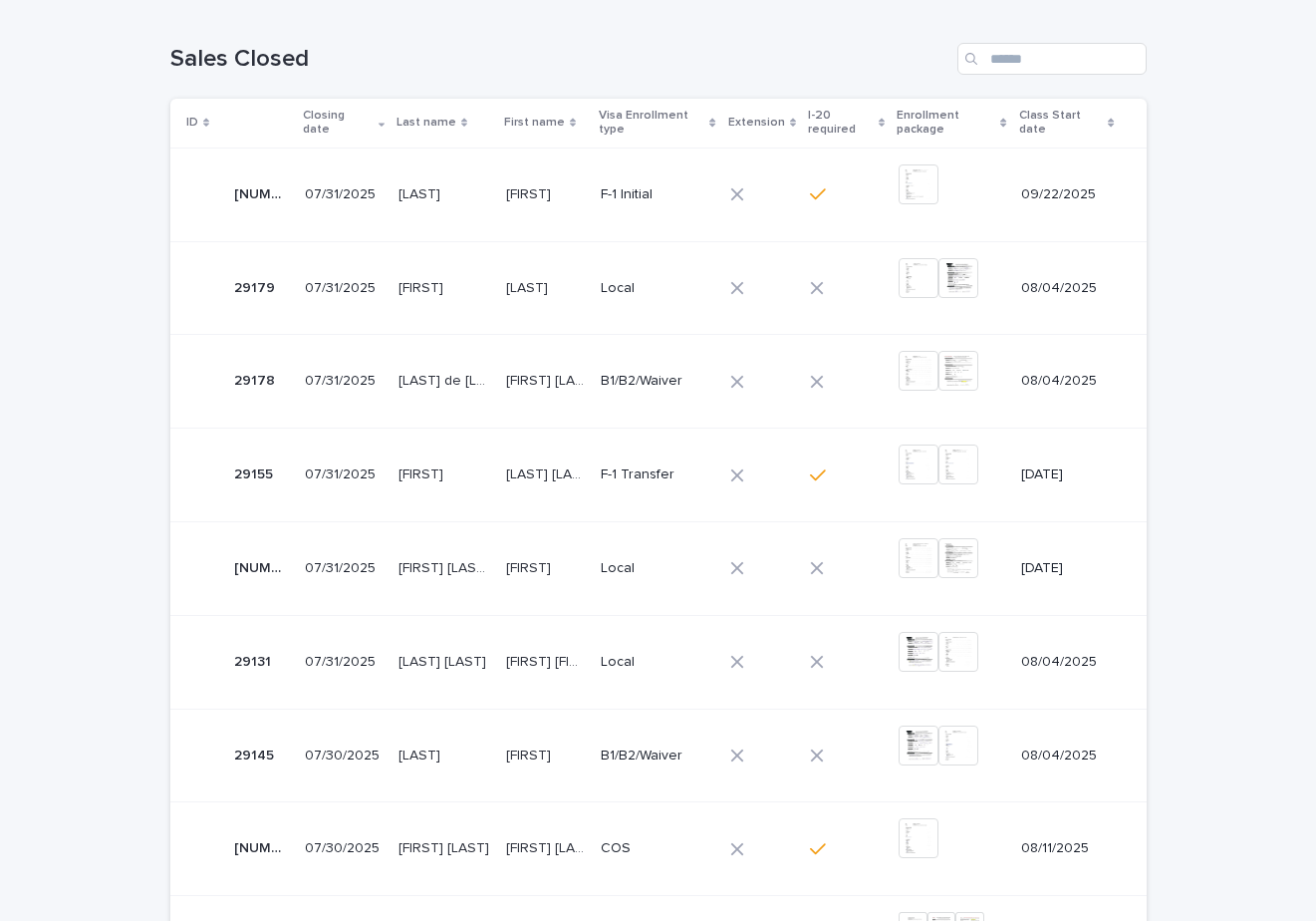 scroll, scrollTop: 0, scrollLeft: 0, axis: both 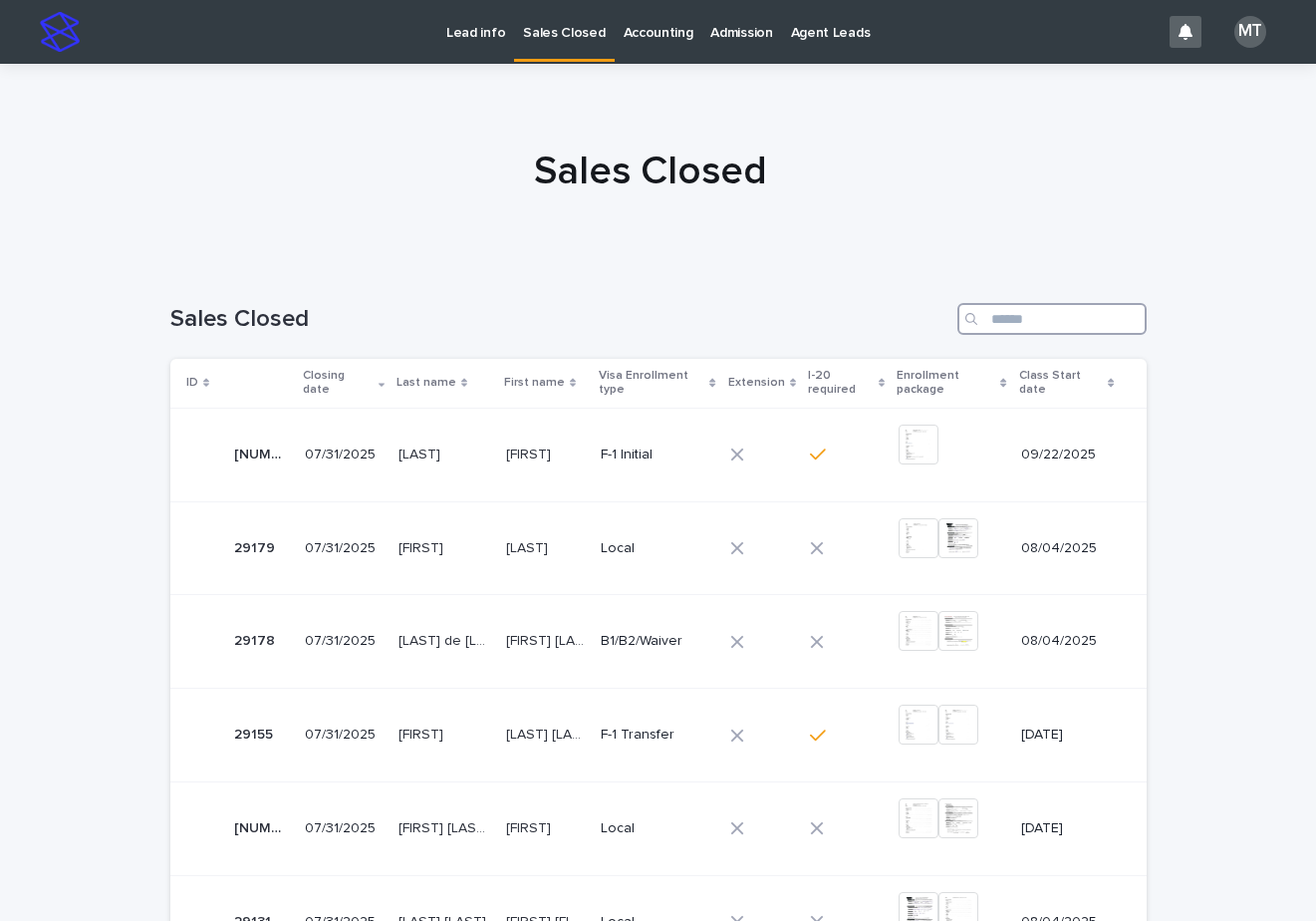 click at bounding box center (1052, 319) 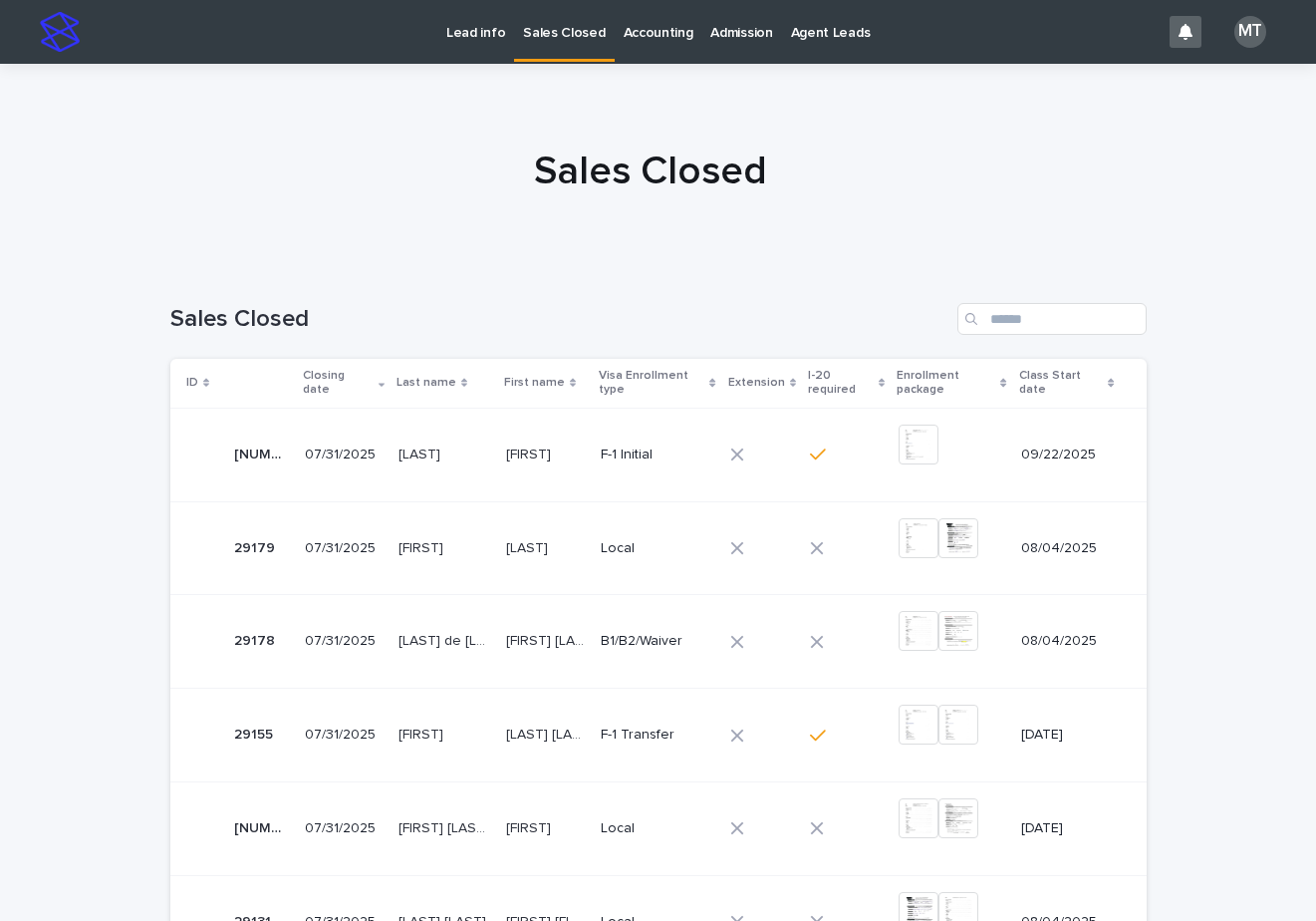 click on "Lead info" at bounding box center [475, 21] 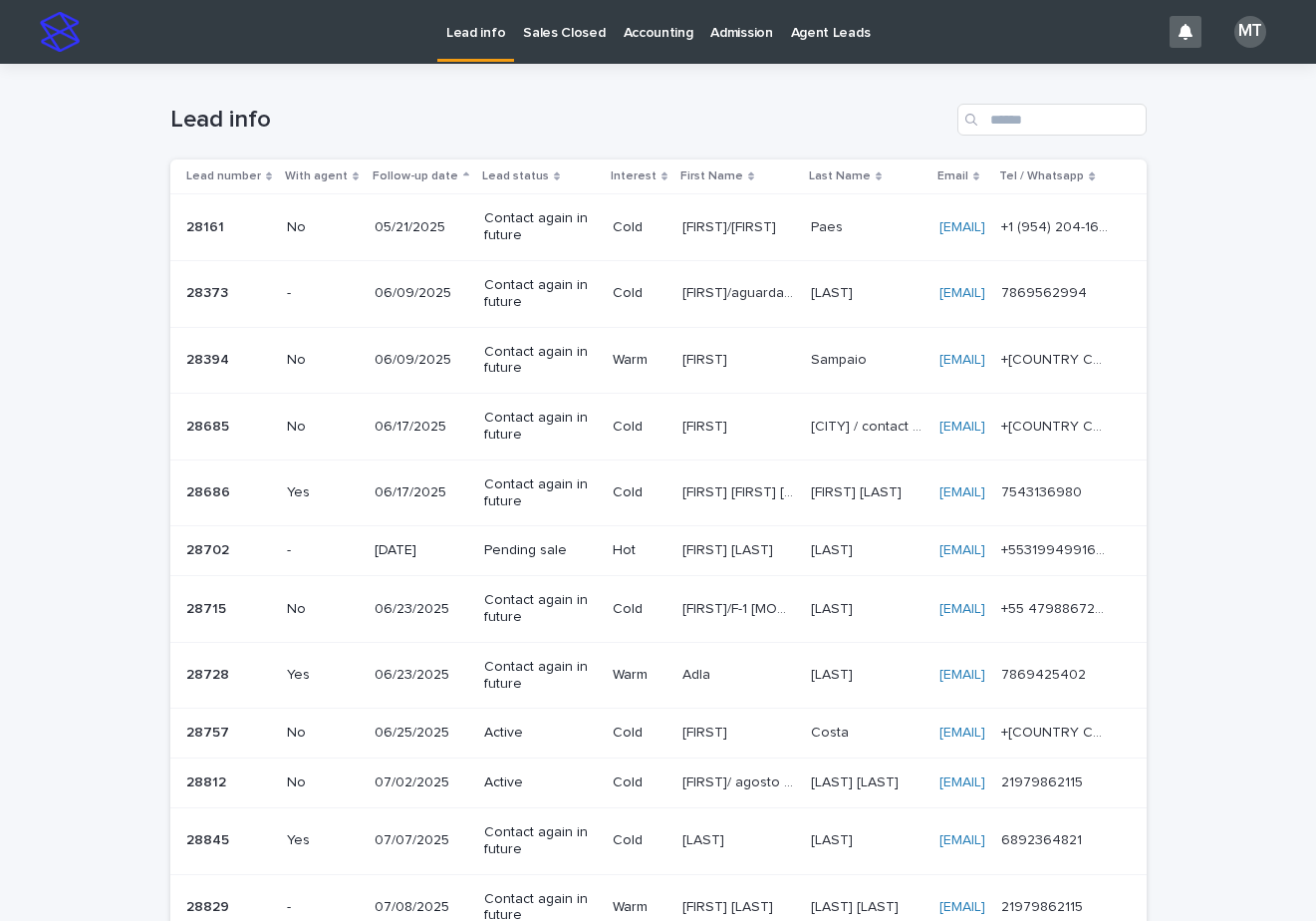 click on "Sales Closed" at bounding box center [564, 21] 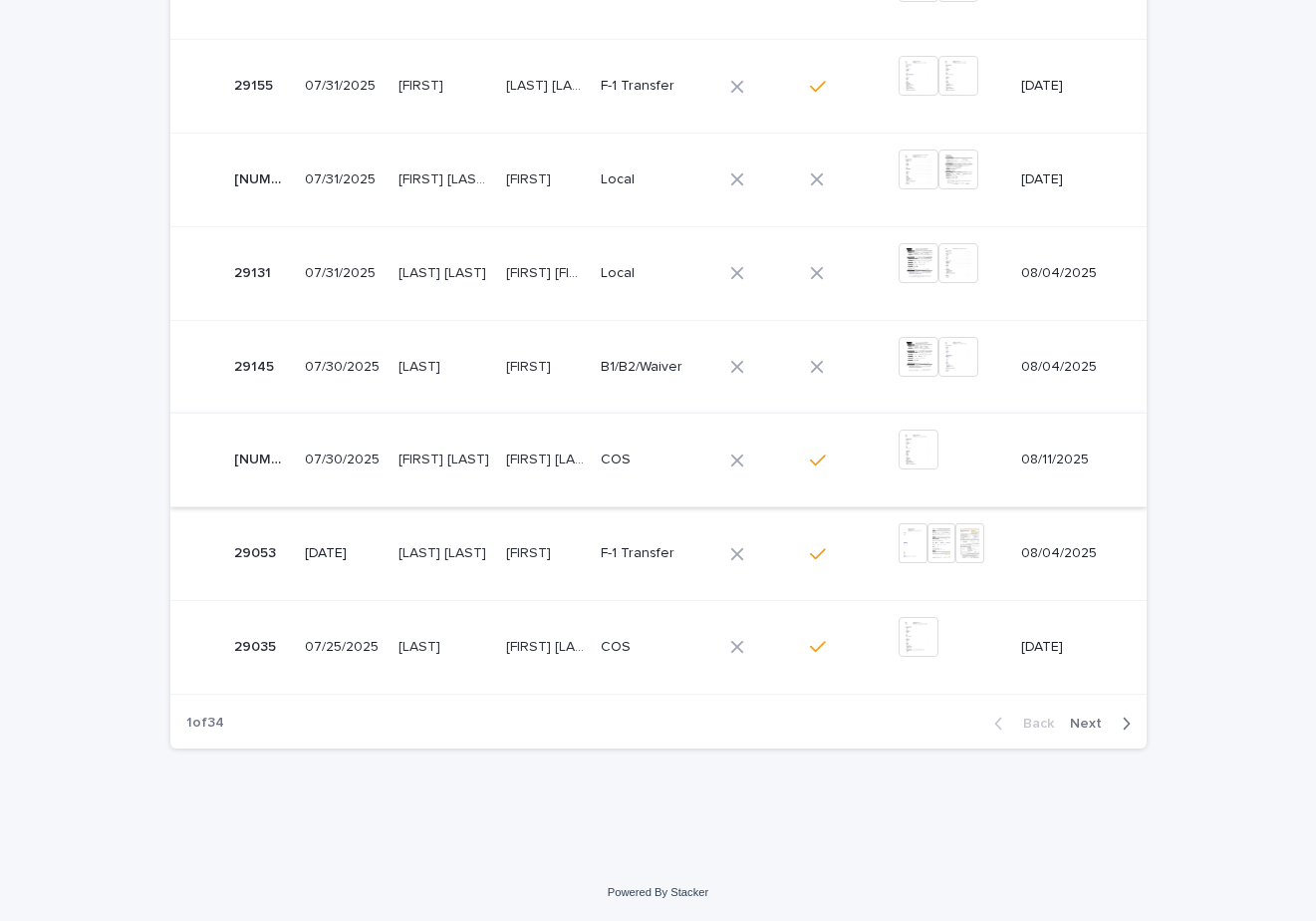 scroll, scrollTop: 0, scrollLeft: 0, axis: both 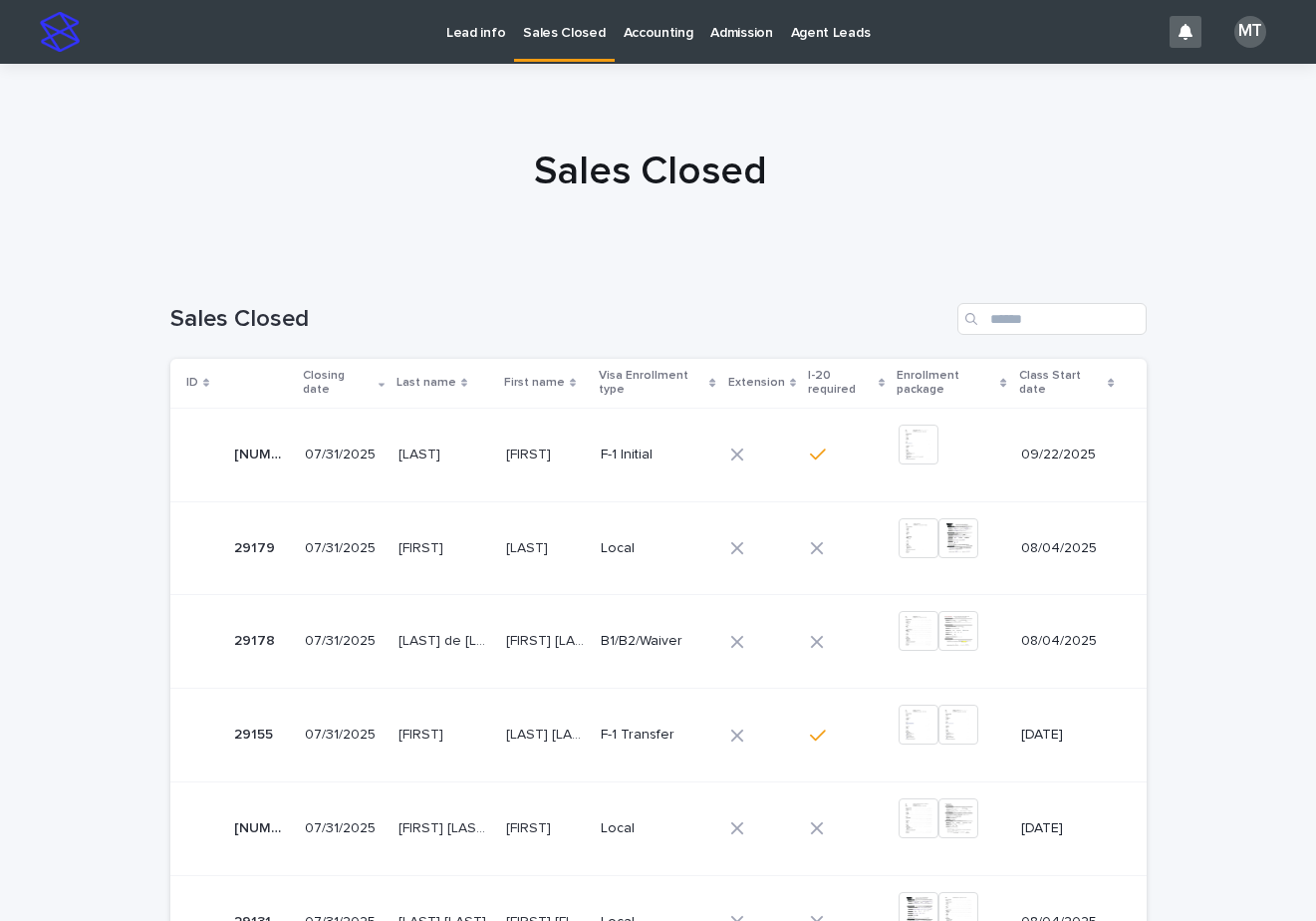 click on "Lead info" at bounding box center [475, 21] 